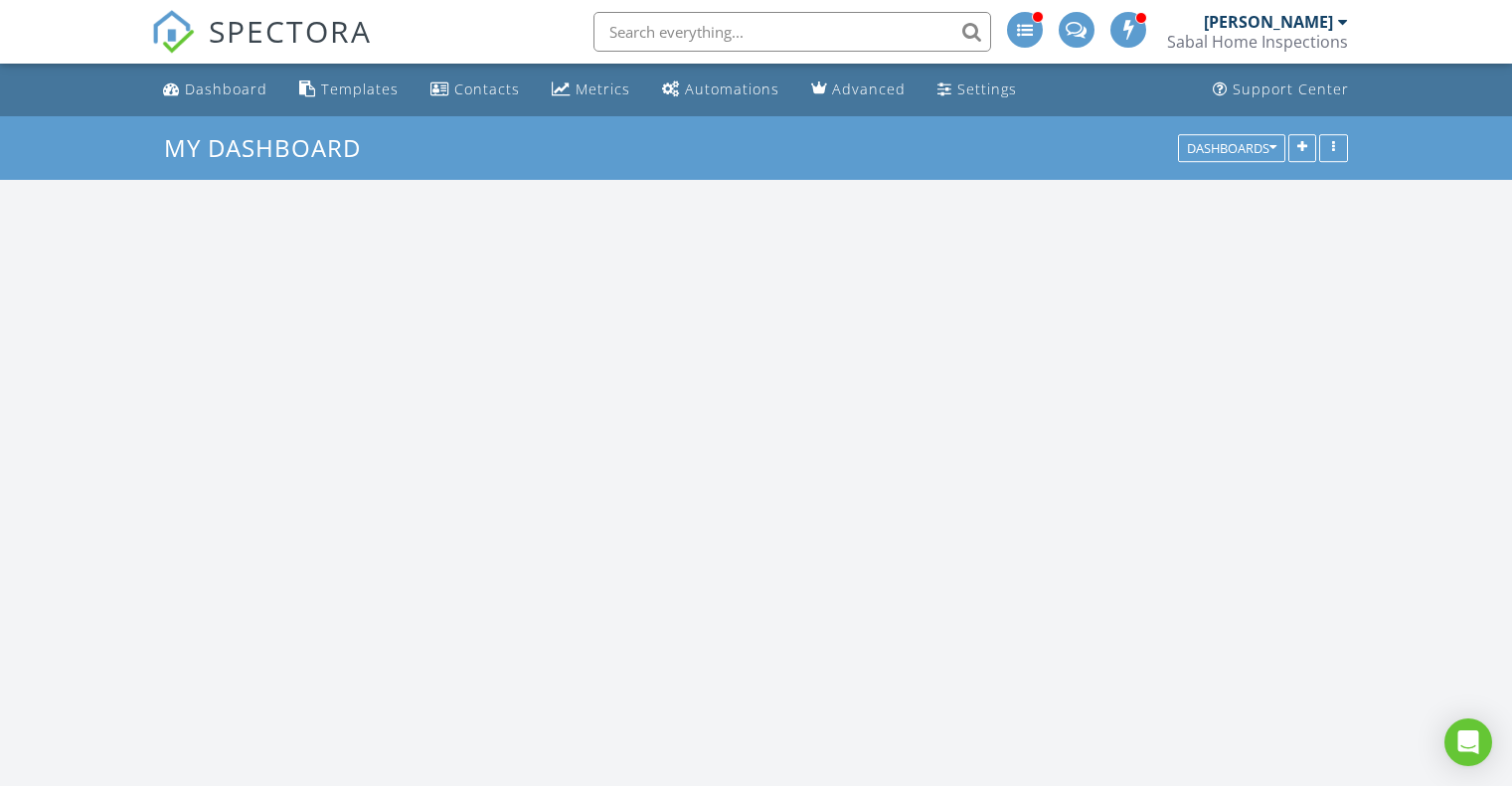 scroll, scrollTop: 0, scrollLeft: 0, axis: both 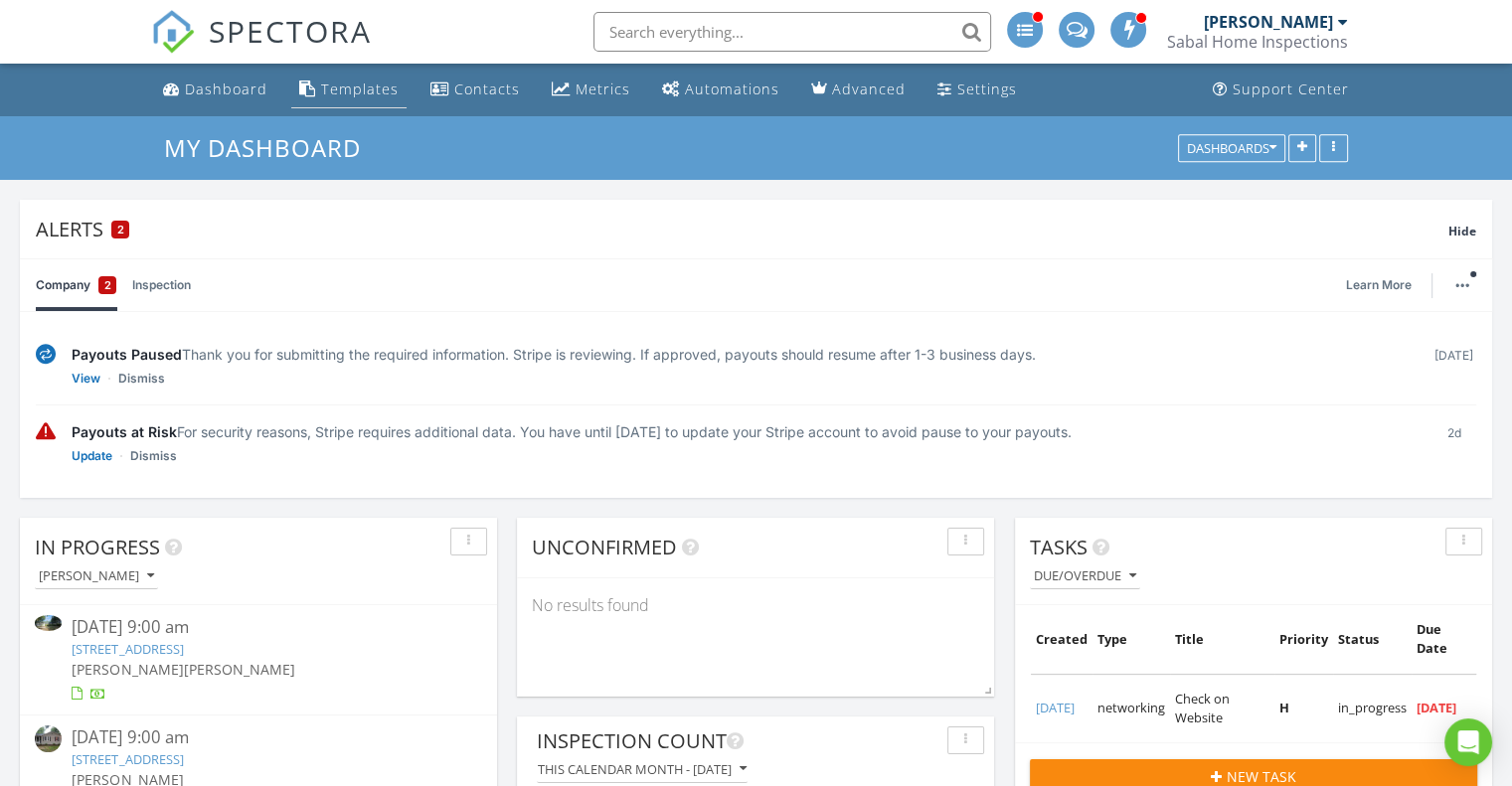click on "Templates" at bounding box center (360, 88) 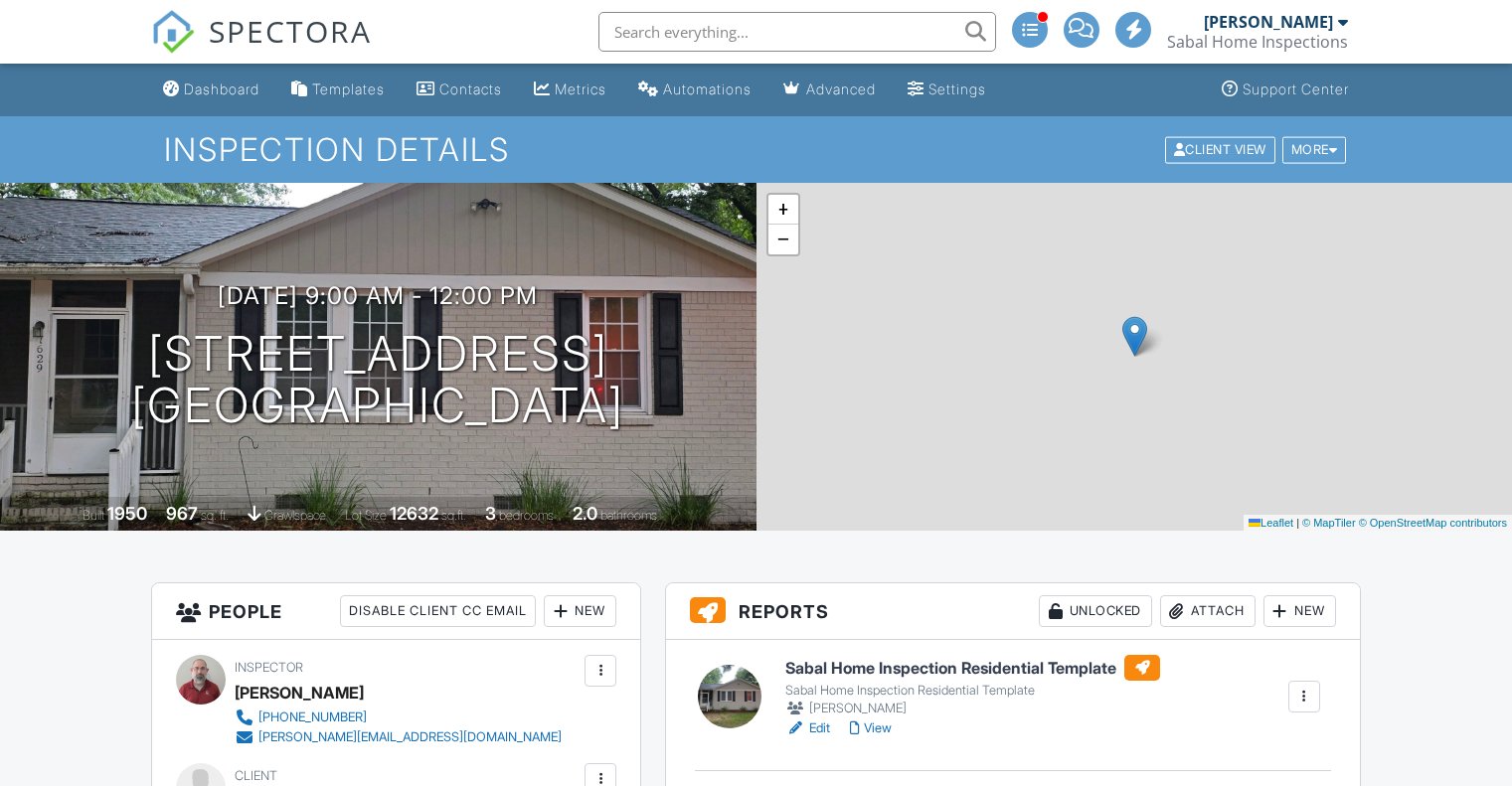 scroll, scrollTop: 0, scrollLeft: 0, axis: both 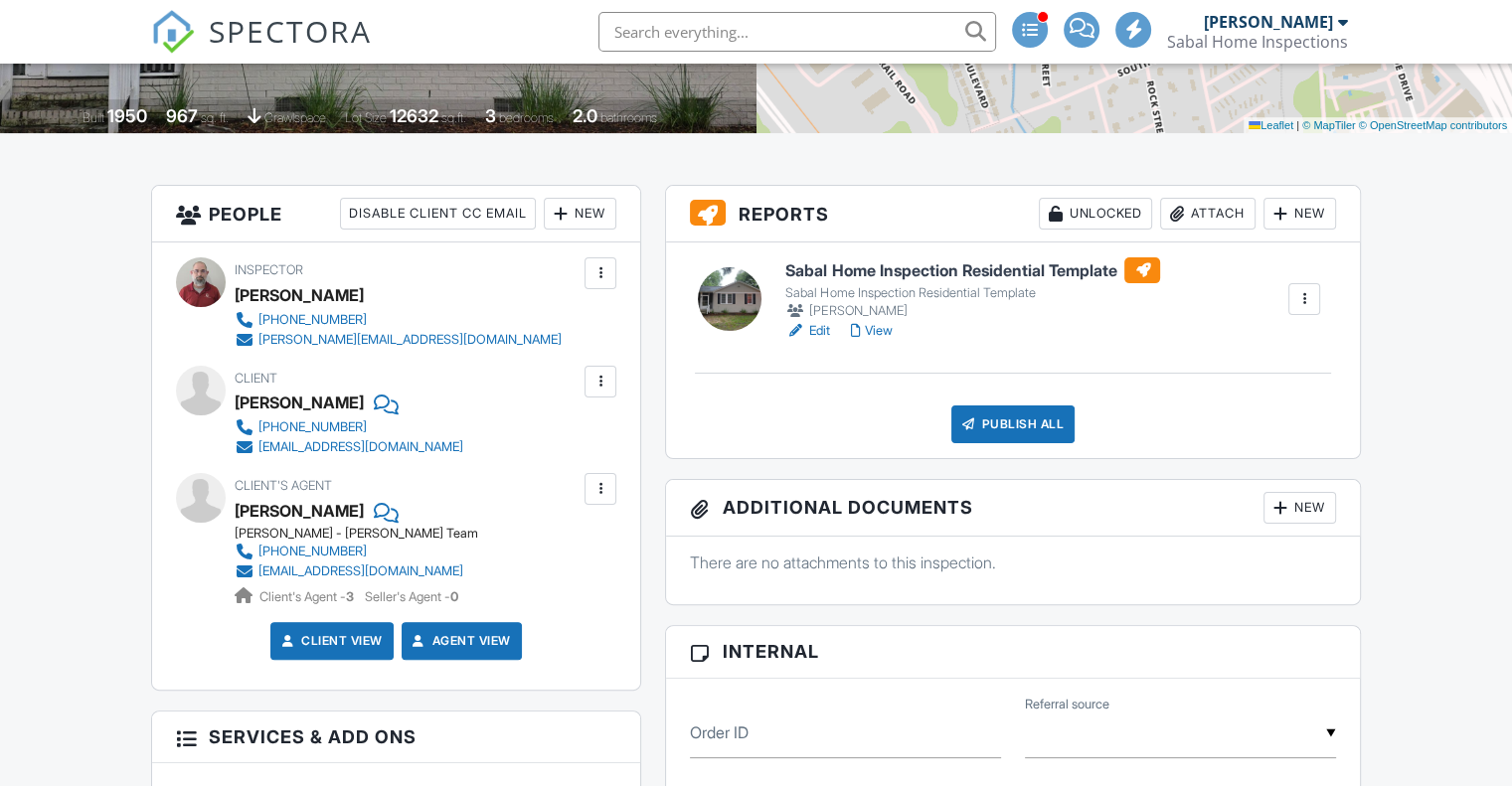 click on "Edit" at bounding box center [807, 331] 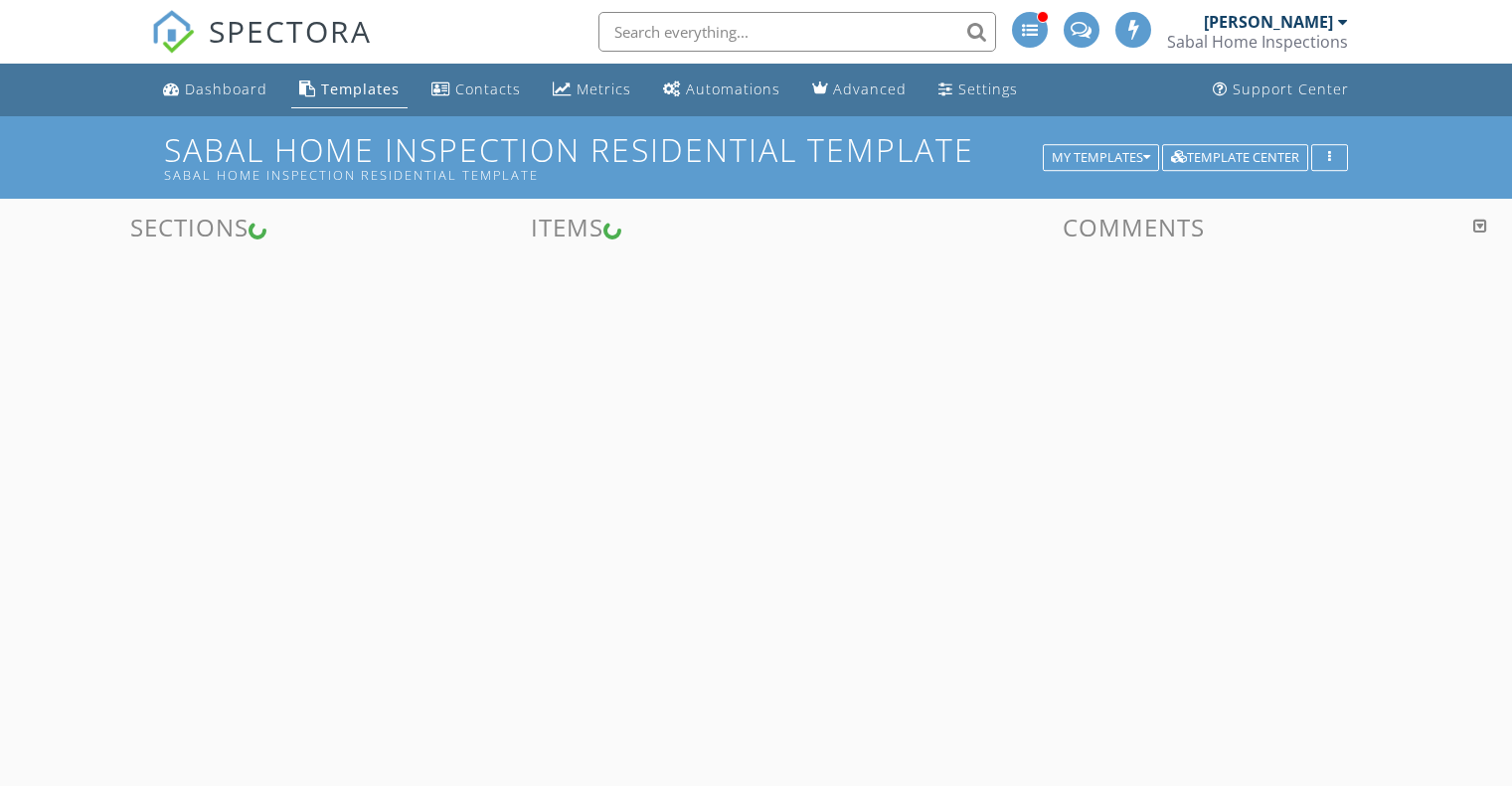 scroll, scrollTop: 0, scrollLeft: 0, axis: both 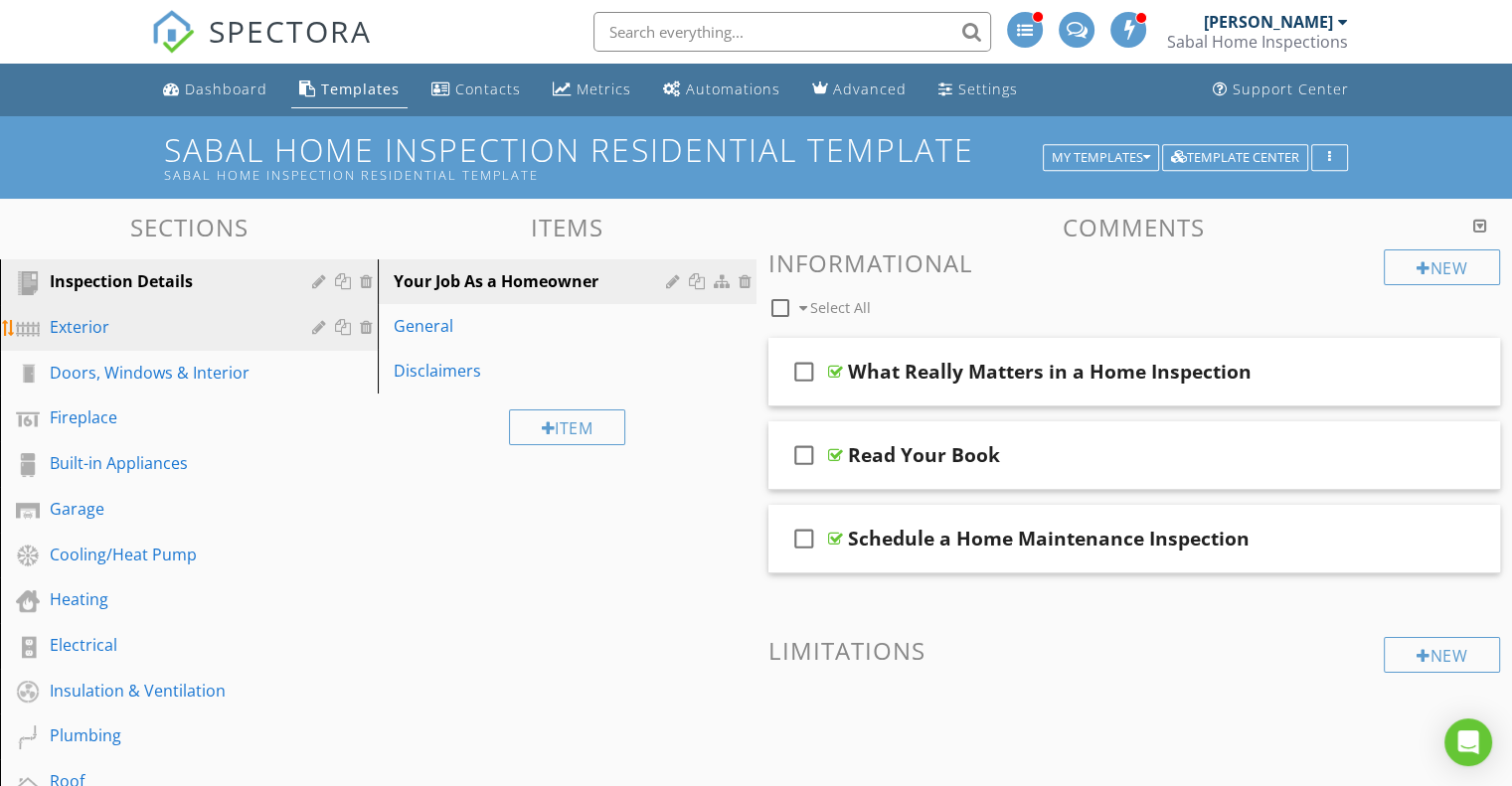 click on "Exterior" at bounding box center (166, 327) 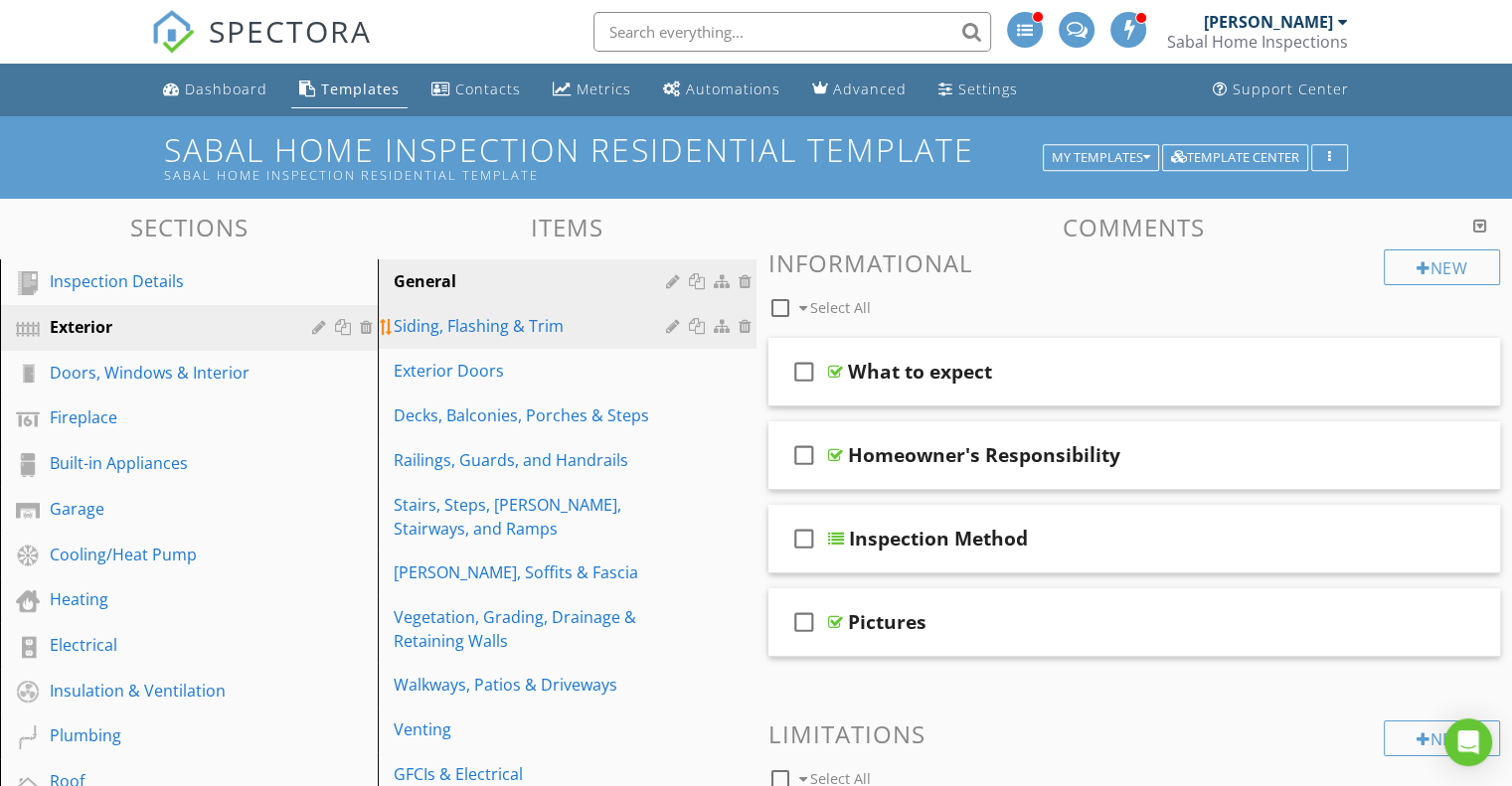 click on "Siding, Flashing & Trim" at bounding box center [532, 326] 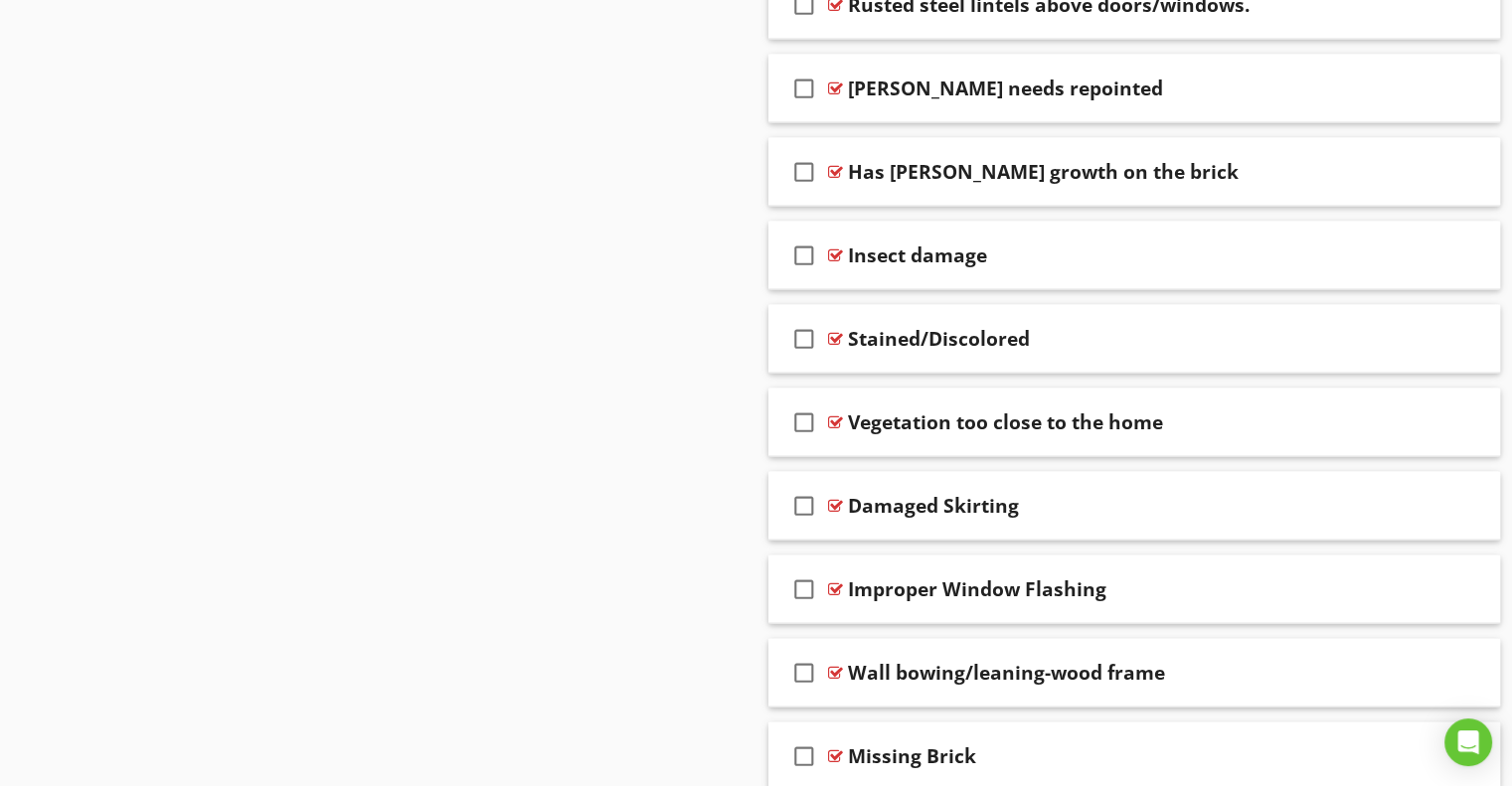 scroll, scrollTop: 4476, scrollLeft: 0, axis: vertical 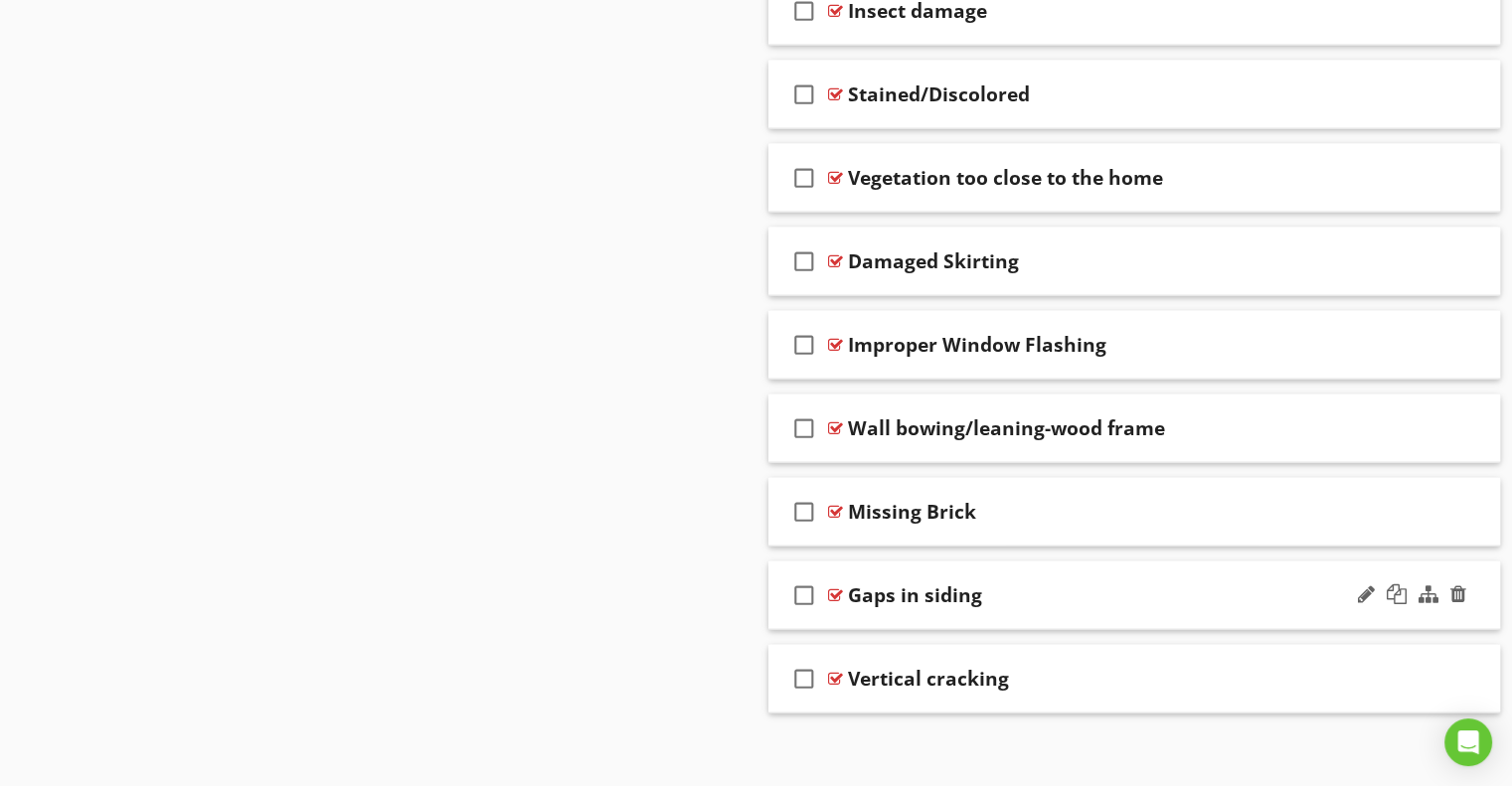 click on "check_box_outline_blank
Gaps in siding" at bounding box center [1134, 595] 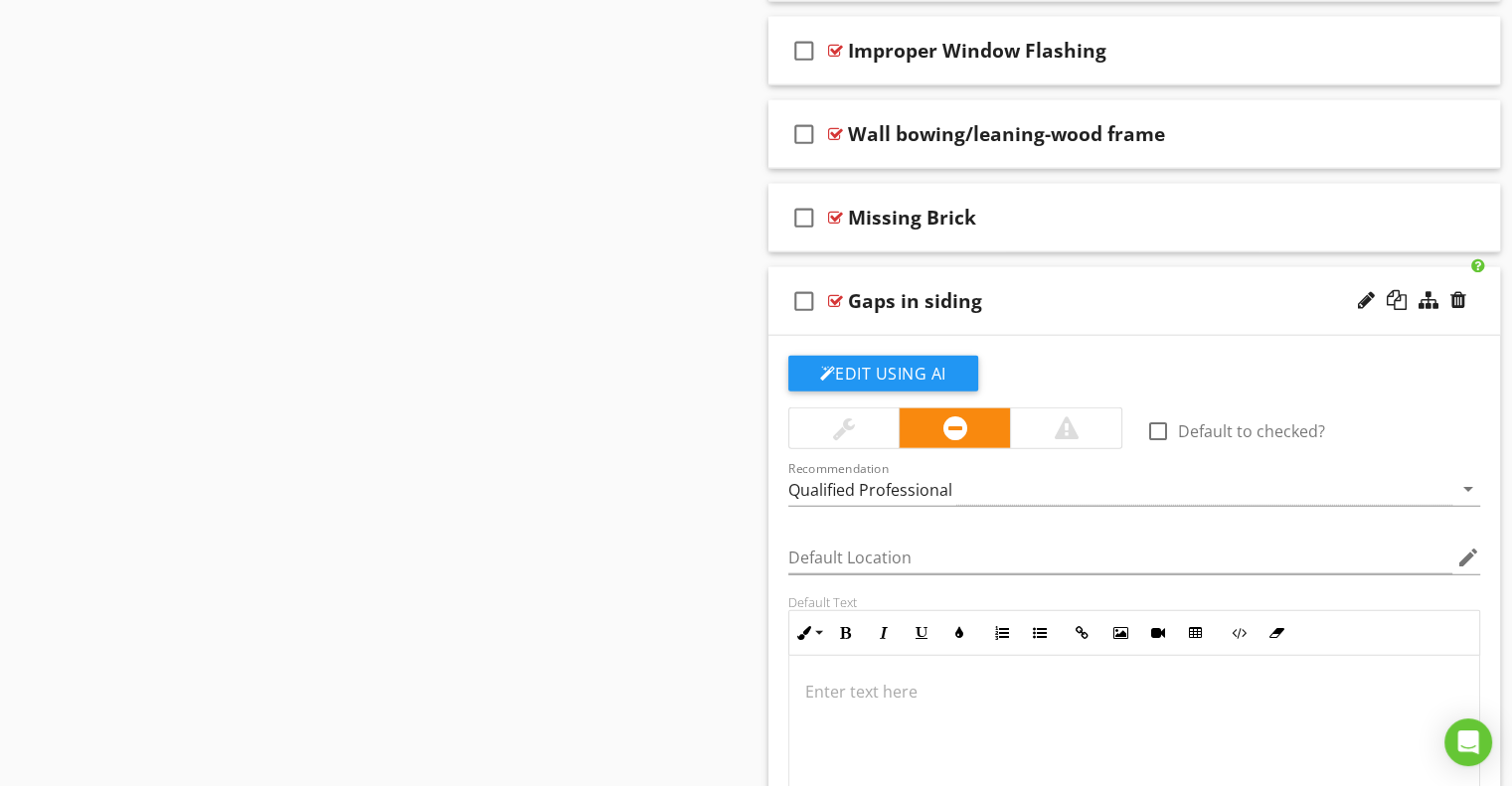 scroll, scrollTop: 4774, scrollLeft: 0, axis: vertical 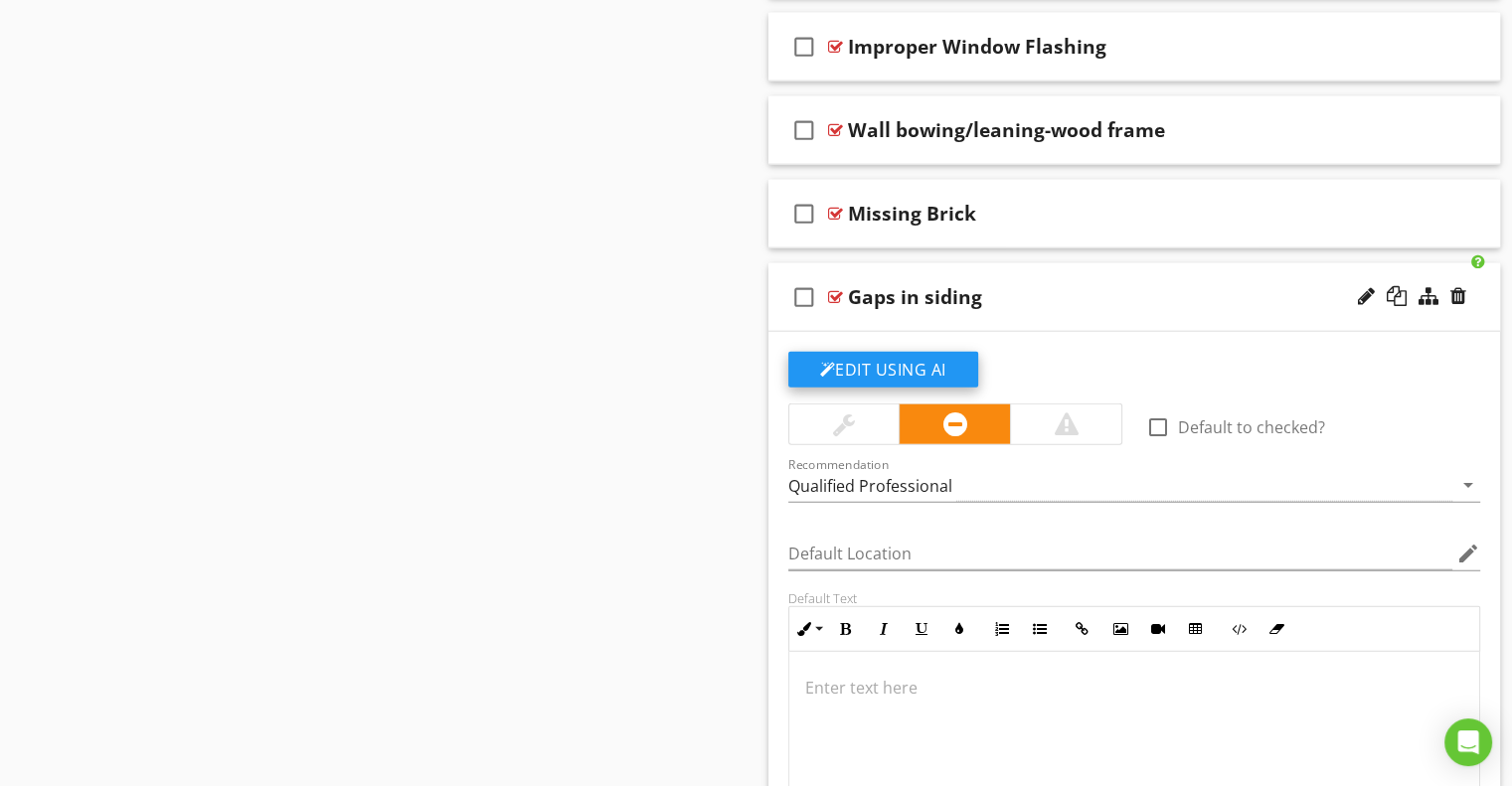 click on "Edit Using AI" at bounding box center (883, 370) 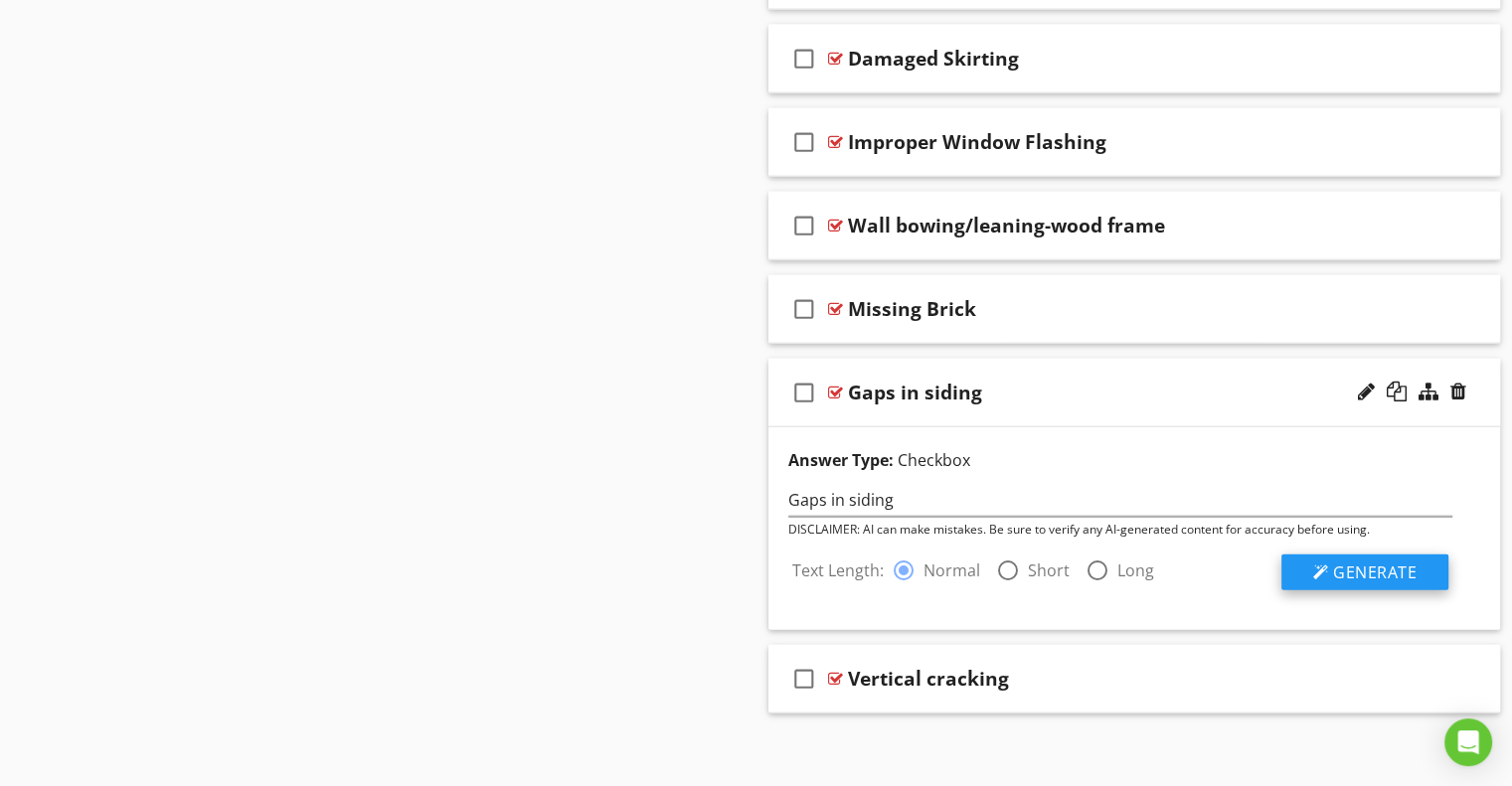 click at bounding box center [1321, 572] 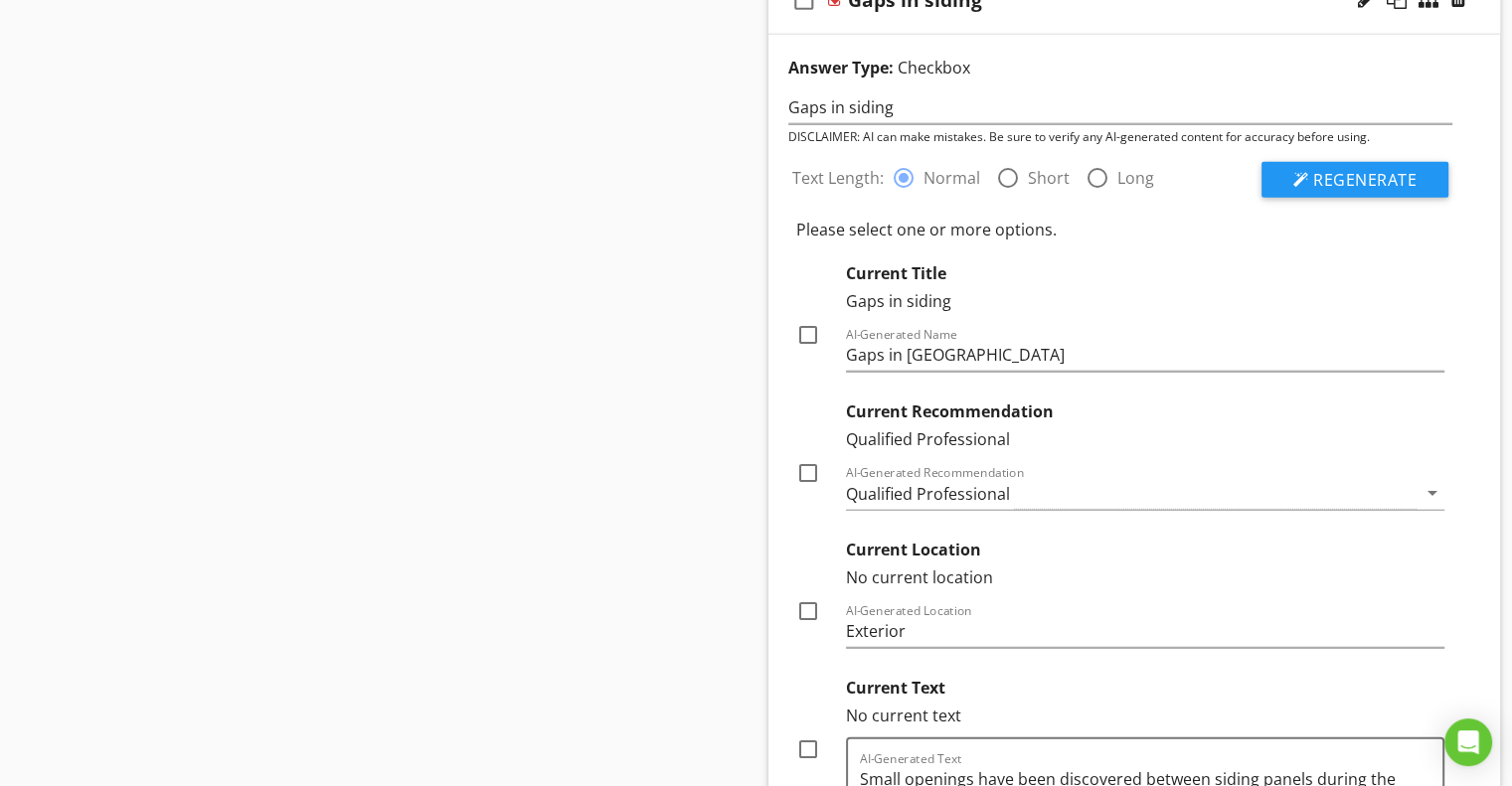 scroll, scrollTop: 5076, scrollLeft: 0, axis: vertical 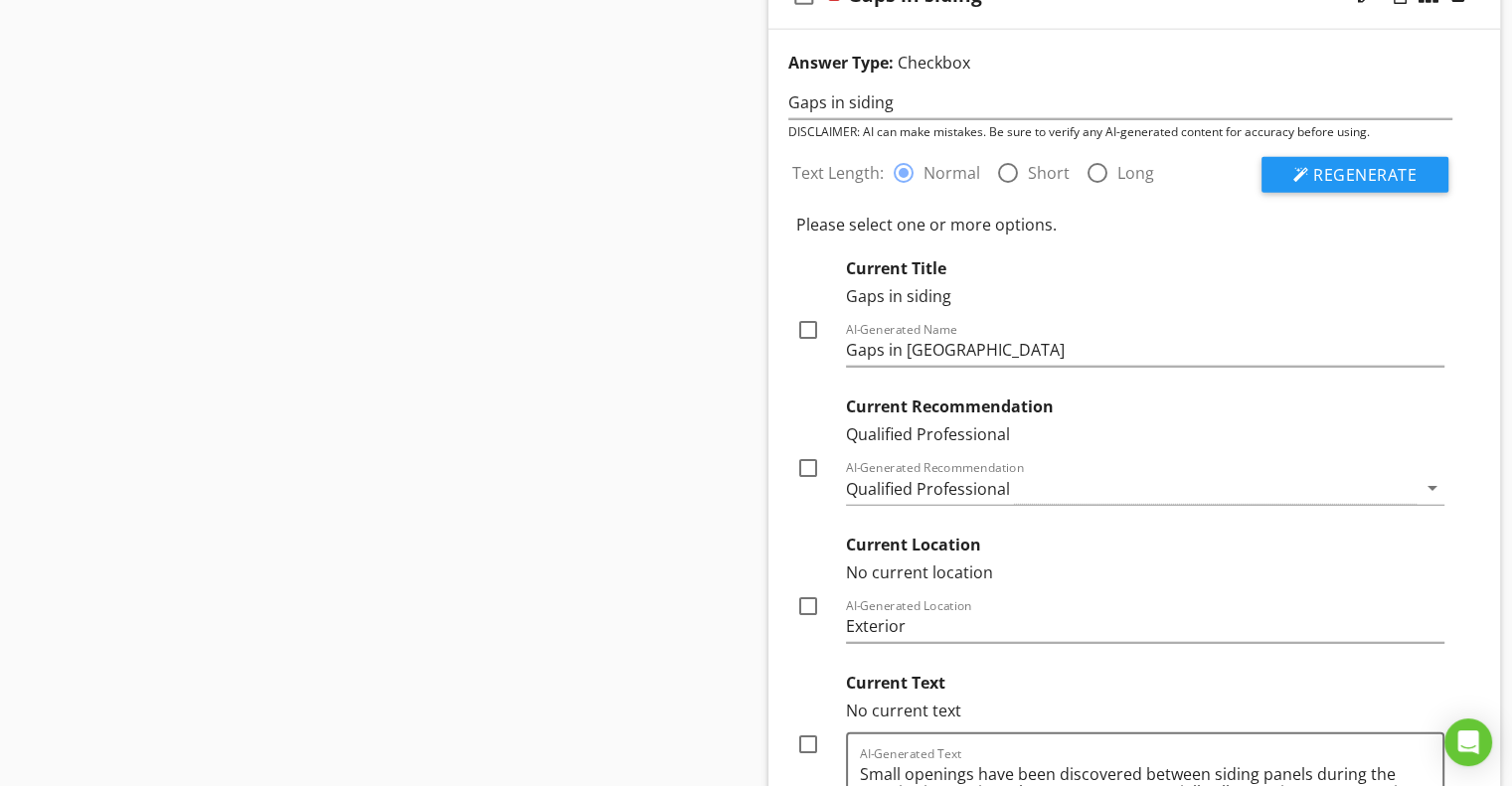 click at bounding box center (808, 606) 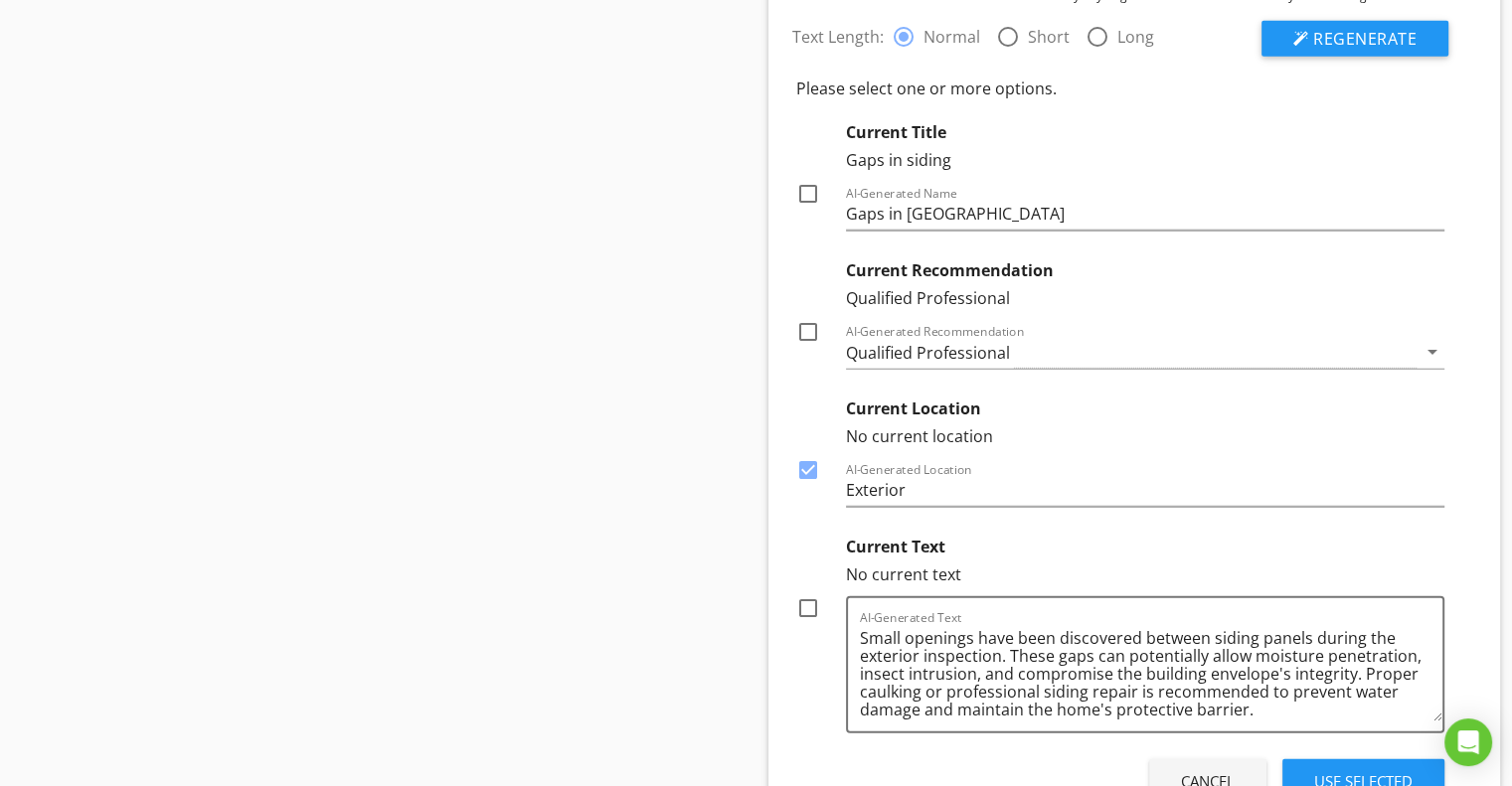scroll, scrollTop: 5428, scrollLeft: 0, axis: vertical 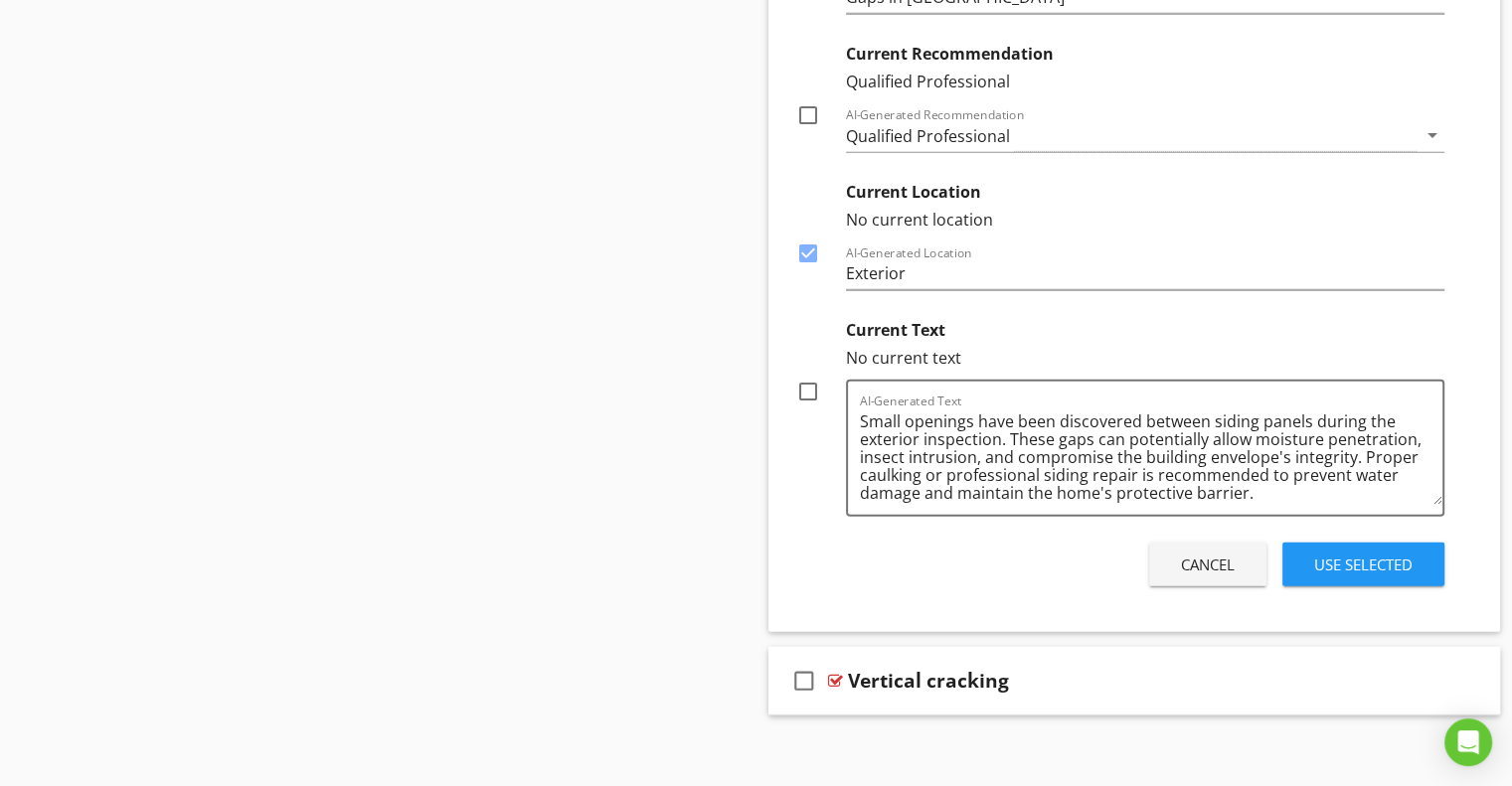 click at bounding box center (808, 392) 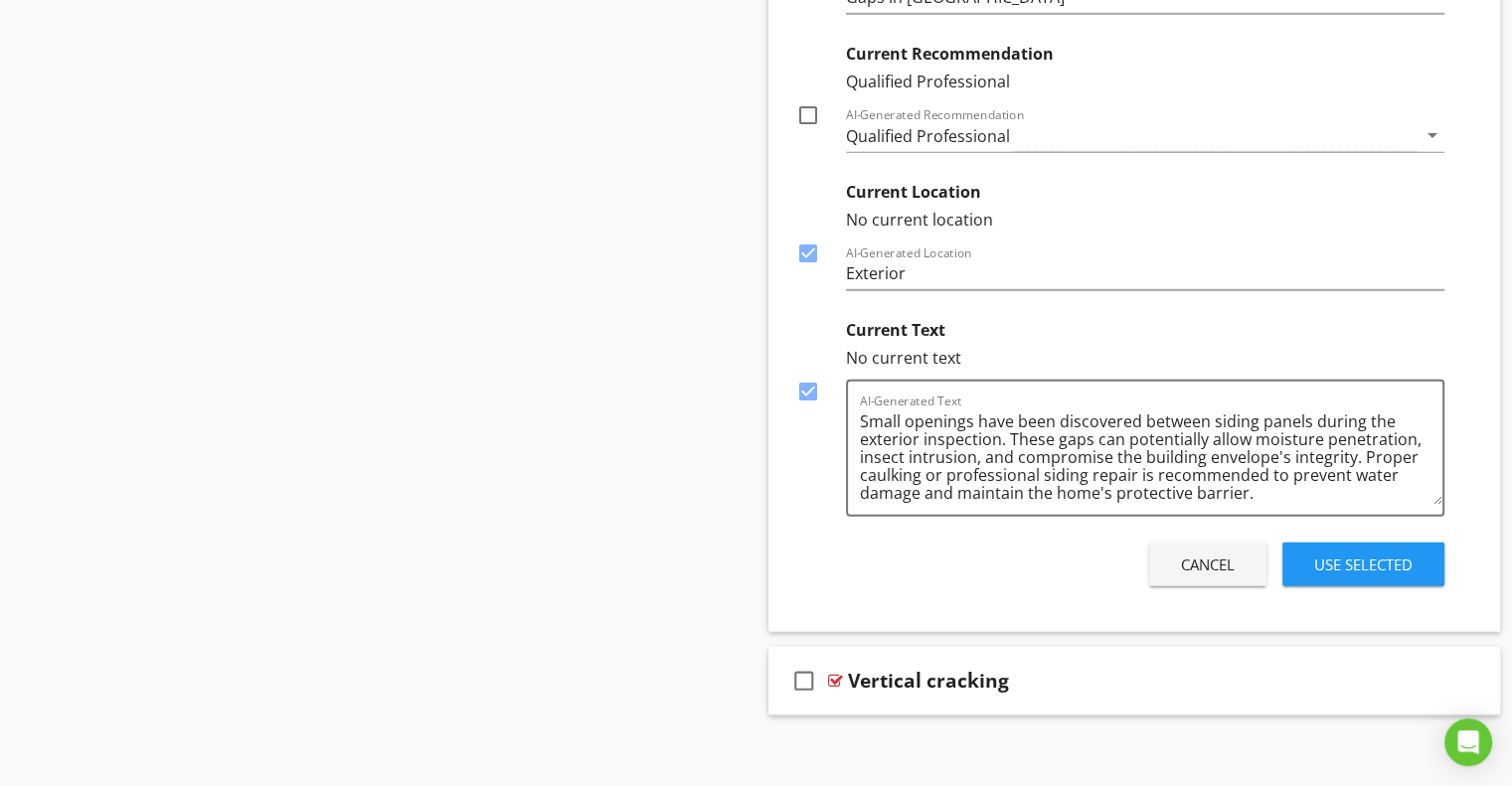 click on "Use Selected" at bounding box center [1363, 564] 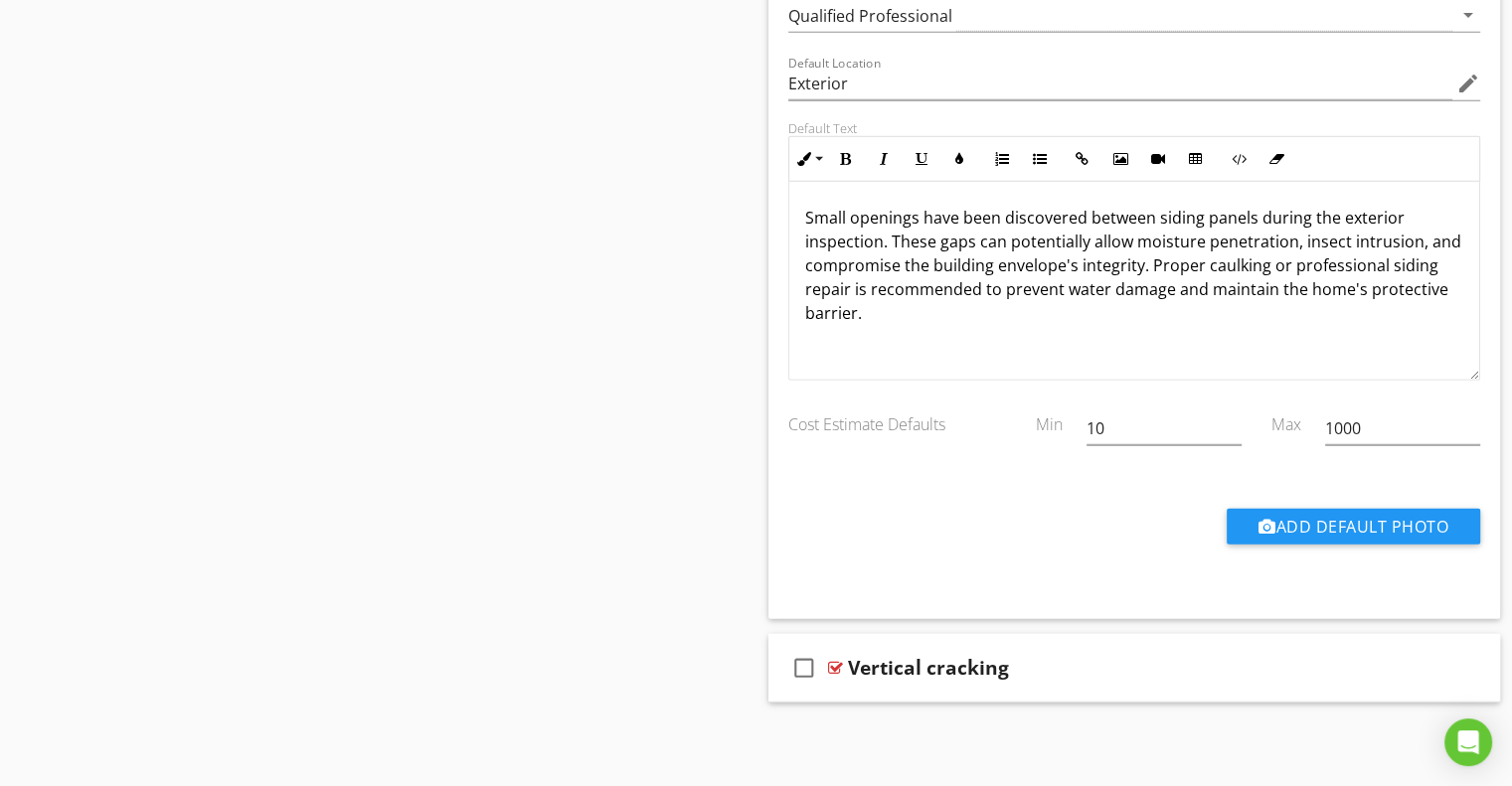 scroll, scrollTop: 4989, scrollLeft: 0, axis: vertical 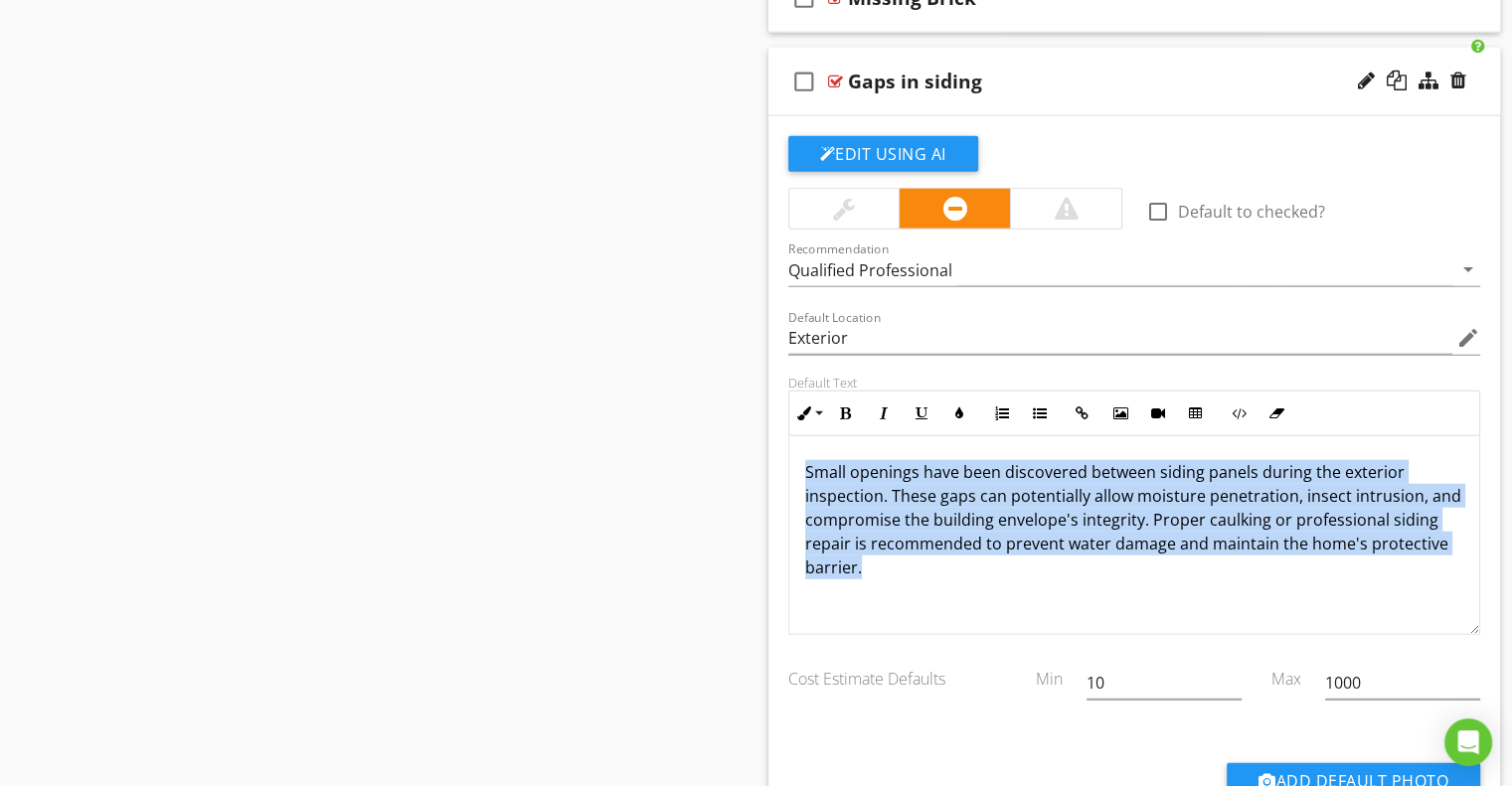 drag, startPoint x: 806, startPoint y: 454, endPoint x: 992, endPoint y: 556, distance: 212.13203 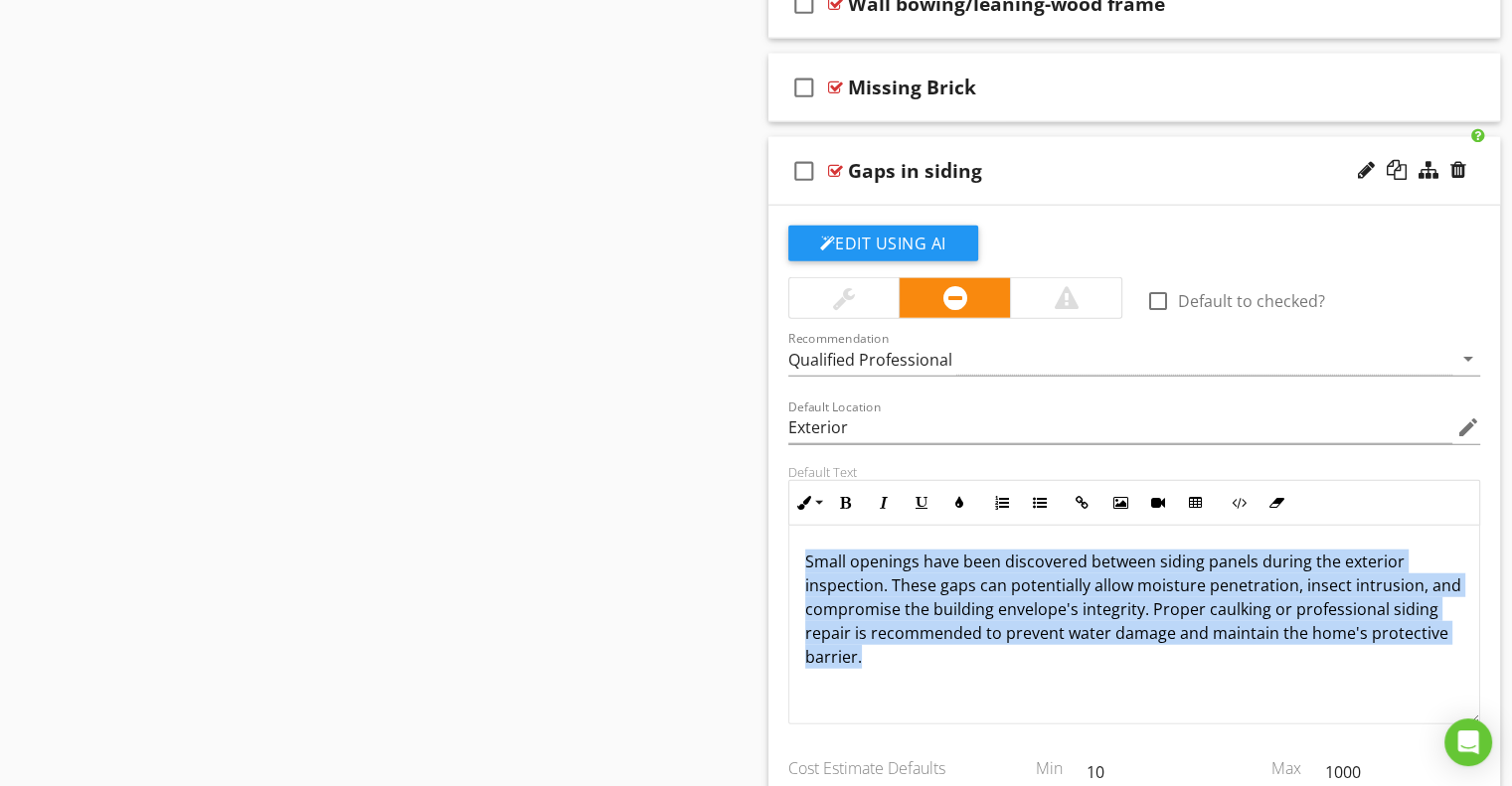 scroll, scrollTop: 4833, scrollLeft: 0, axis: vertical 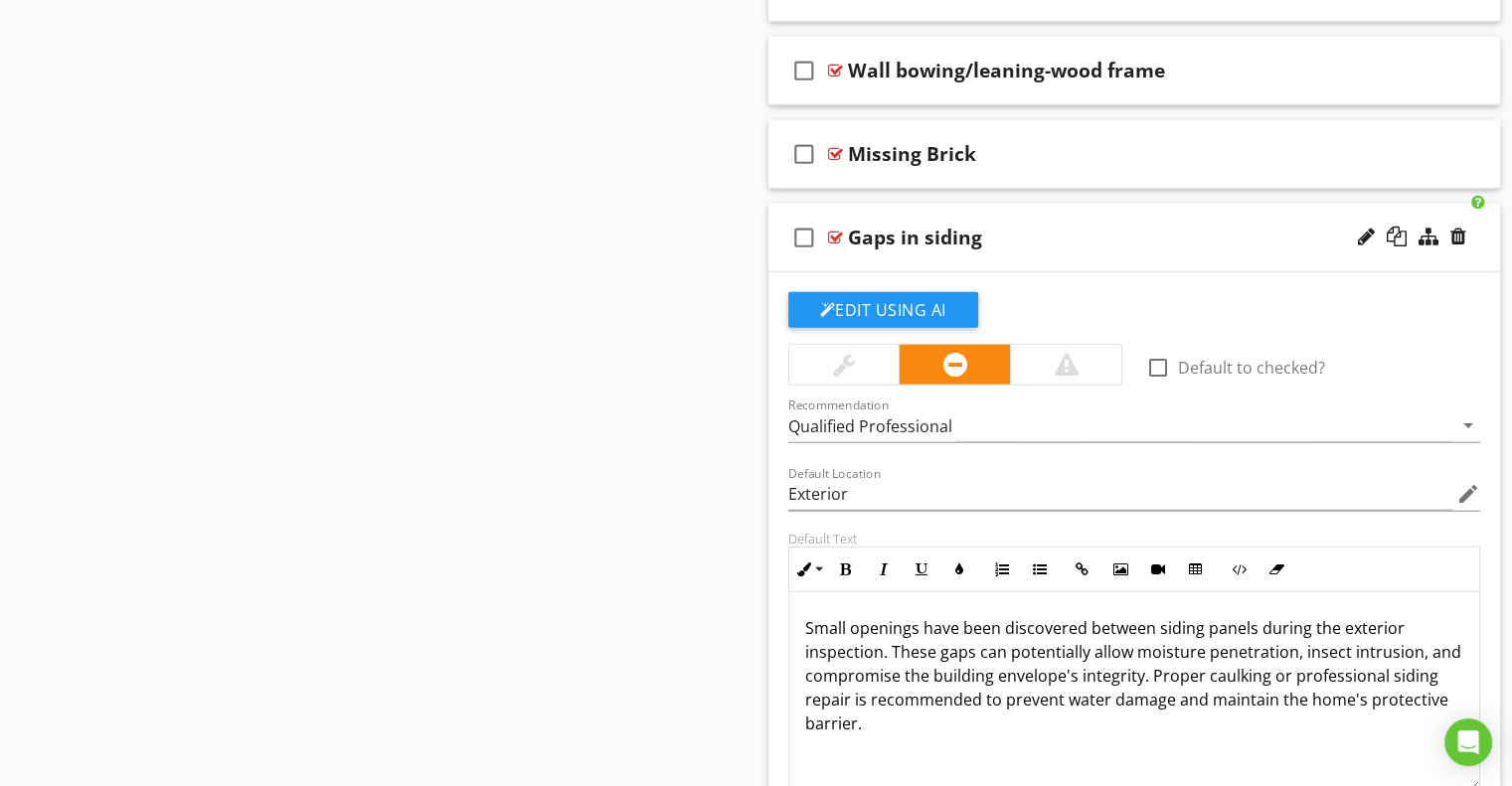 click on "check_box_outline_blank
Gaps in siding" at bounding box center [1134, 237] 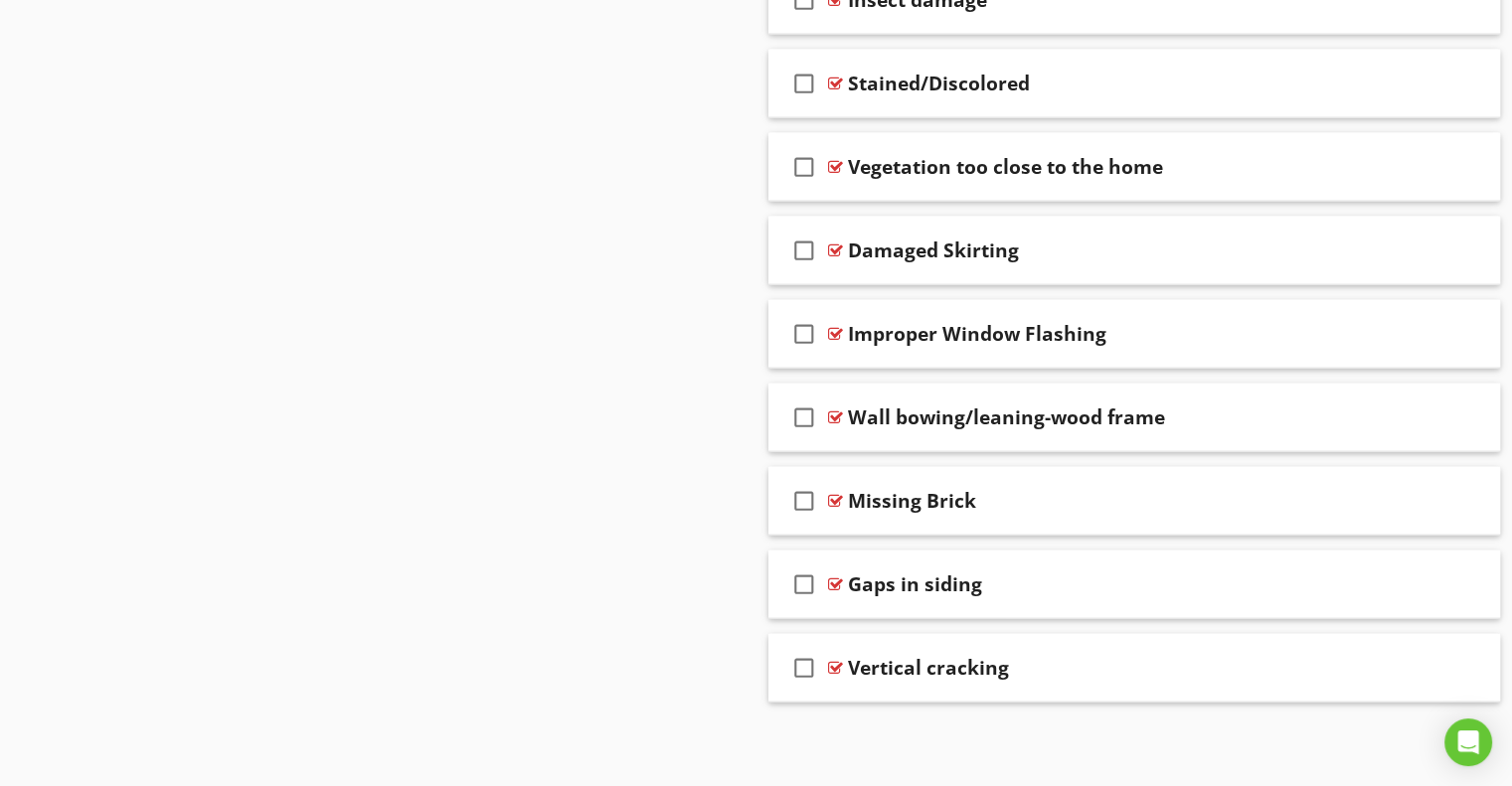 scroll, scrollTop: 4476, scrollLeft: 0, axis: vertical 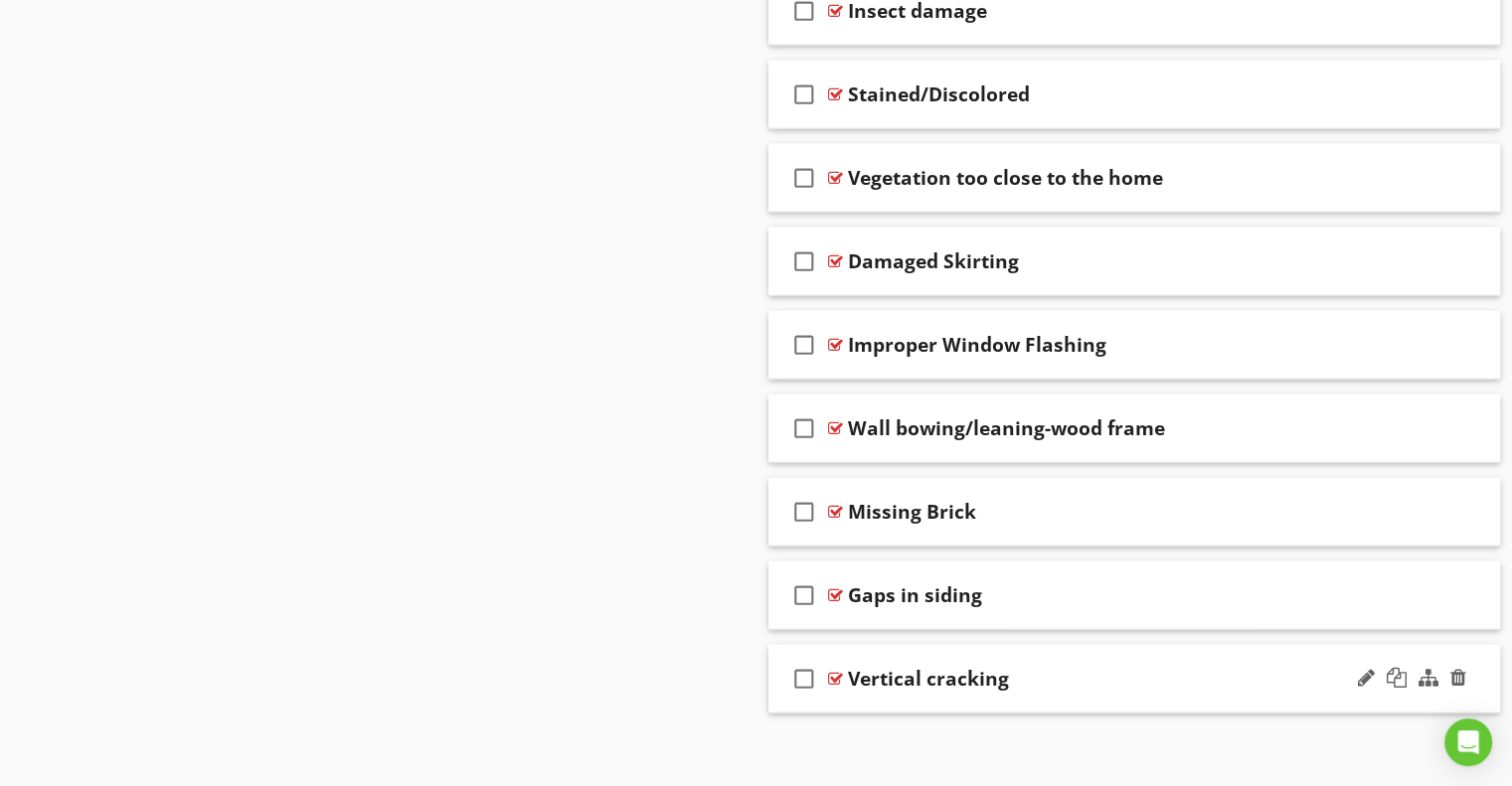 click on "Vertical cracking" at bounding box center (1107, 679) 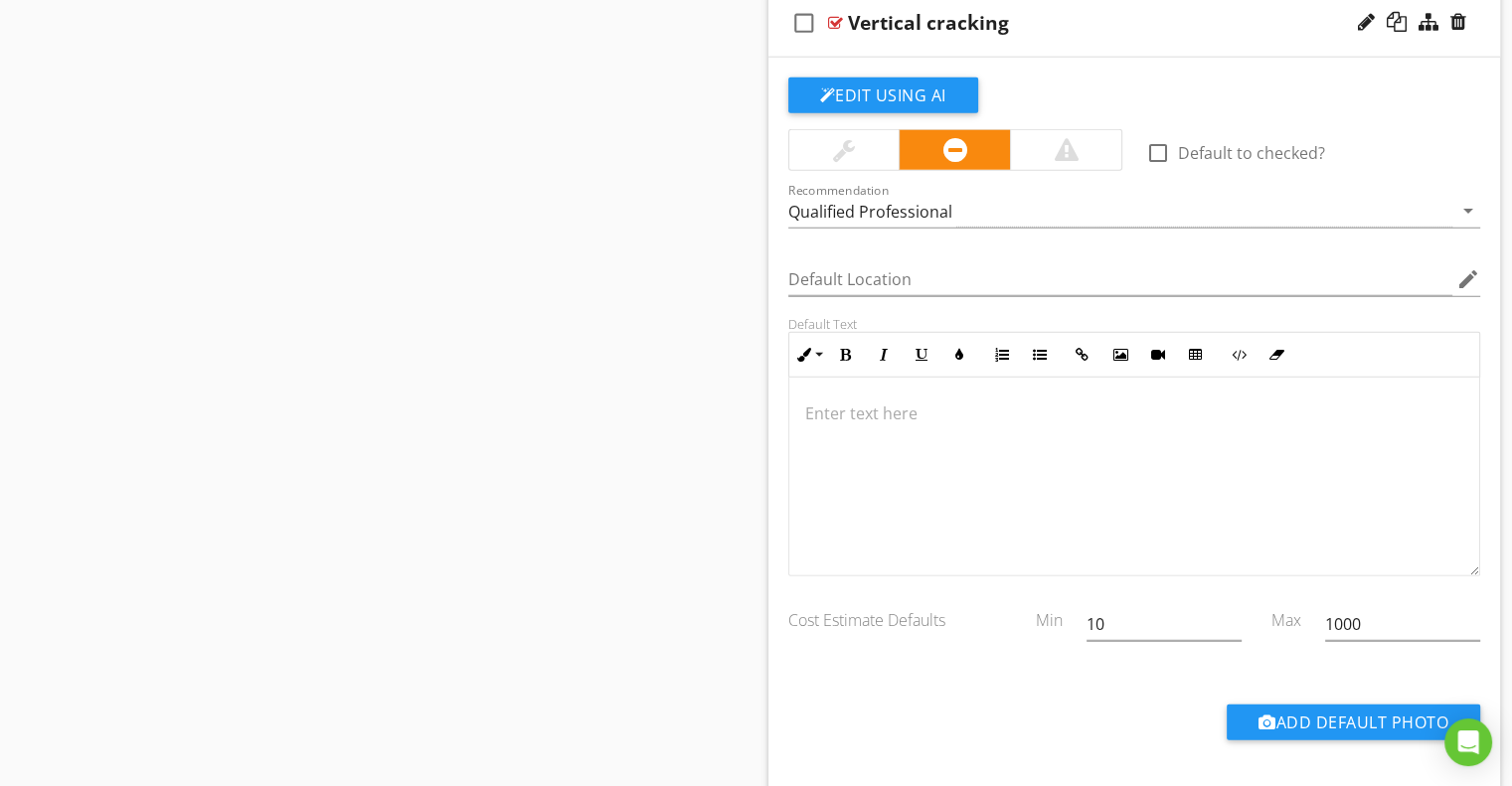 click on "Edit Using AI" at bounding box center (883, 95) 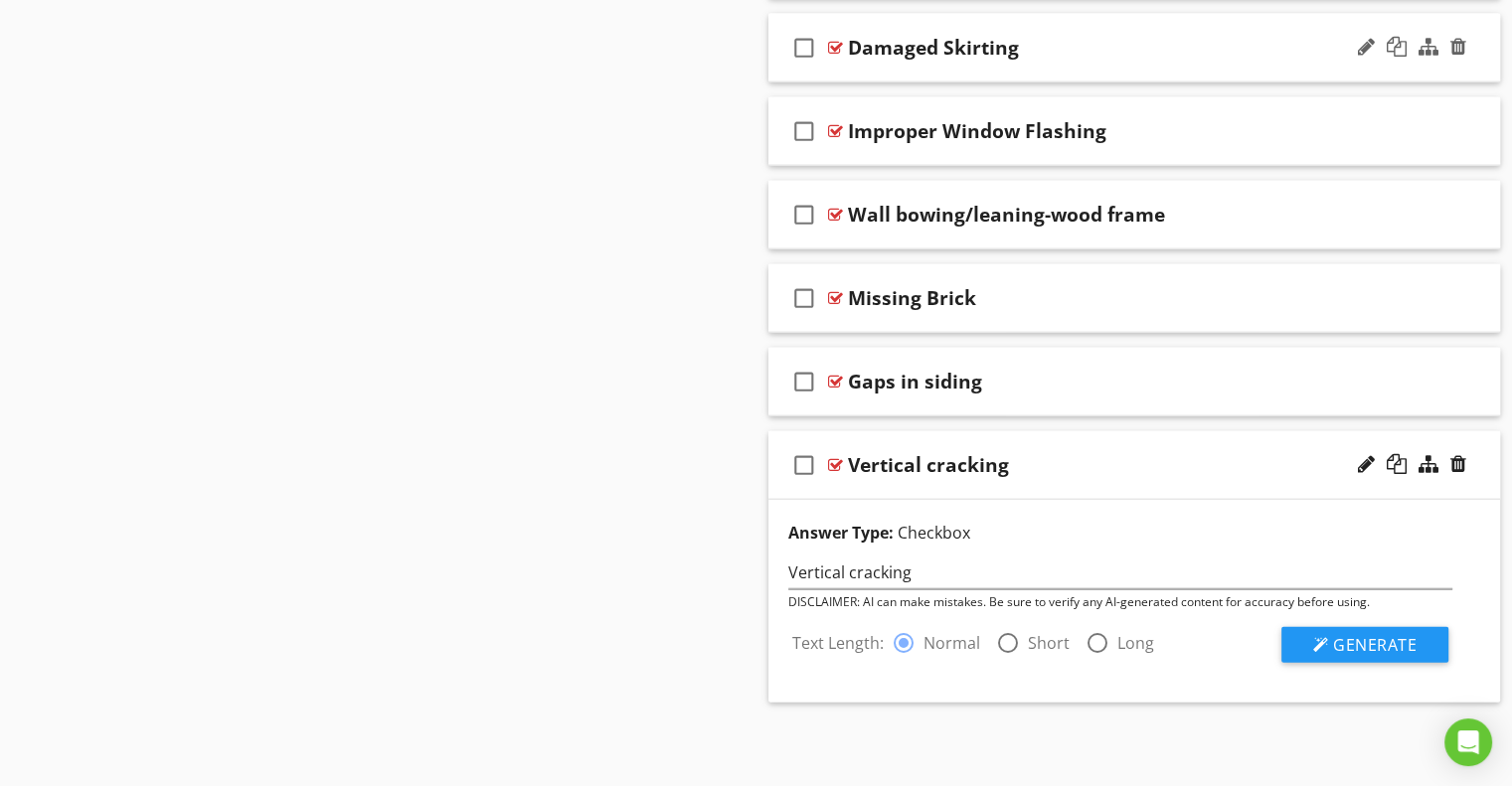 scroll, scrollTop: 4678, scrollLeft: 0, axis: vertical 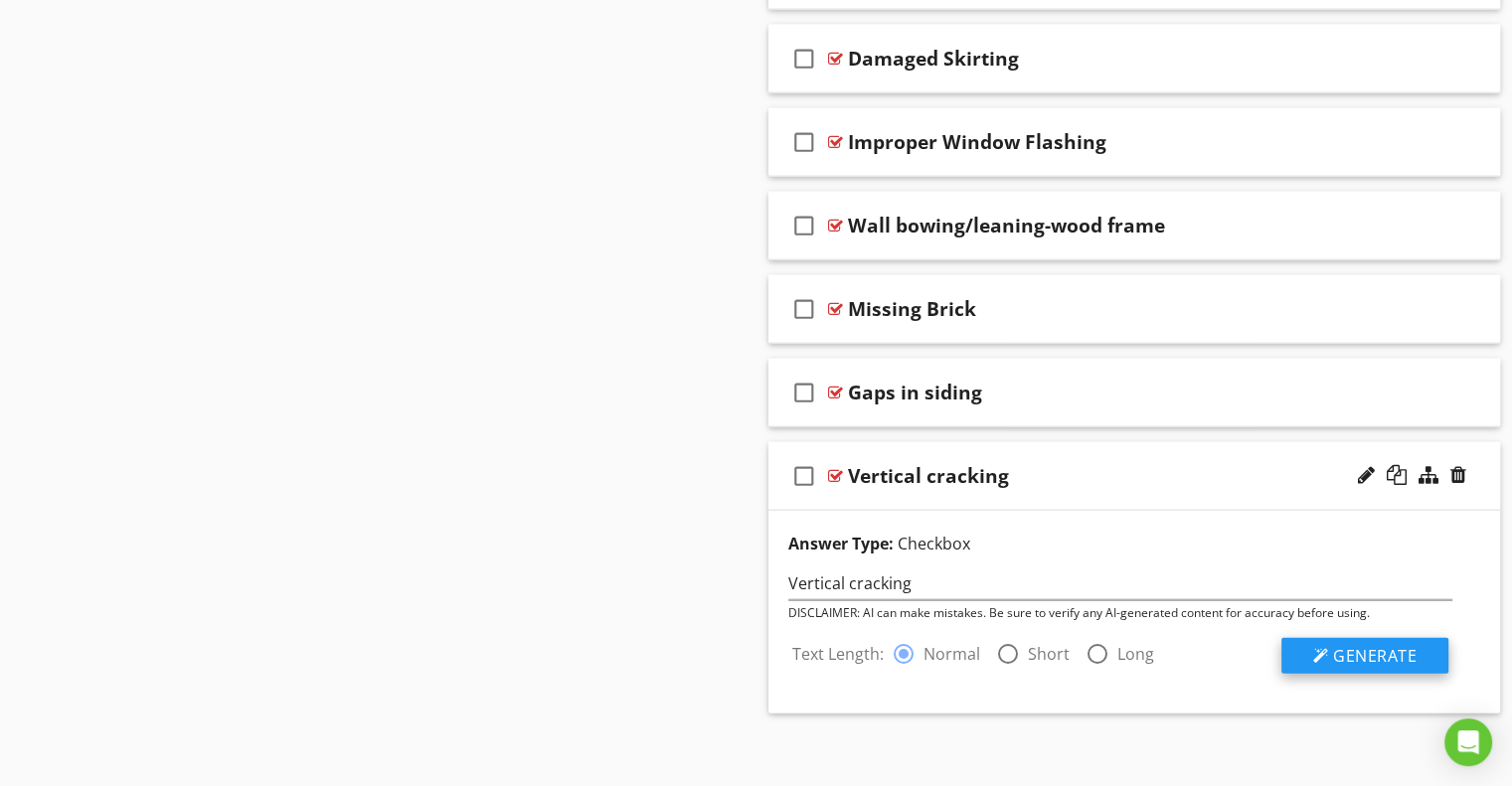 click on "Generate" at bounding box center [1375, 656] 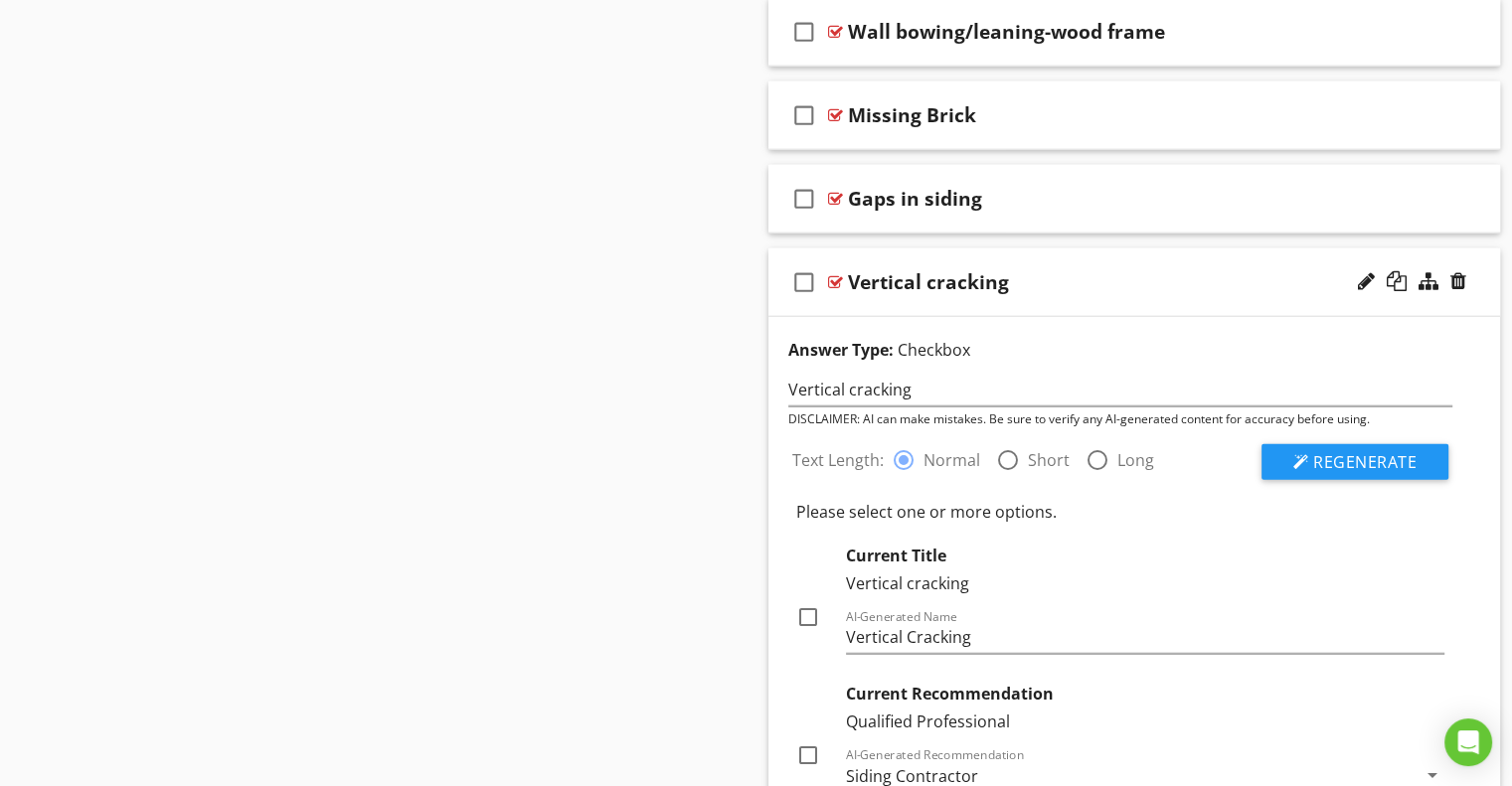 scroll, scrollTop: 5076, scrollLeft: 0, axis: vertical 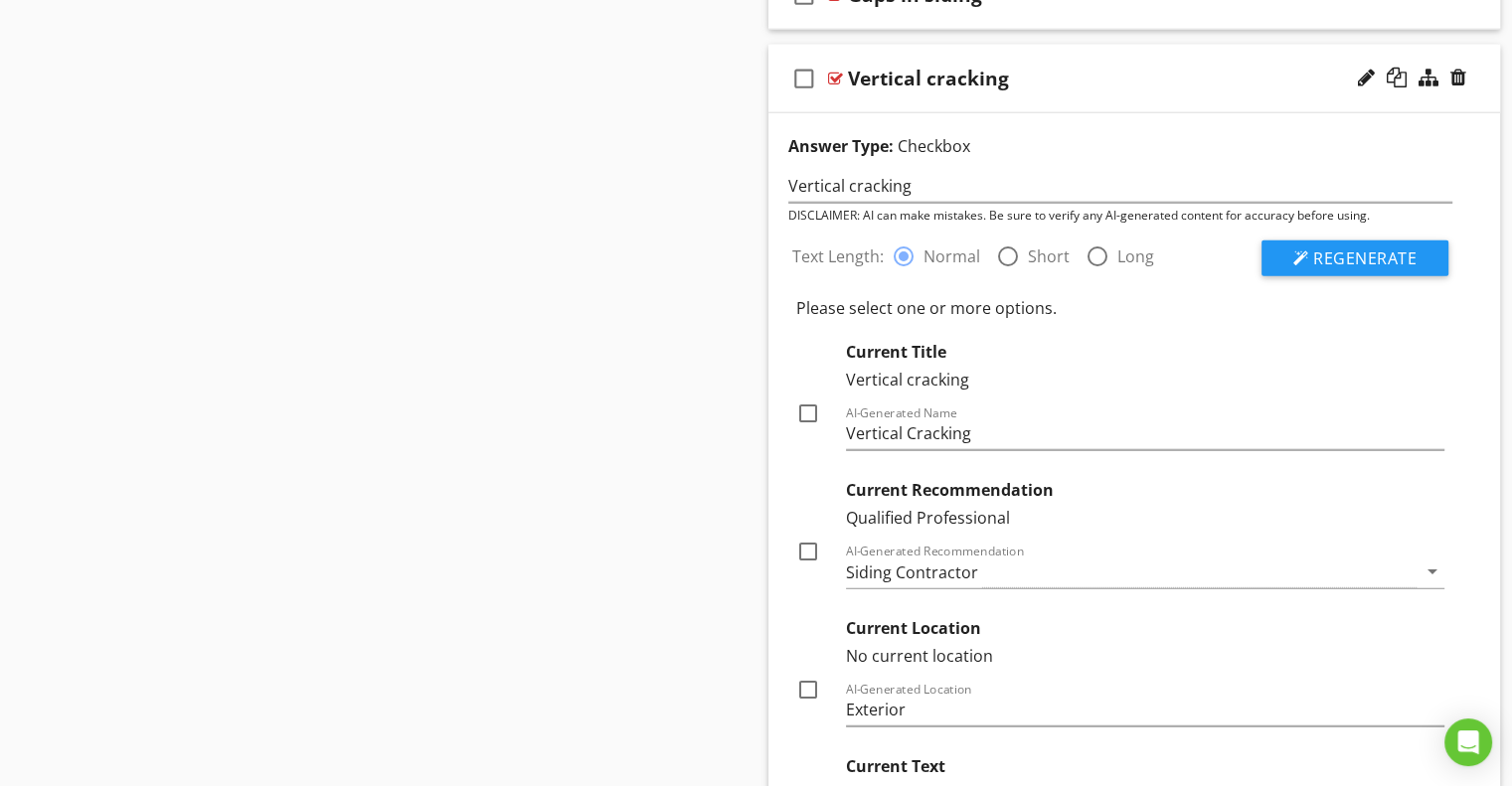 click at bounding box center (808, 413) 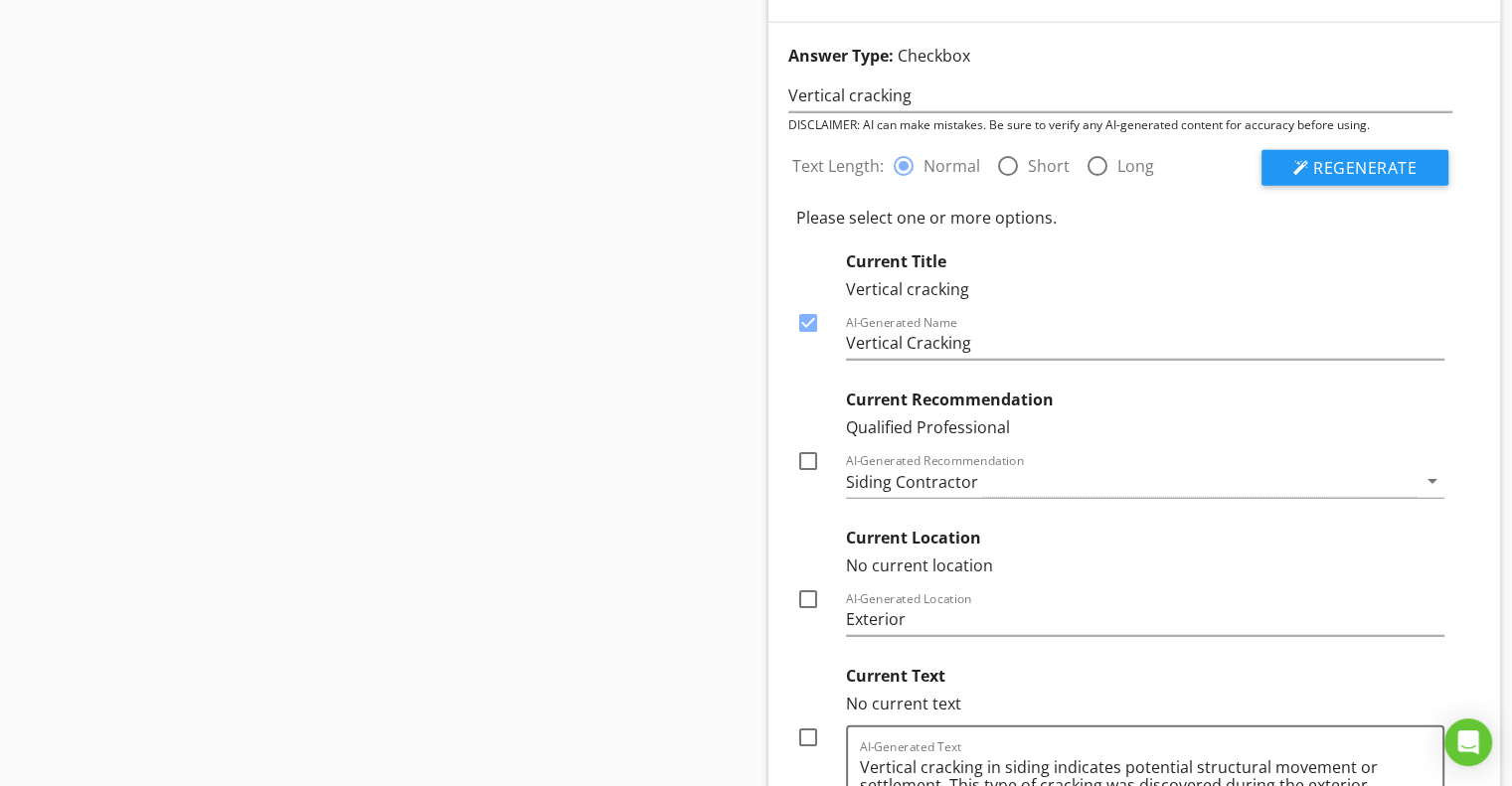 scroll, scrollTop: 5374, scrollLeft: 0, axis: vertical 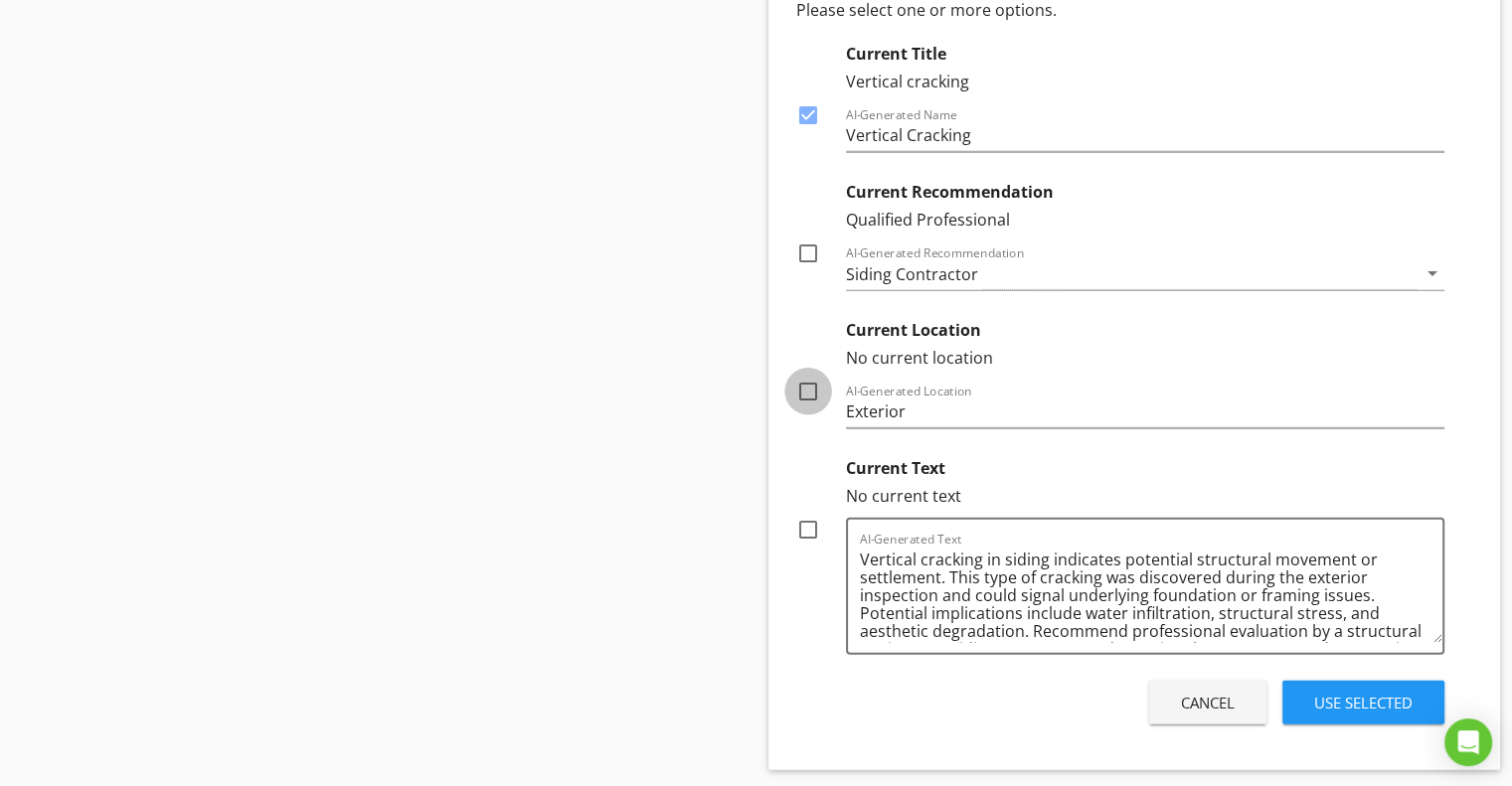 click at bounding box center (808, 392) 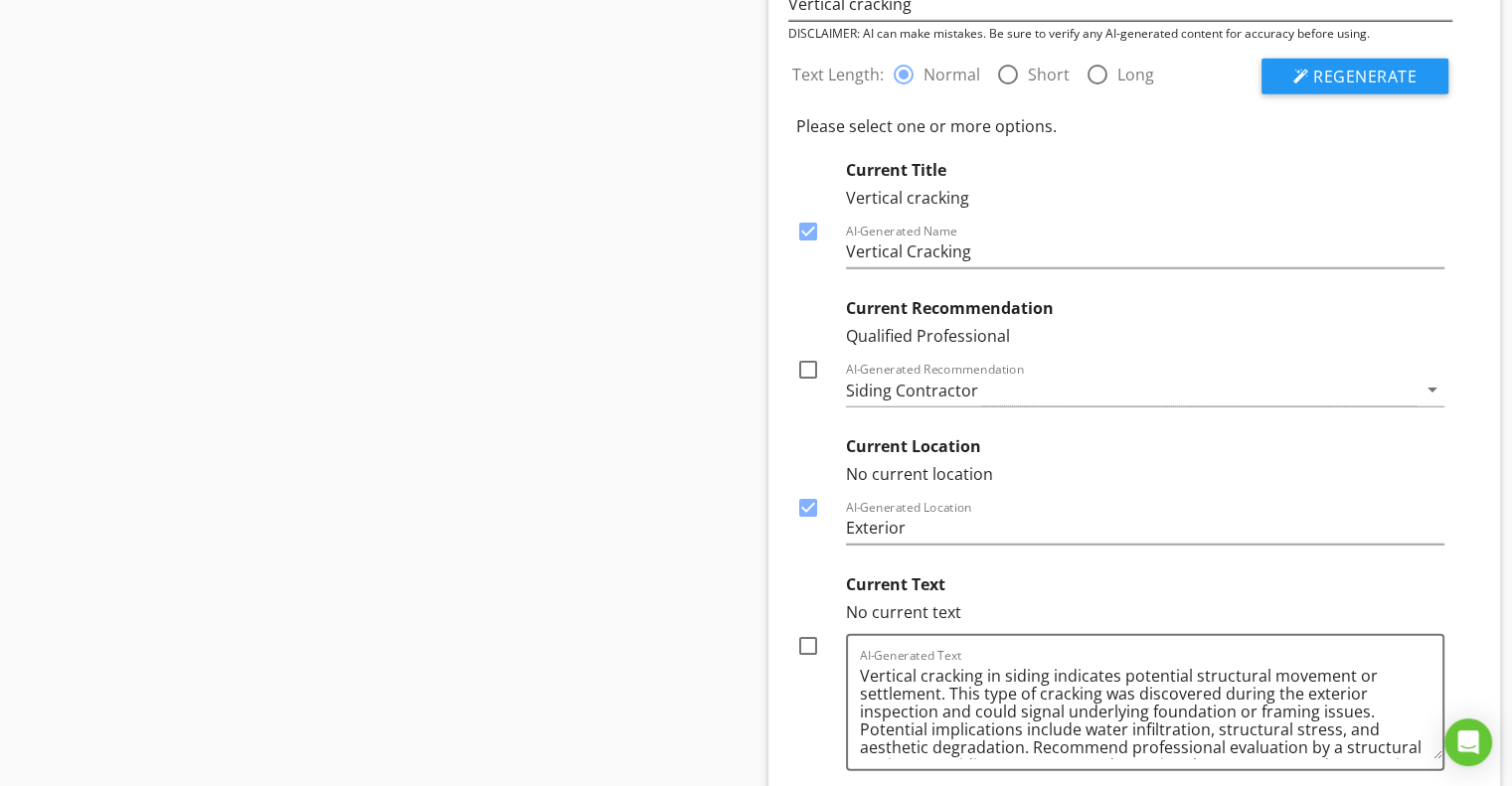 scroll, scrollTop: 5076, scrollLeft: 0, axis: vertical 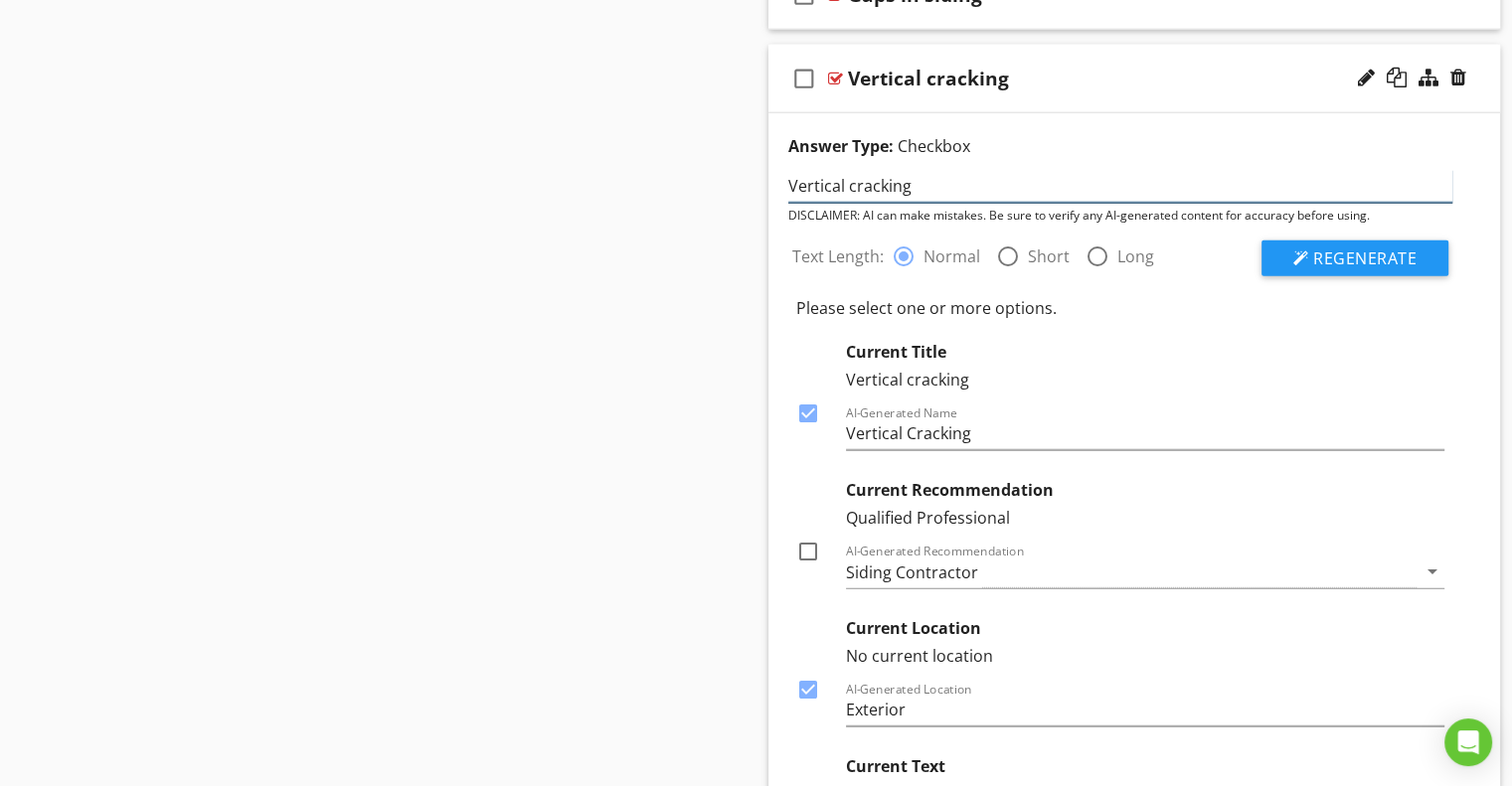click on "Vertical cracking" at bounding box center (1120, 186) 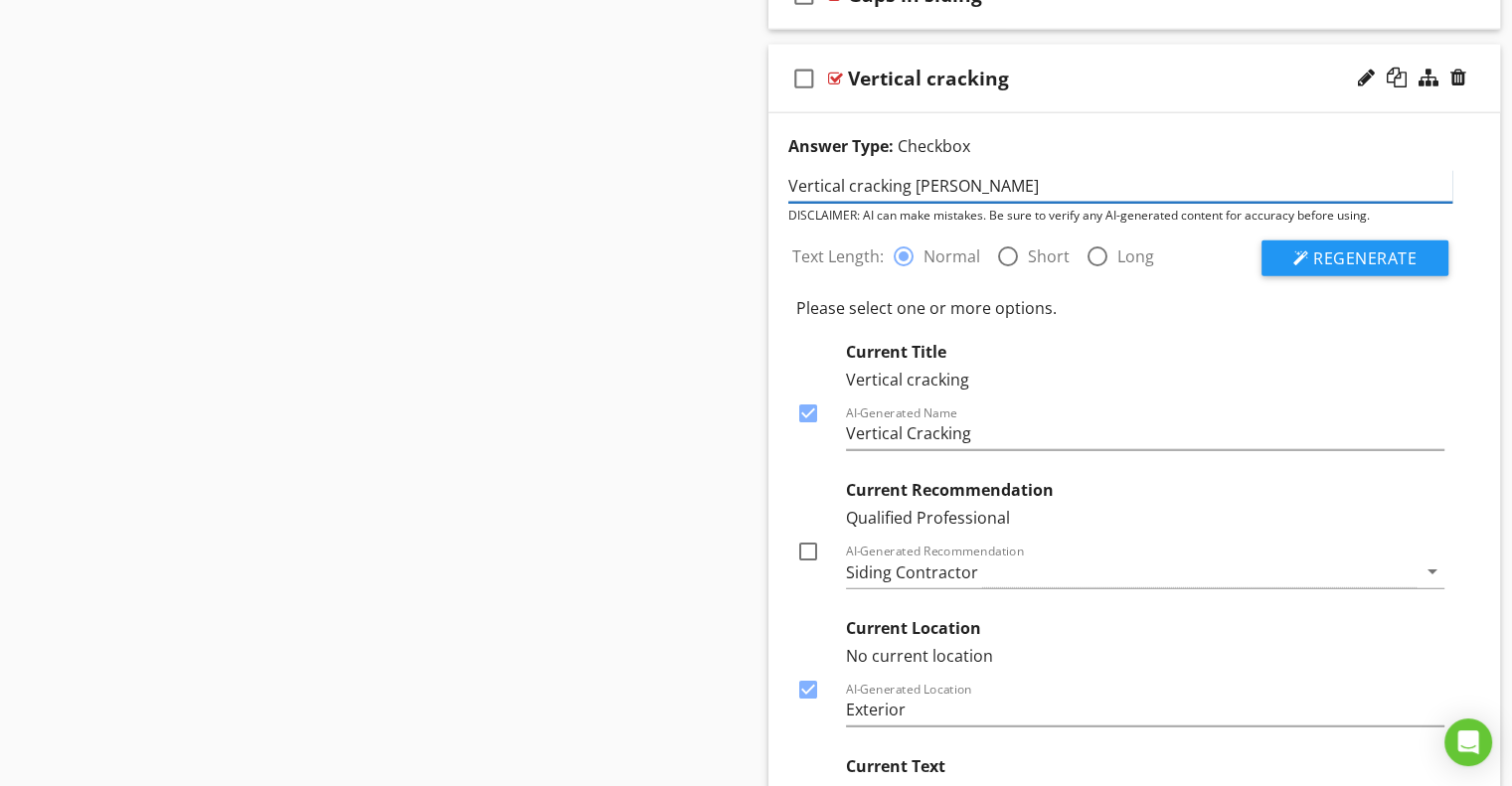 click on "Vertical cracking birck" at bounding box center (1120, 186) 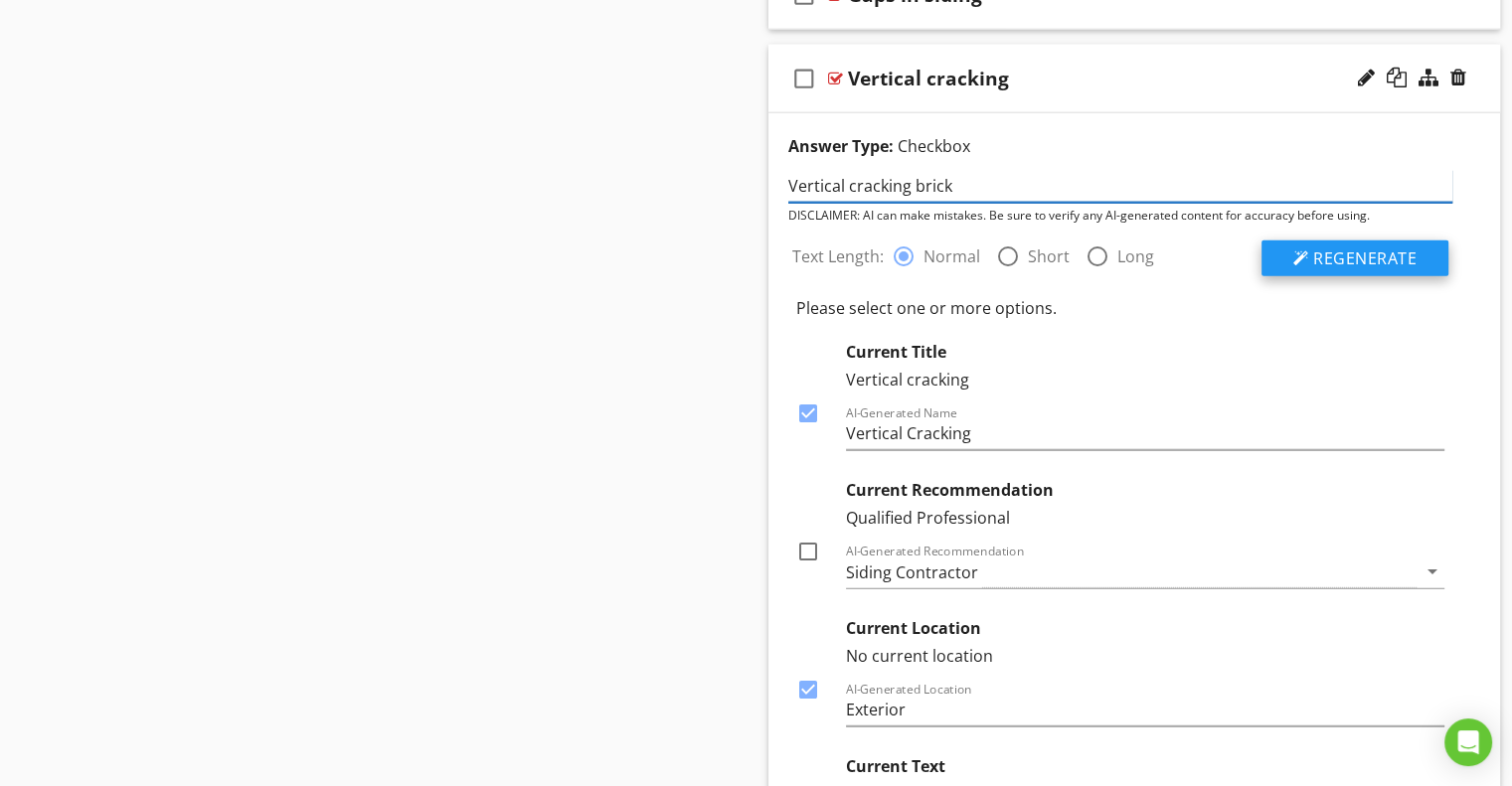 type on "Vertical cracking brick" 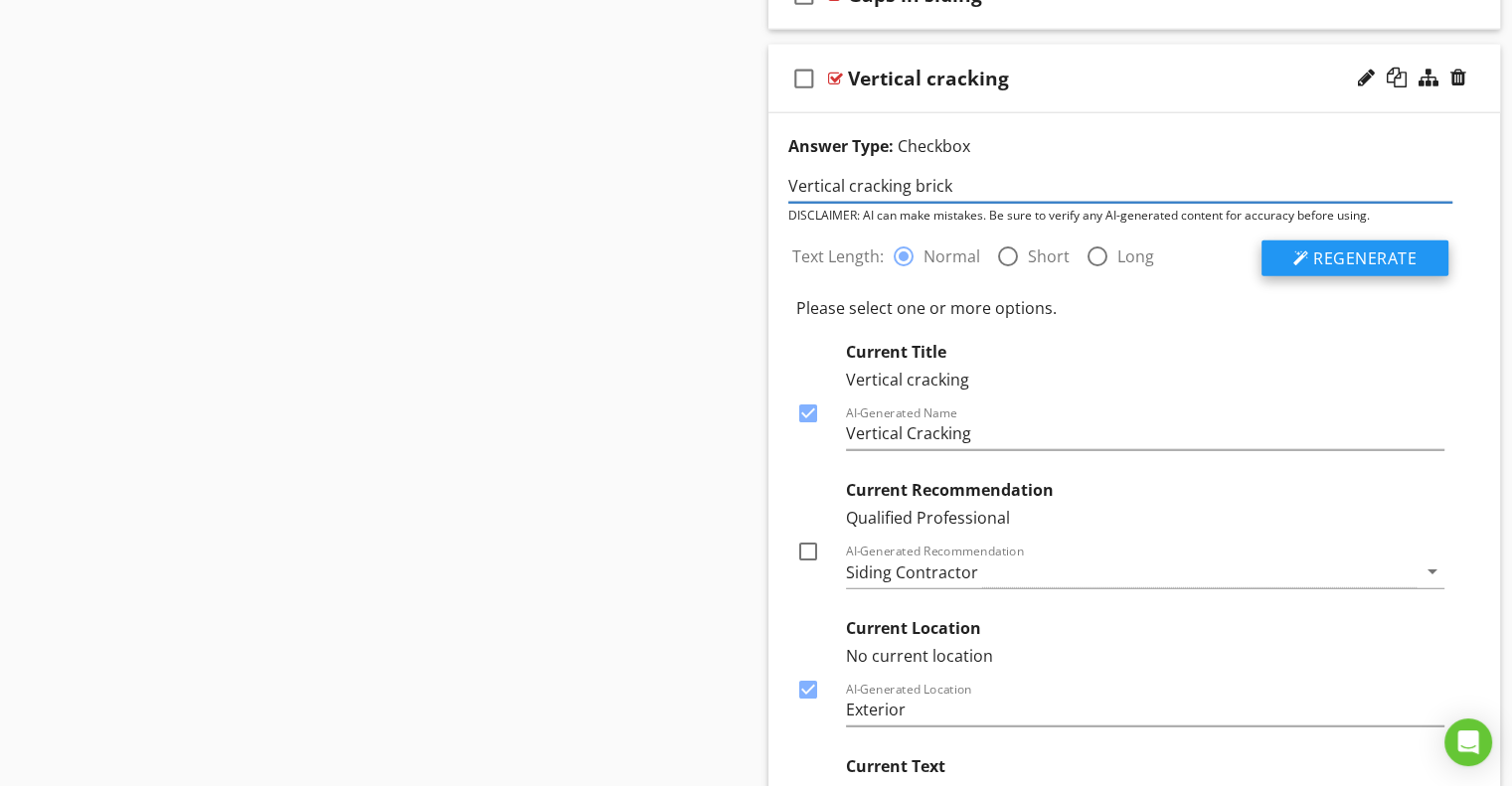 click on "Regenerate" at bounding box center [1365, 258] 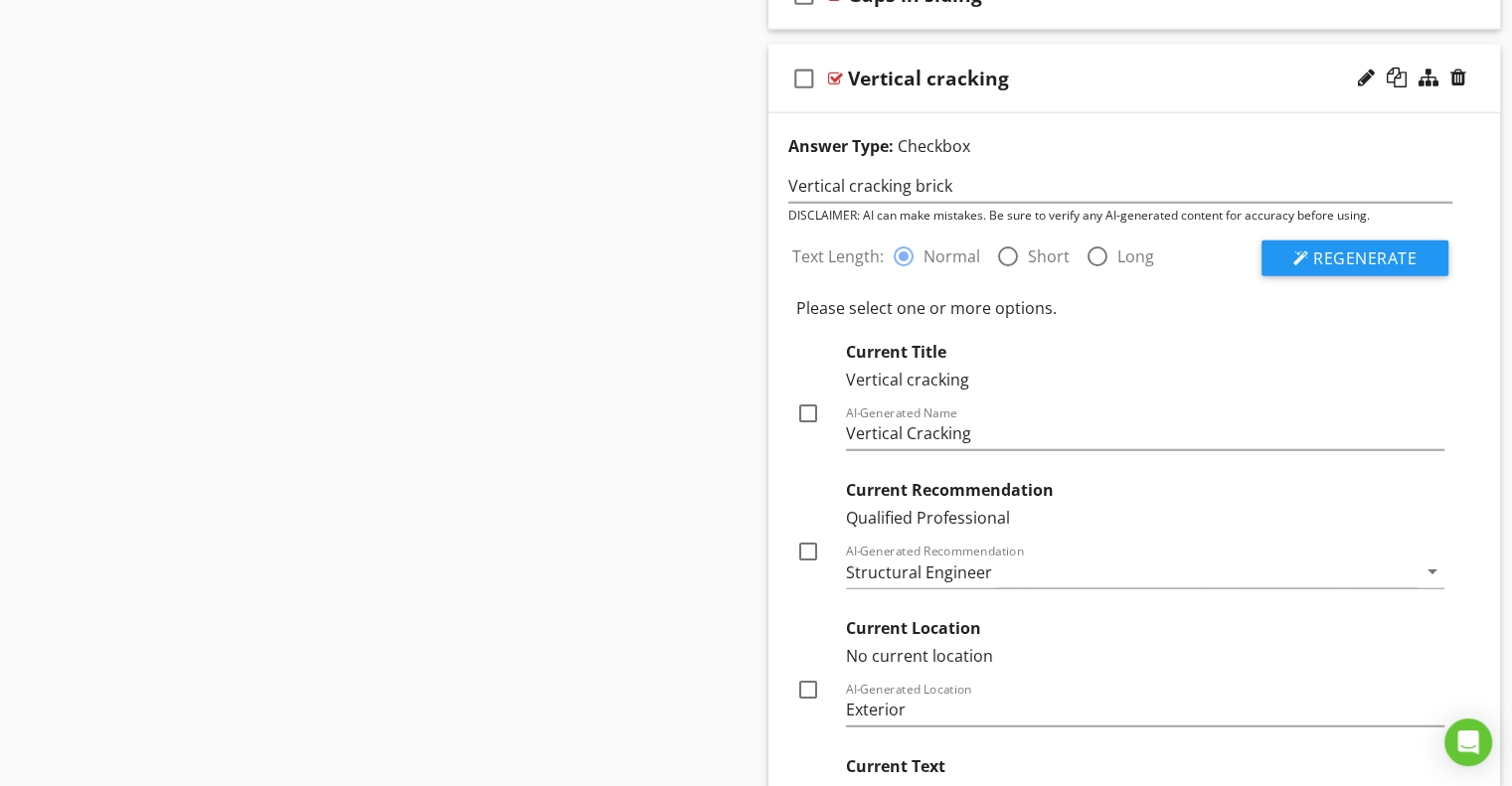 scroll, scrollTop: 5175, scrollLeft: 0, axis: vertical 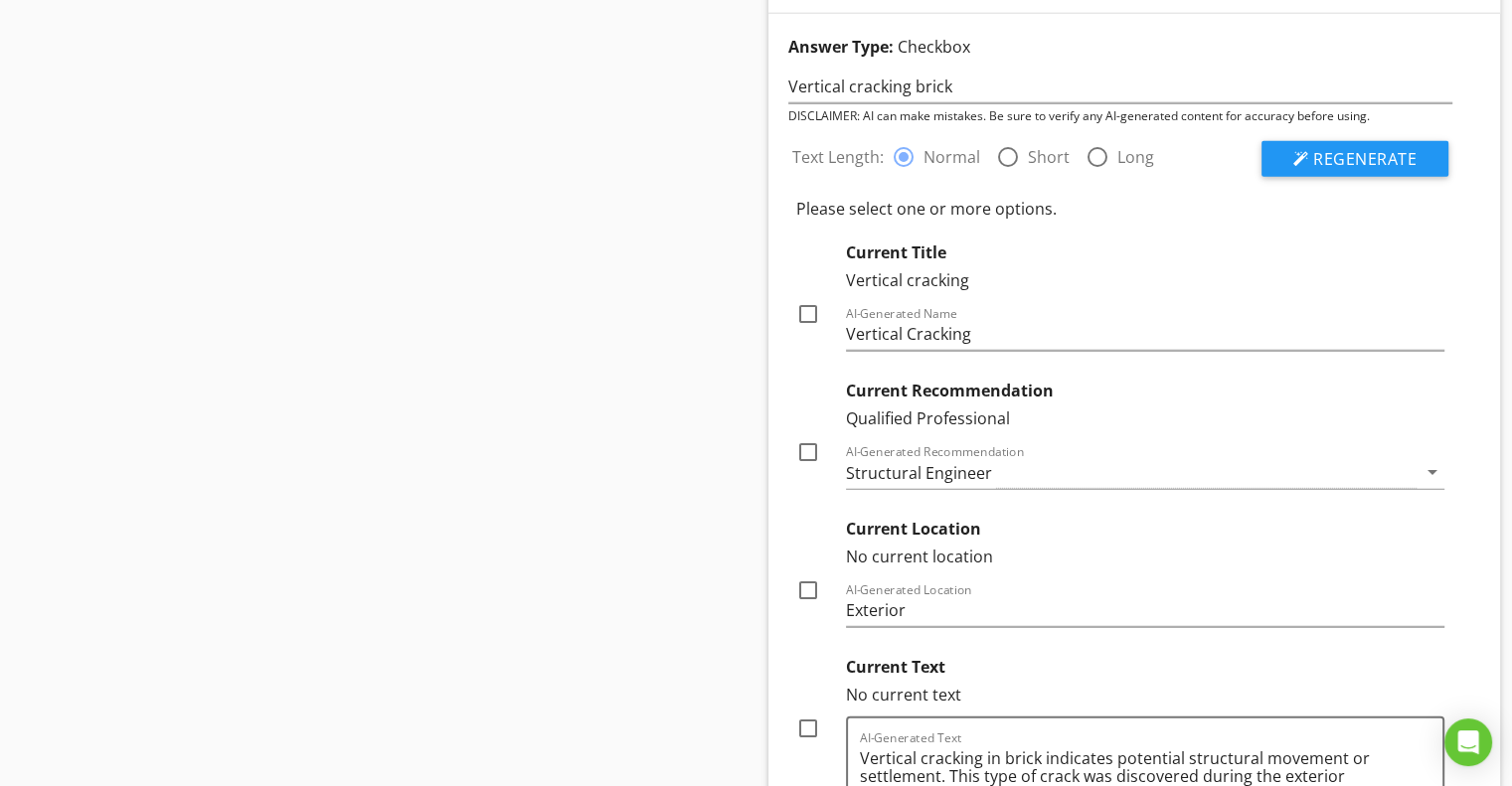 click at bounding box center [808, 314] 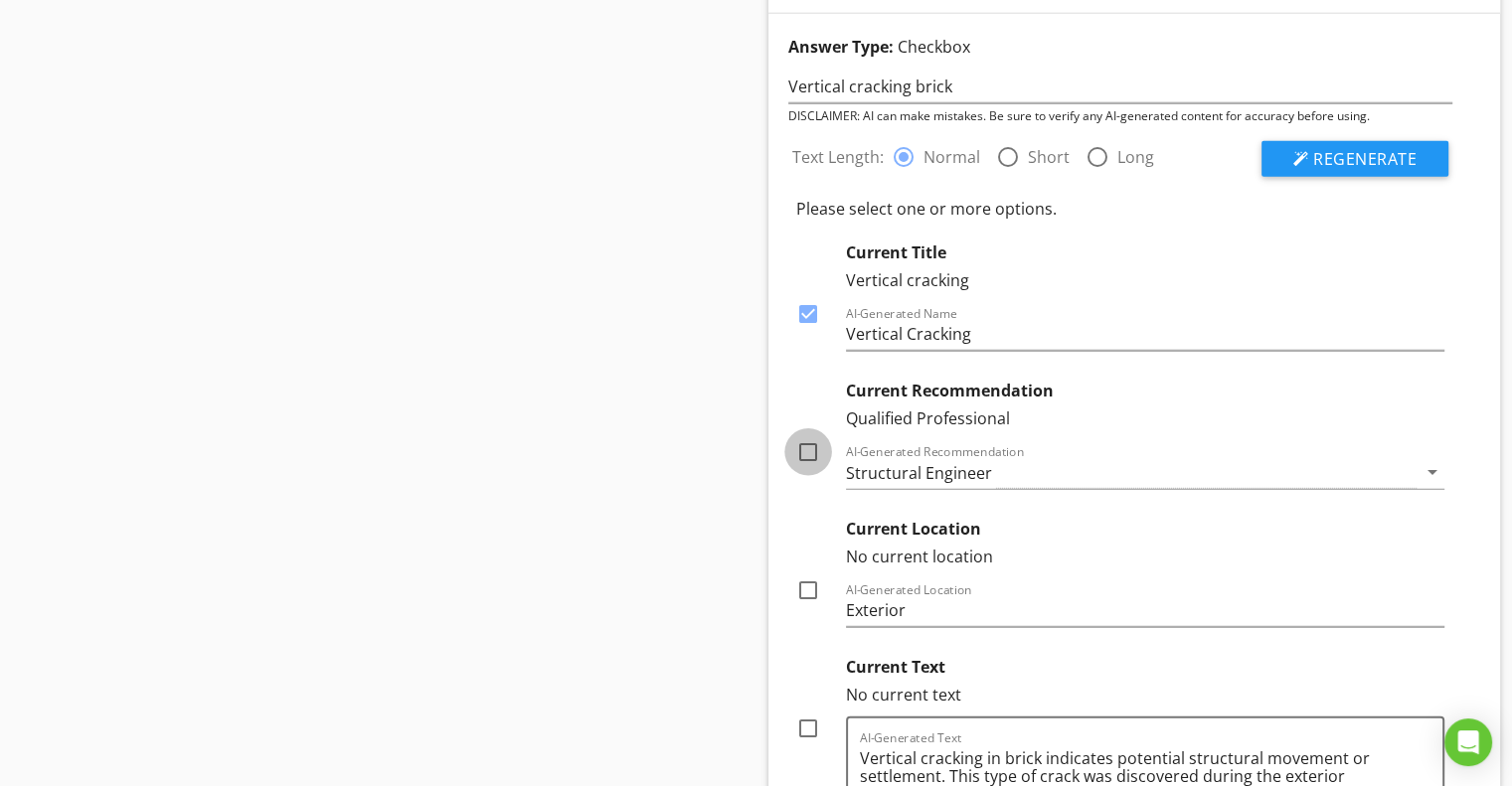 click at bounding box center [808, 452] 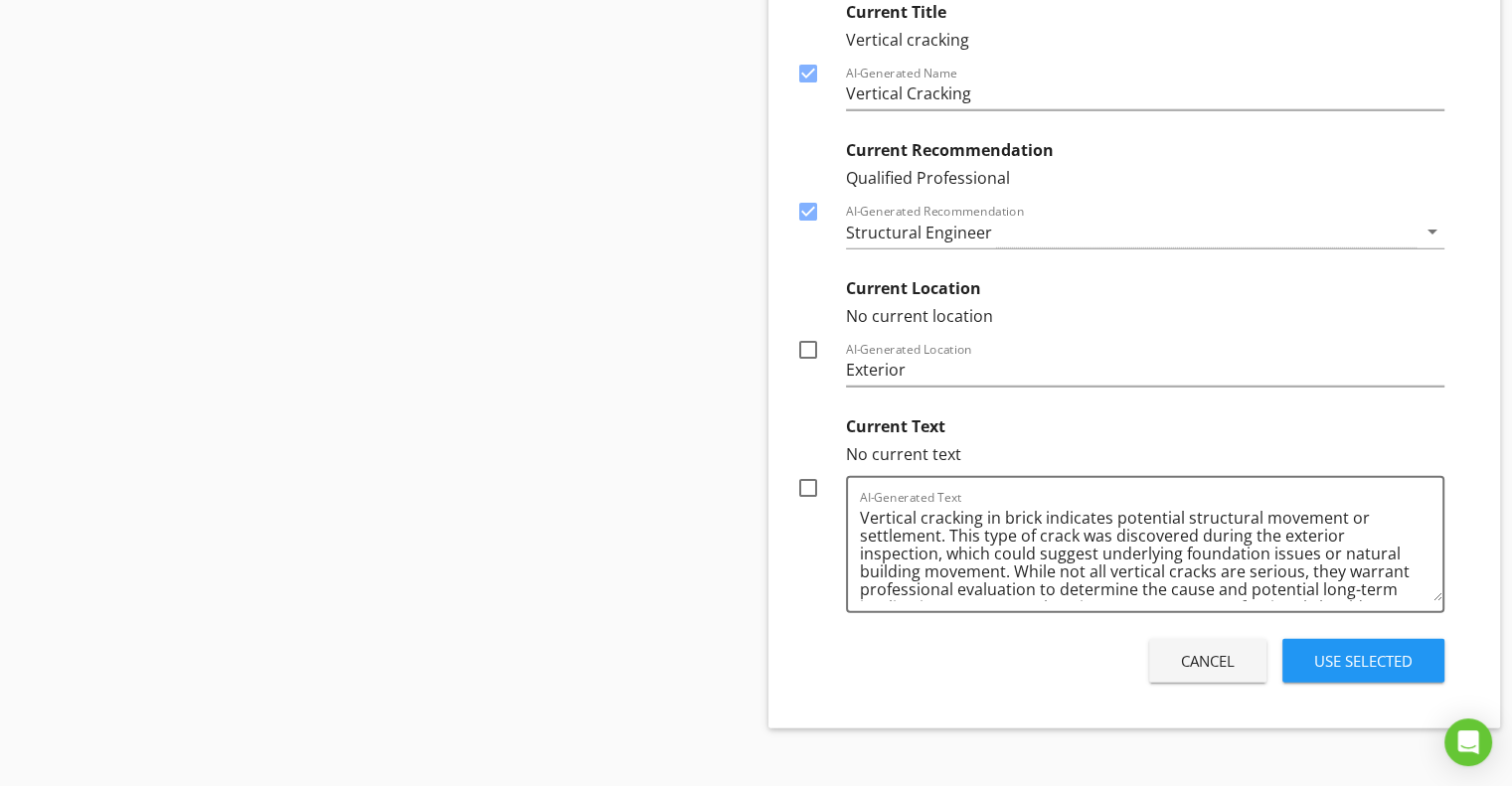 scroll, scrollTop: 5428, scrollLeft: 0, axis: vertical 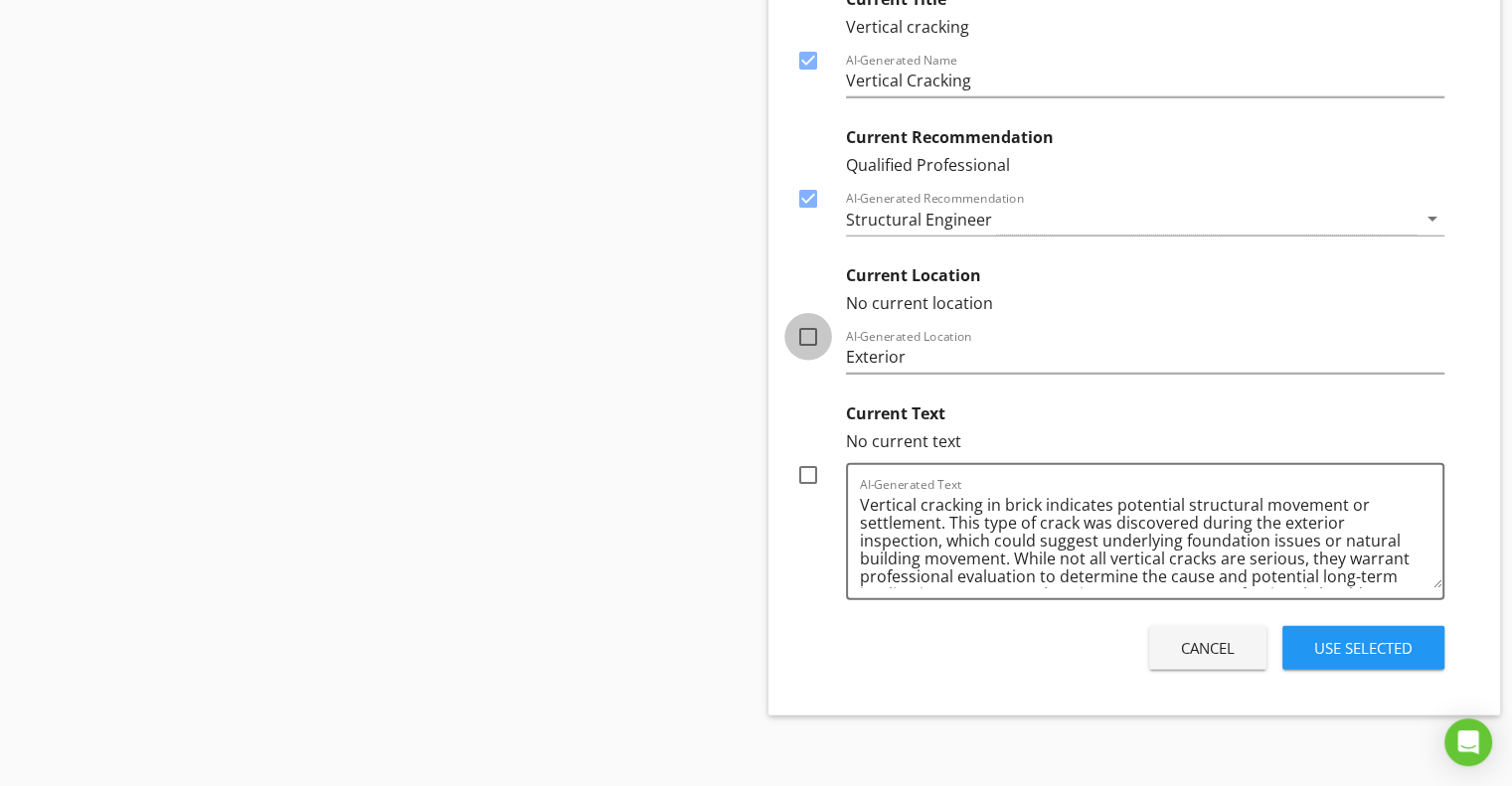 click at bounding box center [808, 337] 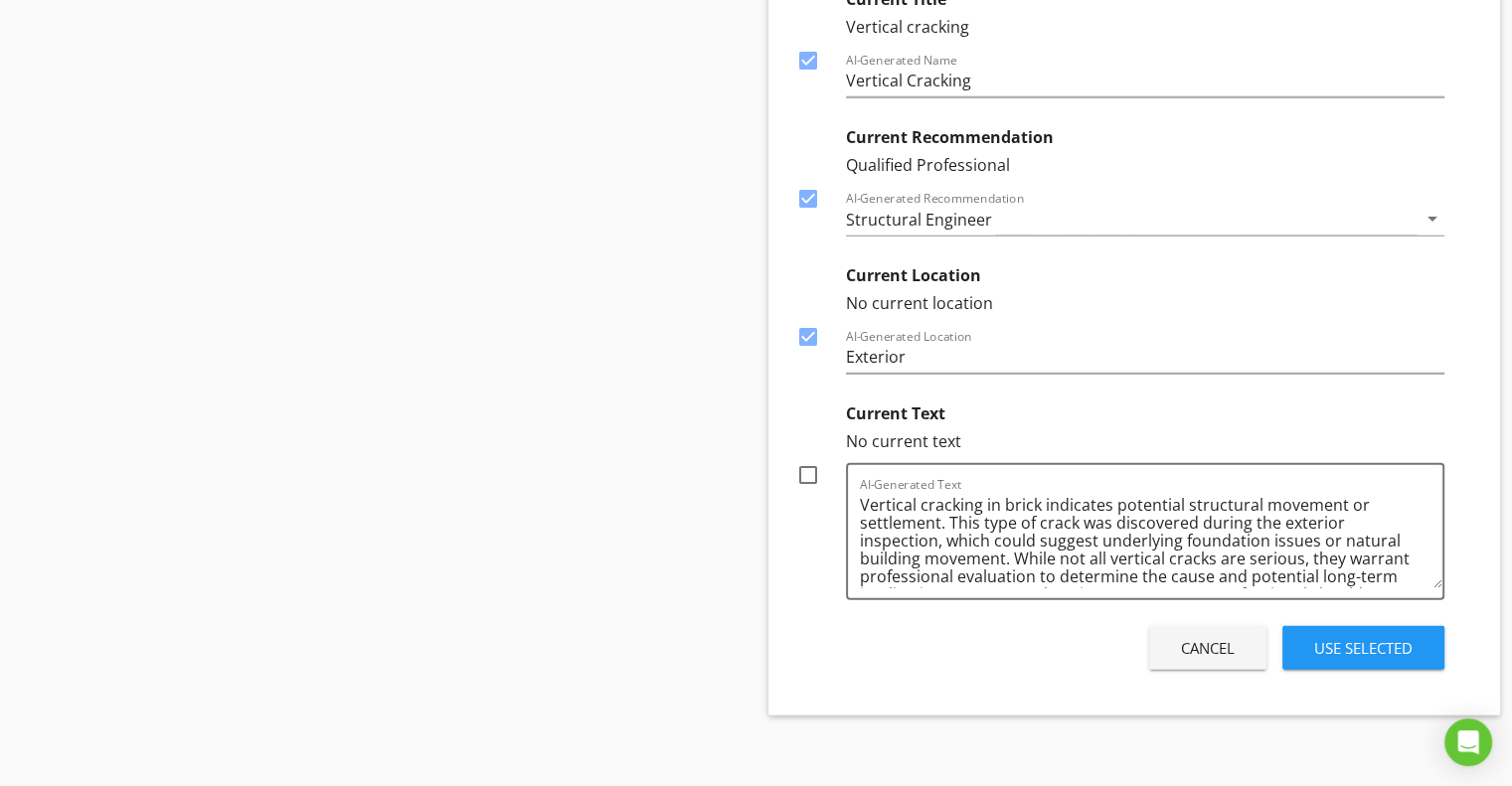 click at bounding box center [808, 475] 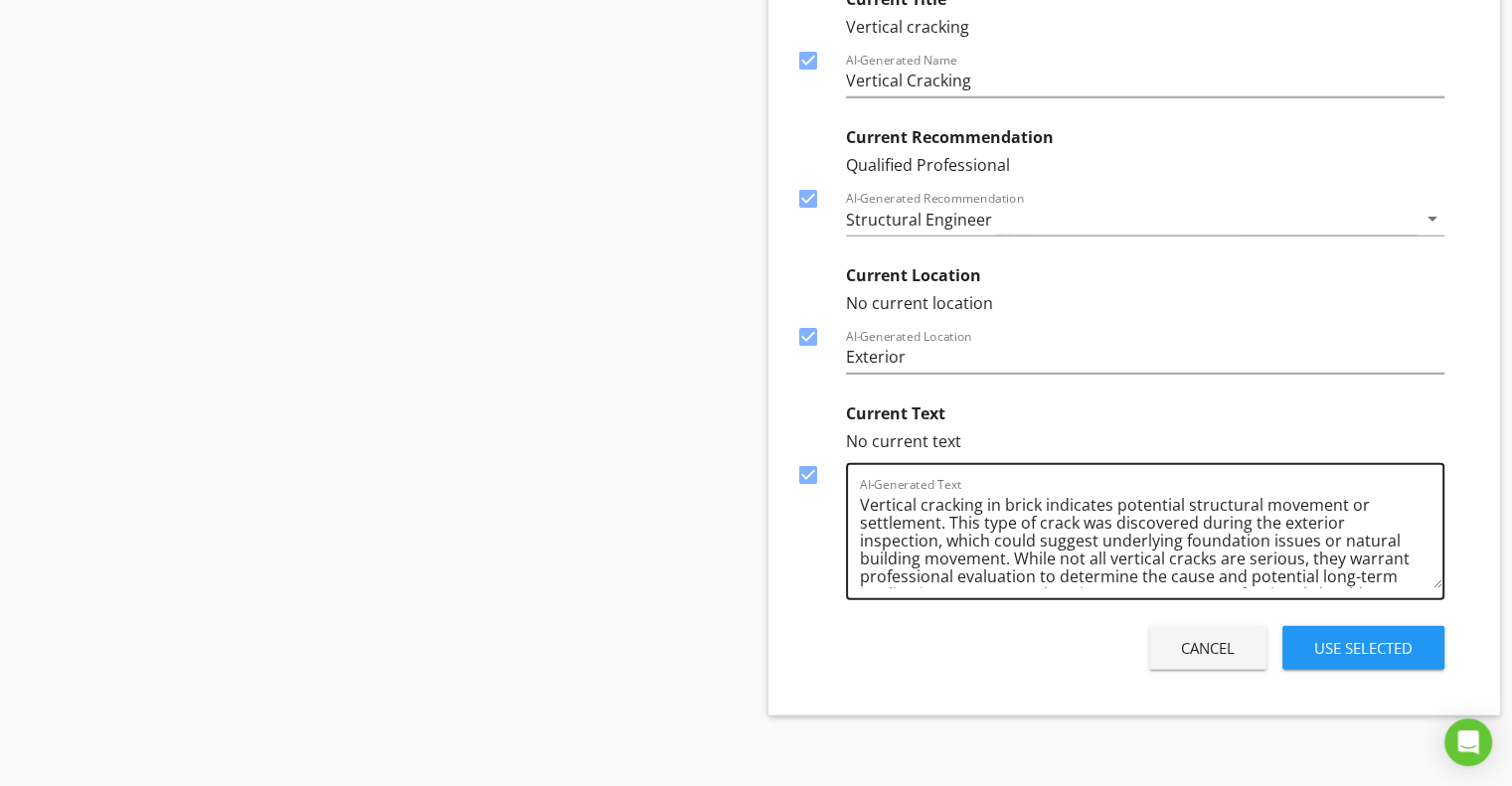 scroll, scrollTop: 40, scrollLeft: 0, axis: vertical 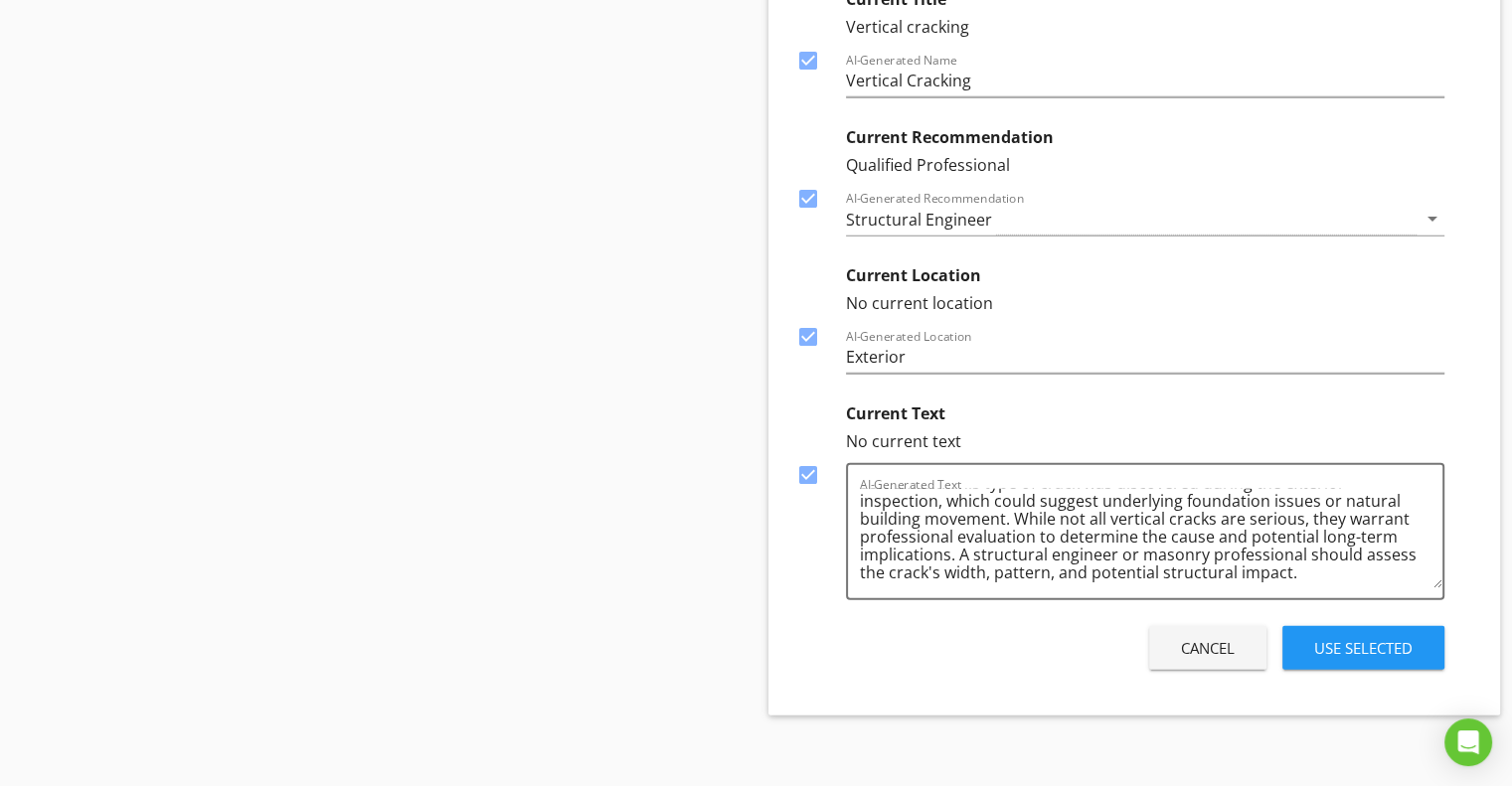 click on "Use Selected" at bounding box center (1363, 648) 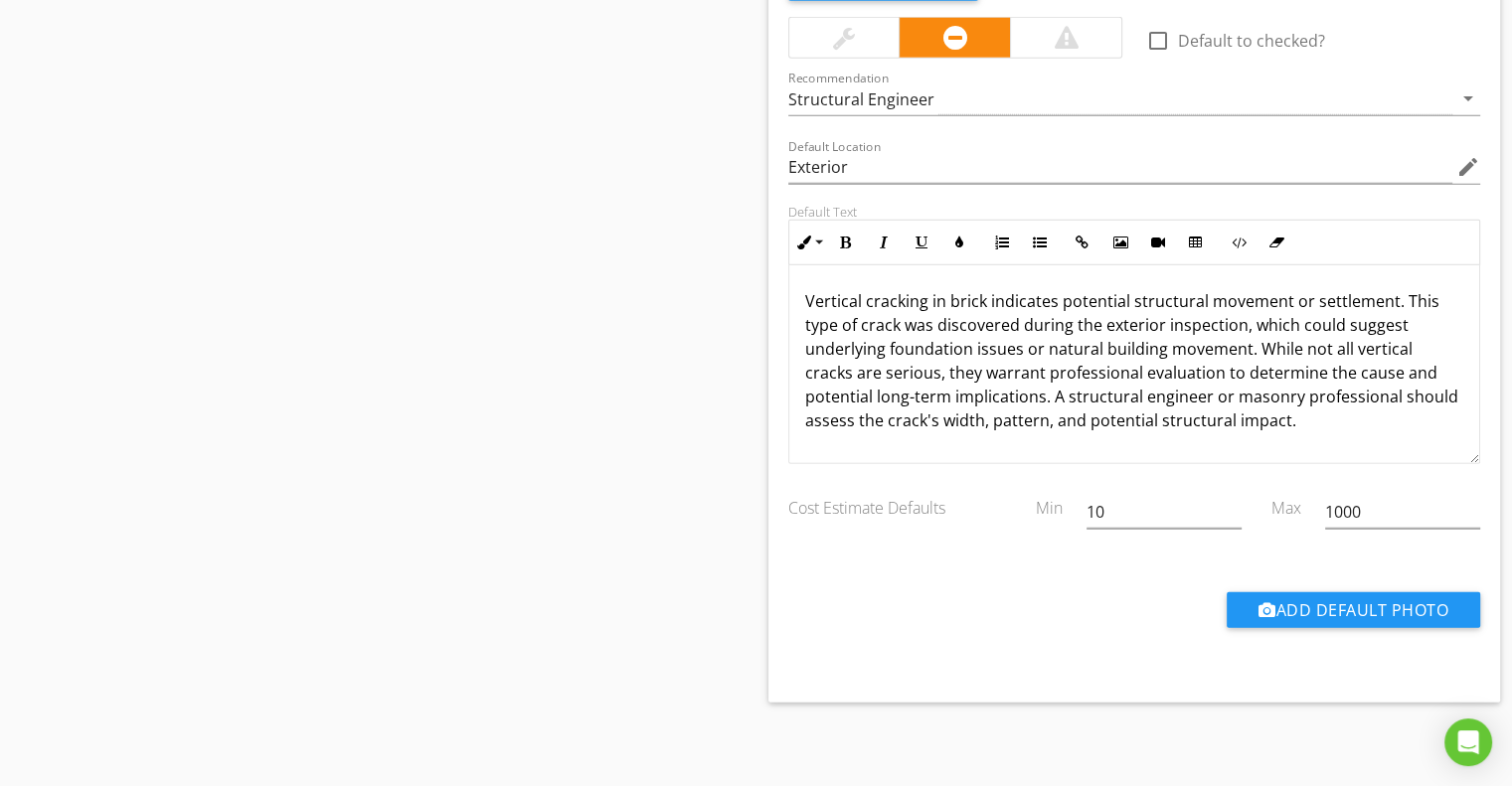 scroll, scrollTop: 4989, scrollLeft: 0, axis: vertical 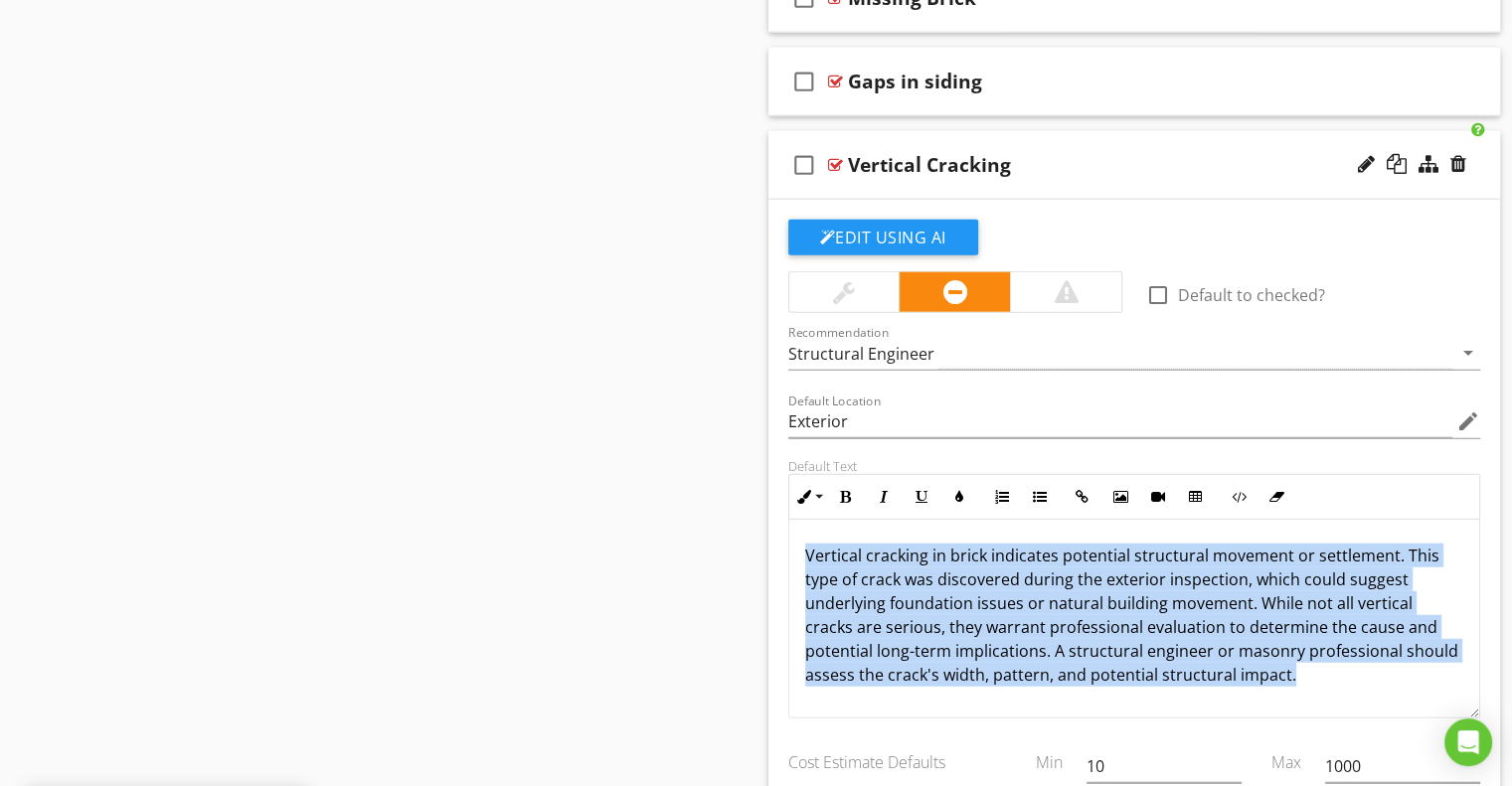 drag, startPoint x: 804, startPoint y: 536, endPoint x: 1323, endPoint y: 671, distance: 536.2705 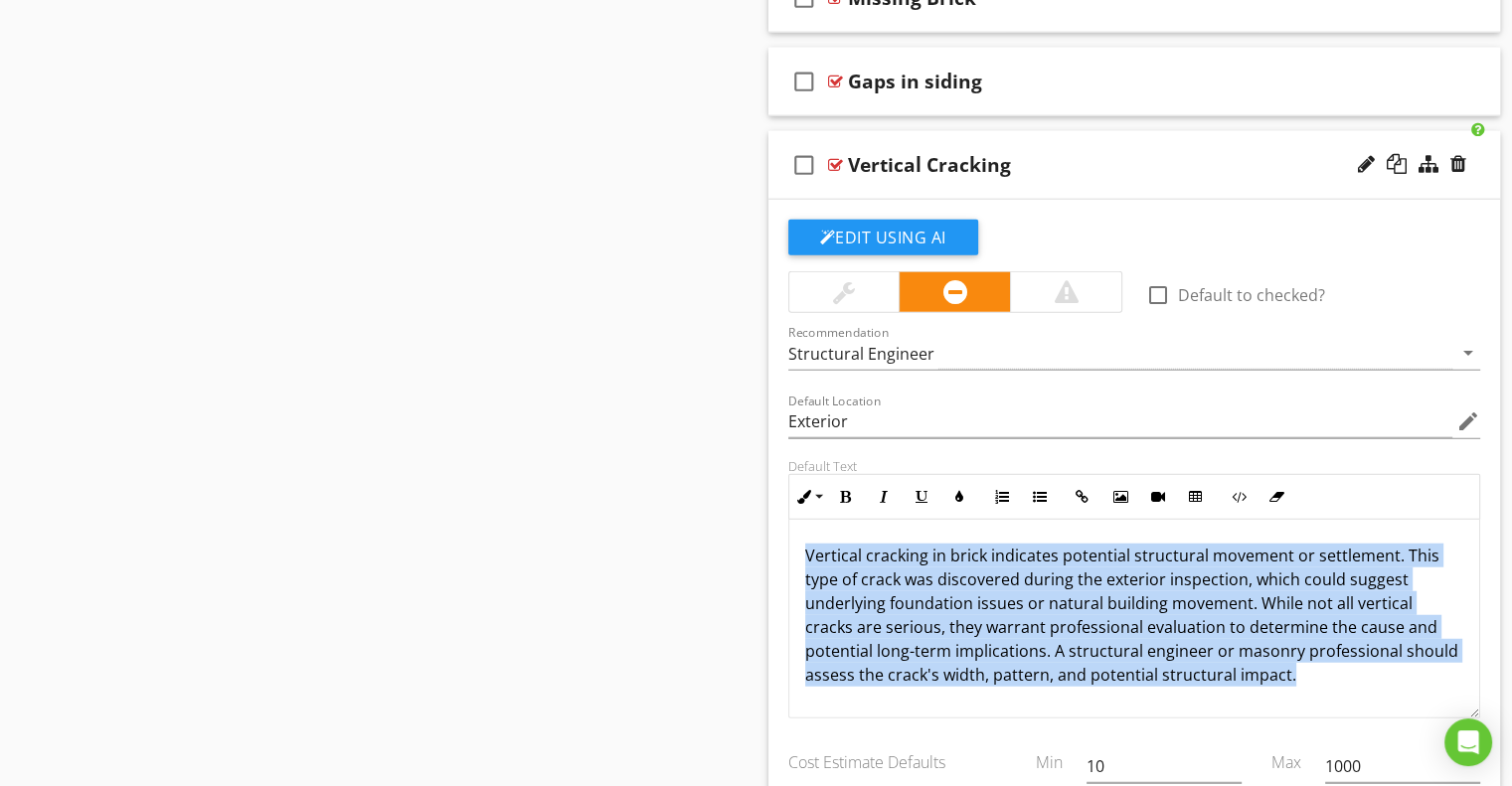 copy on "Vertical cracking in brick indicates potential structural movement or settlement. This type of crack was discovered during the exterior inspection, which could suggest underlying foundation issues or natural building movement. While not all vertical cracks are serious, they warrant professional evaluation to determine the cause and potential long-term implications. A structural engineer or masonry professional should assess the crack's width, pattern, and potential structural impact." 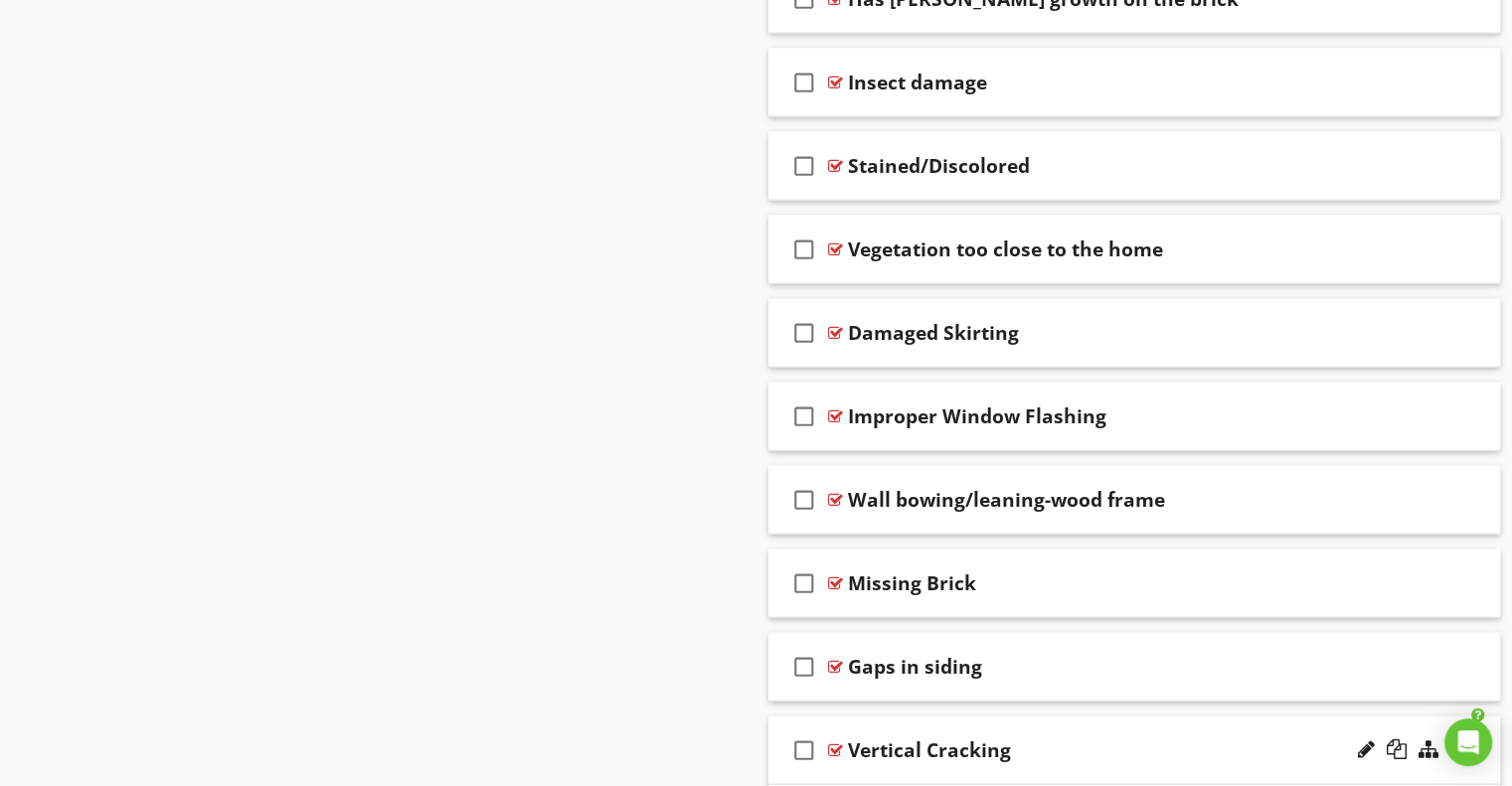scroll, scrollTop: 4393, scrollLeft: 0, axis: vertical 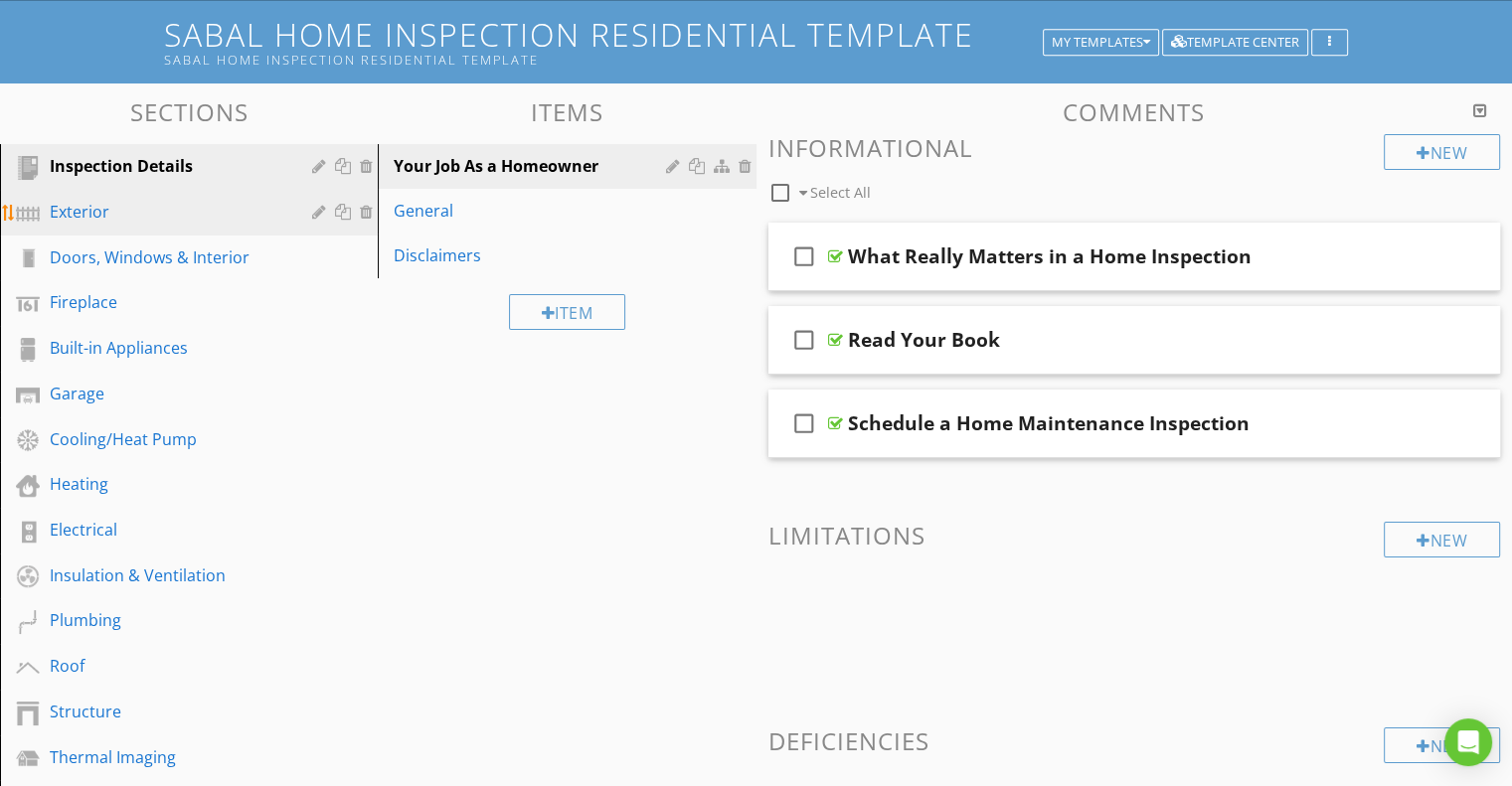 click on "Exterior" at bounding box center [192, 213] 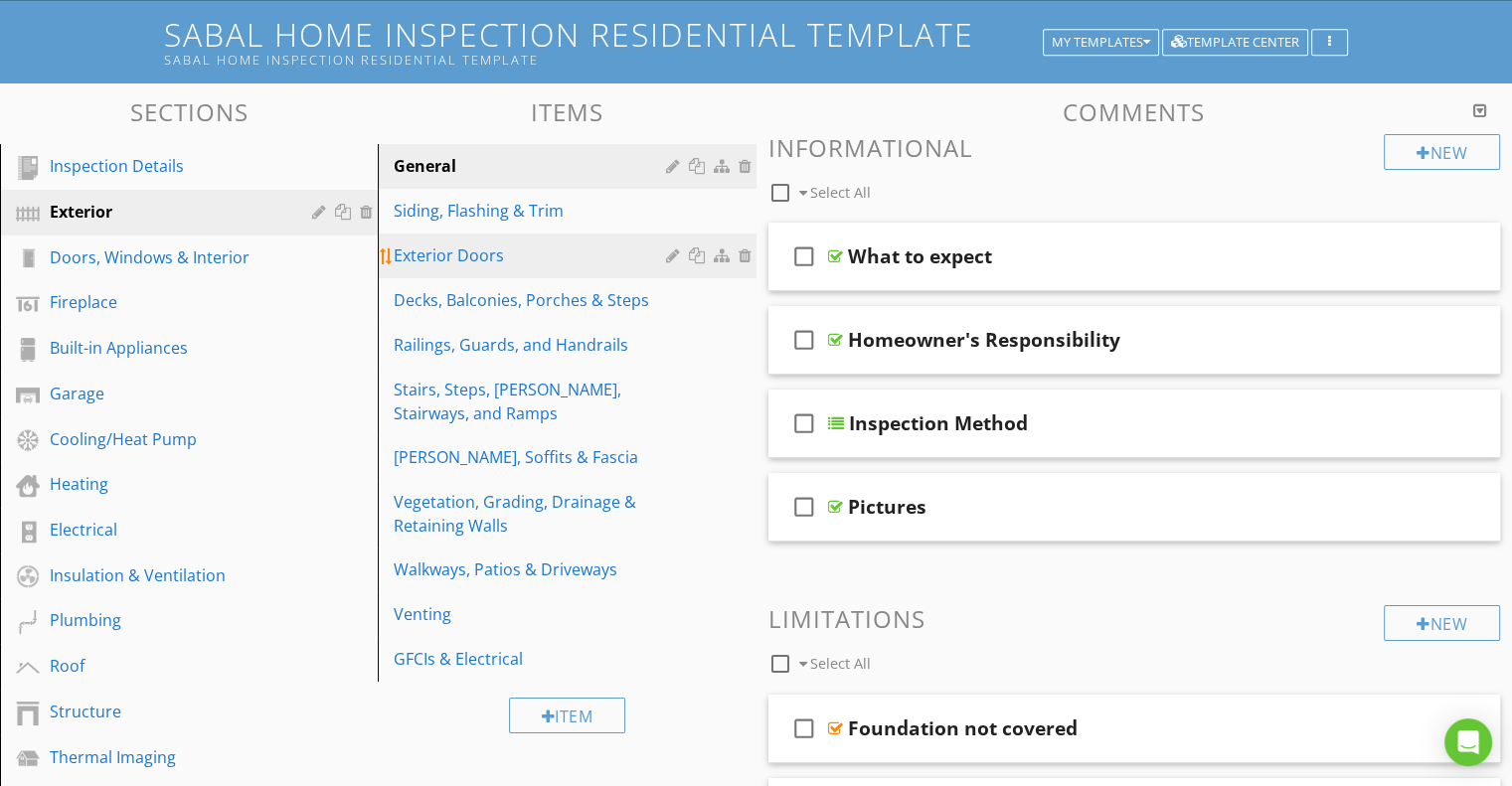 click on "Exterior Doors" at bounding box center [532, 255] 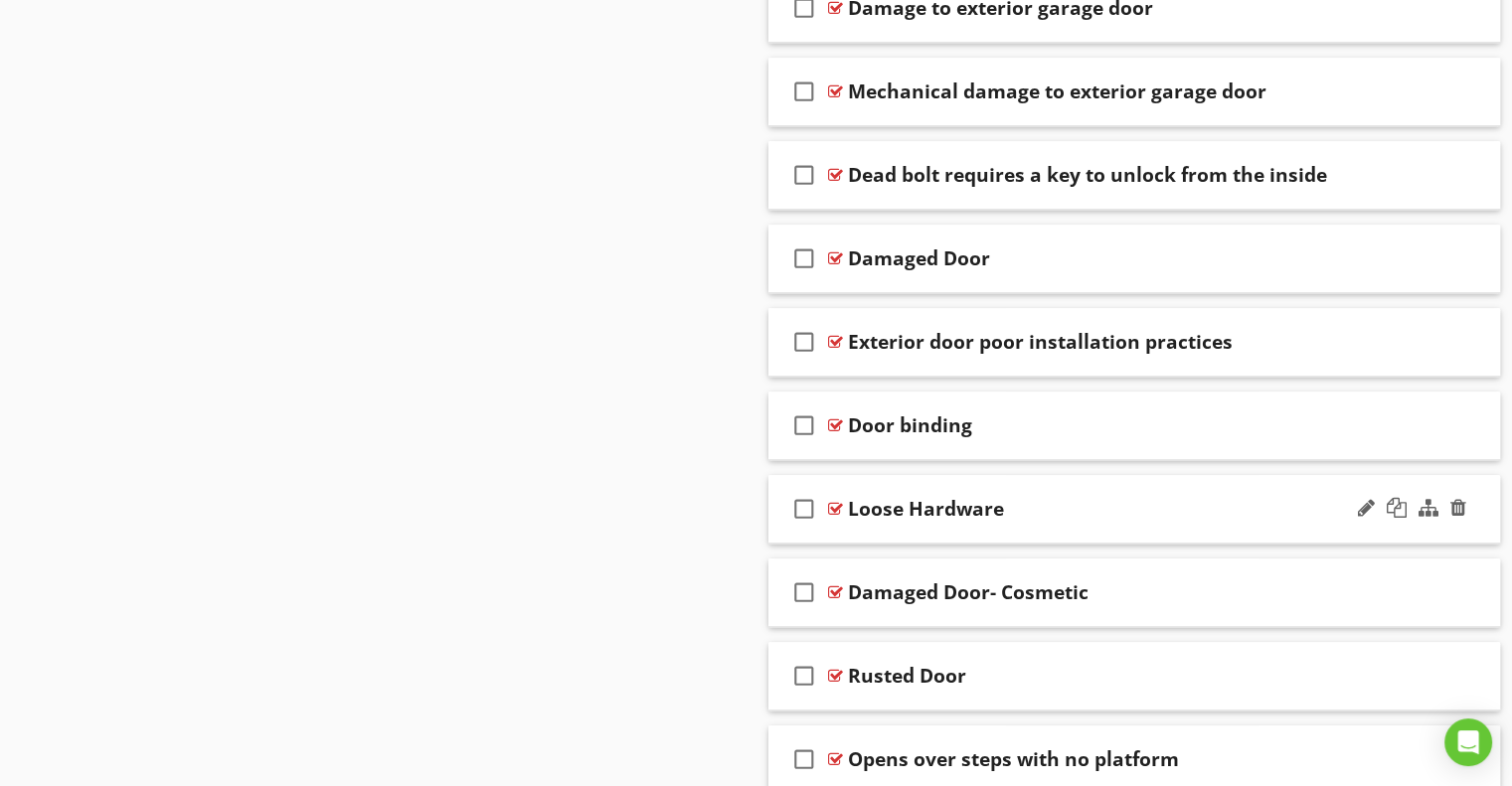 scroll, scrollTop: 1910, scrollLeft: 0, axis: vertical 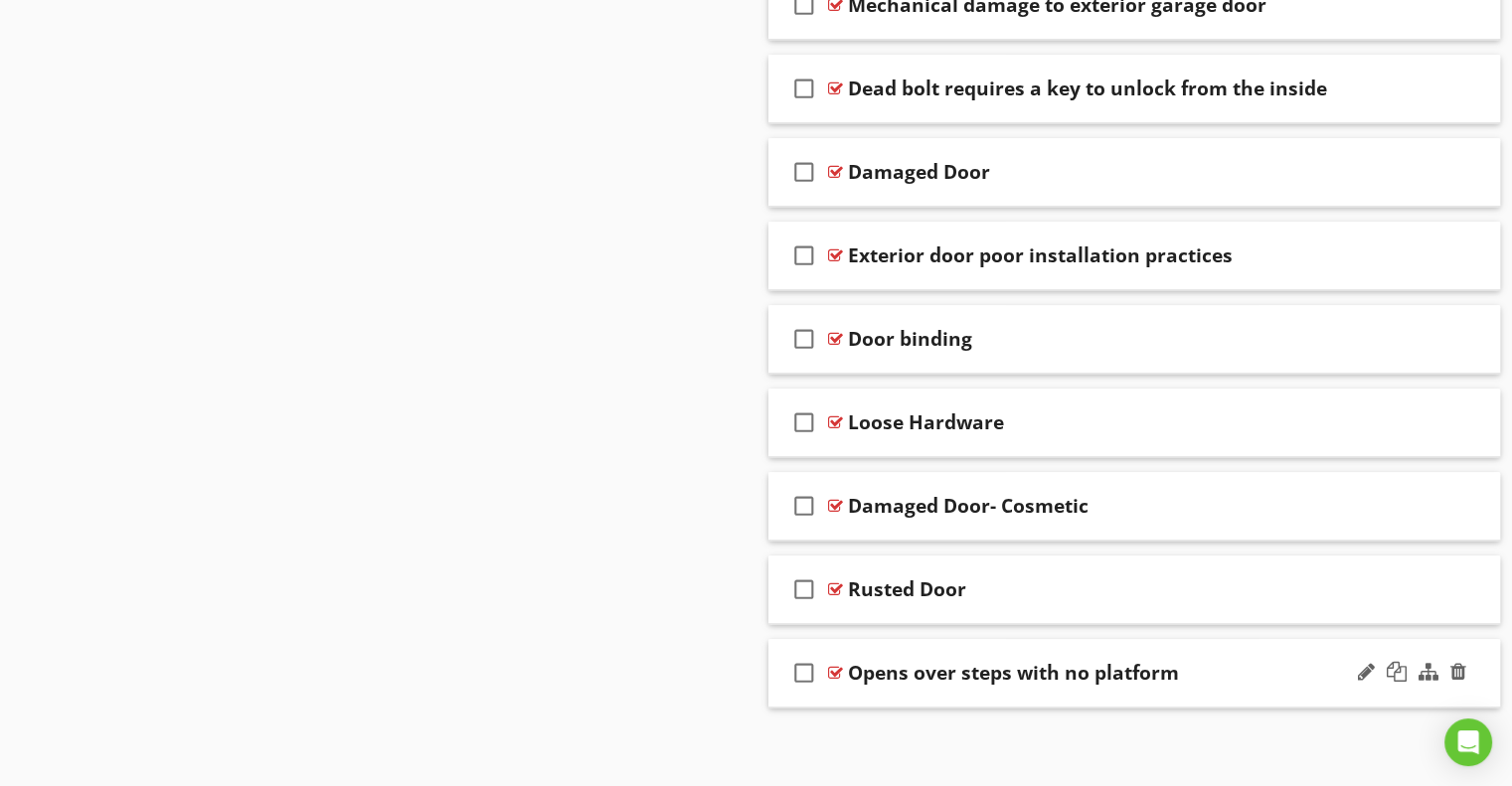 click on "check_box_outline_blank
Opens over steps with no platform" at bounding box center (1134, 673) 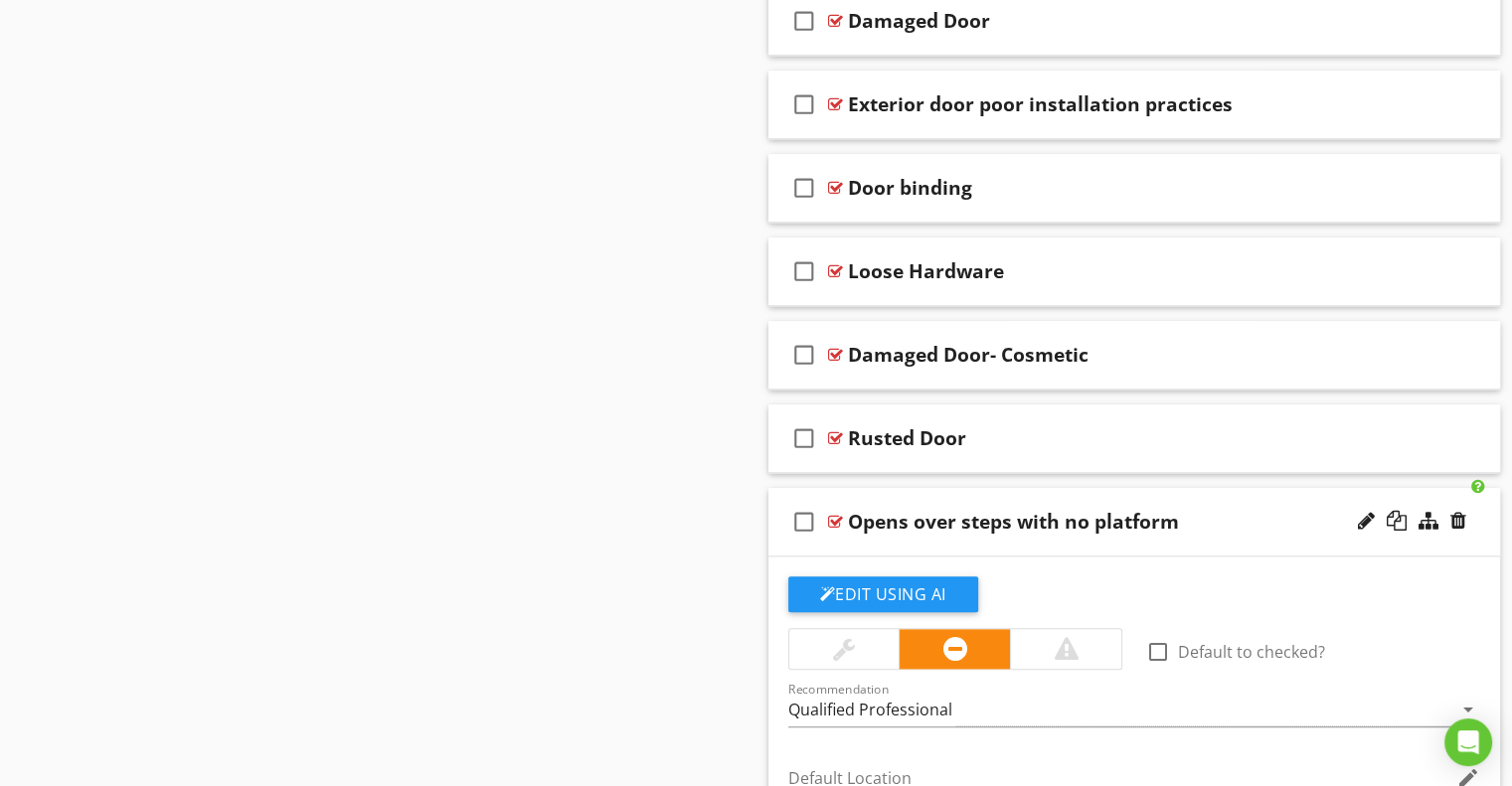 scroll, scrollTop: 2208, scrollLeft: 0, axis: vertical 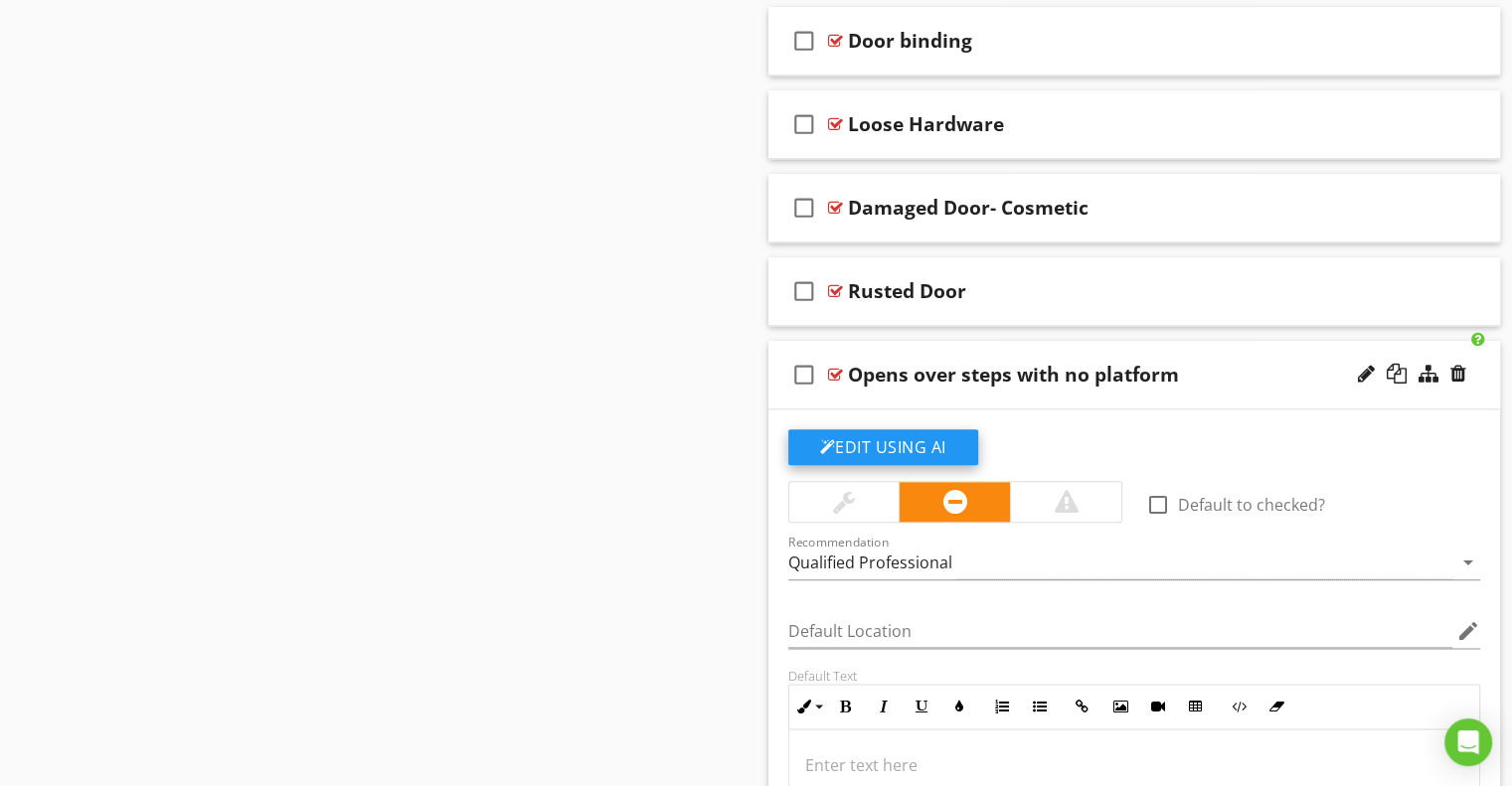 click on "Edit Using AI" at bounding box center (883, 447) 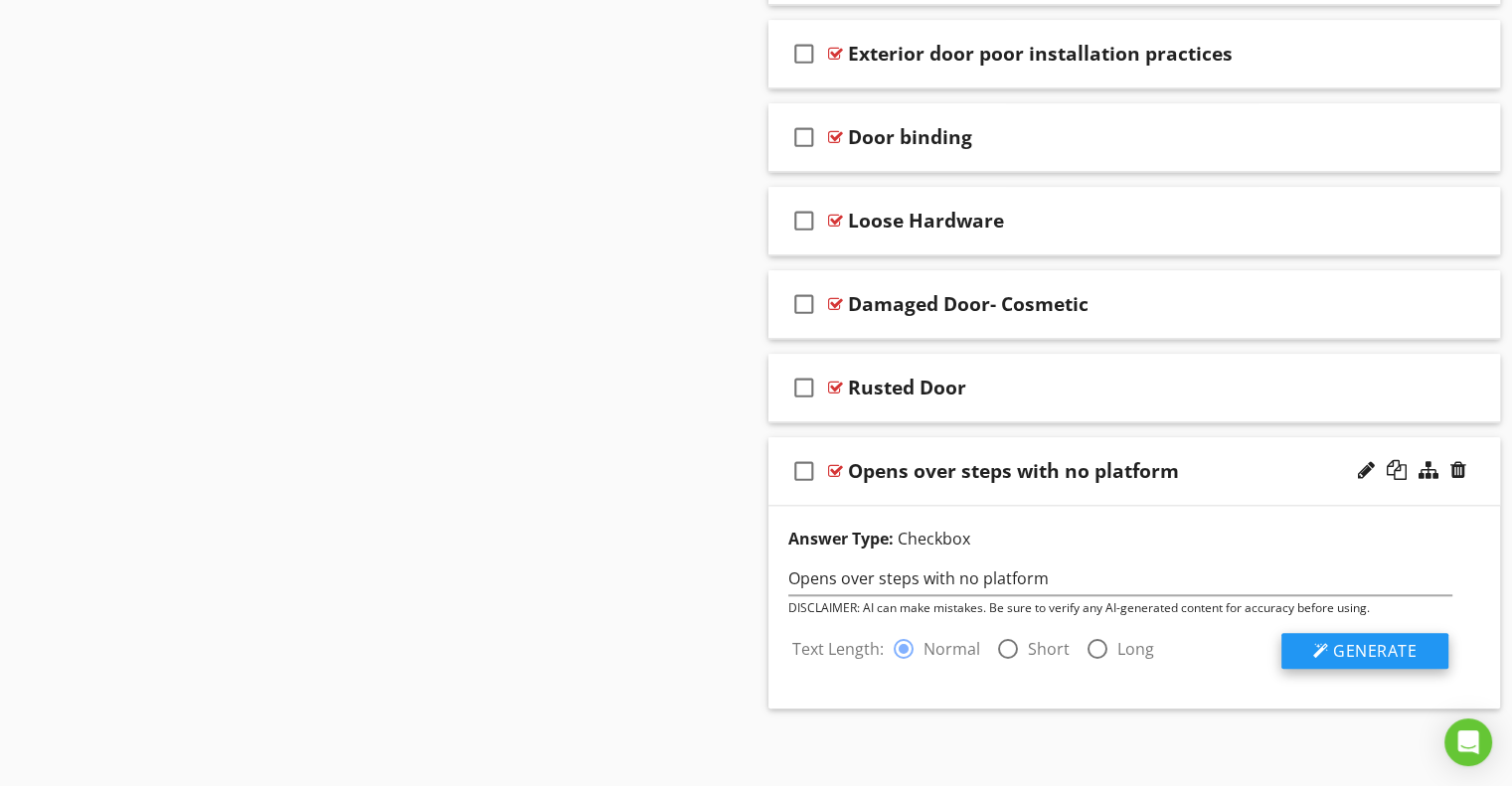 click on "Generate" at bounding box center [1375, 651] 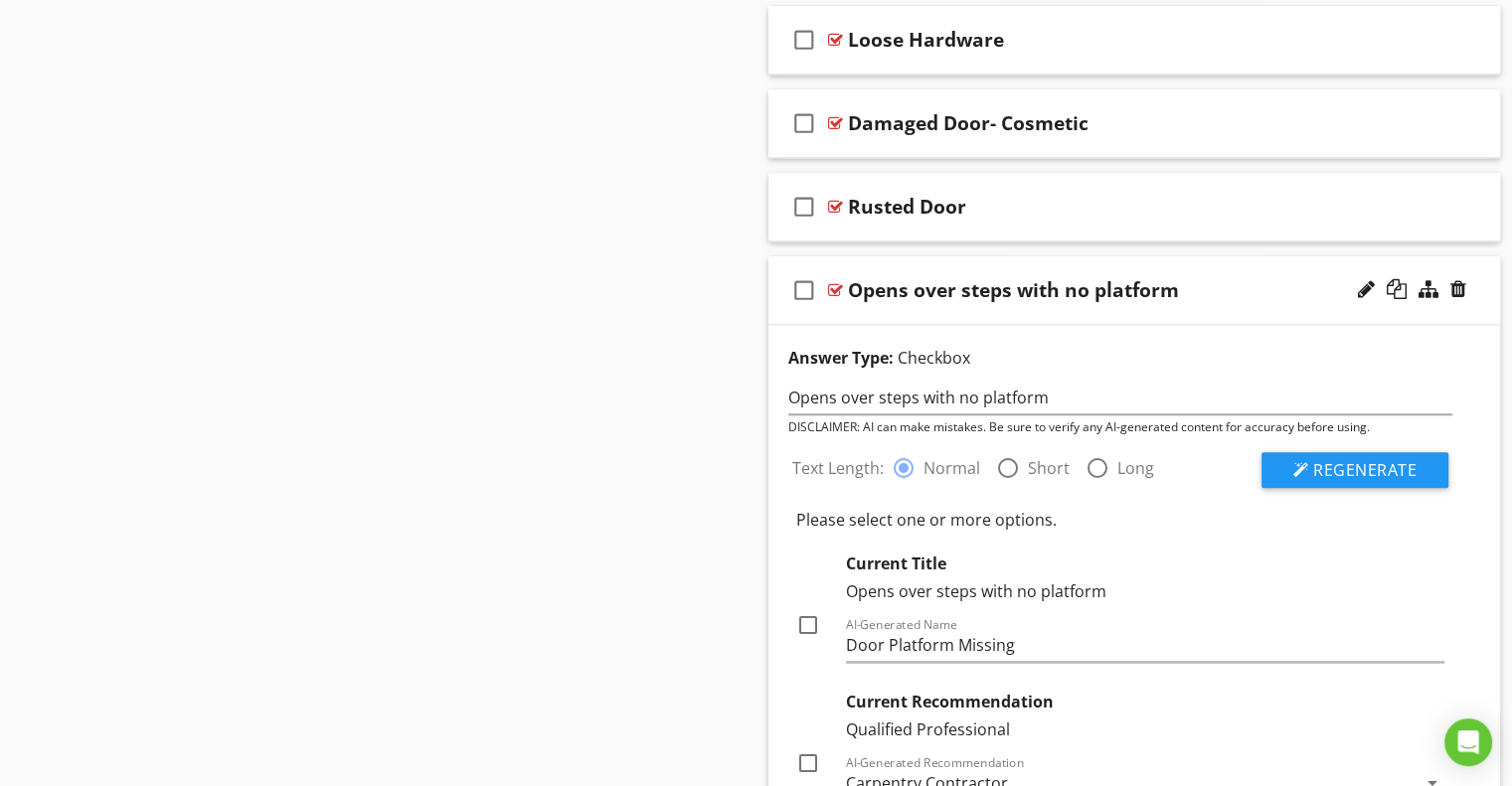 scroll, scrollTop: 2608, scrollLeft: 0, axis: vertical 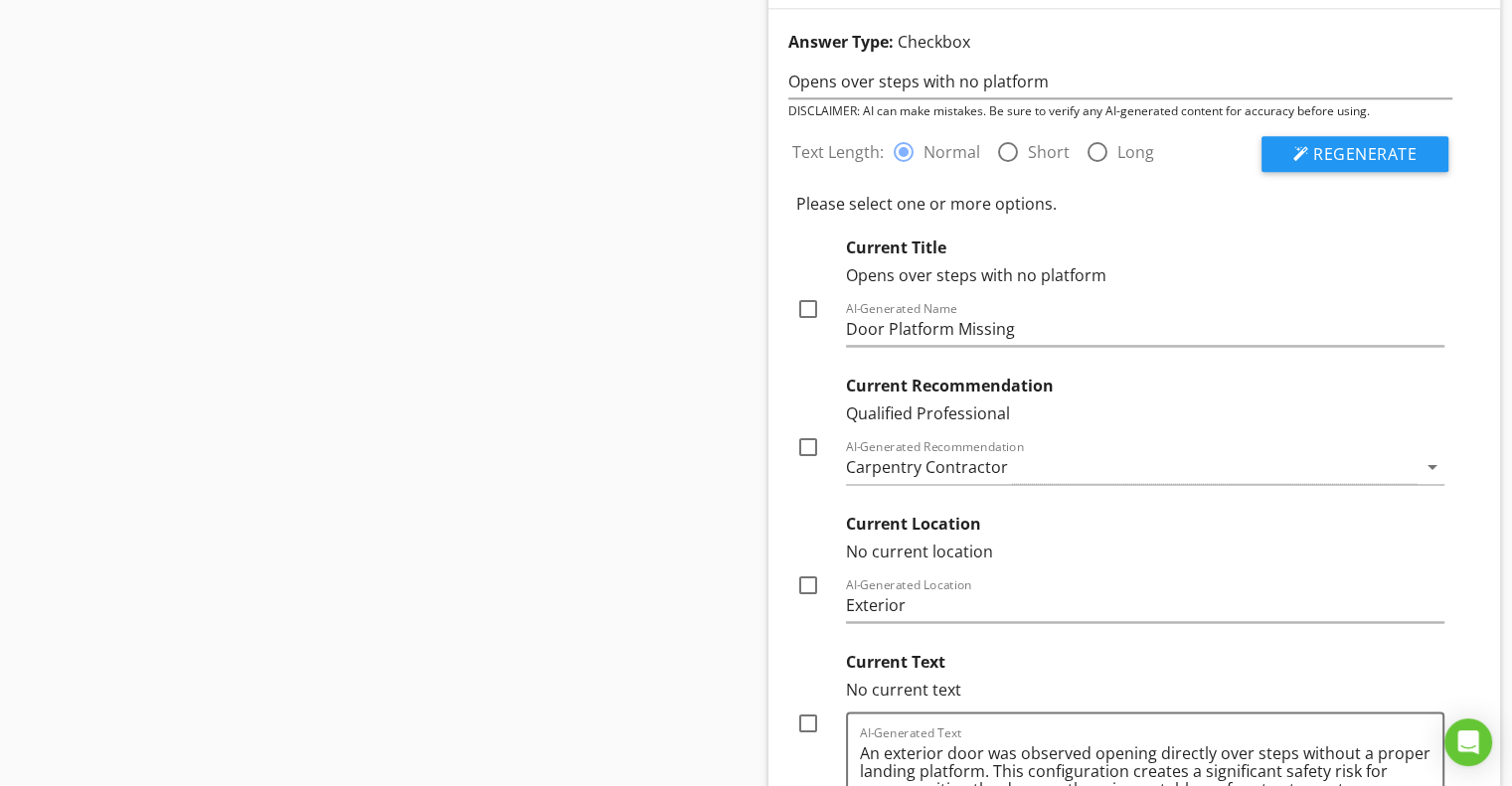 click at bounding box center (808, 309) 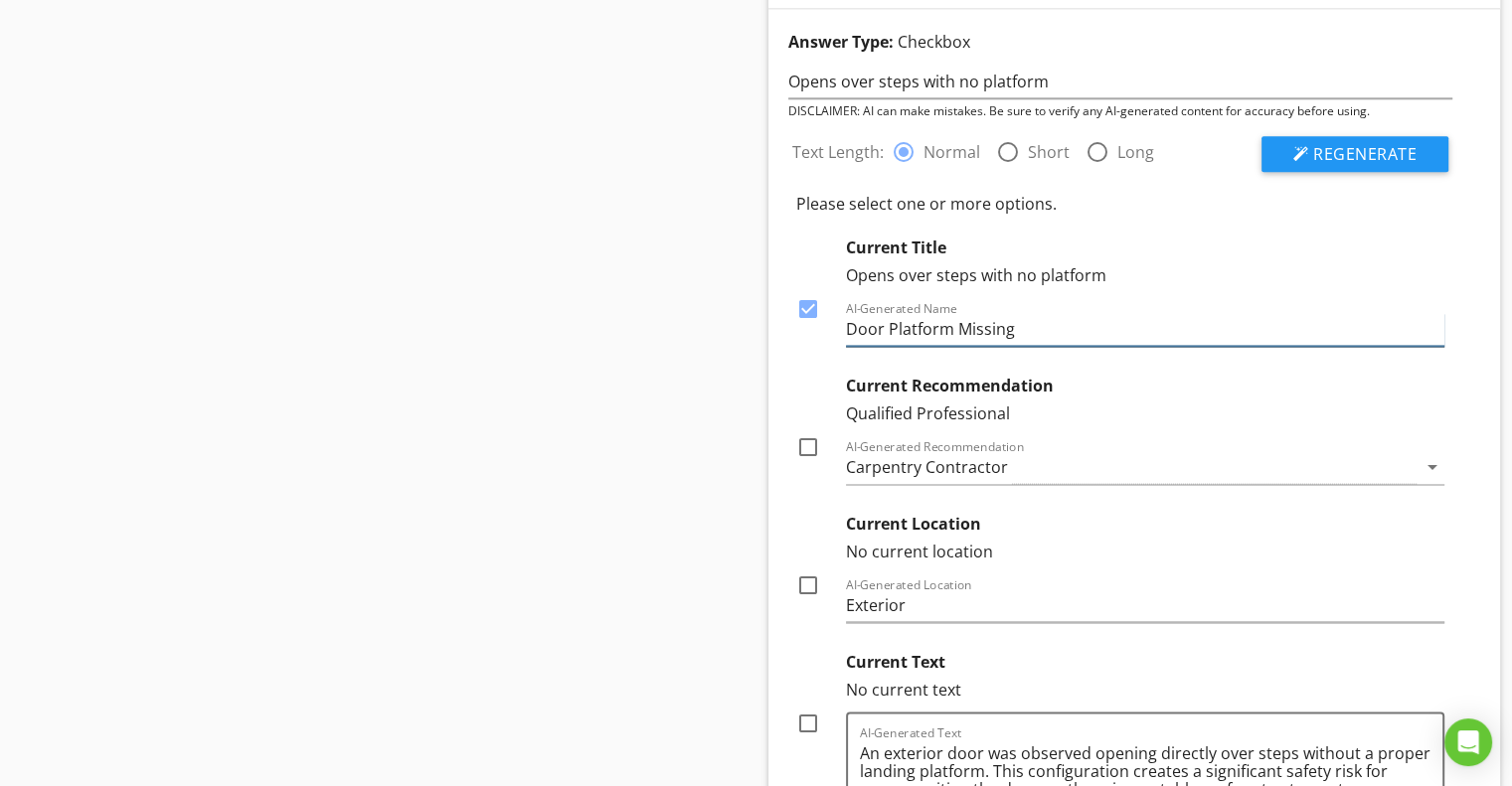 click on "Door Platform Missing" at bounding box center [1145, 329] 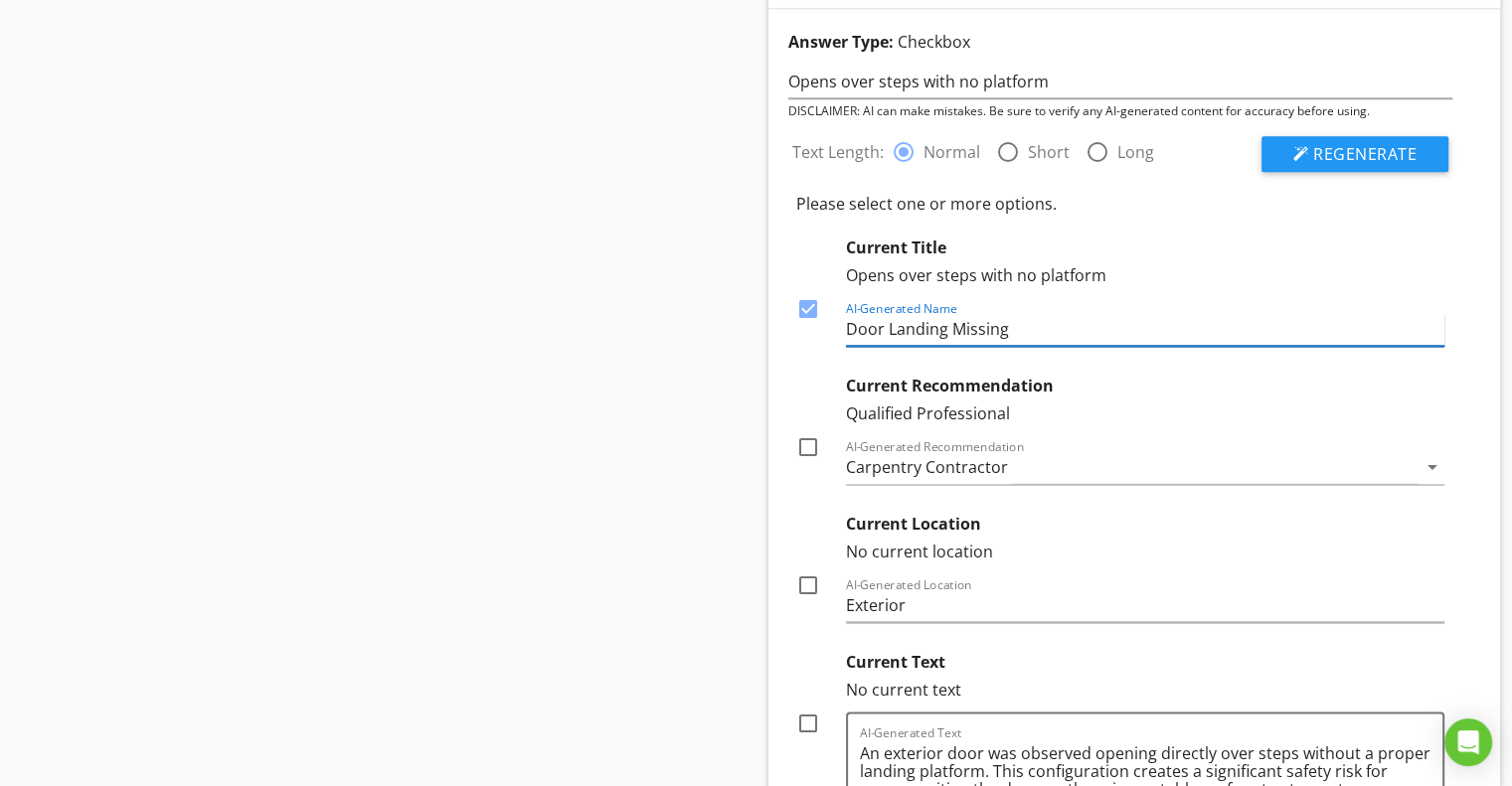 type on "Door Landing Missing" 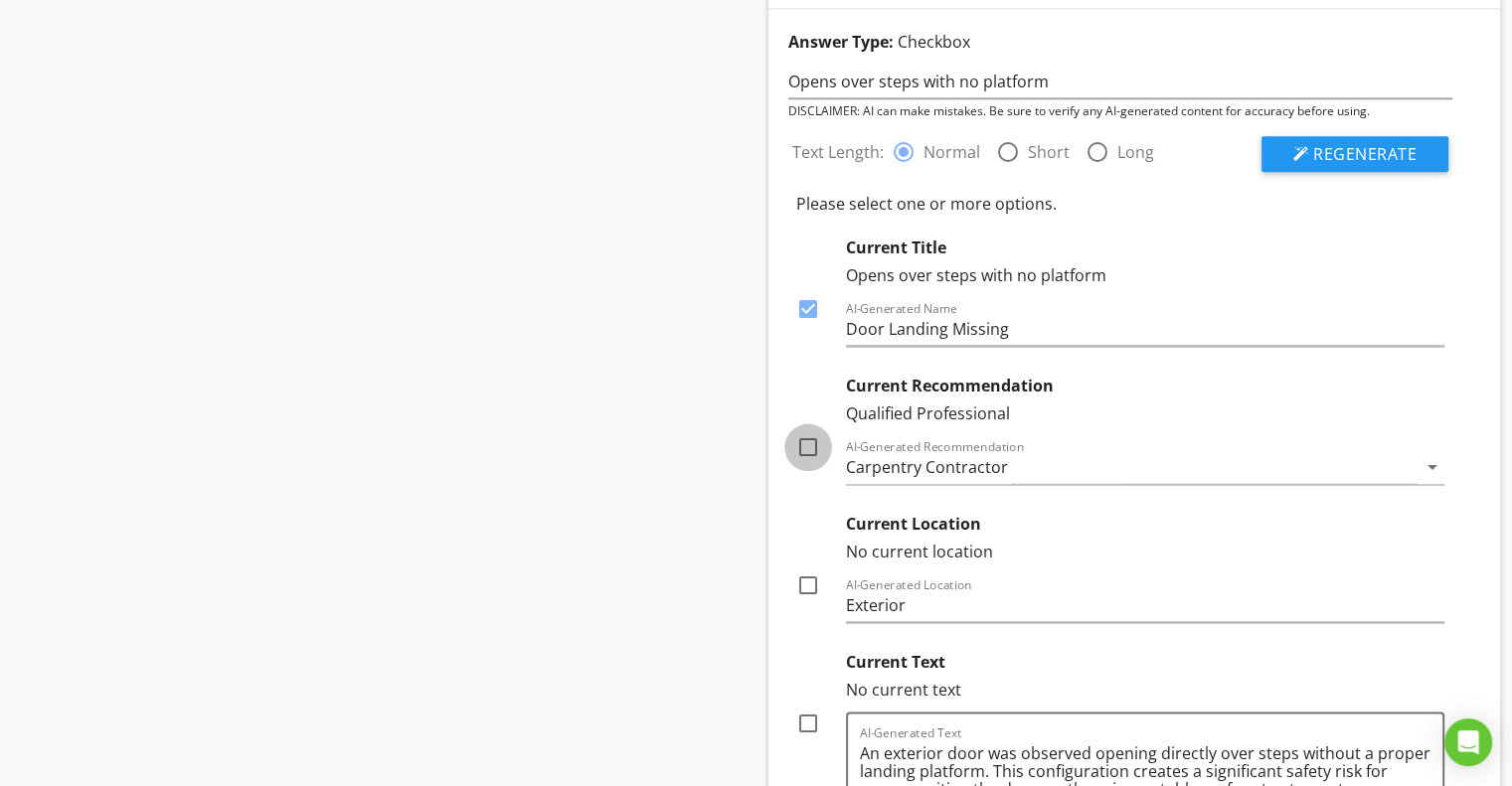 click at bounding box center (808, 447) 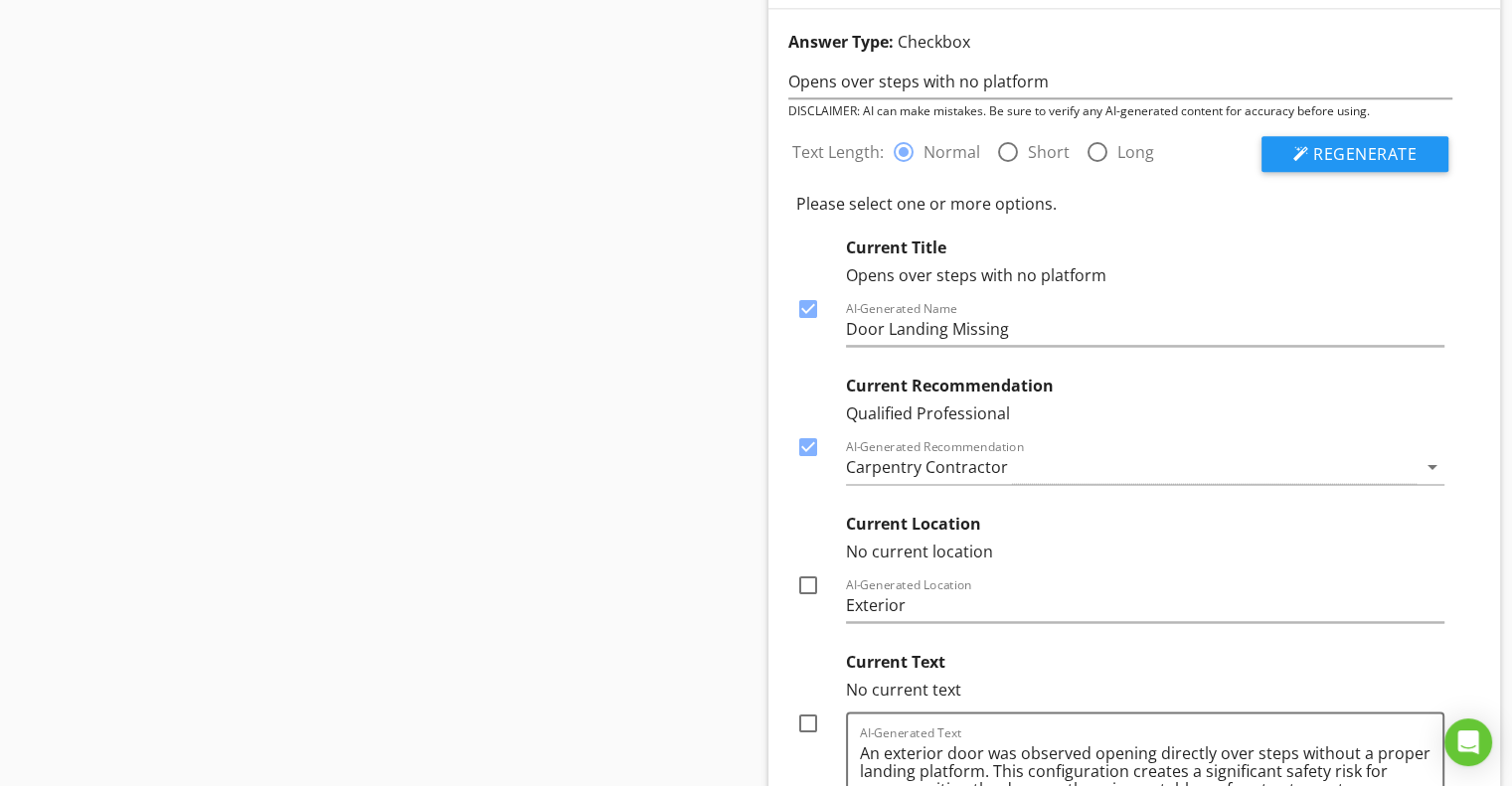 click at bounding box center (808, 585) 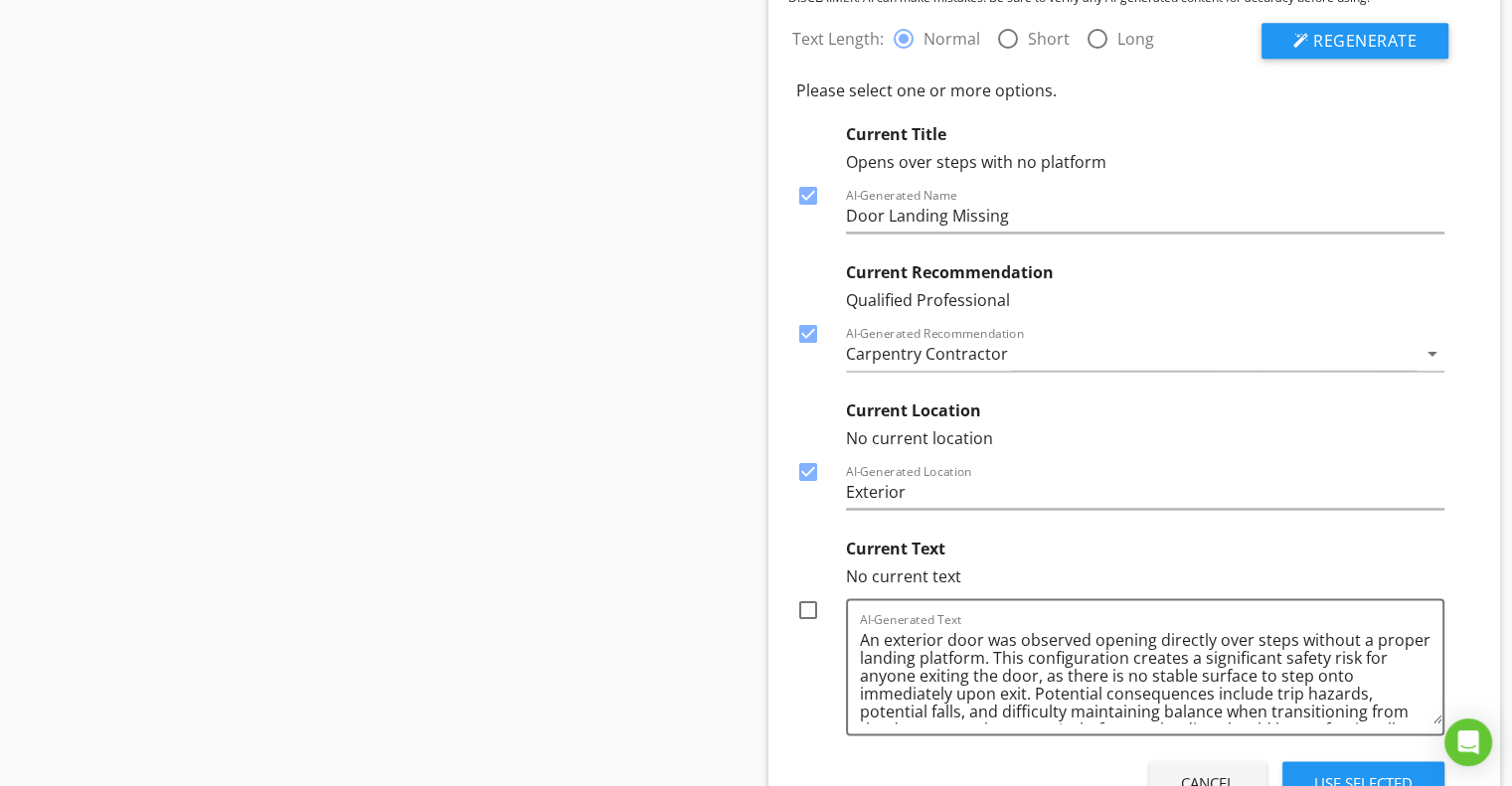 scroll, scrollTop: 2807, scrollLeft: 0, axis: vertical 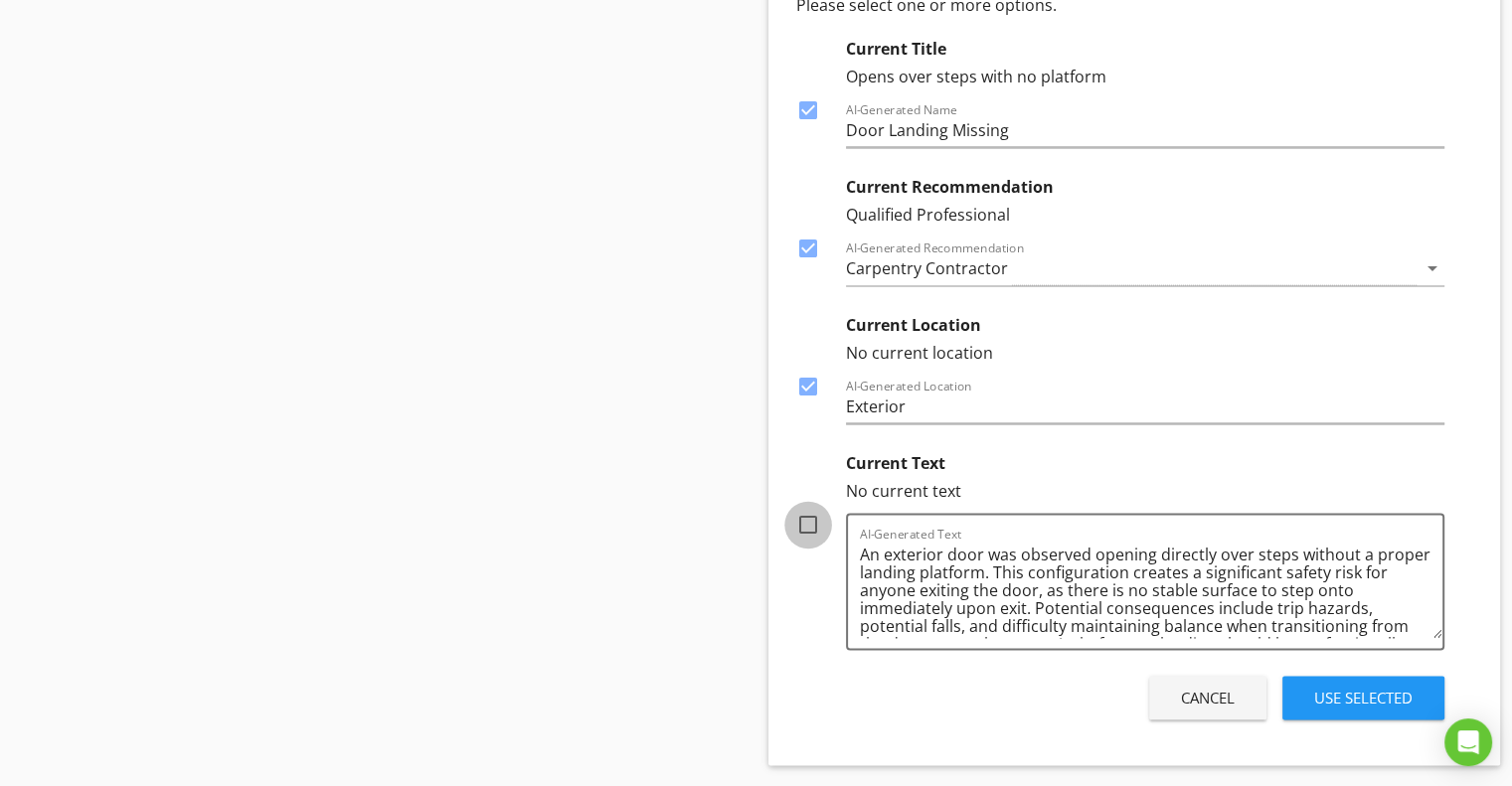 click at bounding box center (808, 525) 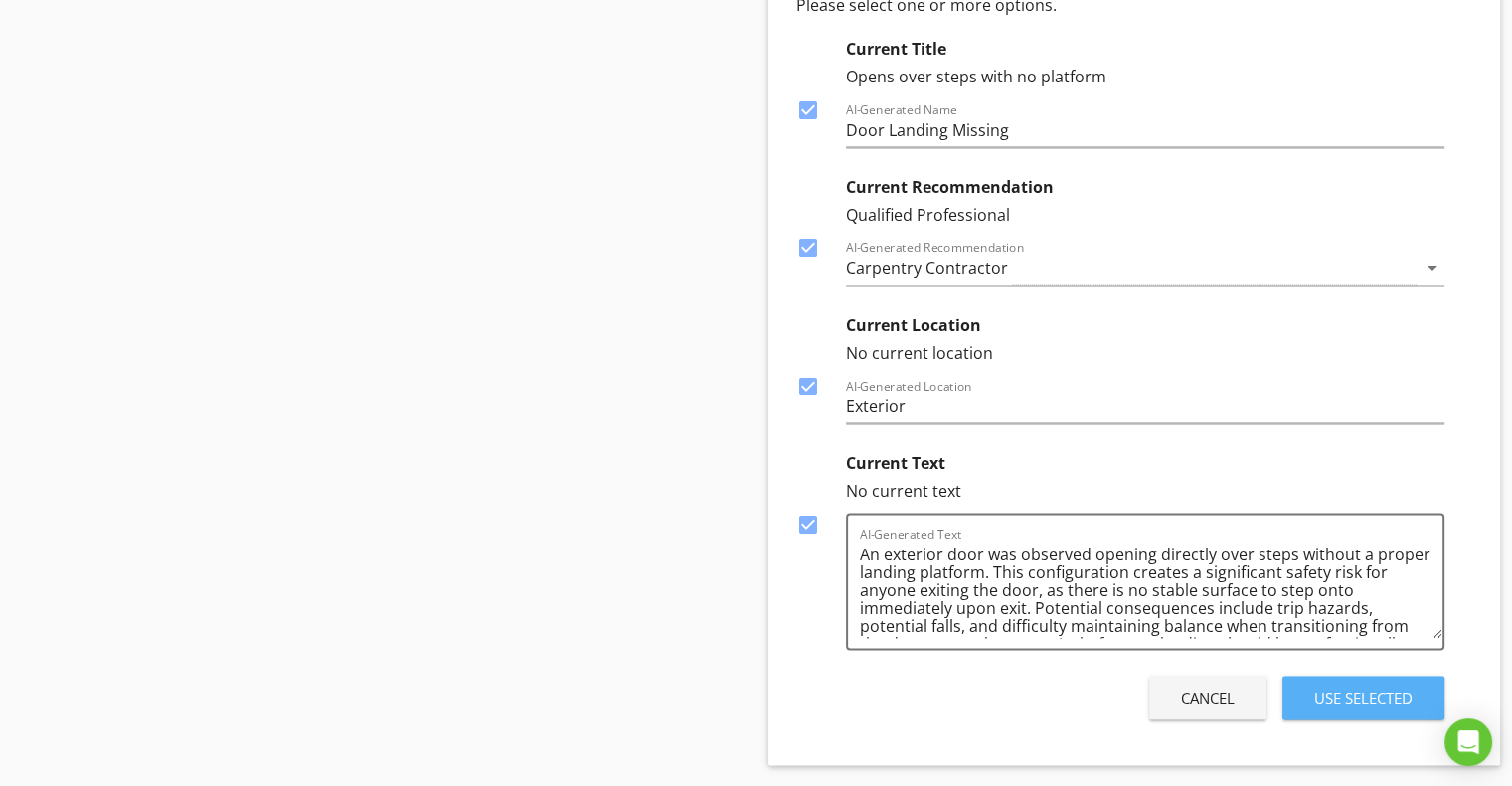 click on "Use Selected" at bounding box center [1363, 698] 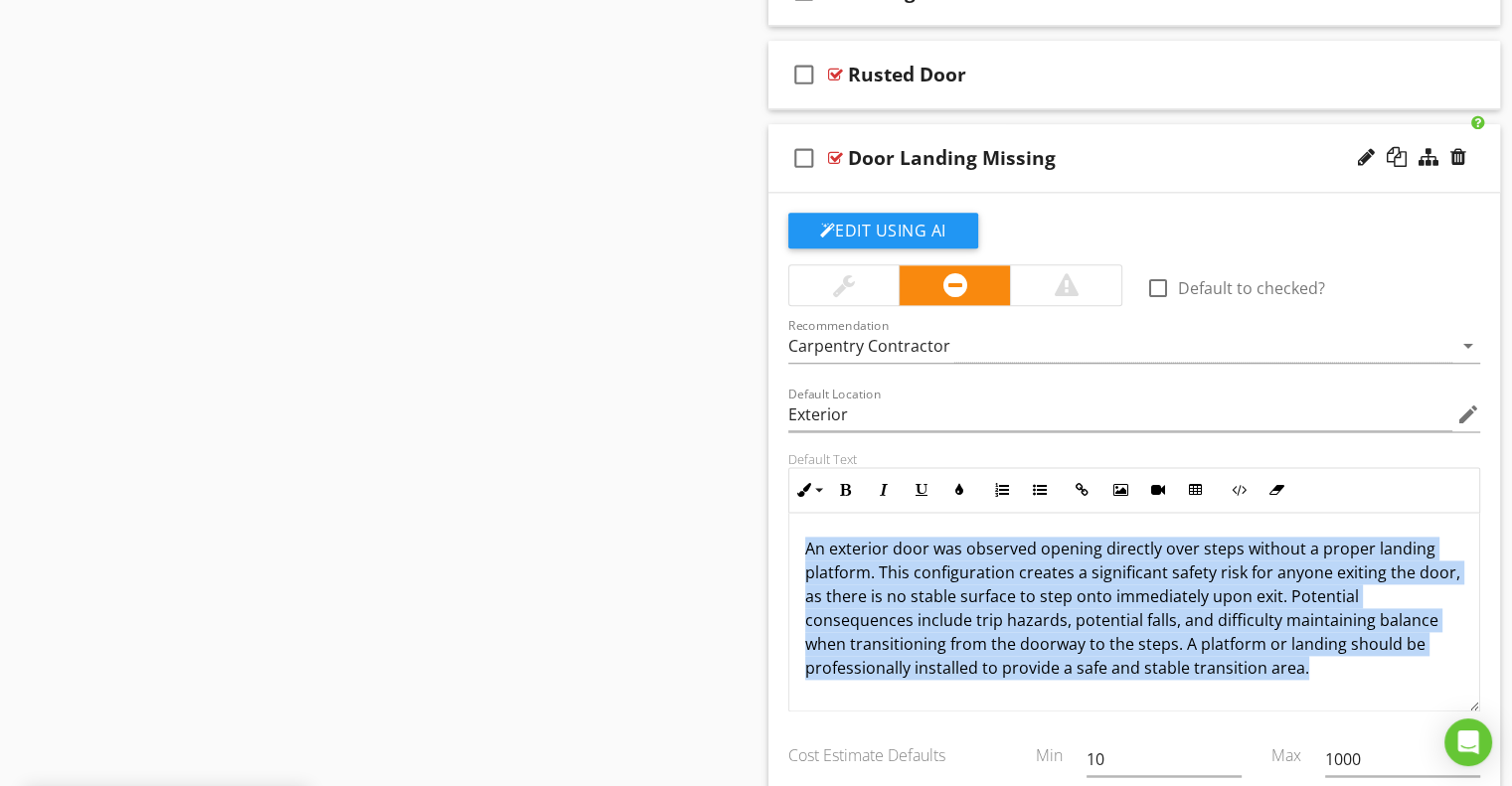drag, startPoint x: 799, startPoint y: 536, endPoint x: 1332, endPoint y: 686, distance: 553.7048 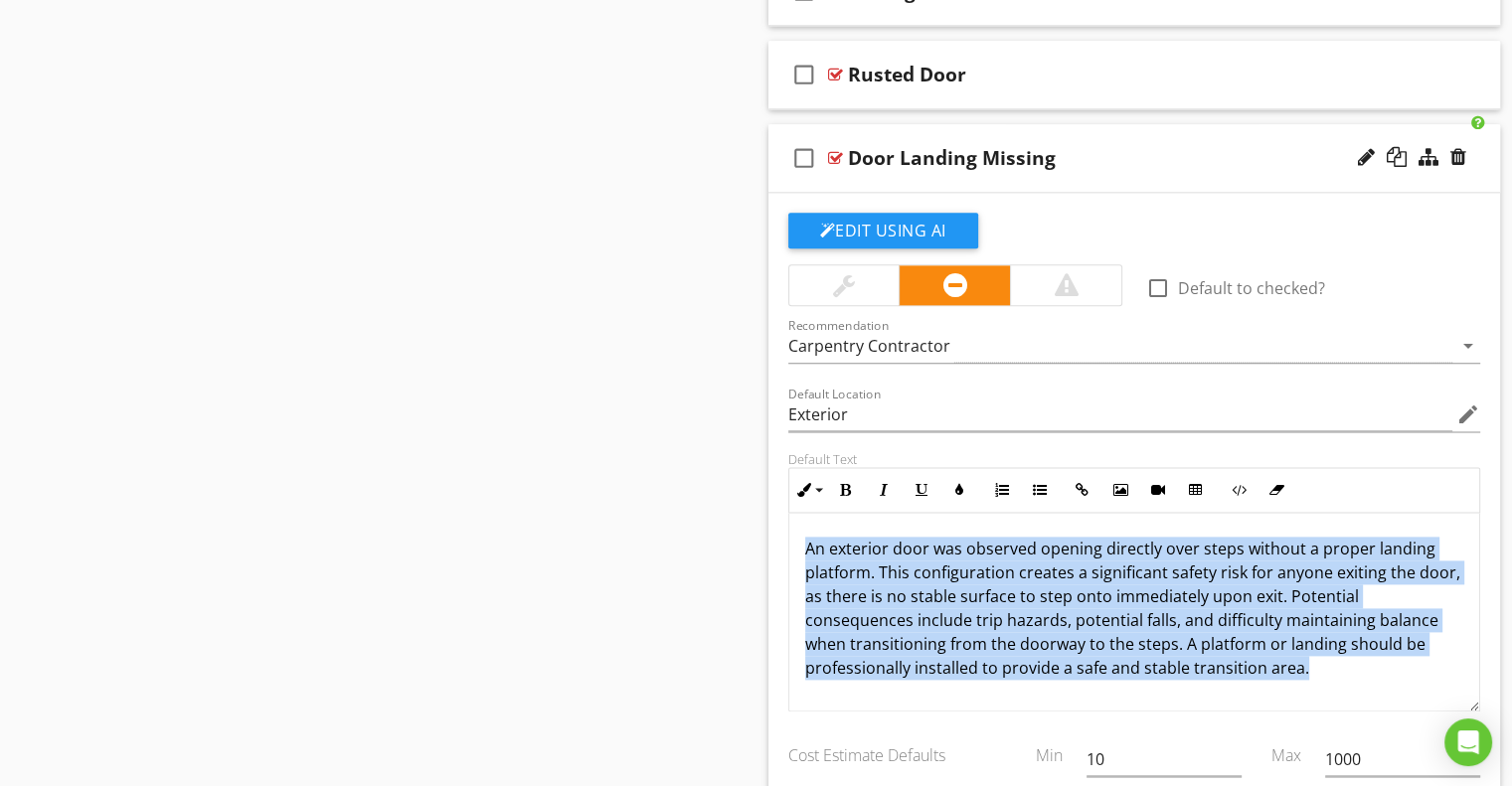 copy on "An exterior door was observed opening directly over steps without a proper landing platform. This configuration creates a significant safety risk for anyone exiting the door, as there is no stable surface to step onto immediately upon exit. Potential consequences include trip hazards, potential falls, and difficulty maintaining balance when transitioning from the doorway to the steps. A platform or landing should be professionally installed to provide a safe and stable transition area." 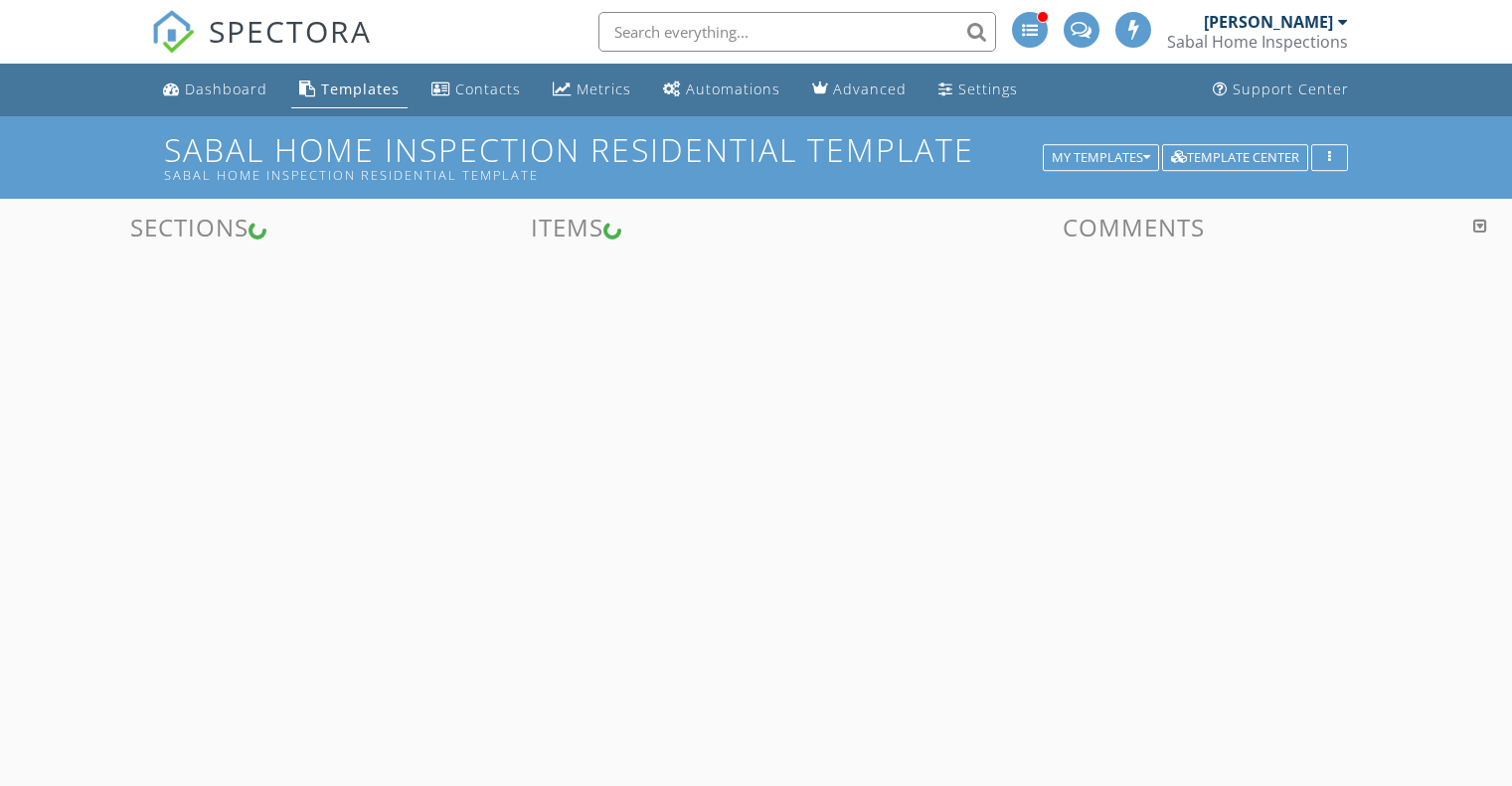 scroll, scrollTop: 0, scrollLeft: 0, axis: both 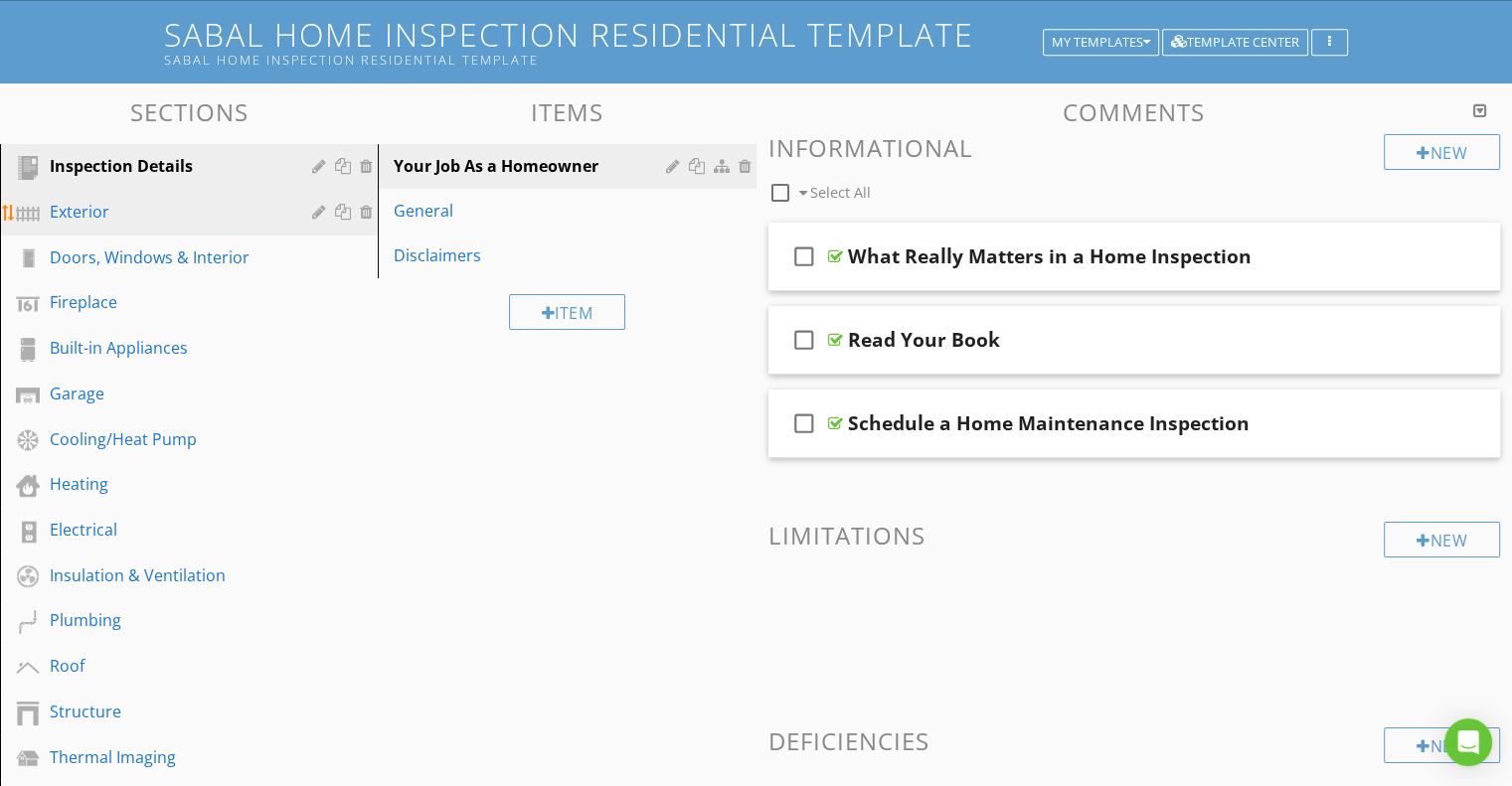 click on "Exterior" at bounding box center [166, 212] 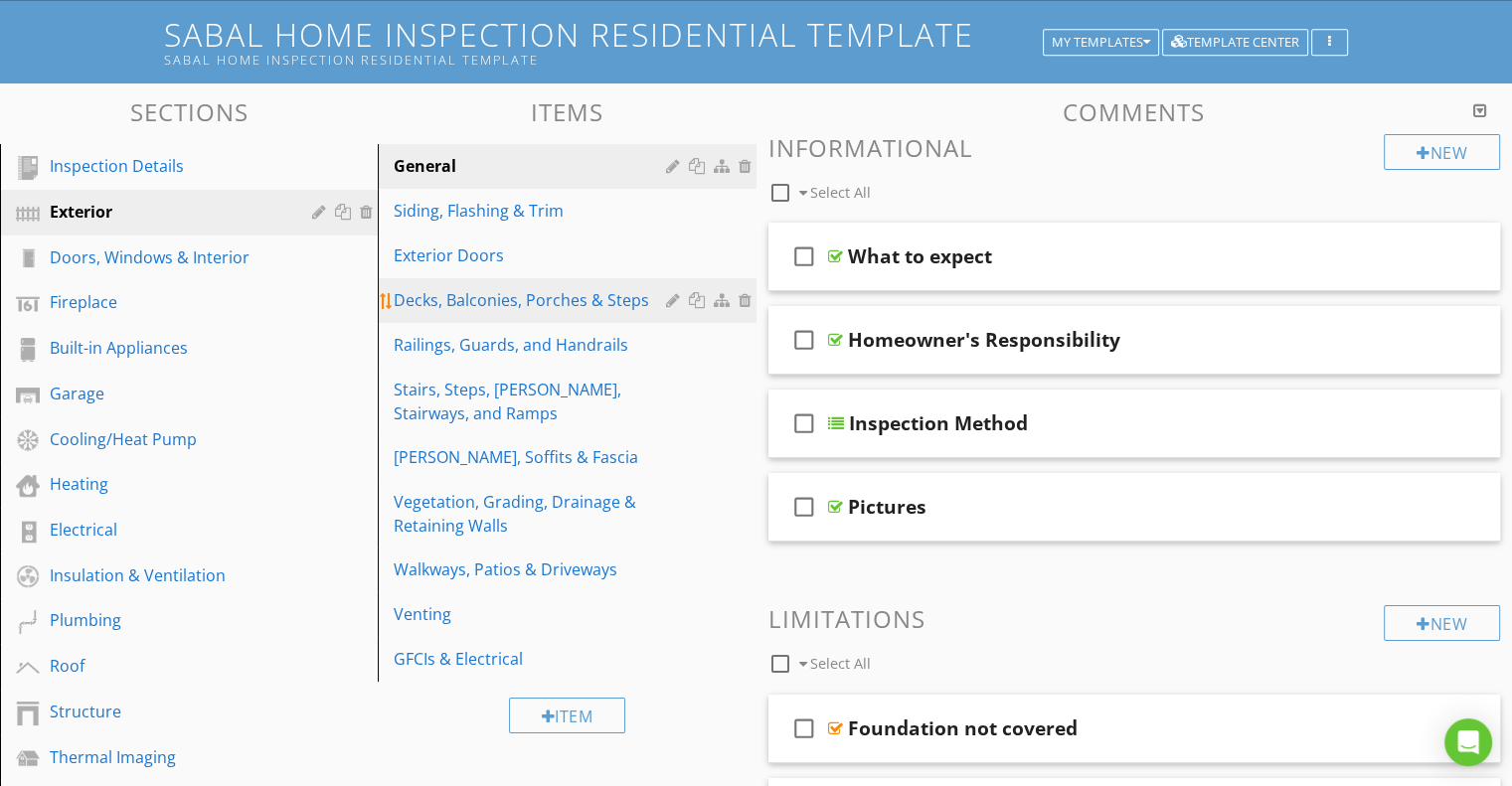 click on "Decks, Balconies, Porches & Steps" at bounding box center [532, 300] 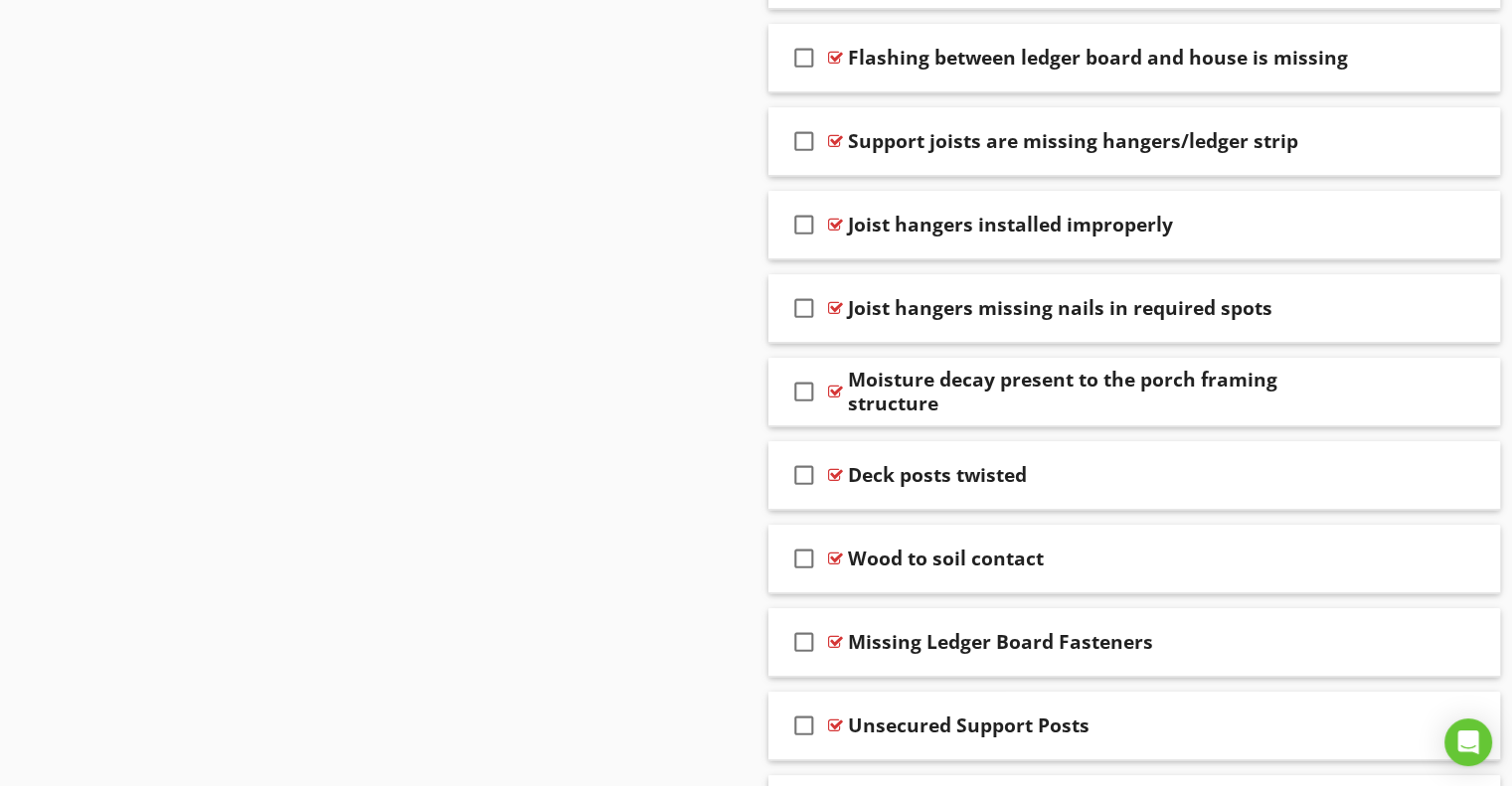 scroll, scrollTop: 2007, scrollLeft: 0, axis: vertical 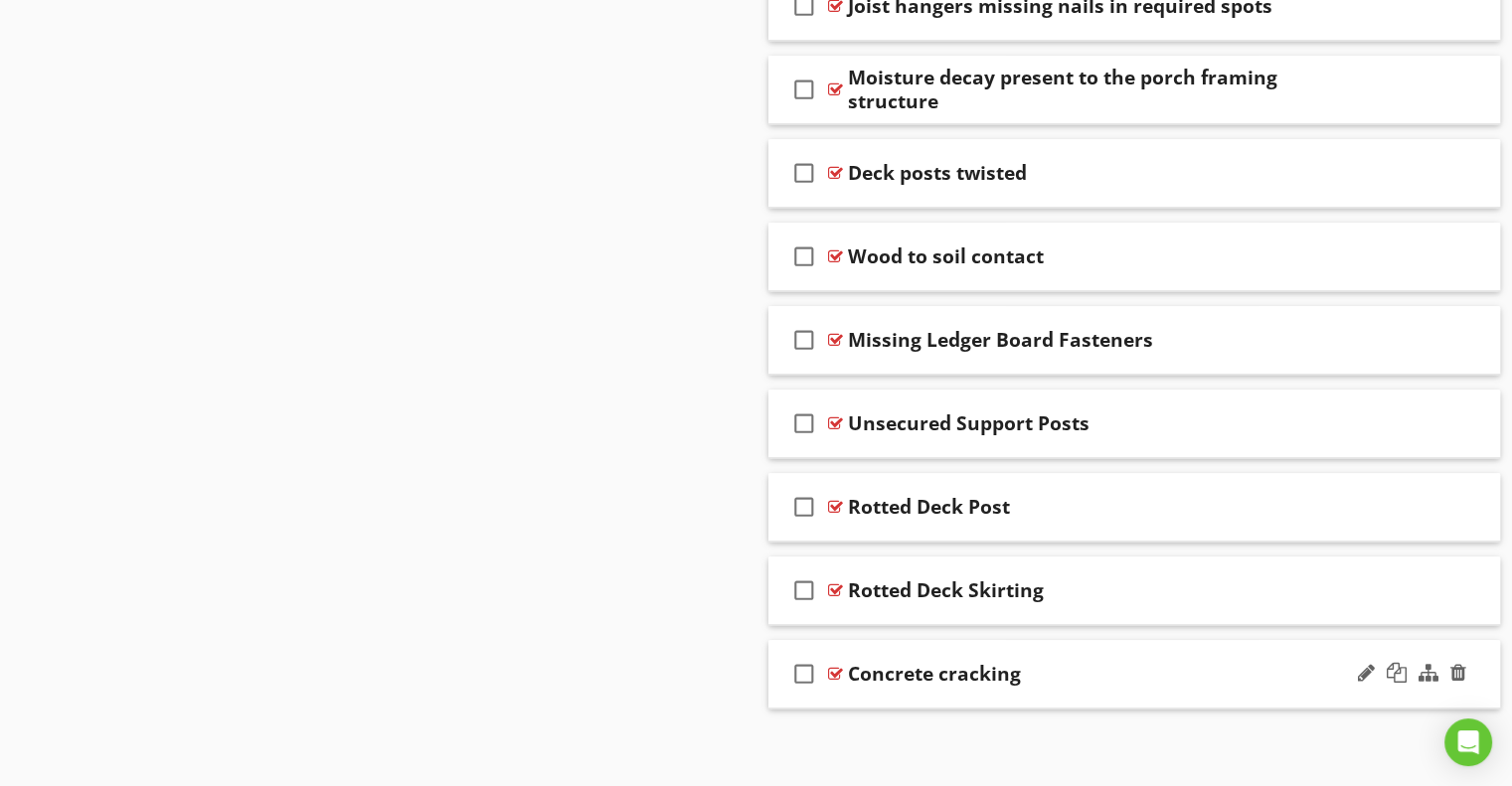 click on "Concrete cracking" at bounding box center (1107, 674) 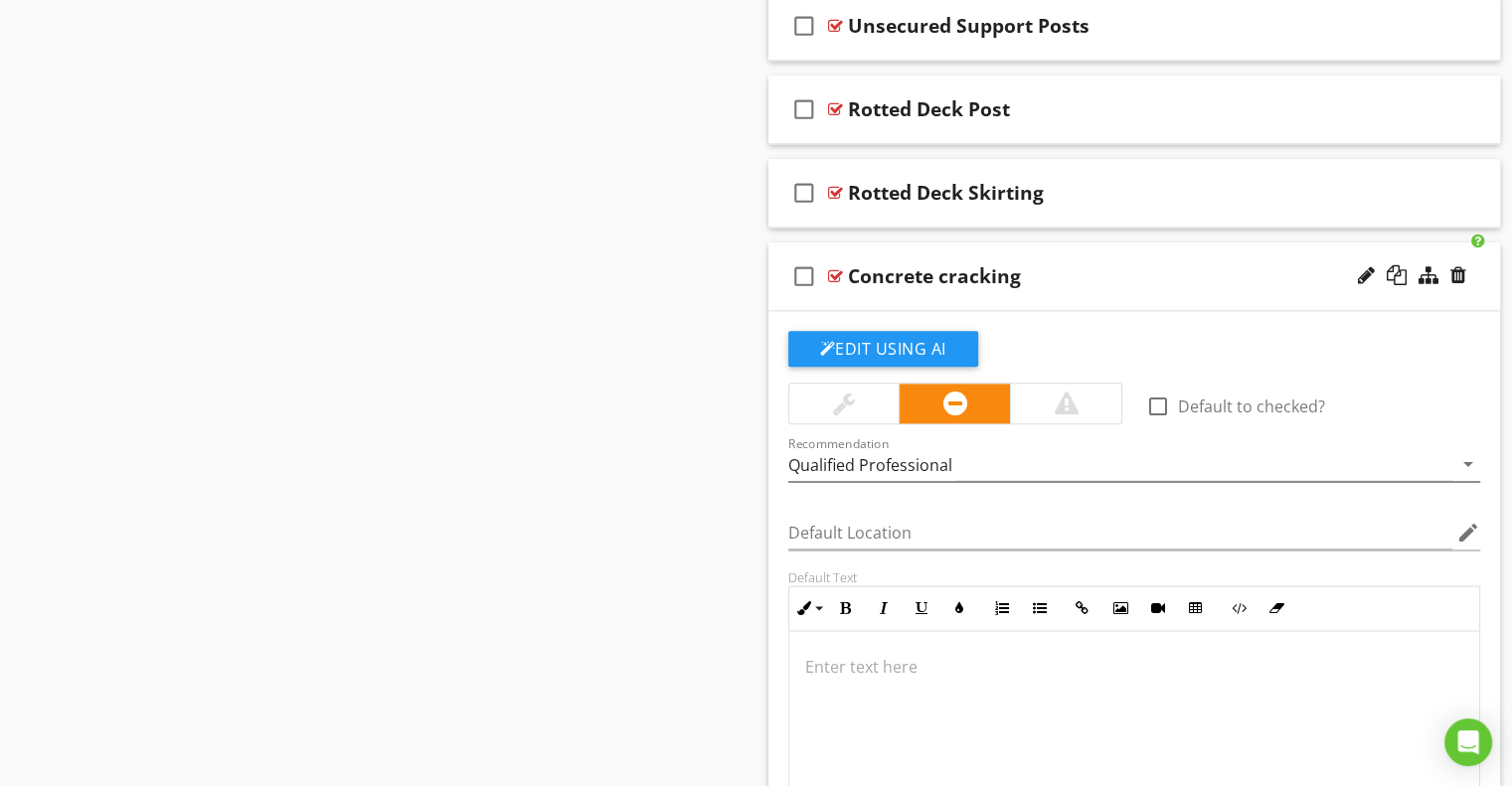 scroll, scrollTop: 2504, scrollLeft: 0, axis: vertical 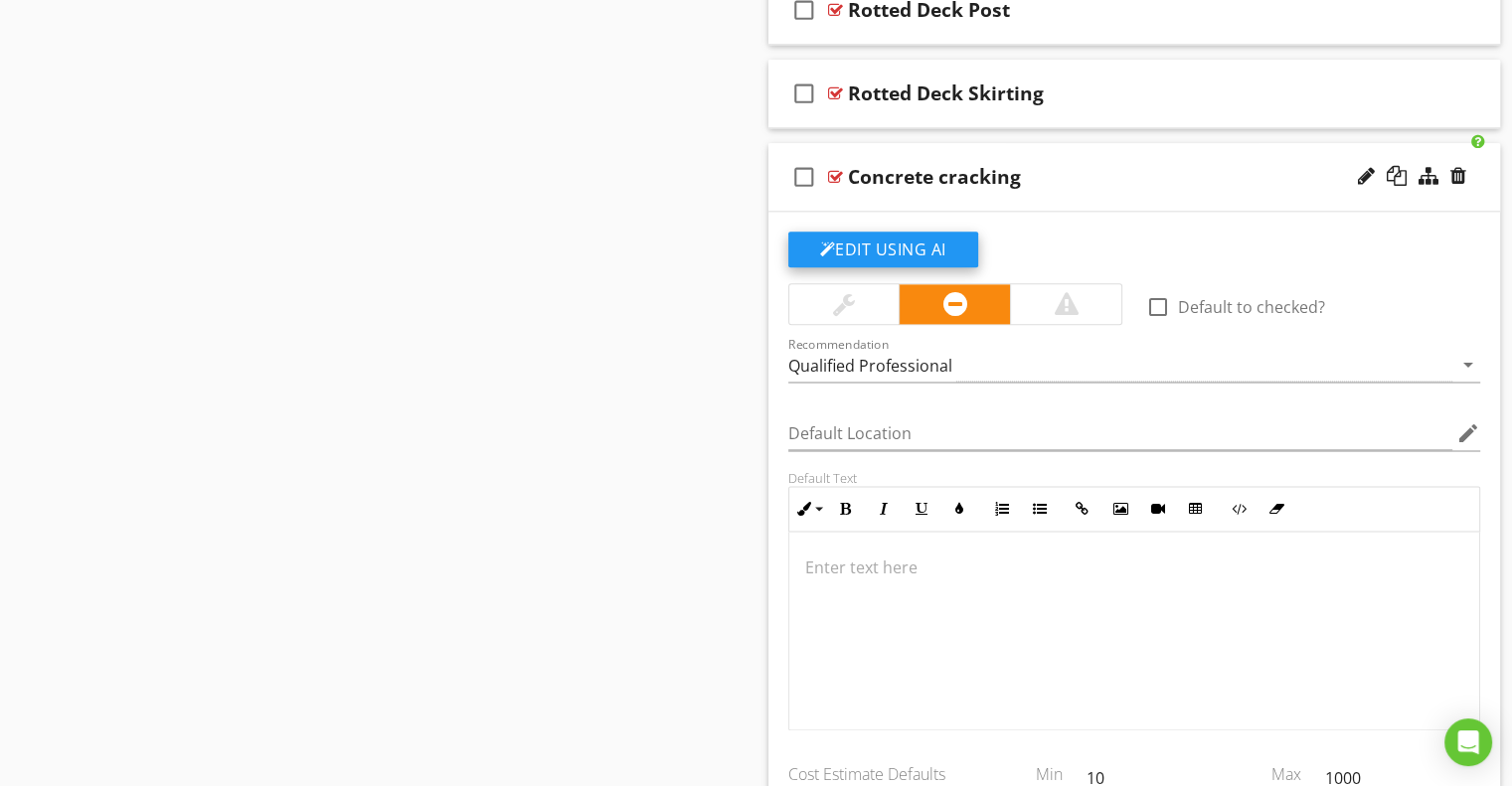 click on "Edit Using AI" at bounding box center [883, 249] 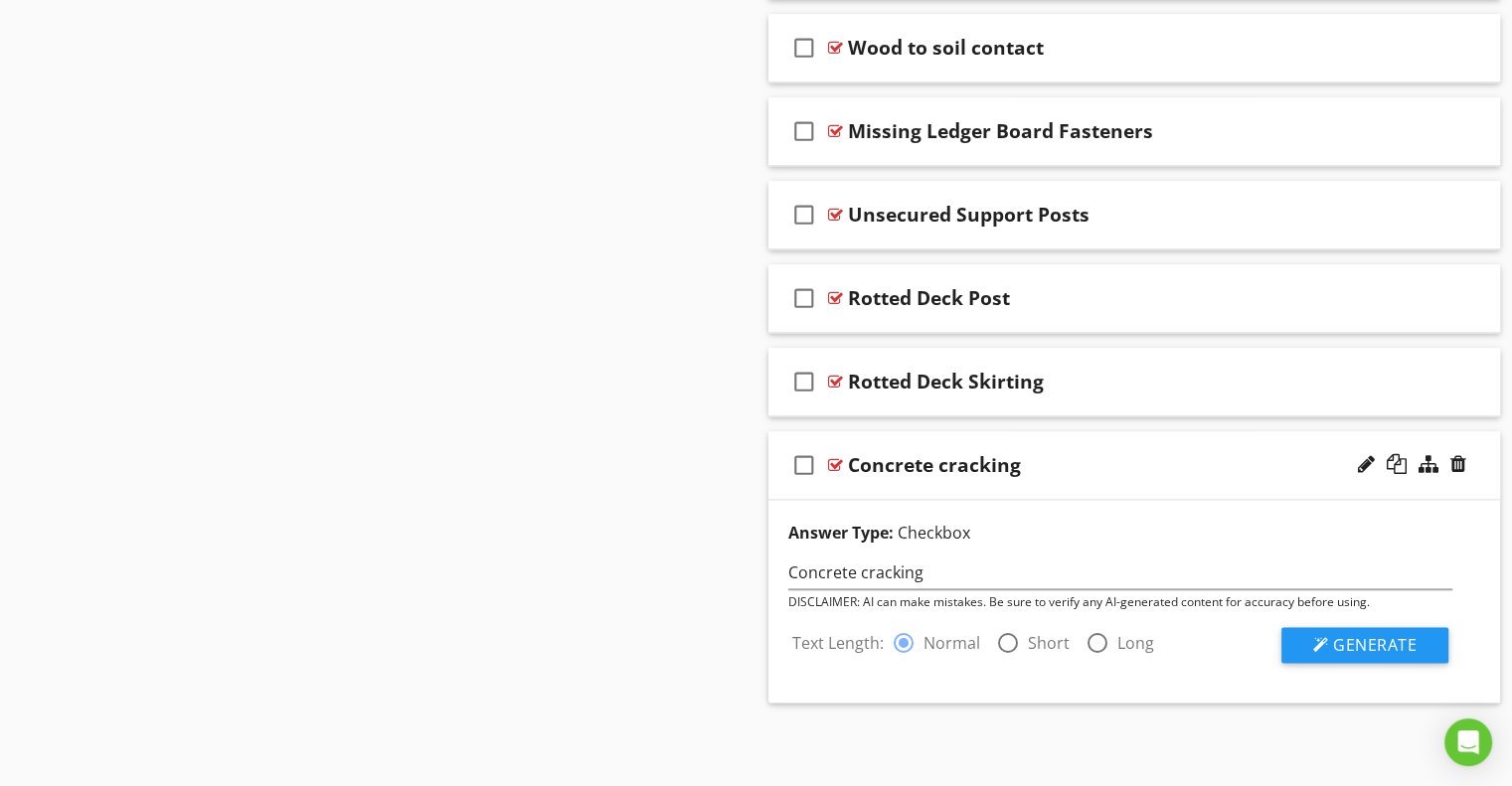 scroll, scrollTop: 2210, scrollLeft: 0, axis: vertical 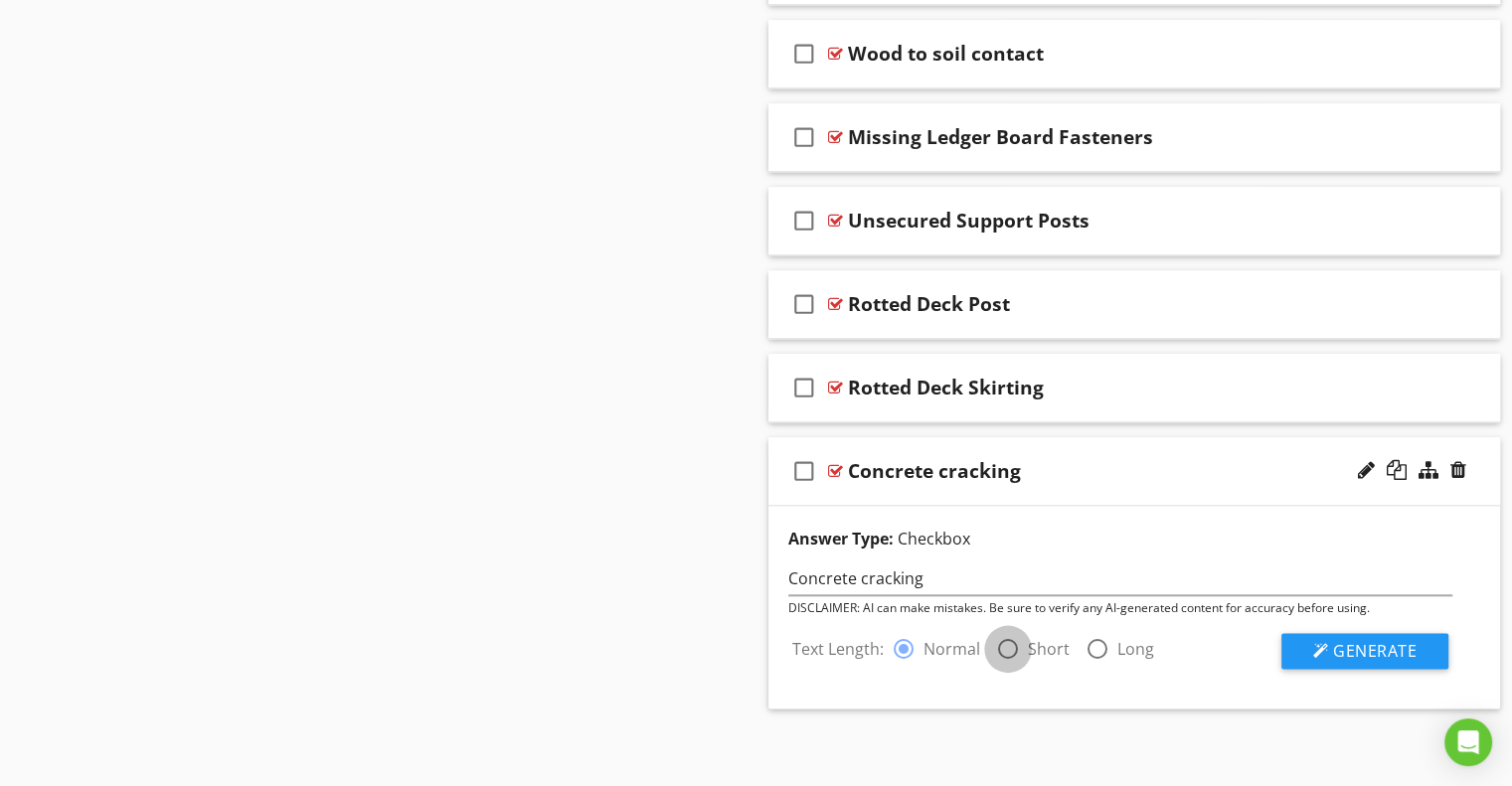 drag, startPoint x: 1011, startPoint y: 642, endPoint x: 1026, endPoint y: 640, distance: 15.132746 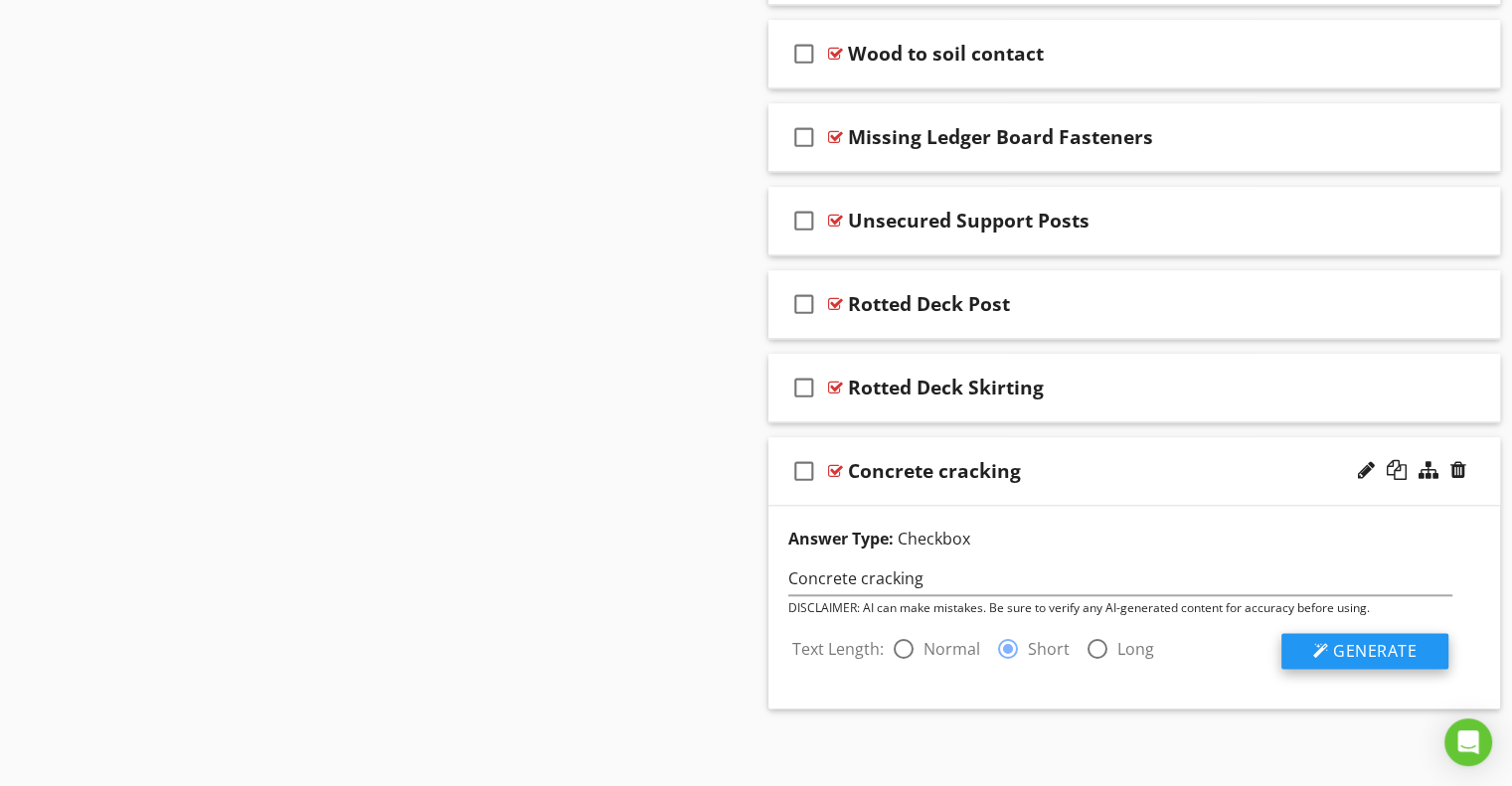 click on "Generate" at bounding box center (1375, 651) 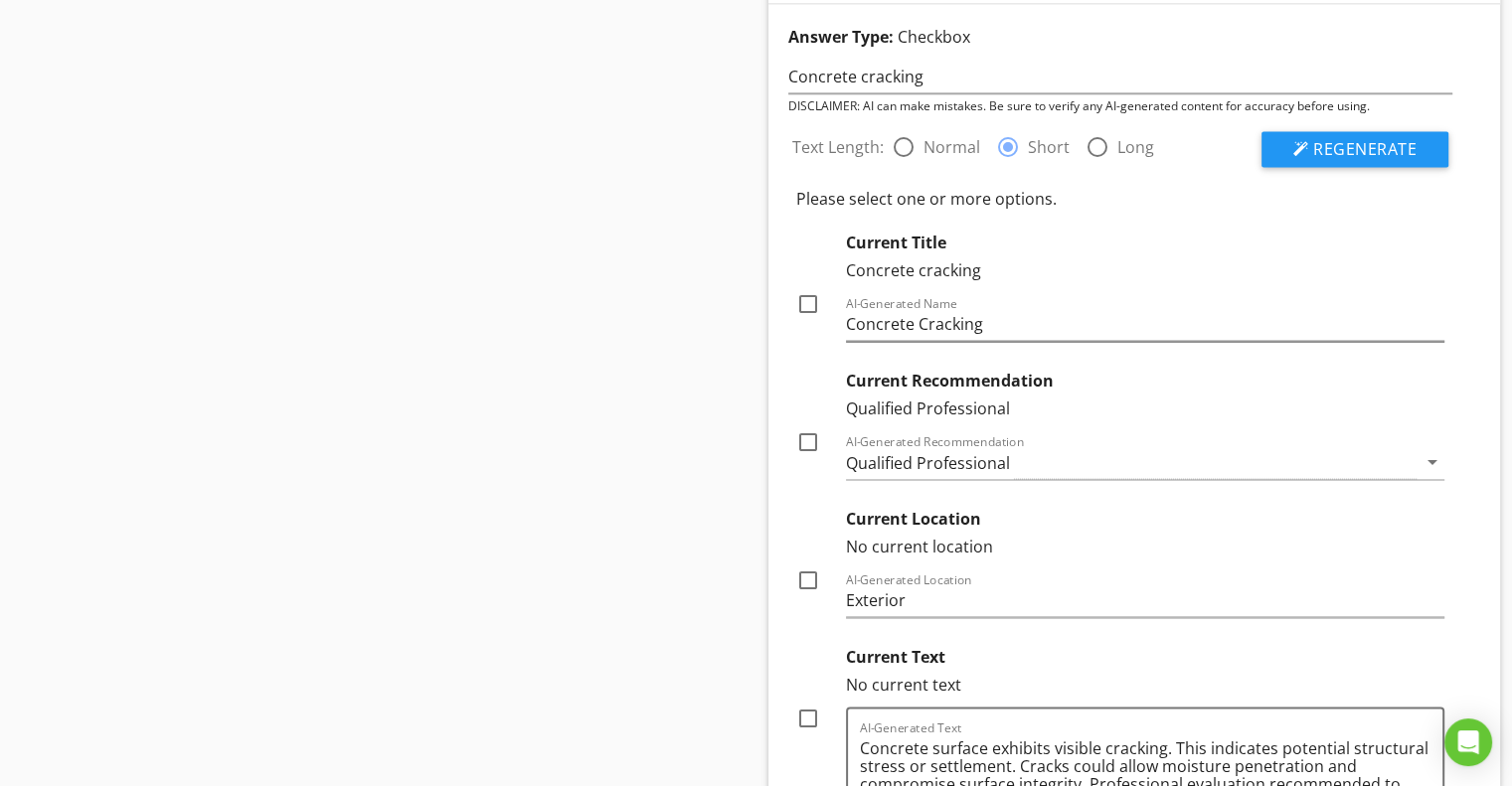 scroll, scrollTop: 2906, scrollLeft: 0, axis: vertical 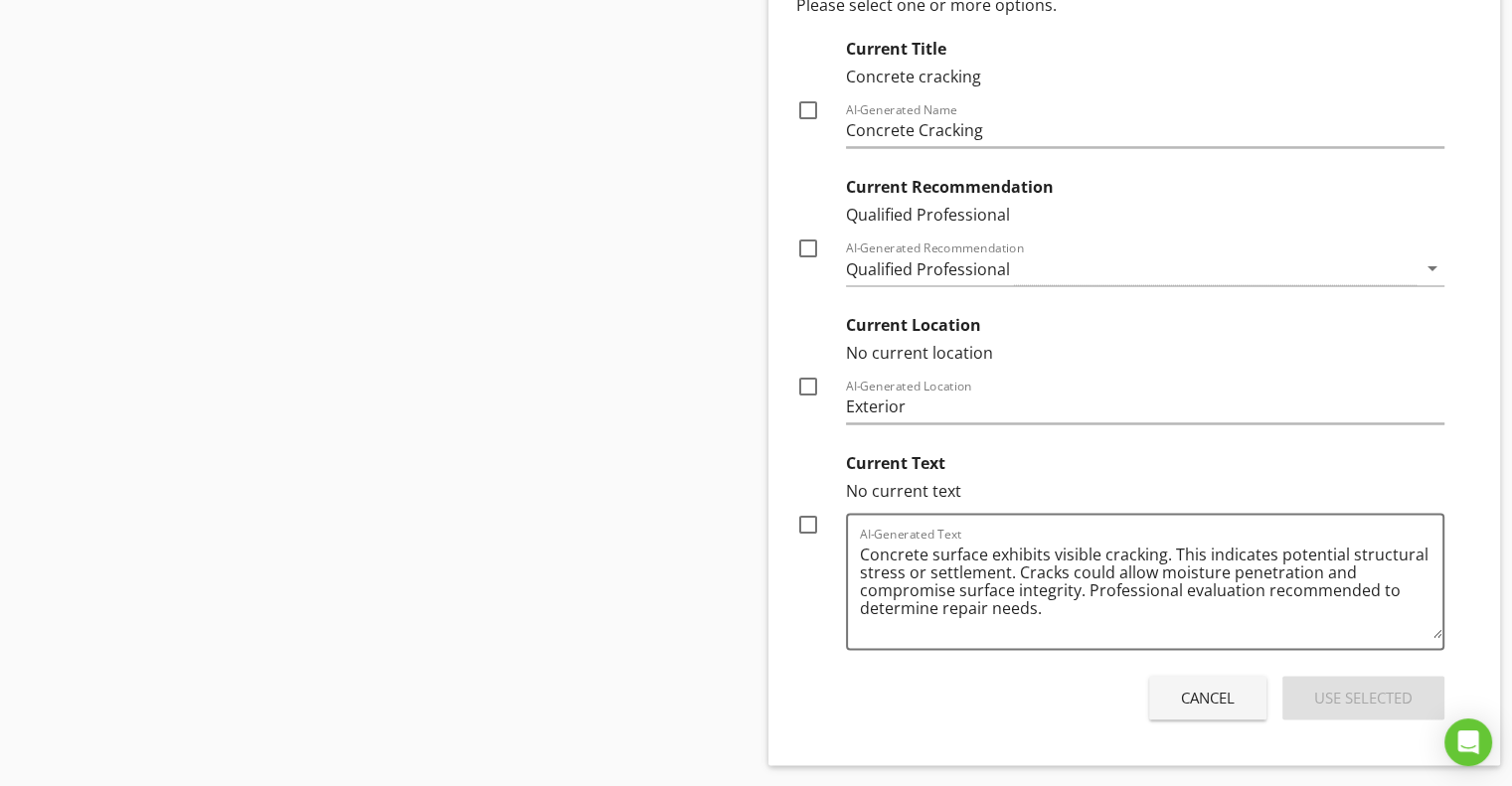 click at bounding box center (808, 110) 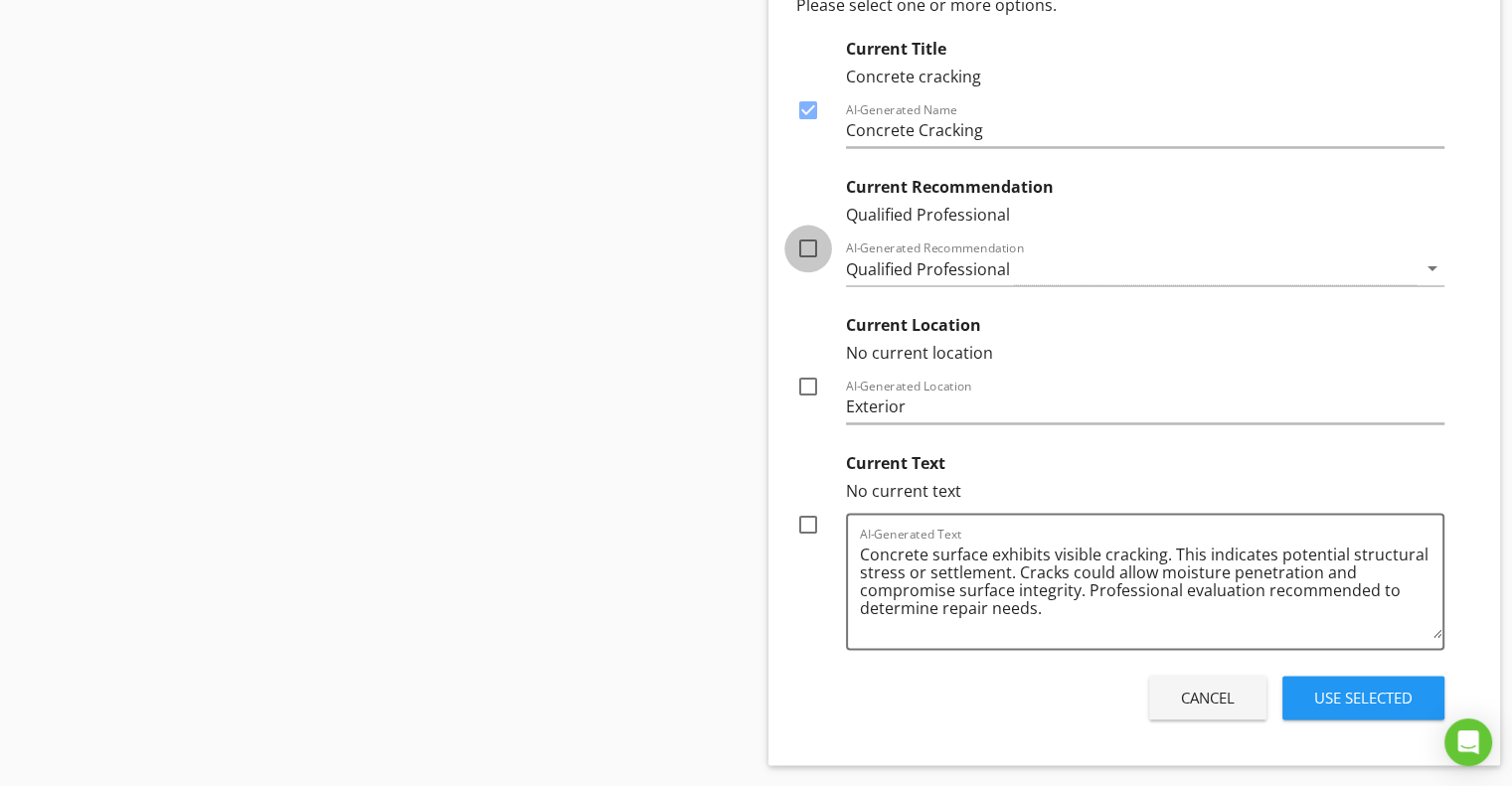 click at bounding box center (808, 248) 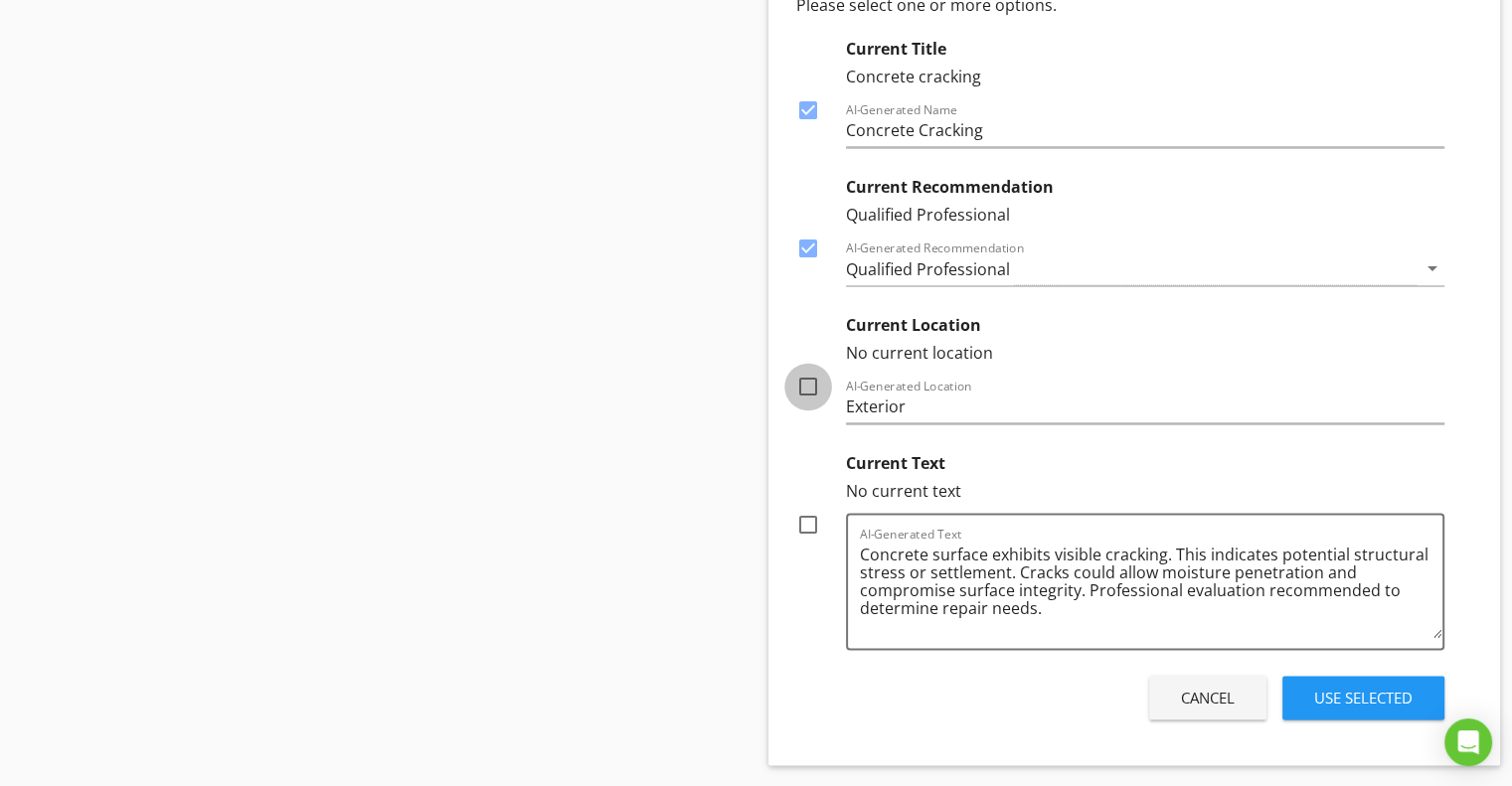 click at bounding box center (808, 387) 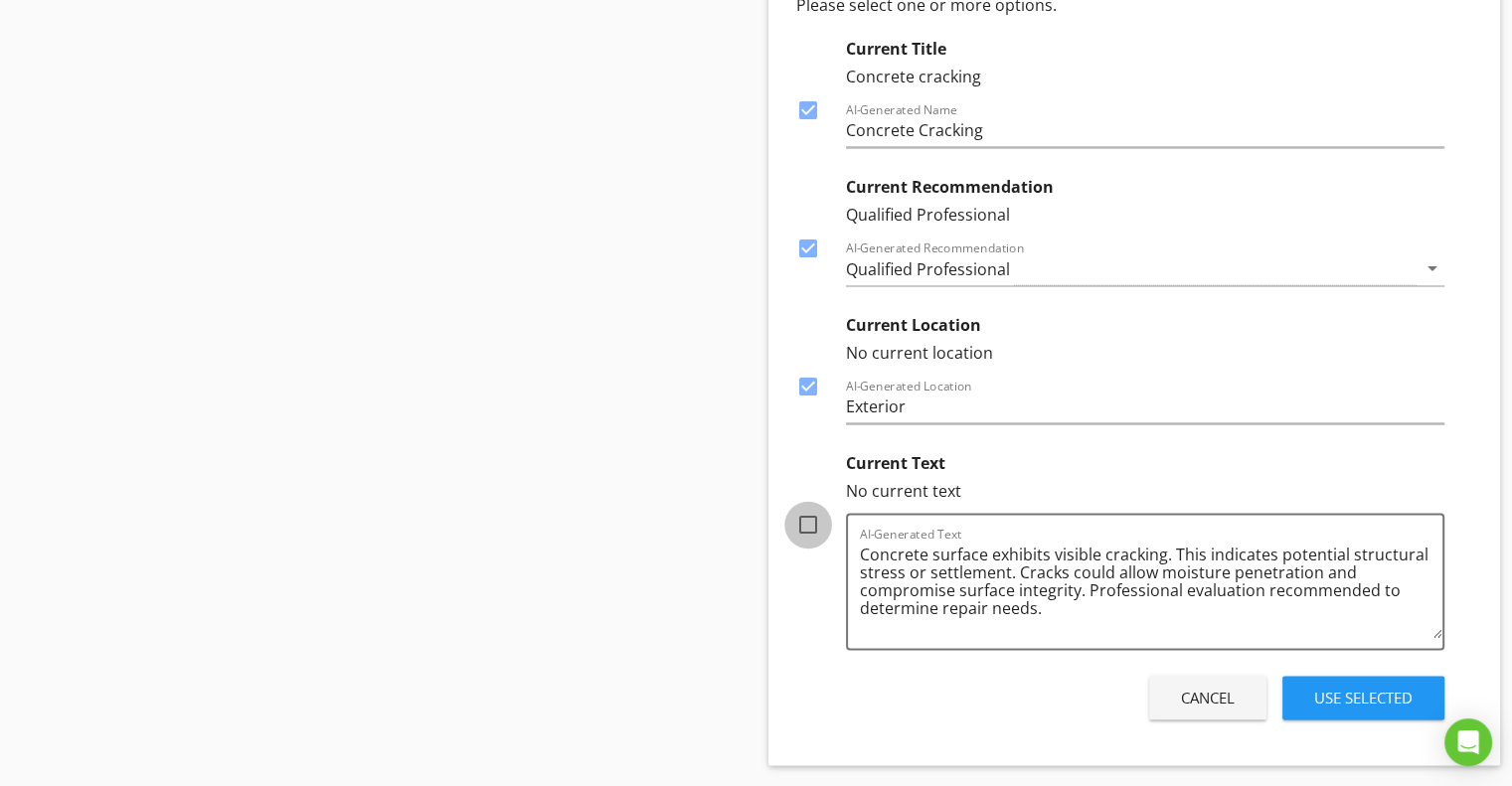 click at bounding box center [808, 525] 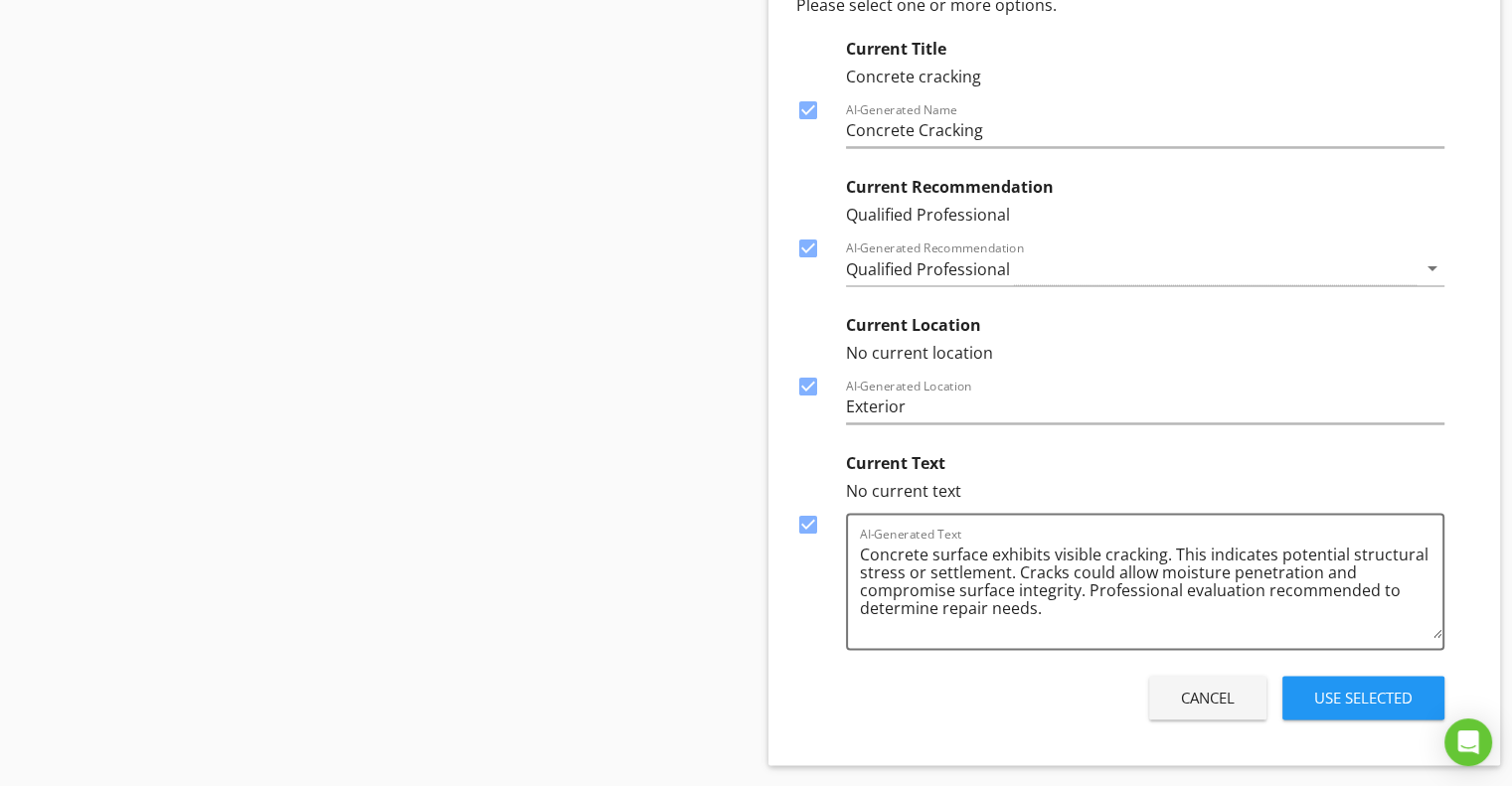 click on "Use Selected" at bounding box center [1363, 698] 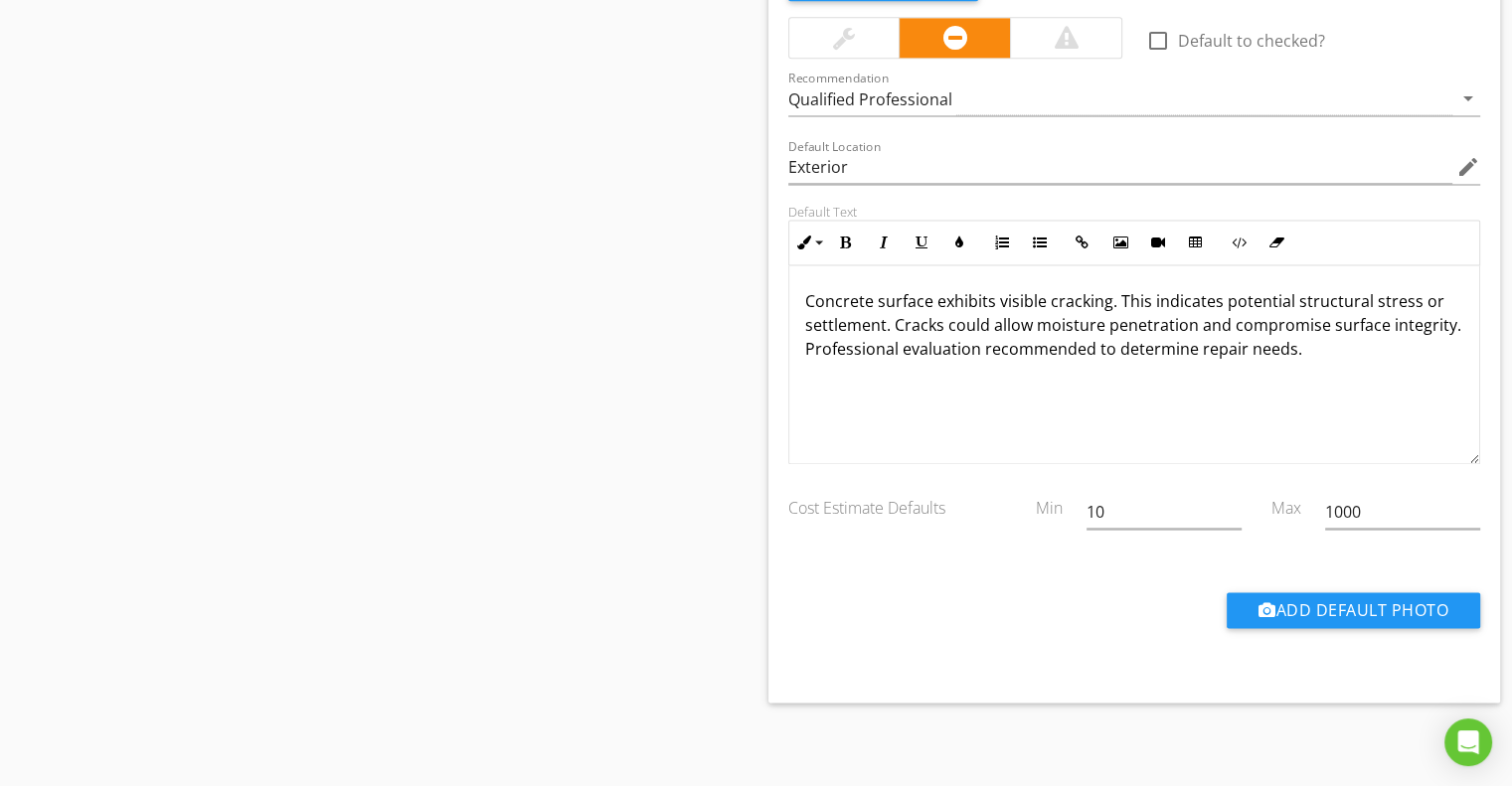 scroll, scrollTop: 2523, scrollLeft: 0, axis: vertical 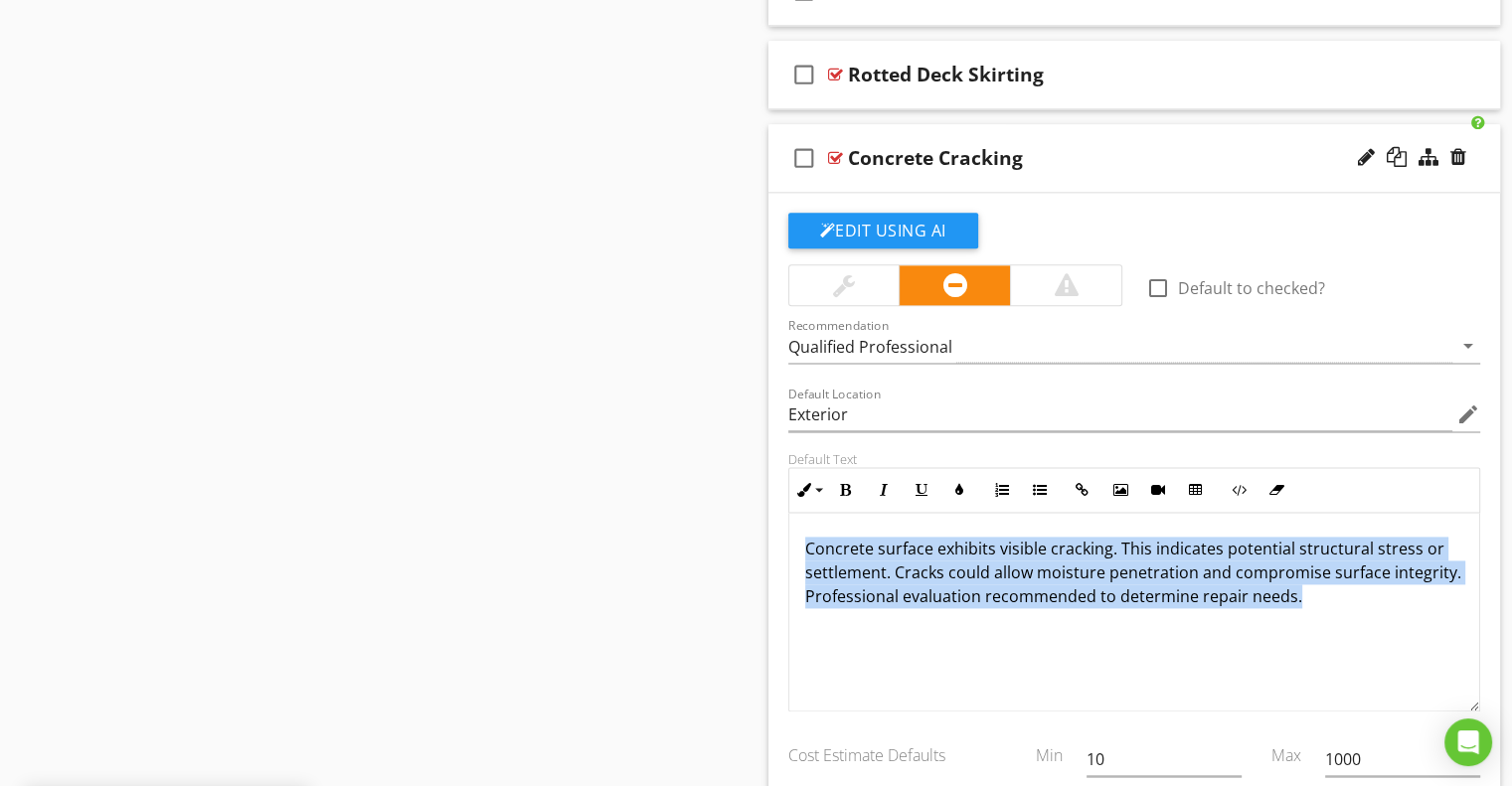 drag, startPoint x: 802, startPoint y: 541, endPoint x: 1373, endPoint y: 590, distance: 573.0986 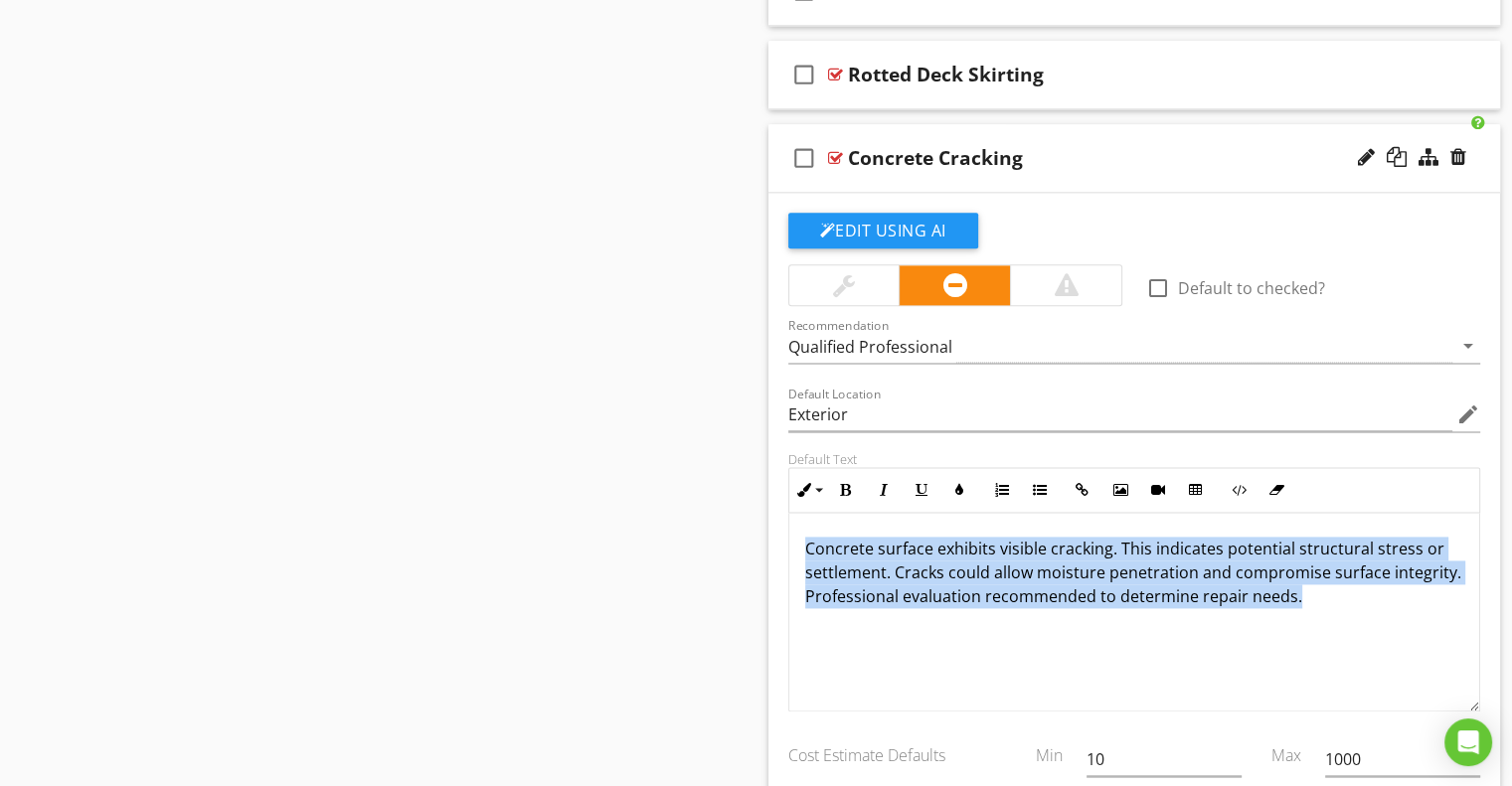 copy on "Concrete surface exhibits visible cracking. This indicates potential structural stress or settlement. Cracks could allow moisture penetration and compromise surface integrity. Professional evaluation recommended to determine repair needs." 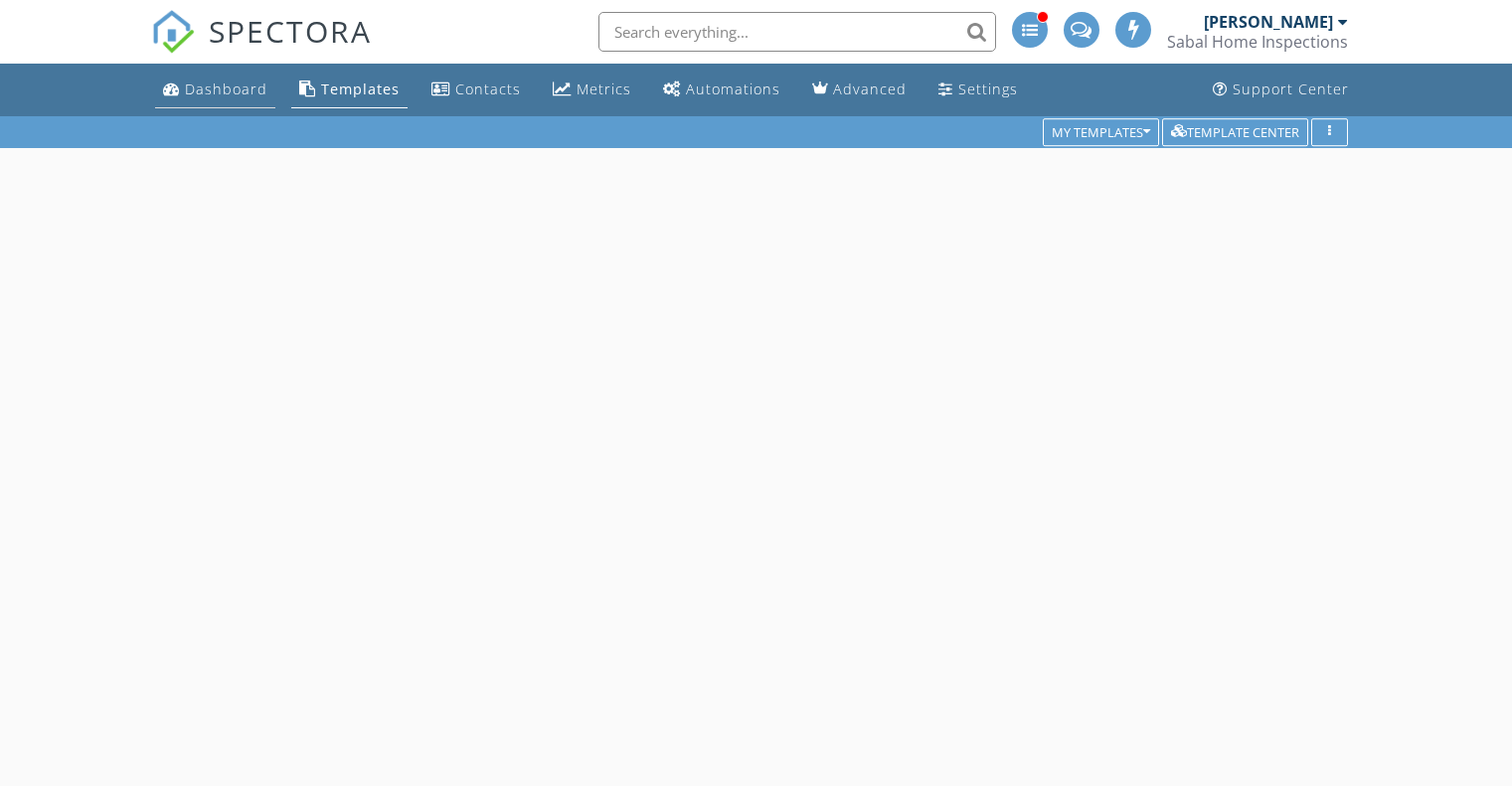 scroll, scrollTop: 0, scrollLeft: 0, axis: both 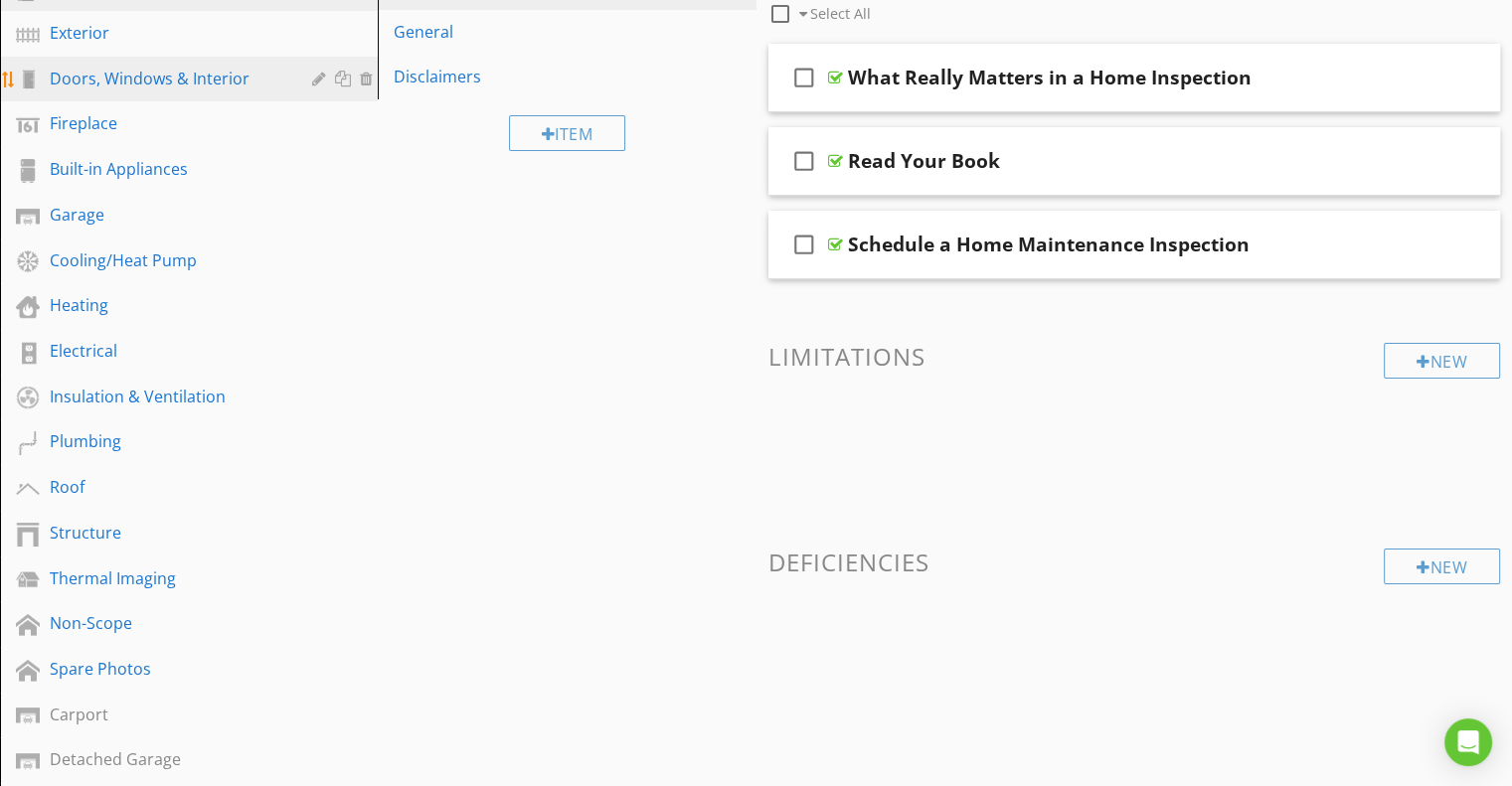 click on "Doors, Windows & Interior" at bounding box center [166, 79] 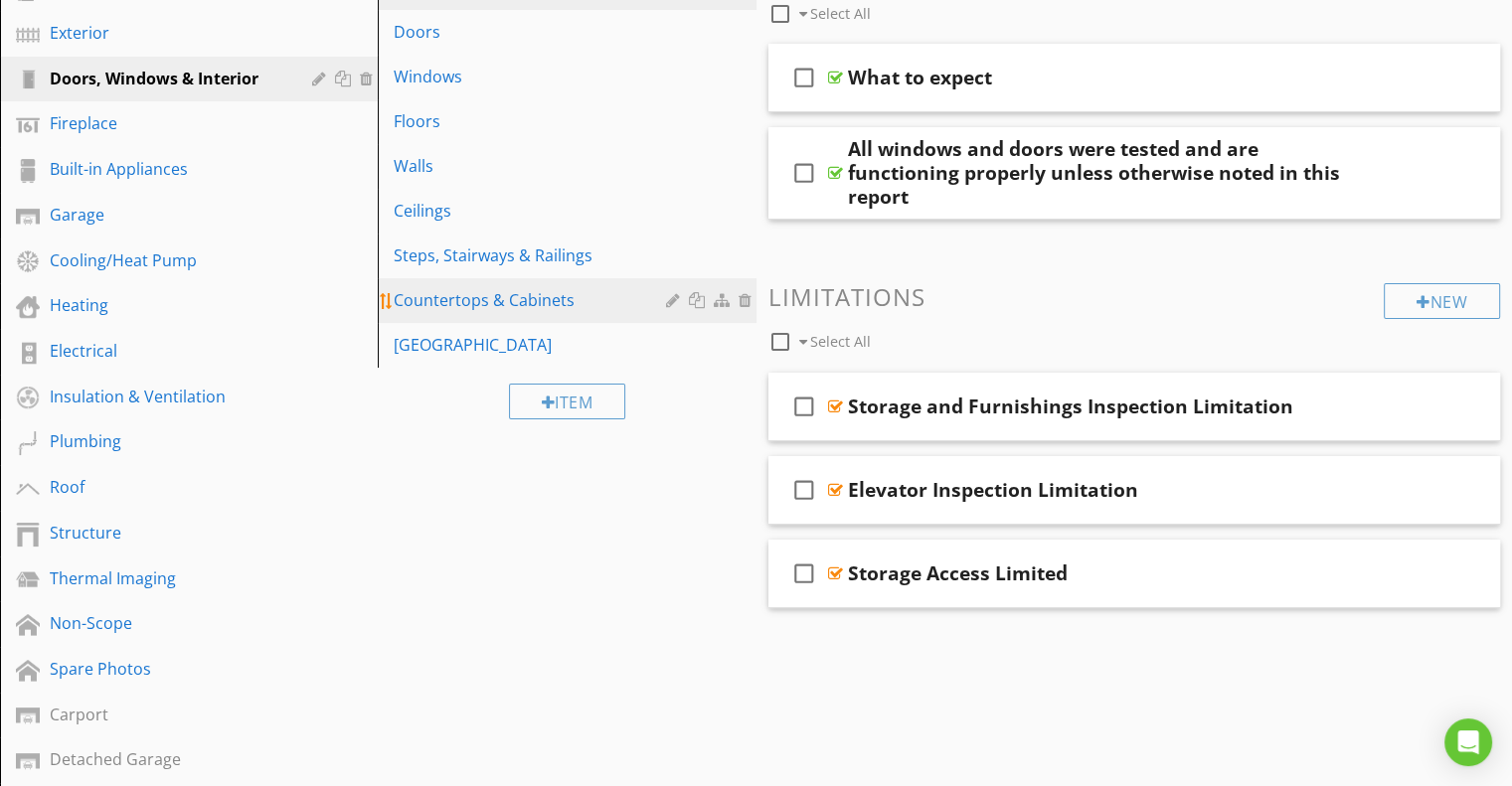click on "Countertops & Cabinets" at bounding box center [532, 300] 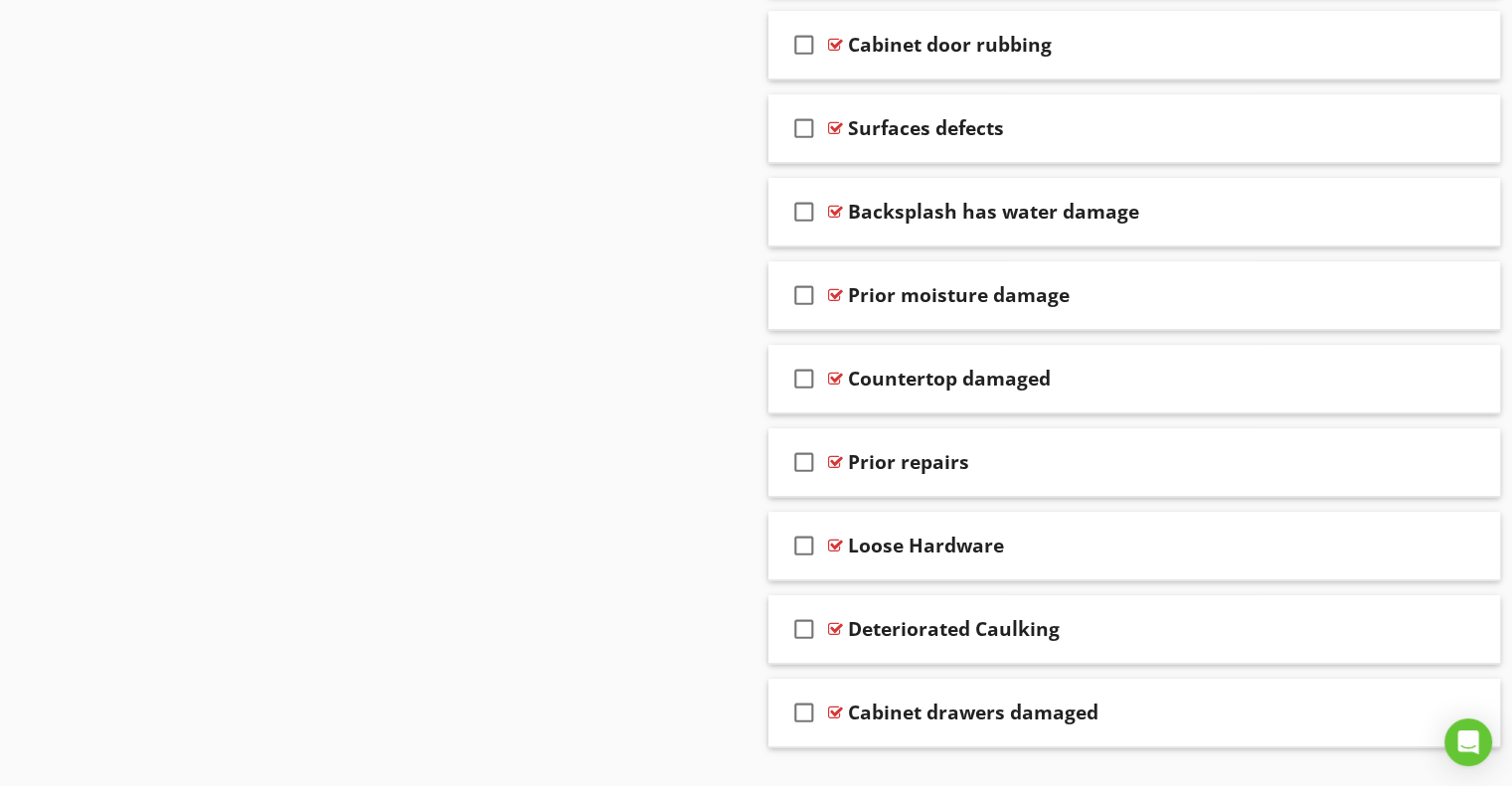 scroll, scrollTop: 2007, scrollLeft: 0, axis: vertical 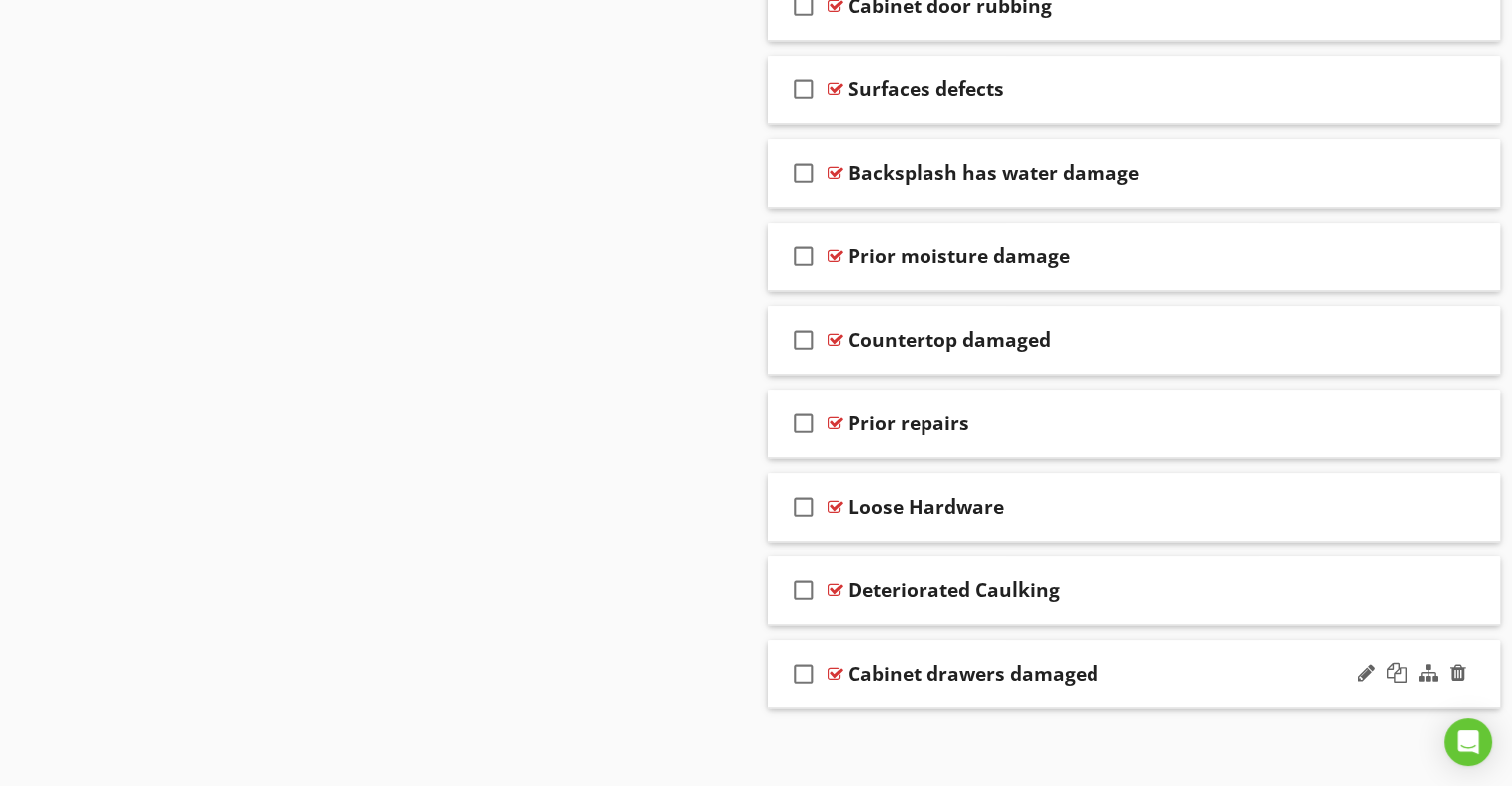 click on "check_box_outline_blank
Cabinet drawers damaged" at bounding box center [1134, 674] 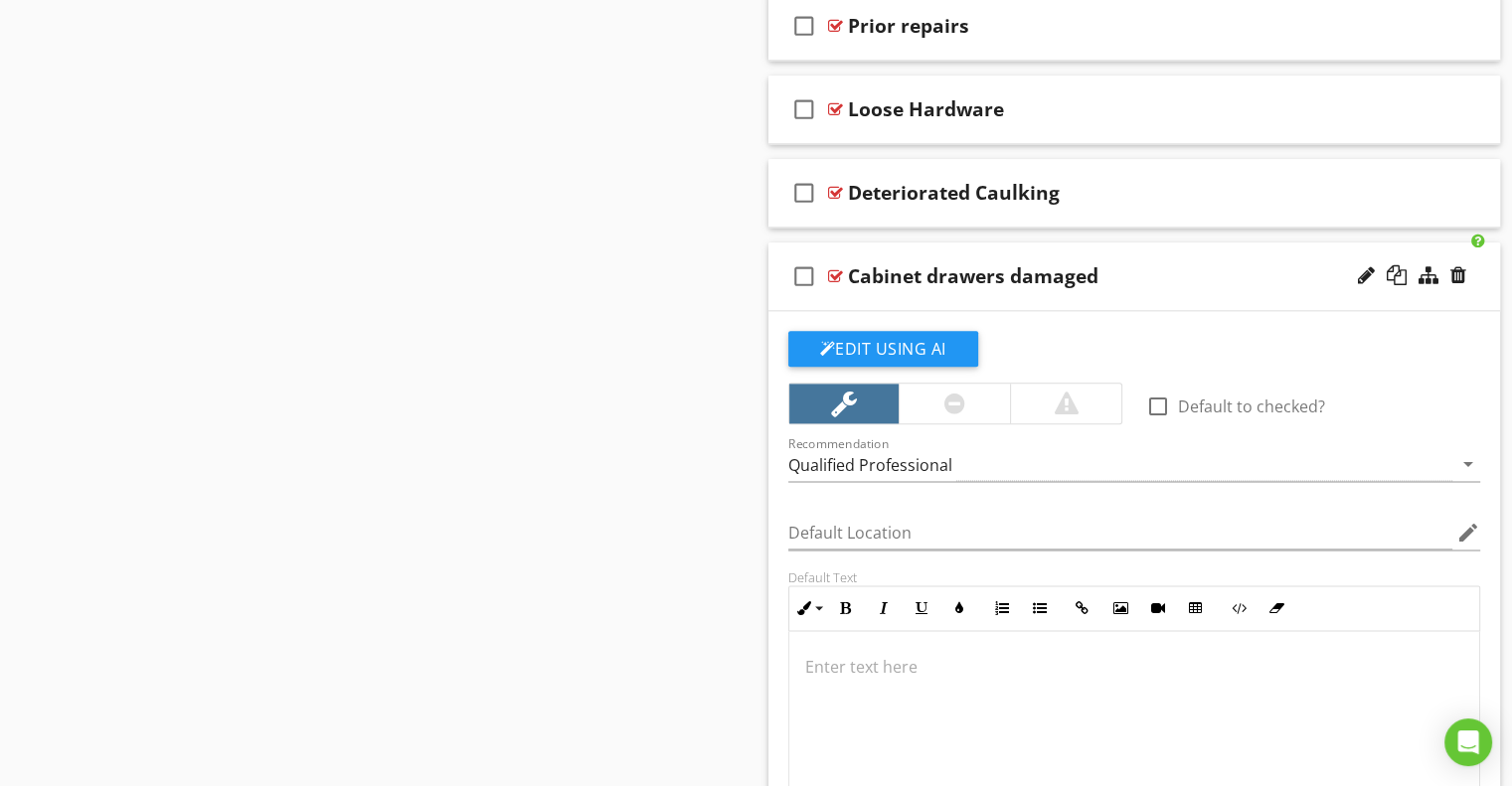 click on "Edit Using AI" at bounding box center [883, 349] 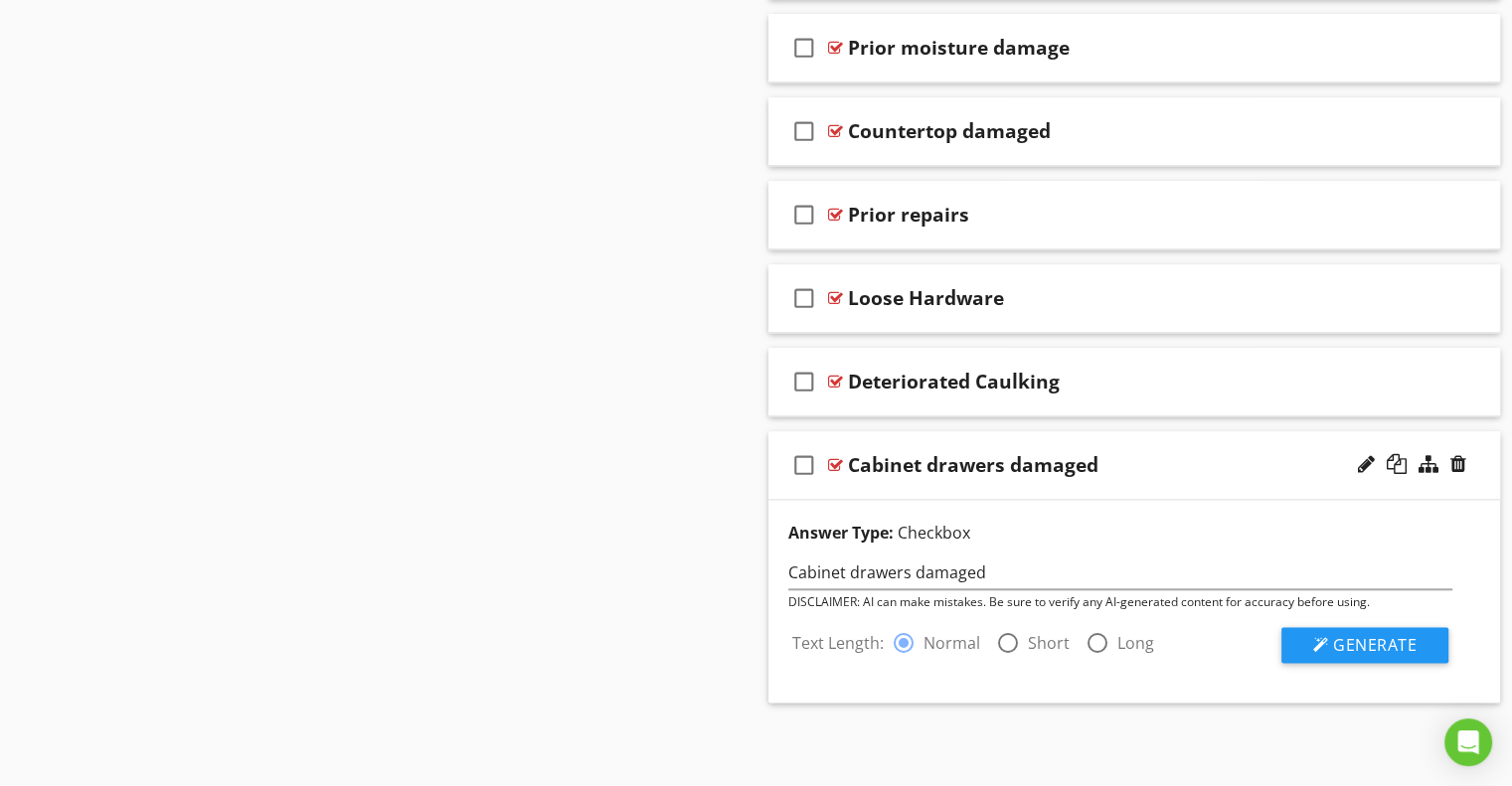 scroll, scrollTop: 2210, scrollLeft: 0, axis: vertical 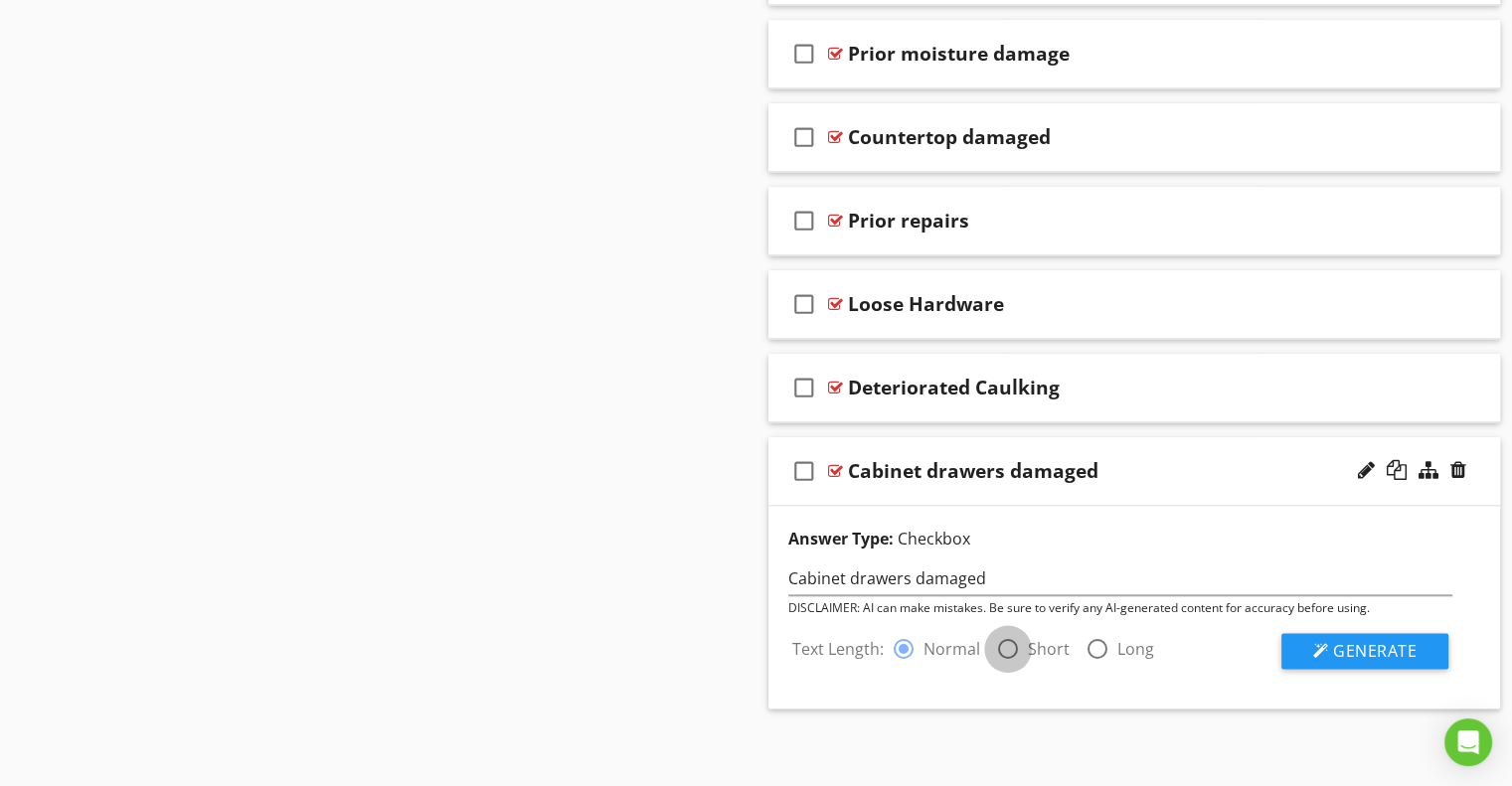 click at bounding box center [1008, 649] 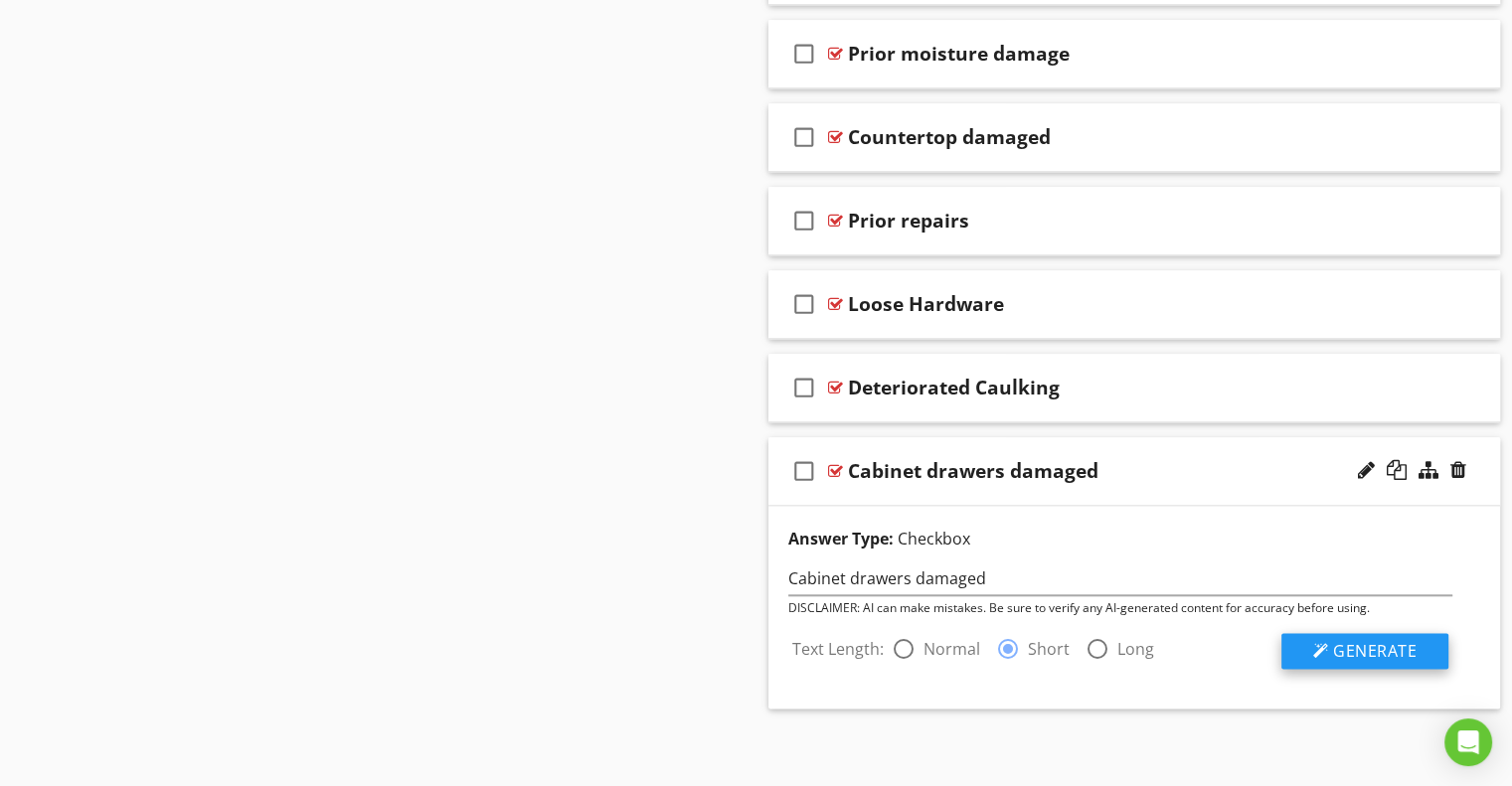 click on "Generate" at bounding box center [1365, 651] 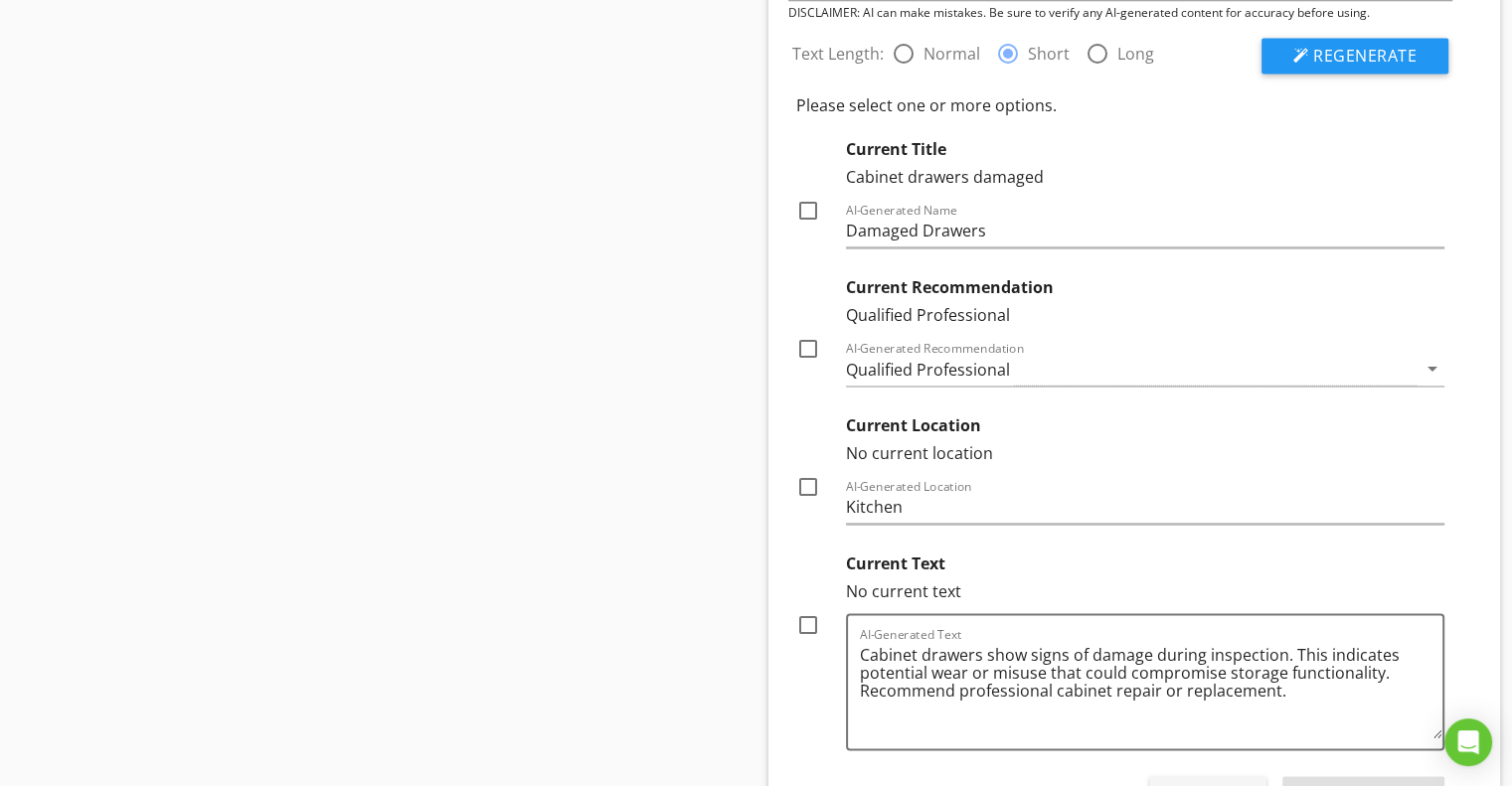 scroll, scrollTop: 2806, scrollLeft: 0, axis: vertical 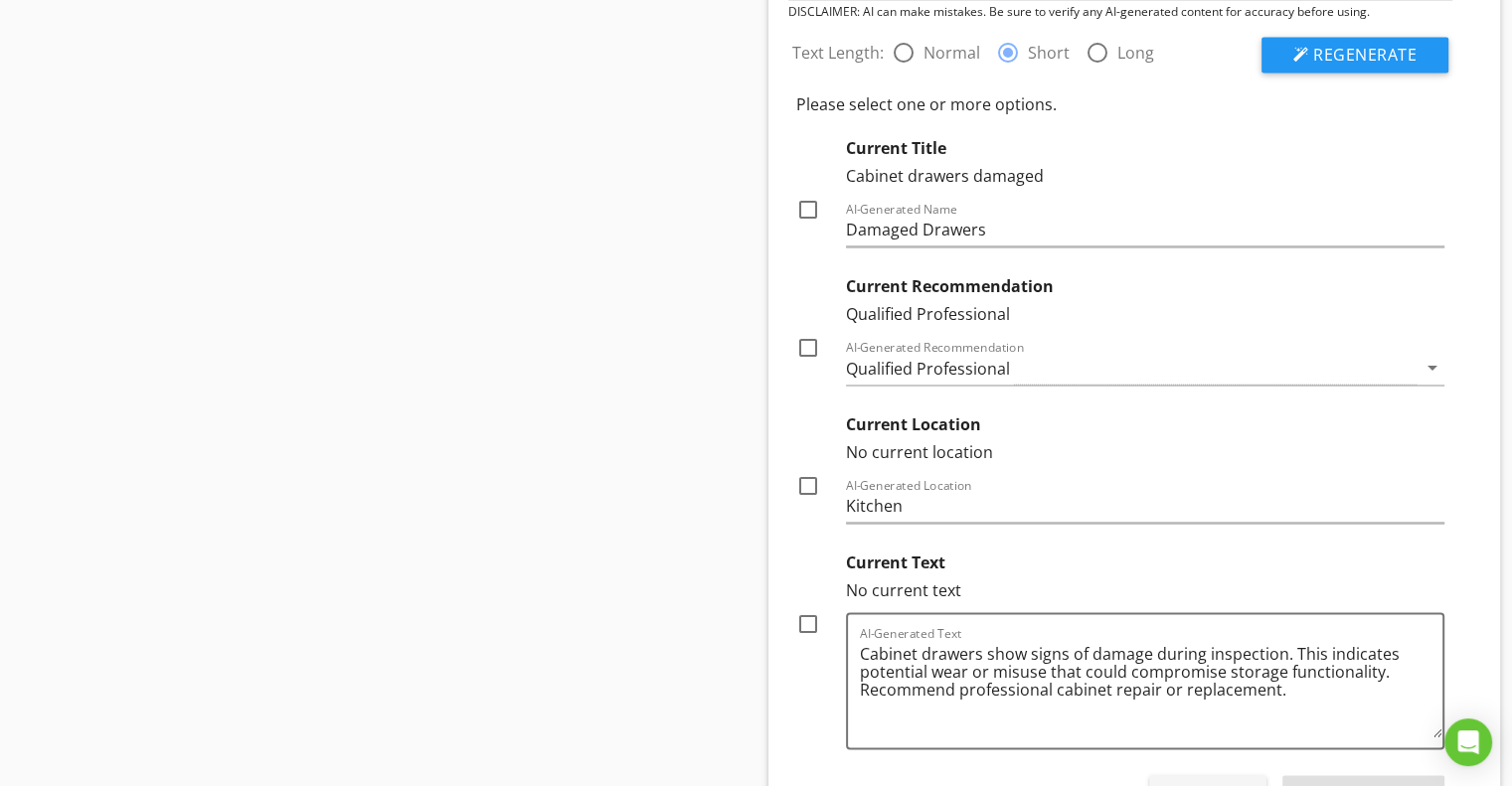 click at bounding box center (808, 210) 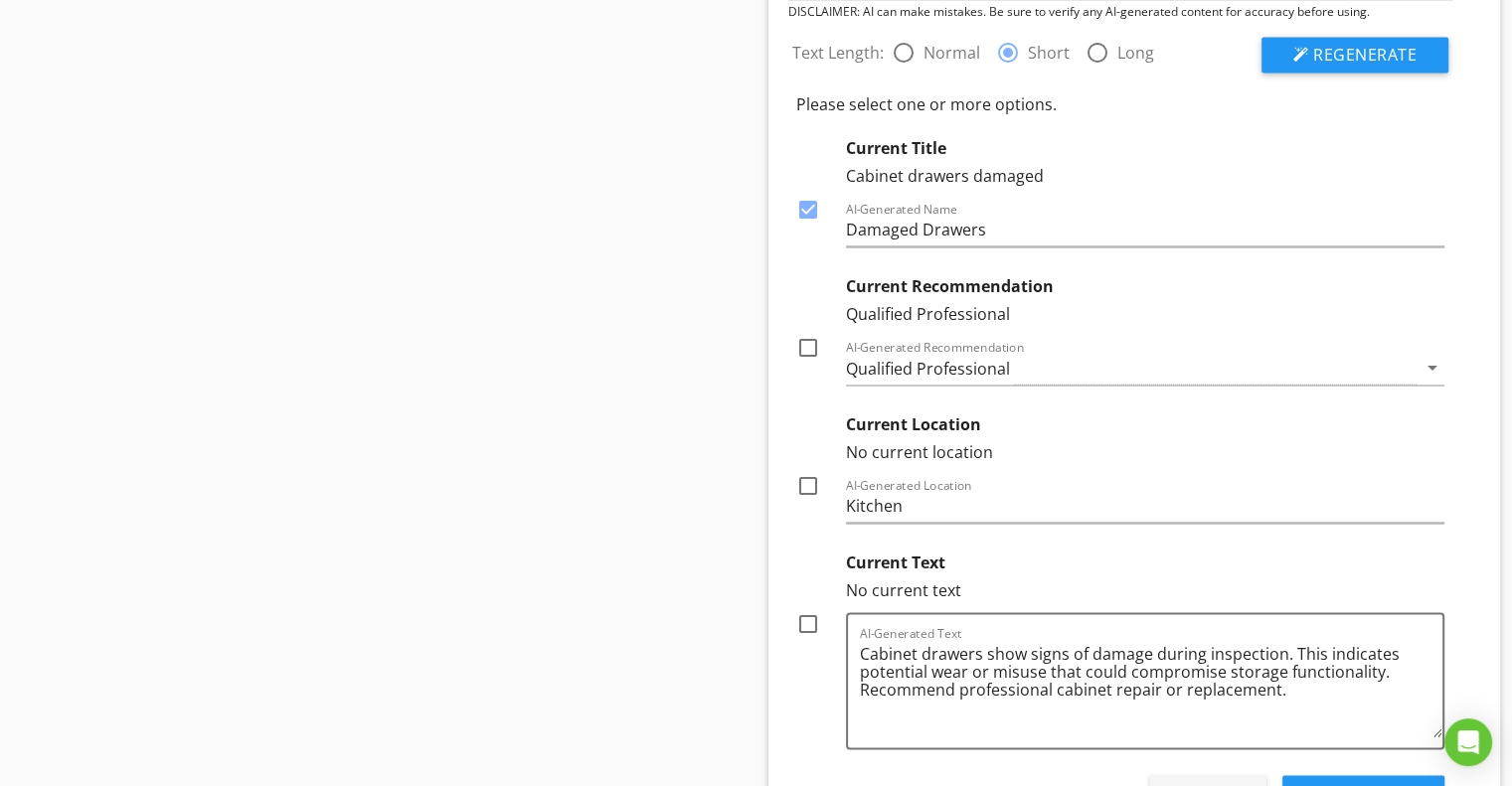 click at bounding box center [808, 348] 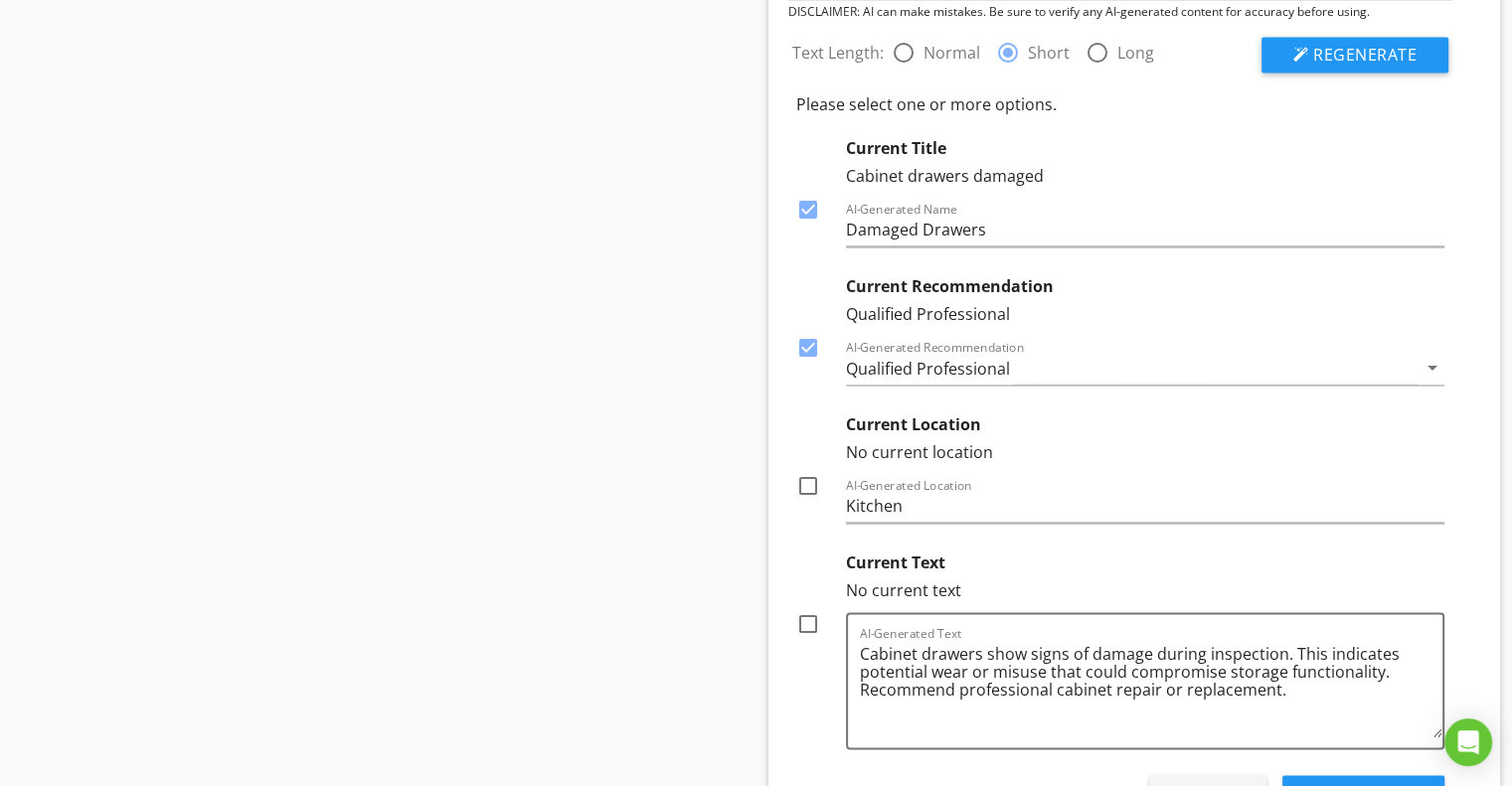 click at bounding box center [808, 486] 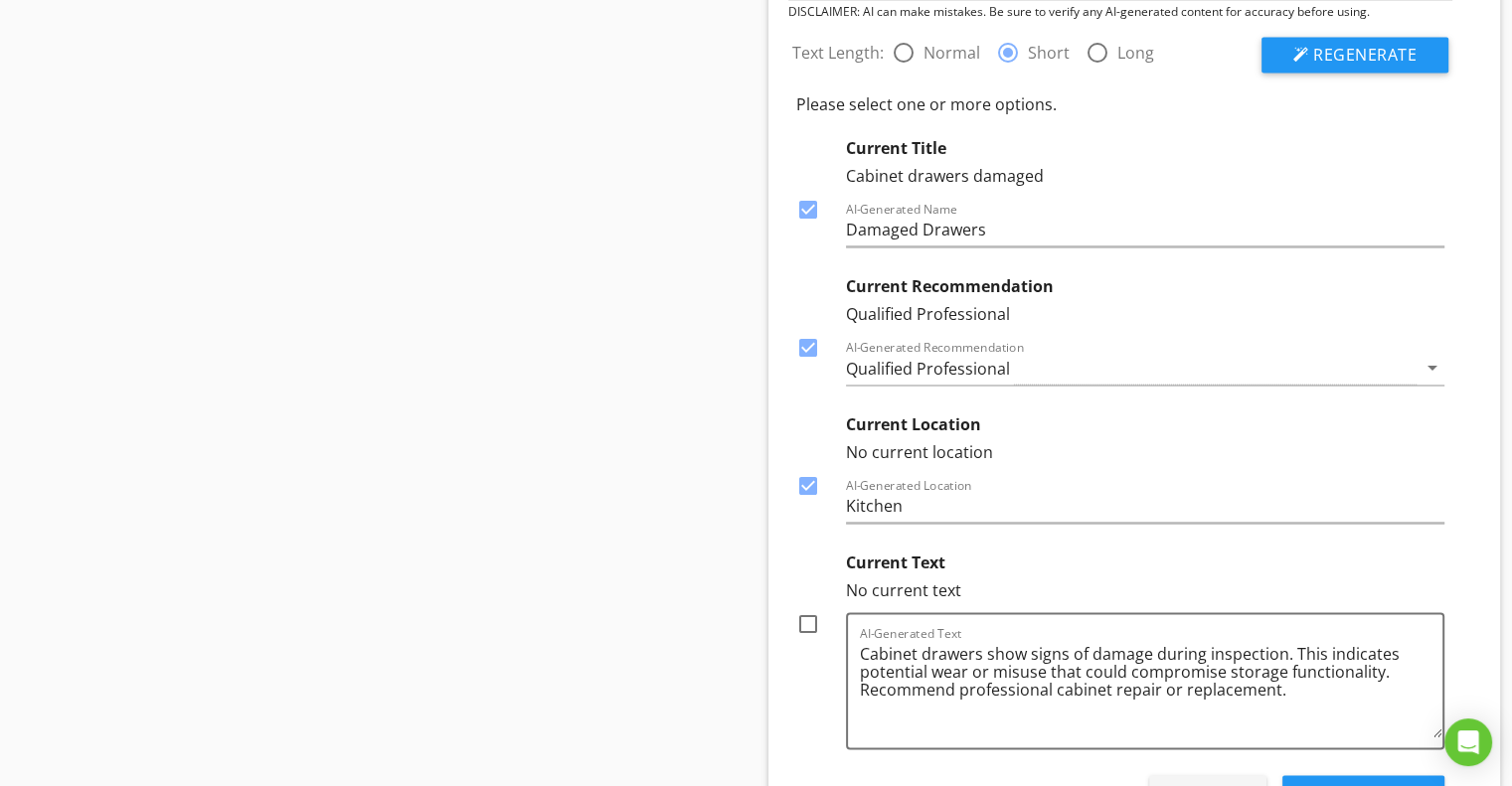 drag, startPoint x: 810, startPoint y: 617, endPoint x: 824, endPoint y: 628, distance: 17.804494 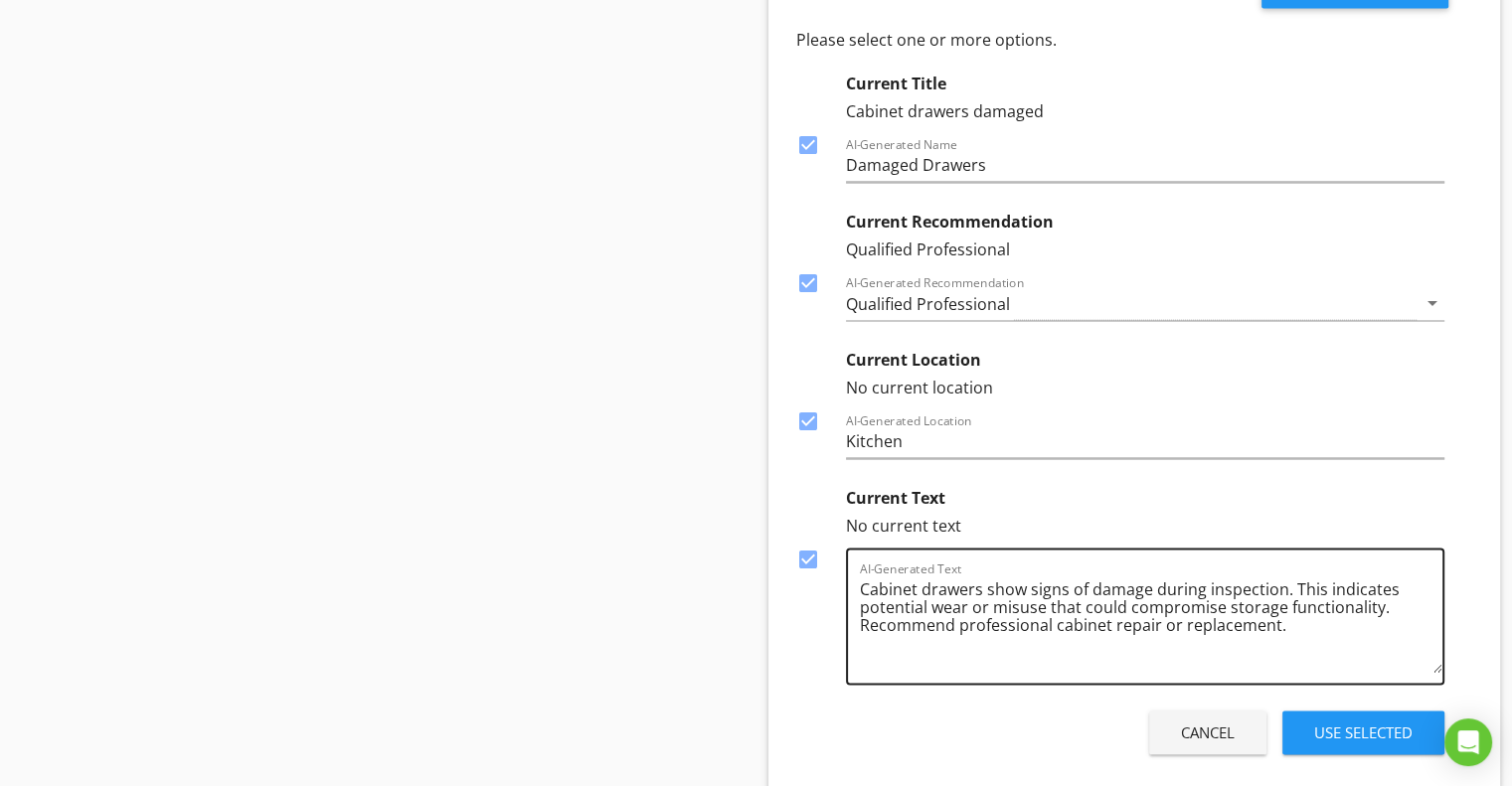 scroll, scrollTop: 2906, scrollLeft: 0, axis: vertical 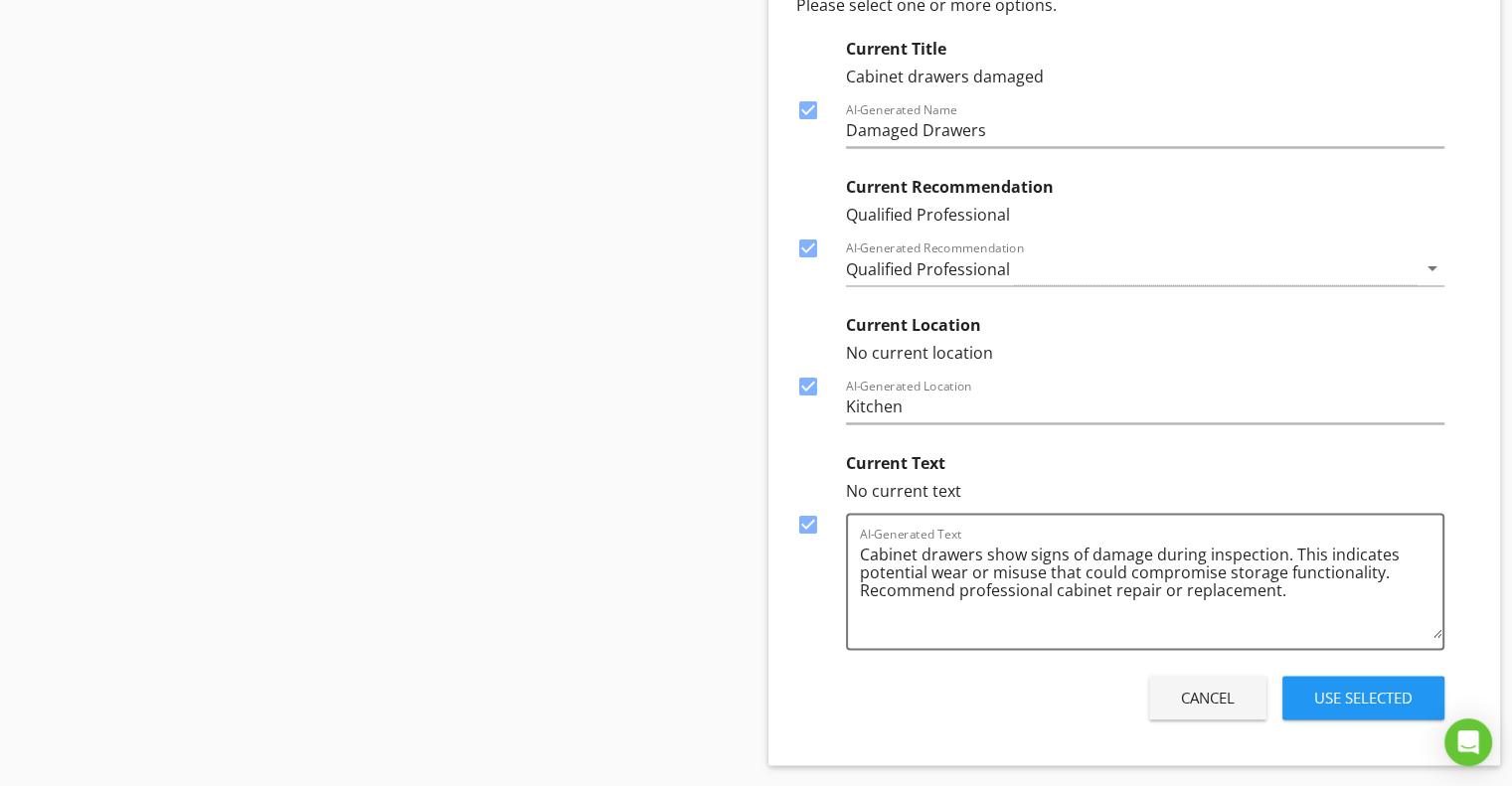 click on "Use Selected" at bounding box center (1363, 698) 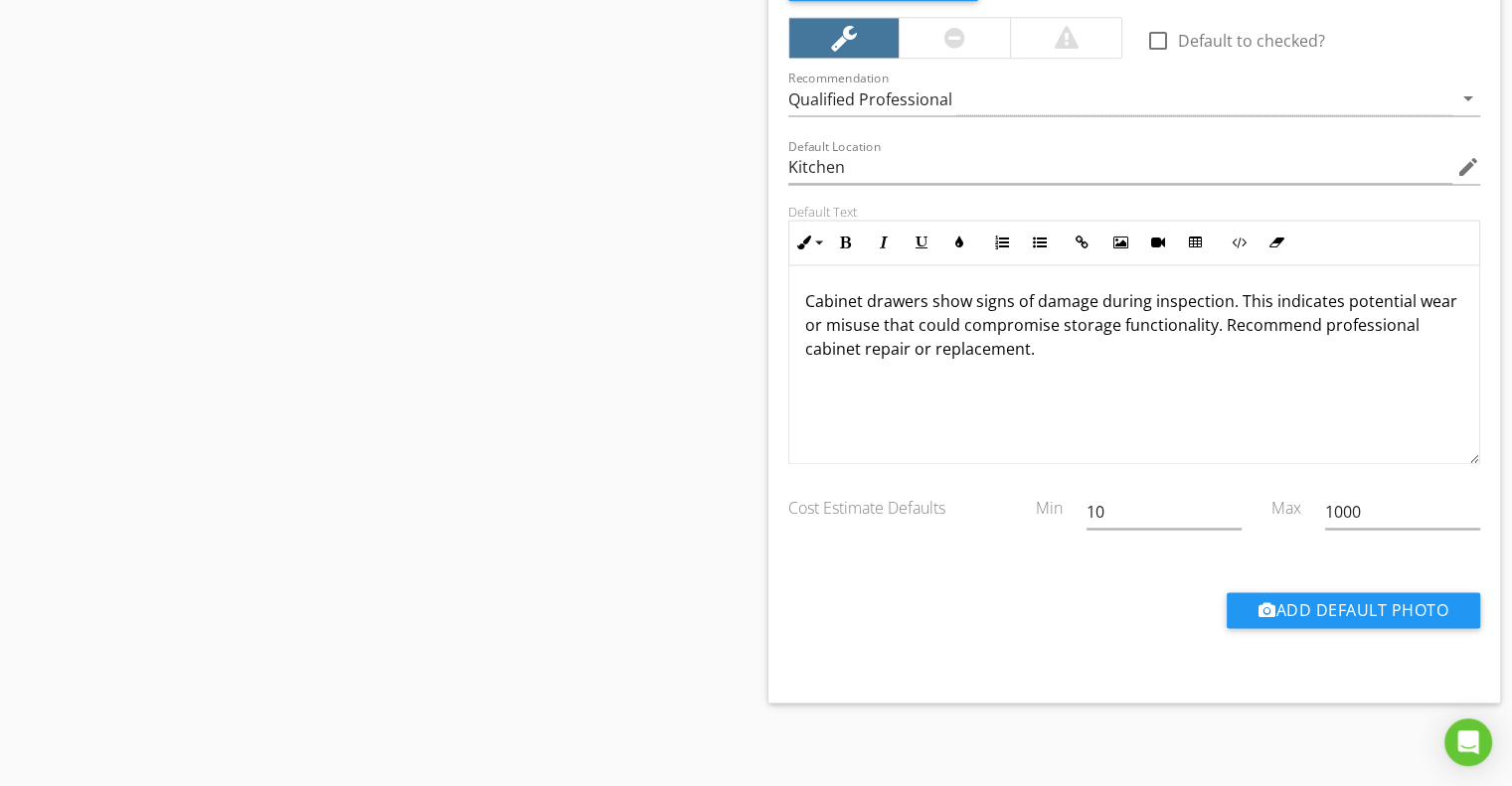 scroll, scrollTop: 2523, scrollLeft: 0, axis: vertical 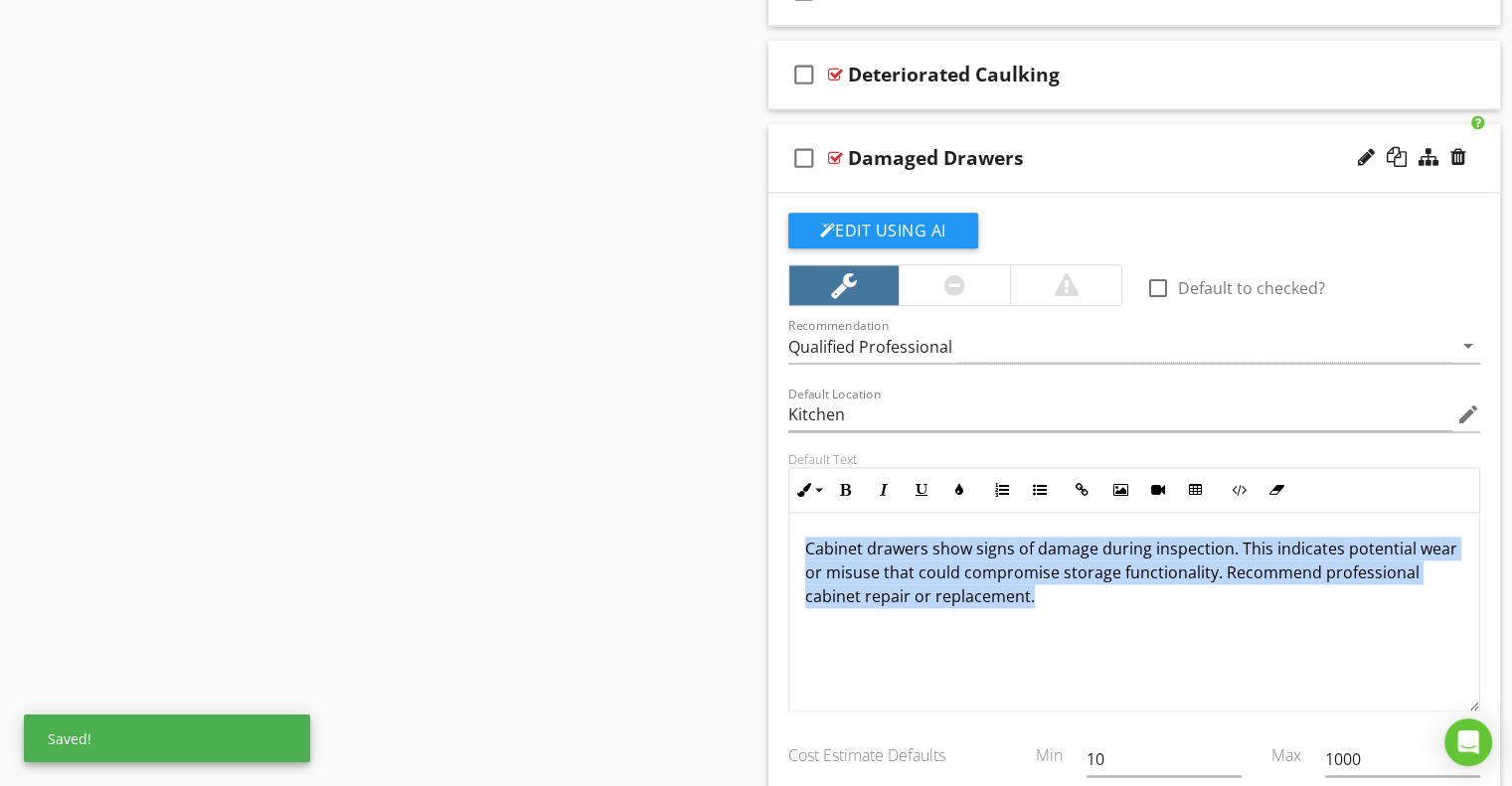 drag, startPoint x: 802, startPoint y: 538, endPoint x: 1045, endPoint y: 587, distance: 247.89111 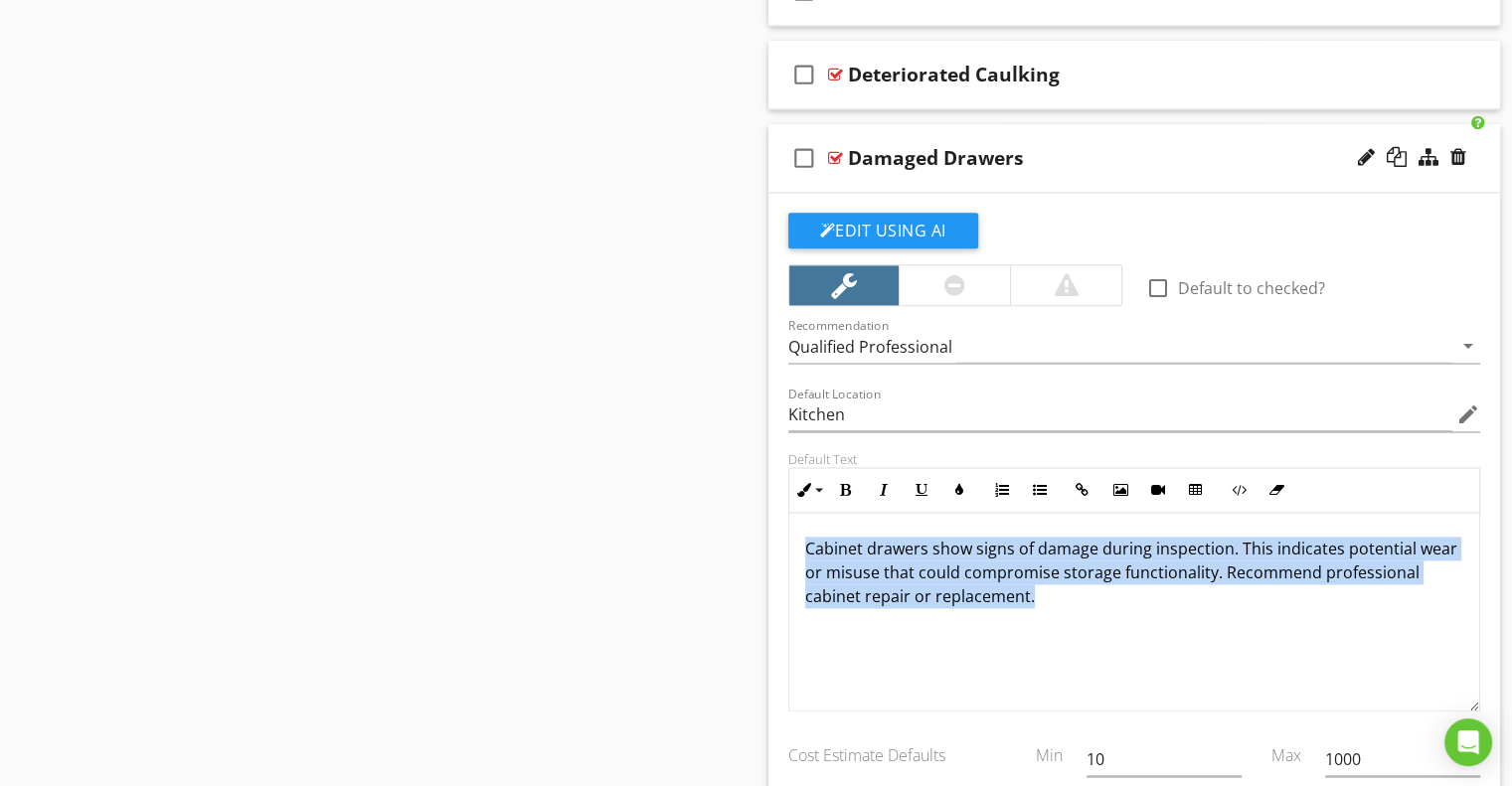 copy on "Cabinet drawers show signs of damage during inspection. This indicates potential wear or misuse that could compromise storage functionality. Recommend professional cabinet repair or replacement." 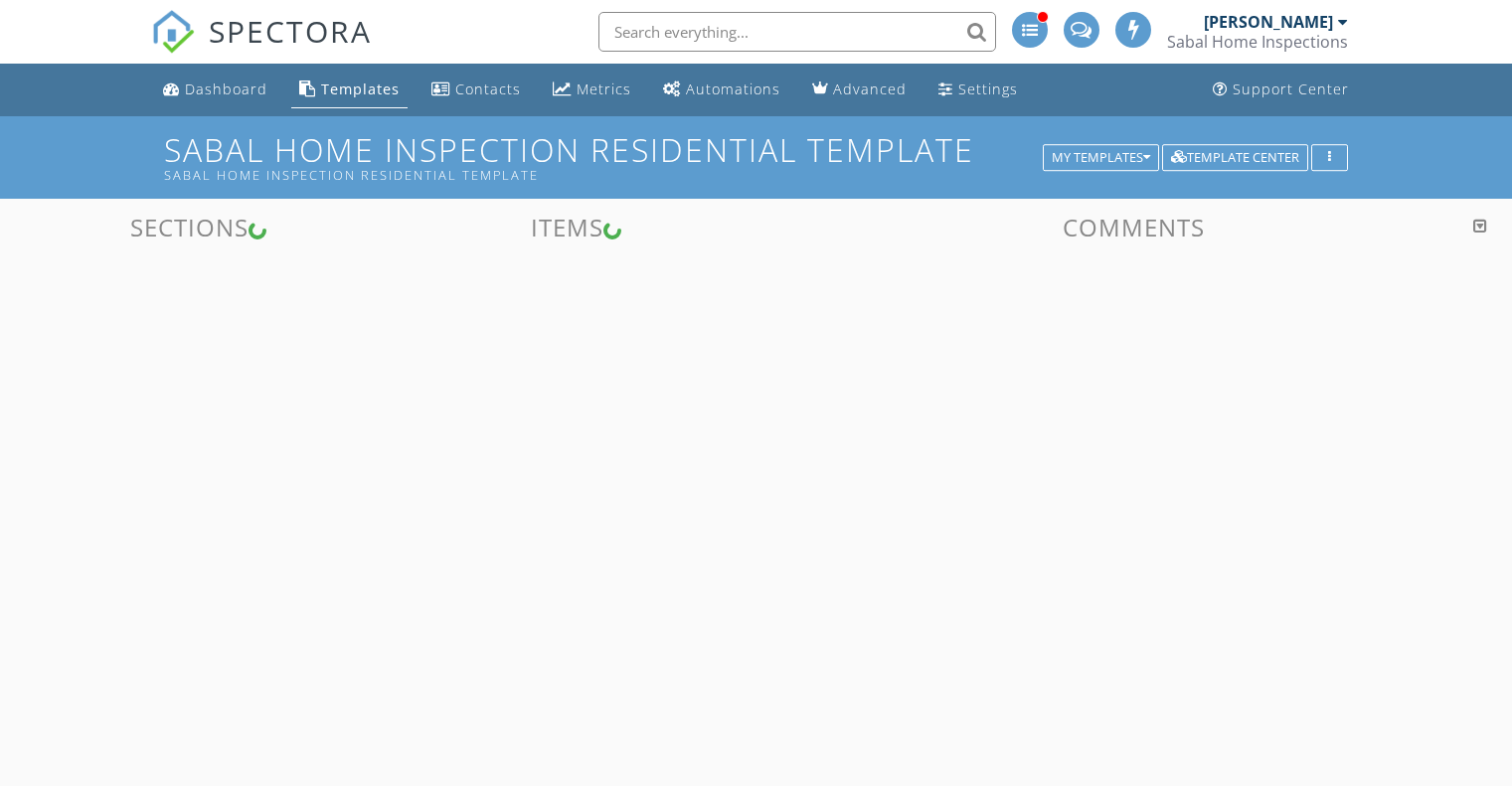 scroll, scrollTop: 0, scrollLeft: 0, axis: both 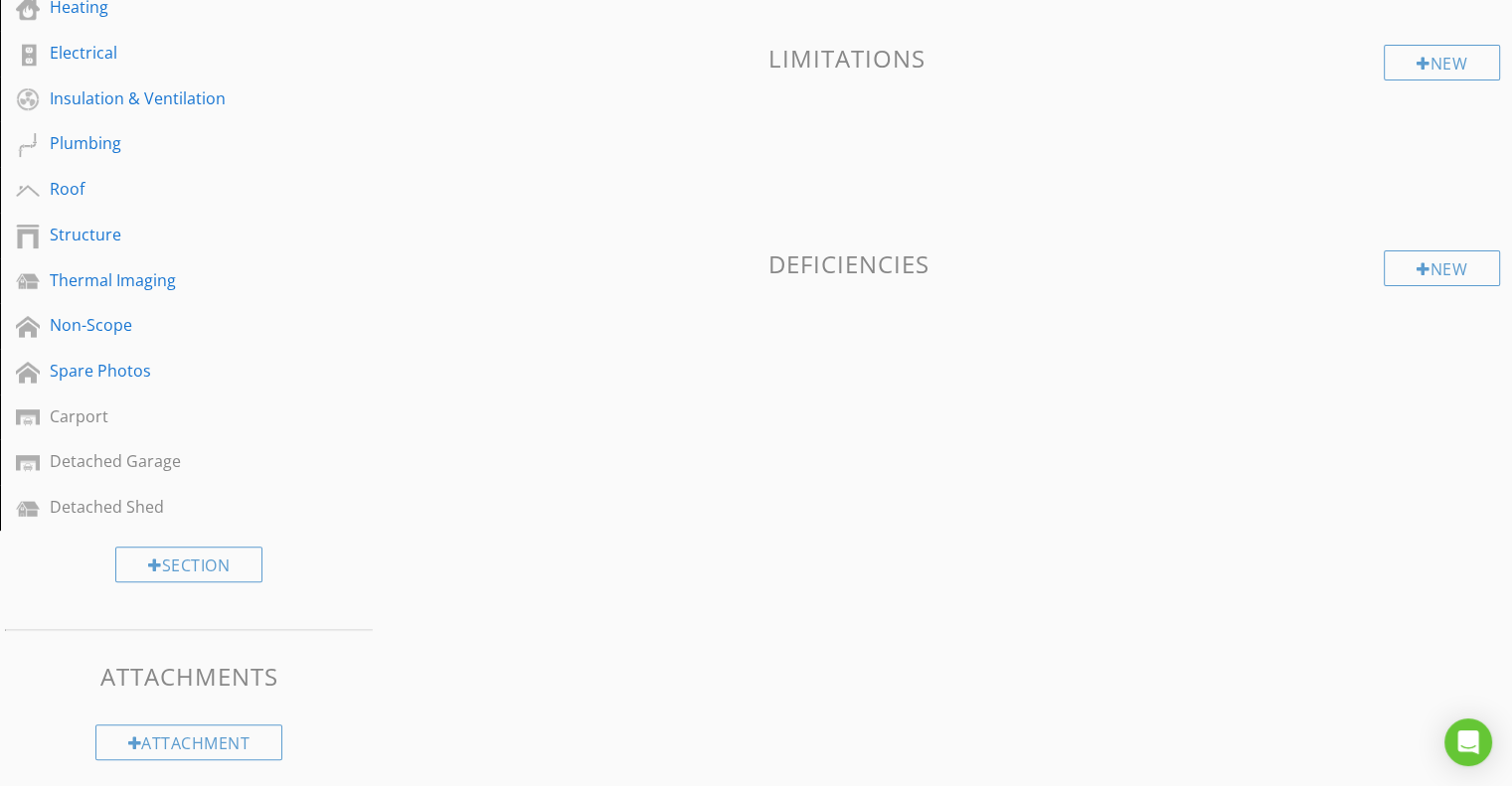 click on "Comments
New
Informational   check_box_outline_blank     Select All       check_box_outline_blank
What Really Matters in a Home Inspection
check_box_outline_blank
Read Your Book
check_box_outline_blank
Schedule a Home Maintenance Inspection
New
Limitations
New
Deficiencies" at bounding box center [1134, 39] 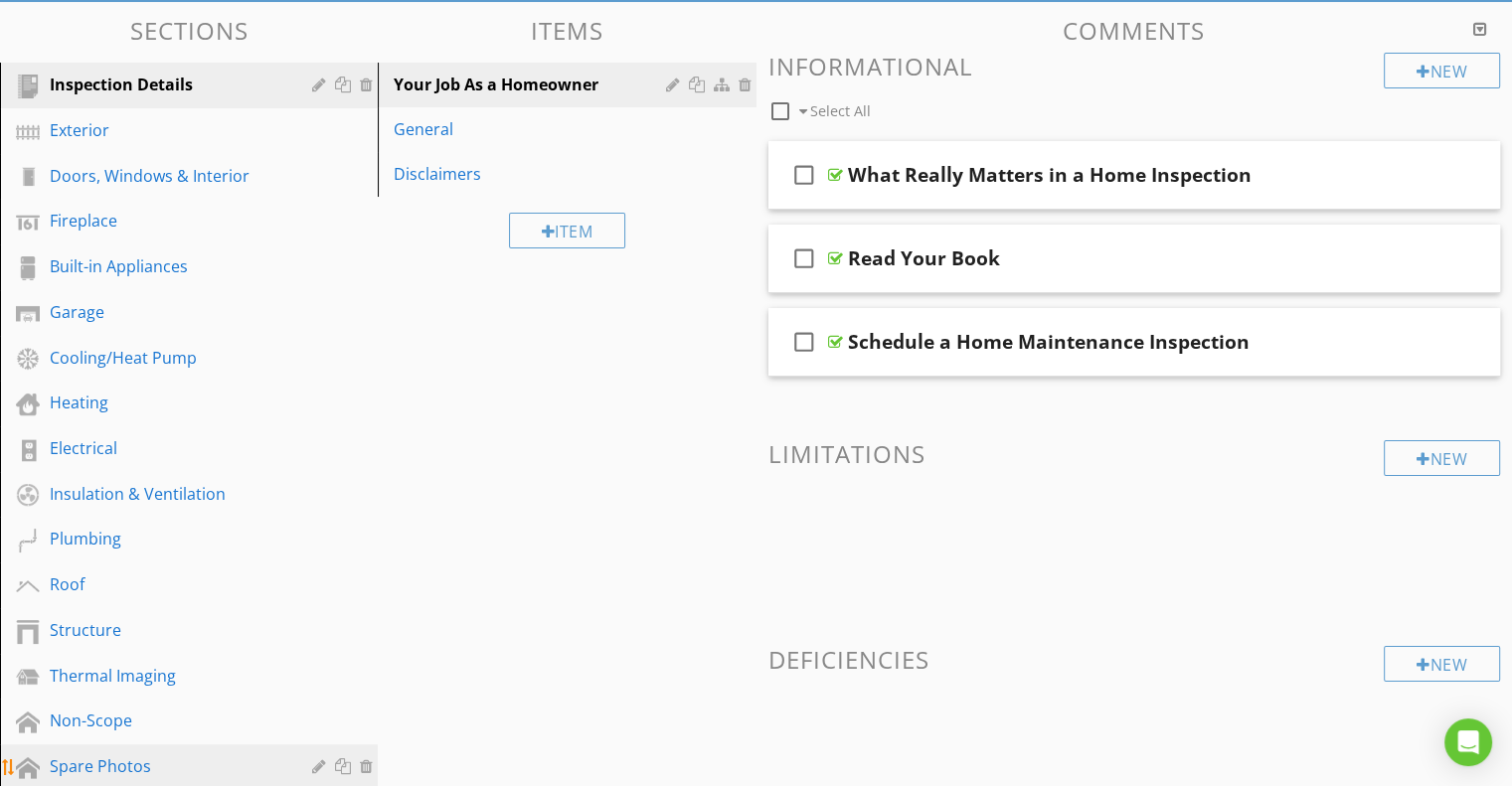 scroll, scrollTop: 195, scrollLeft: 0, axis: vertical 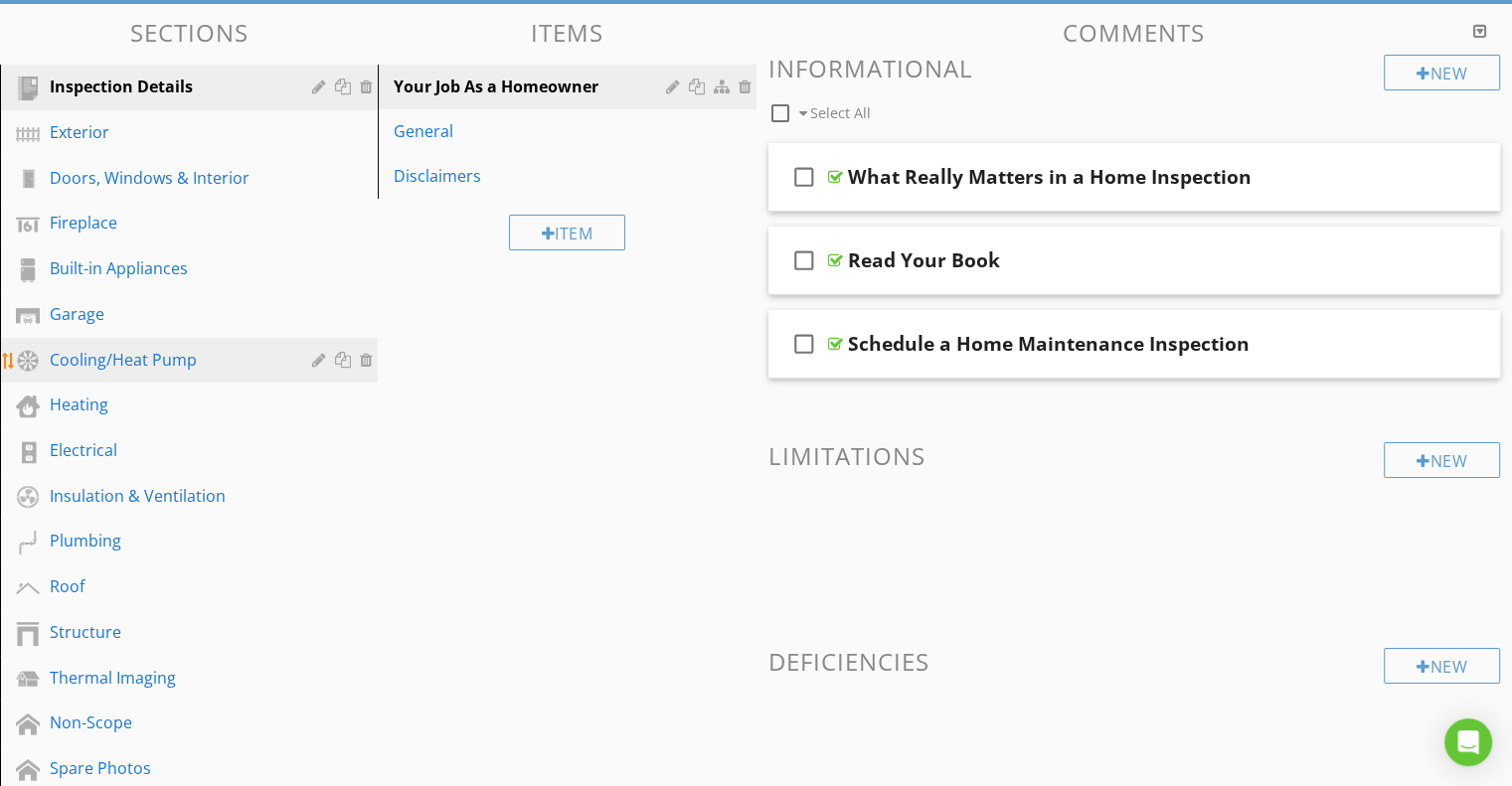 click on "Cooling/Heat Pump" at bounding box center (166, 360) 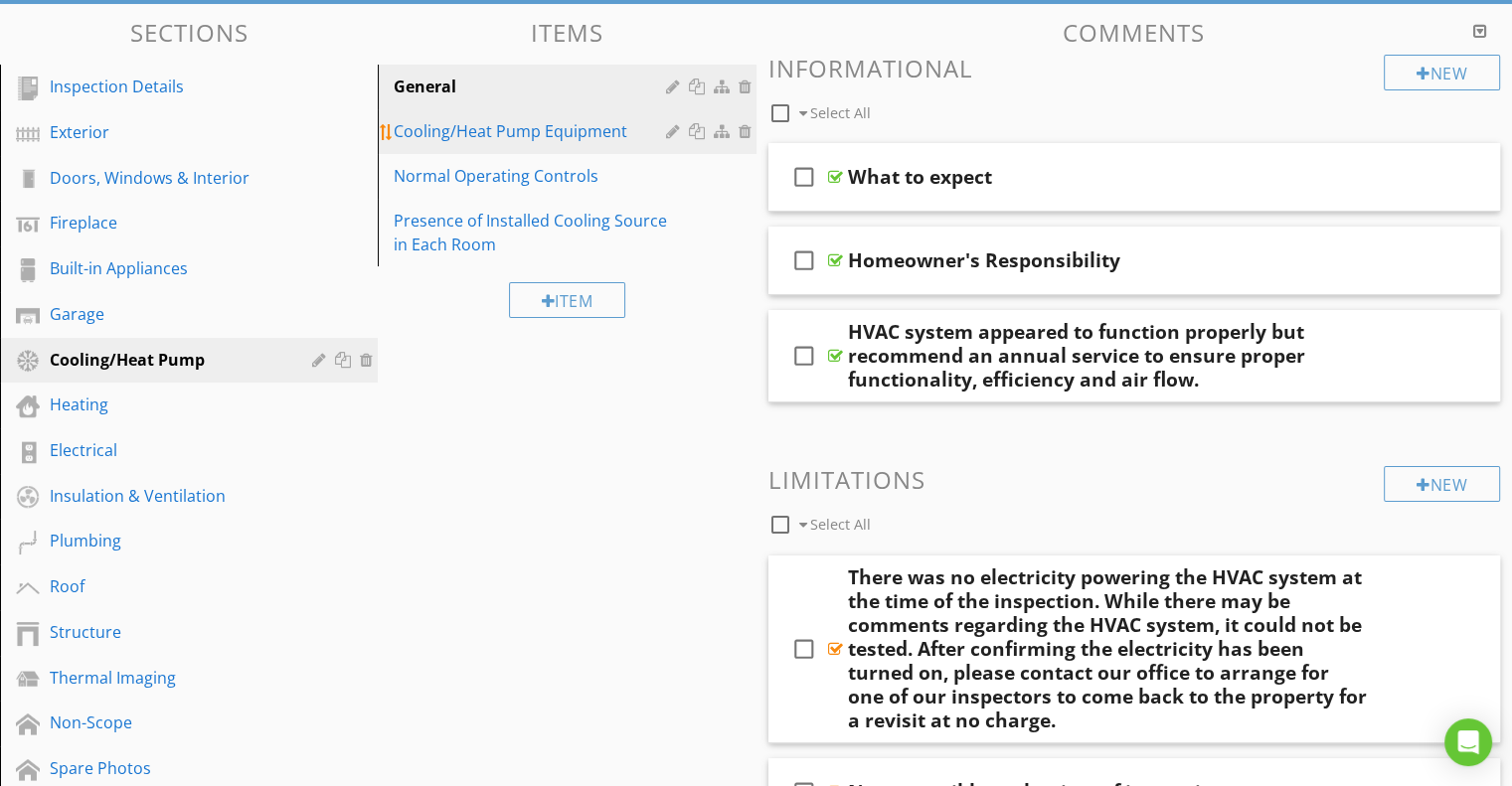 click on "Cooling/Heat Pump Equipment" at bounding box center (532, 131) 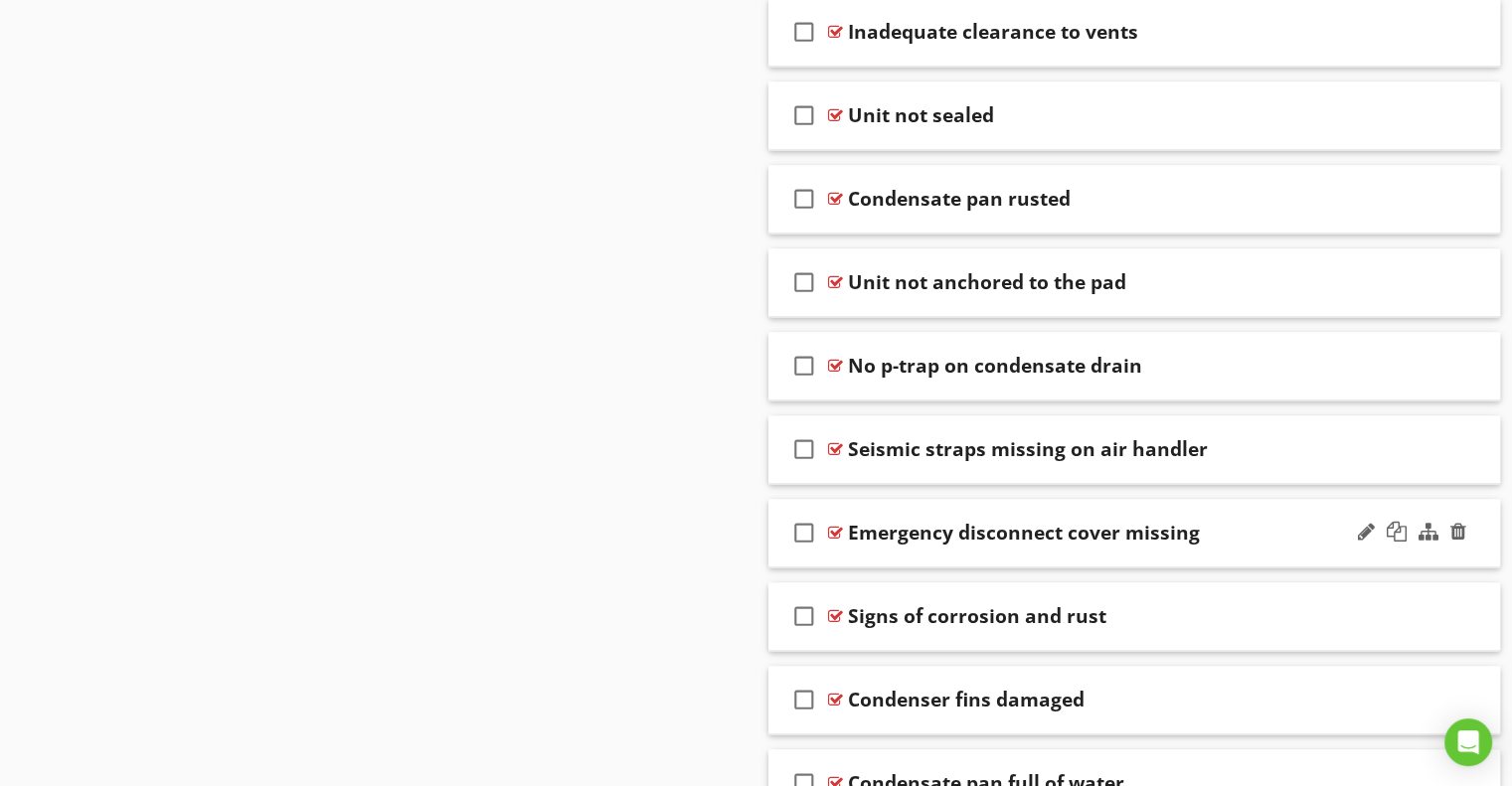 scroll, scrollTop: 3024, scrollLeft: 0, axis: vertical 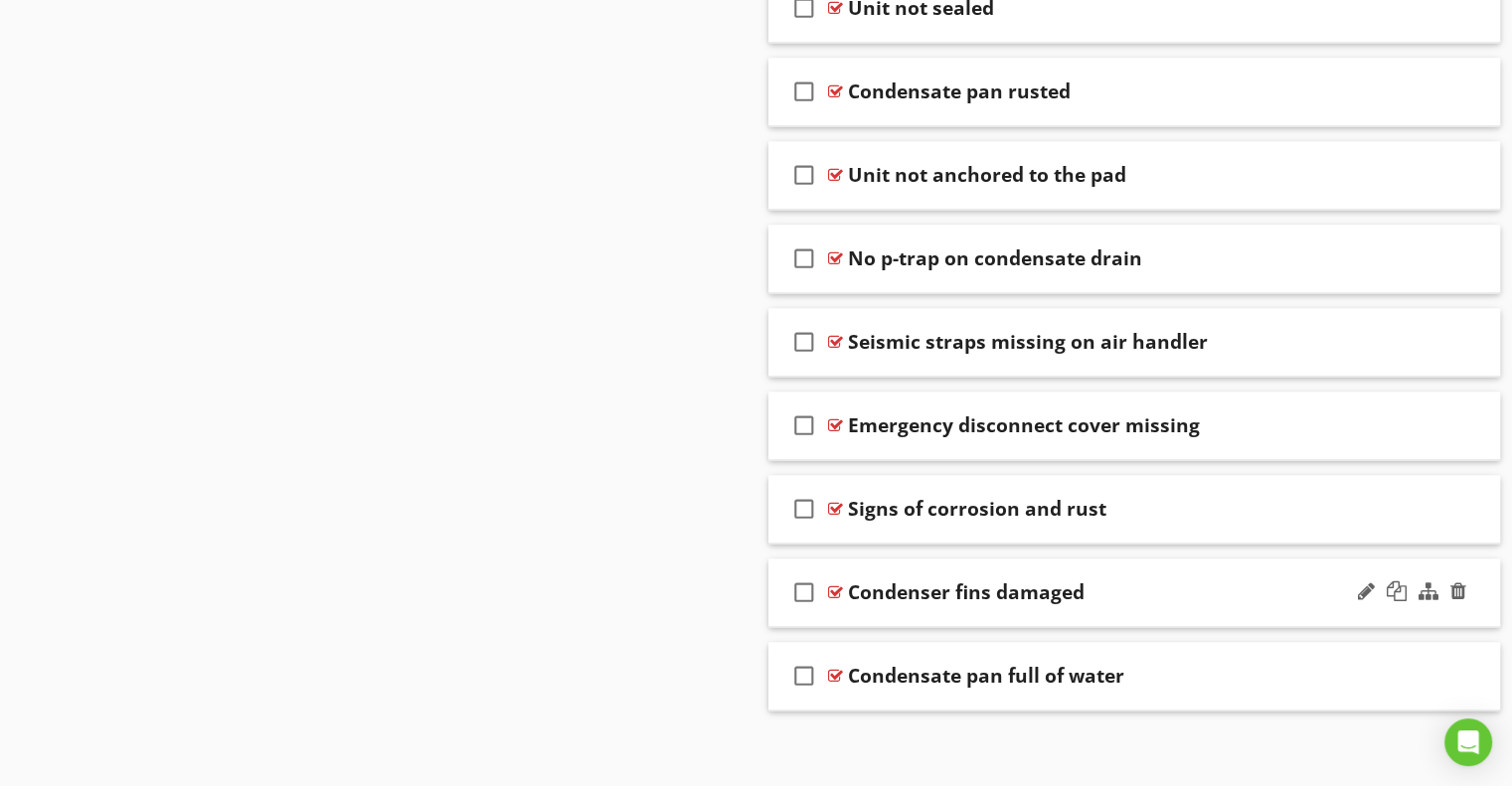 click on "Condenser fins damaged" at bounding box center [1107, 592] 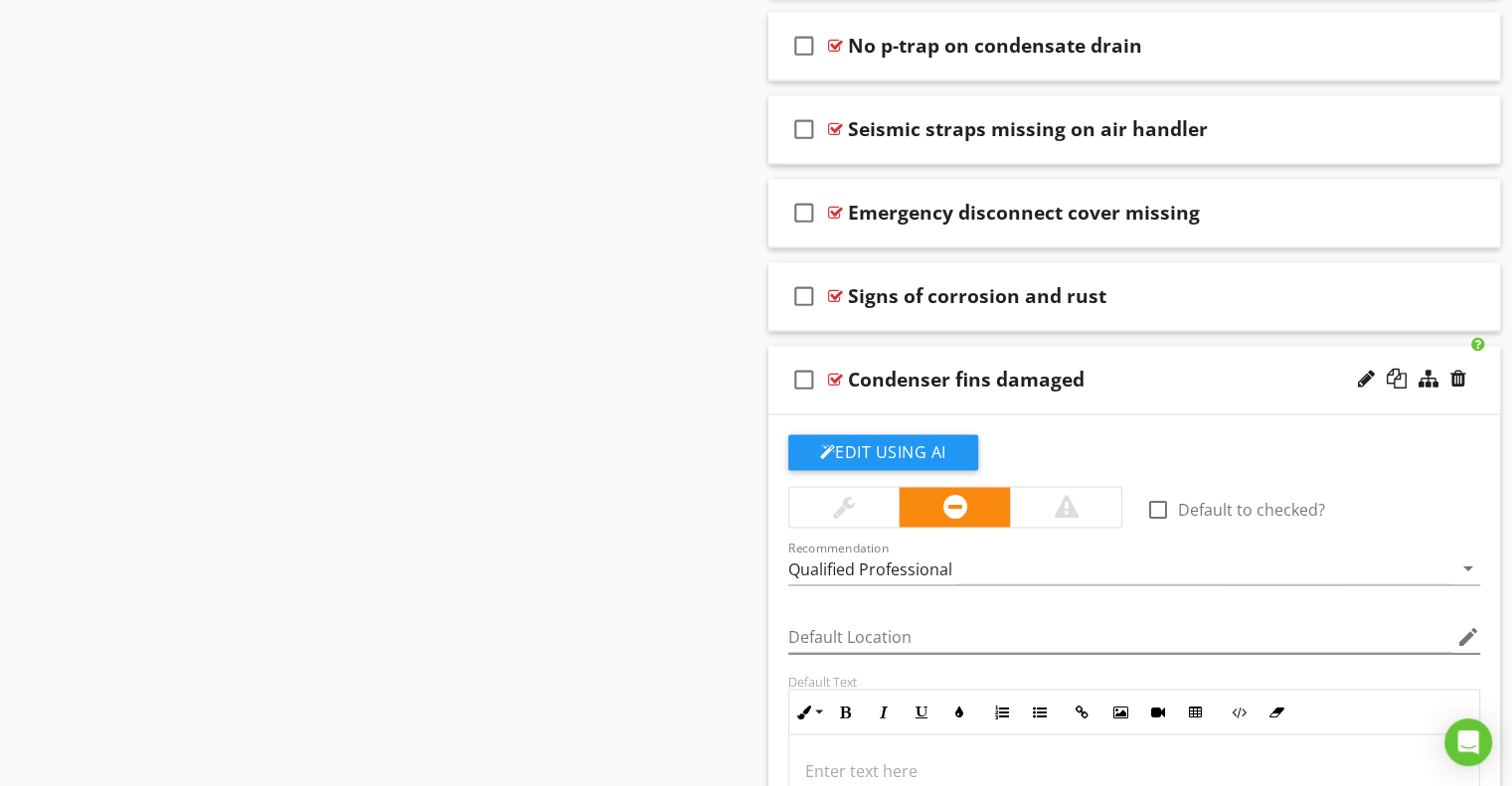 scroll, scrollTop: 3322, scrollLeft: 0, axis: vertical 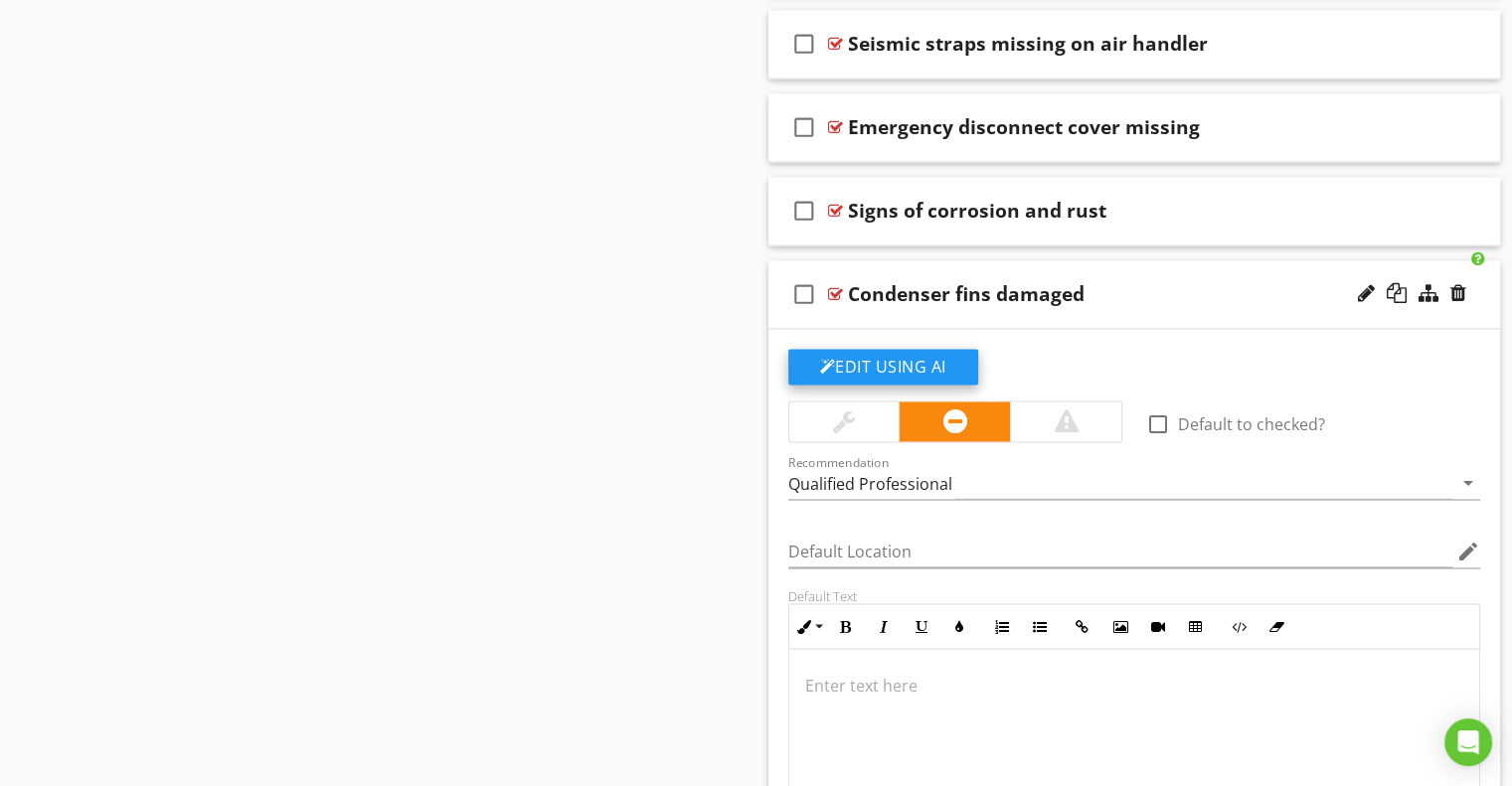click on "Edit Using AI" at bounding box center [883, 367] 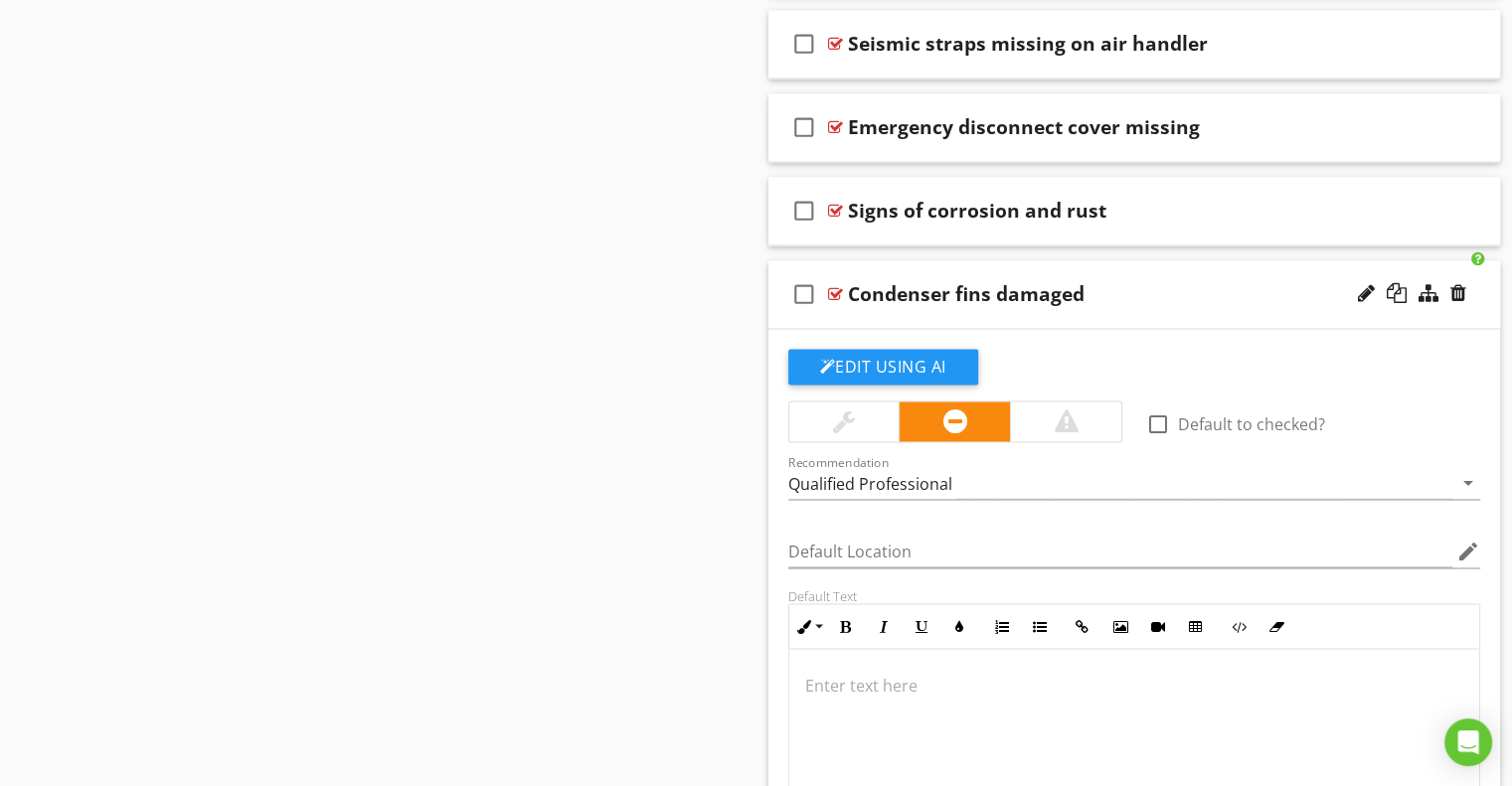 scroll, scrollTop: 3226, scrollLeft: 0, axis: vertical 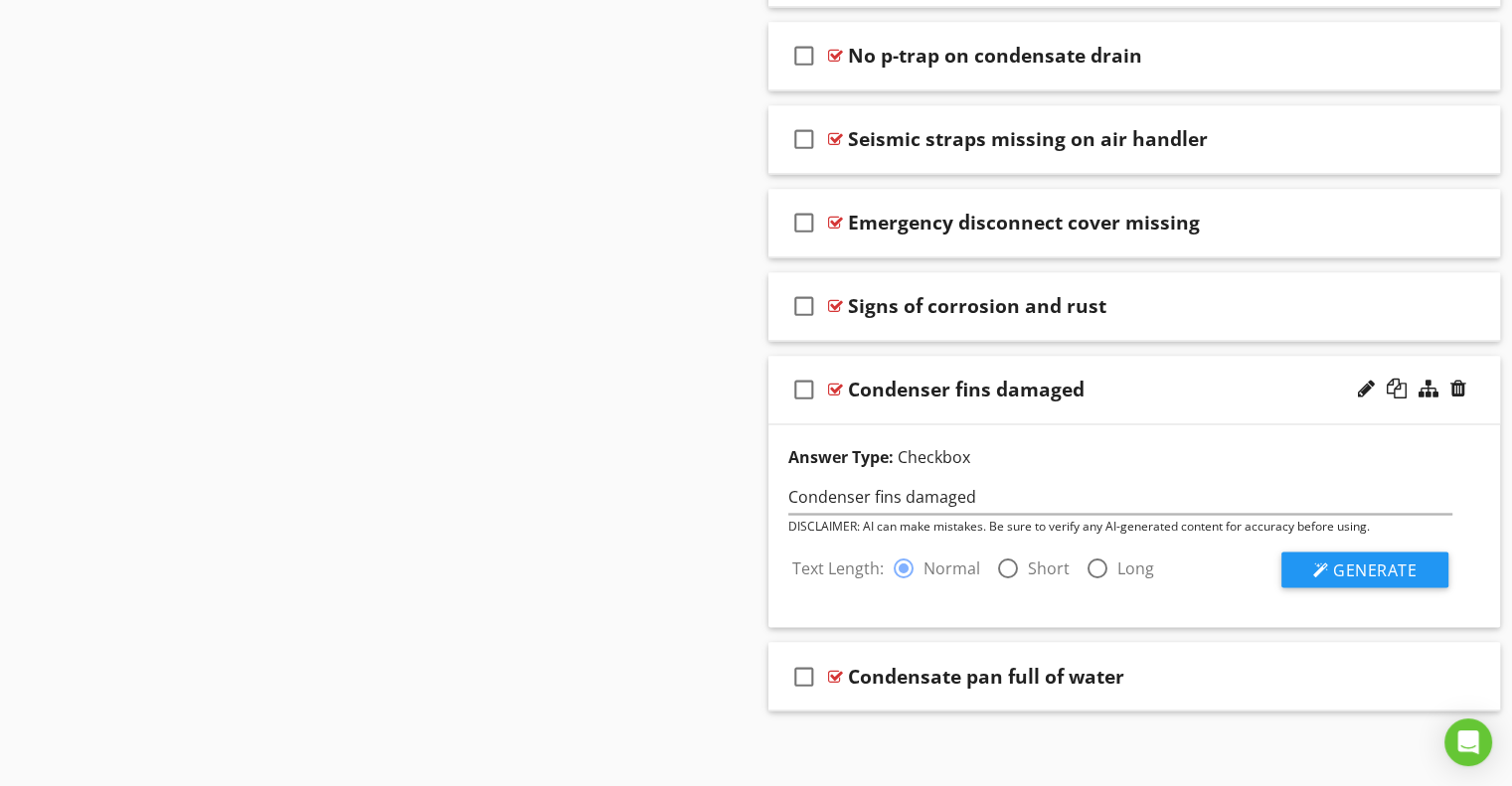 click at bounding box center (1008, 567) 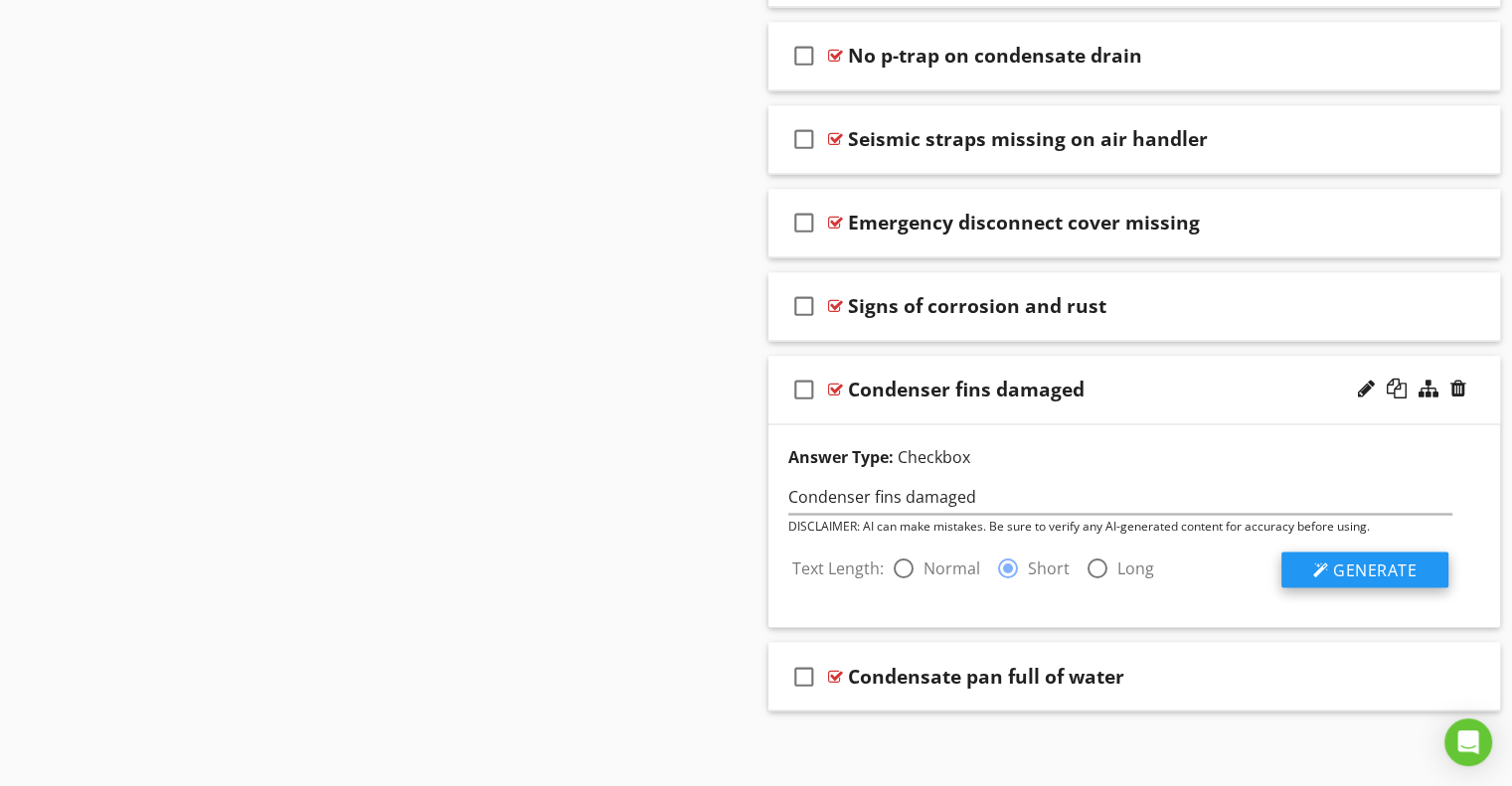 click on "Generate" at bounding box center (1375, 569) 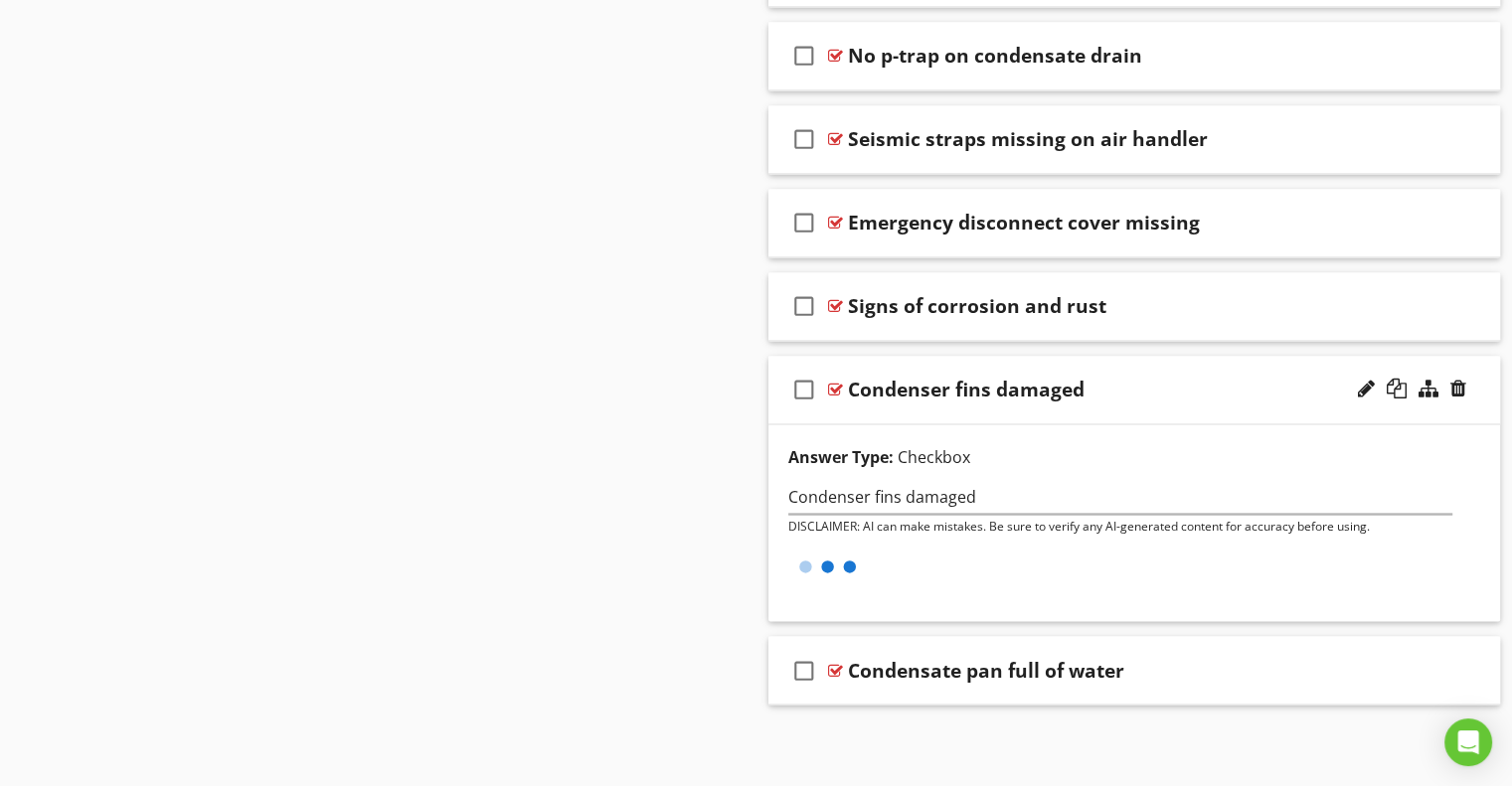 scroll, scrollTop: 3221, scrollLeft: 0, axis: vertical 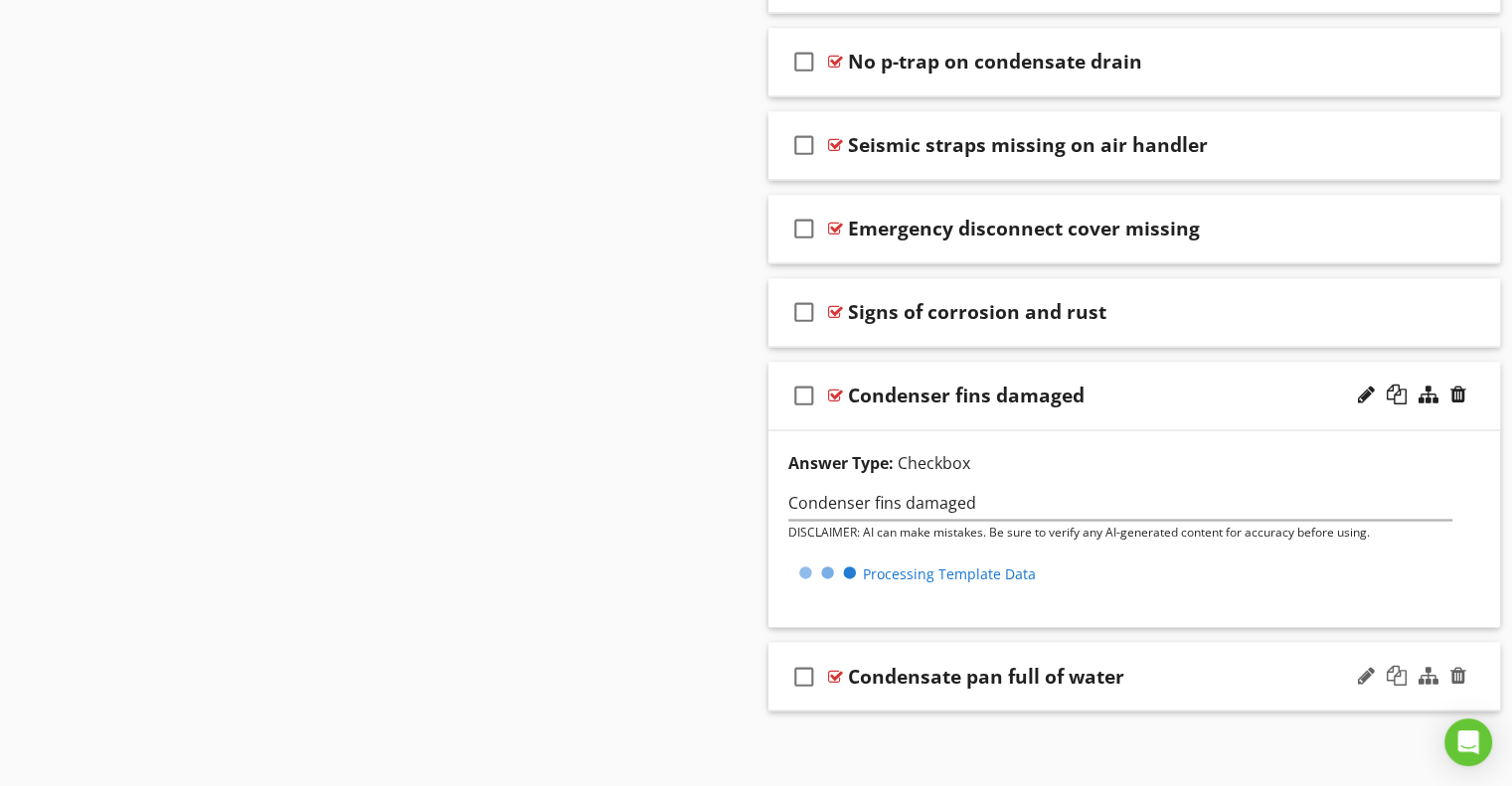 click on "Condensate pan full of water" at bounding box center [1107, 676] 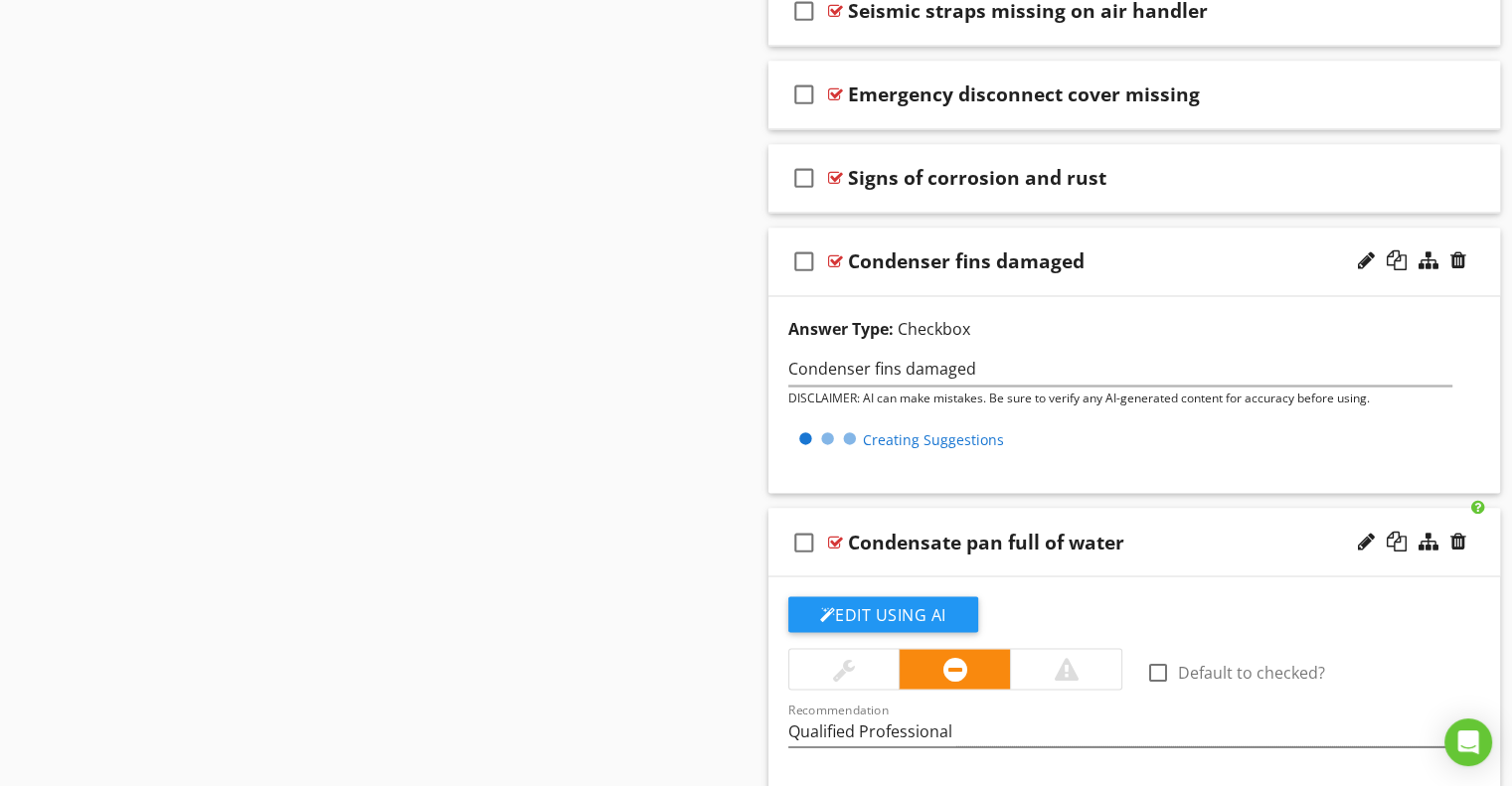 scroll, scrollTop: 3525, scrollLeft: 0, axis: vertical 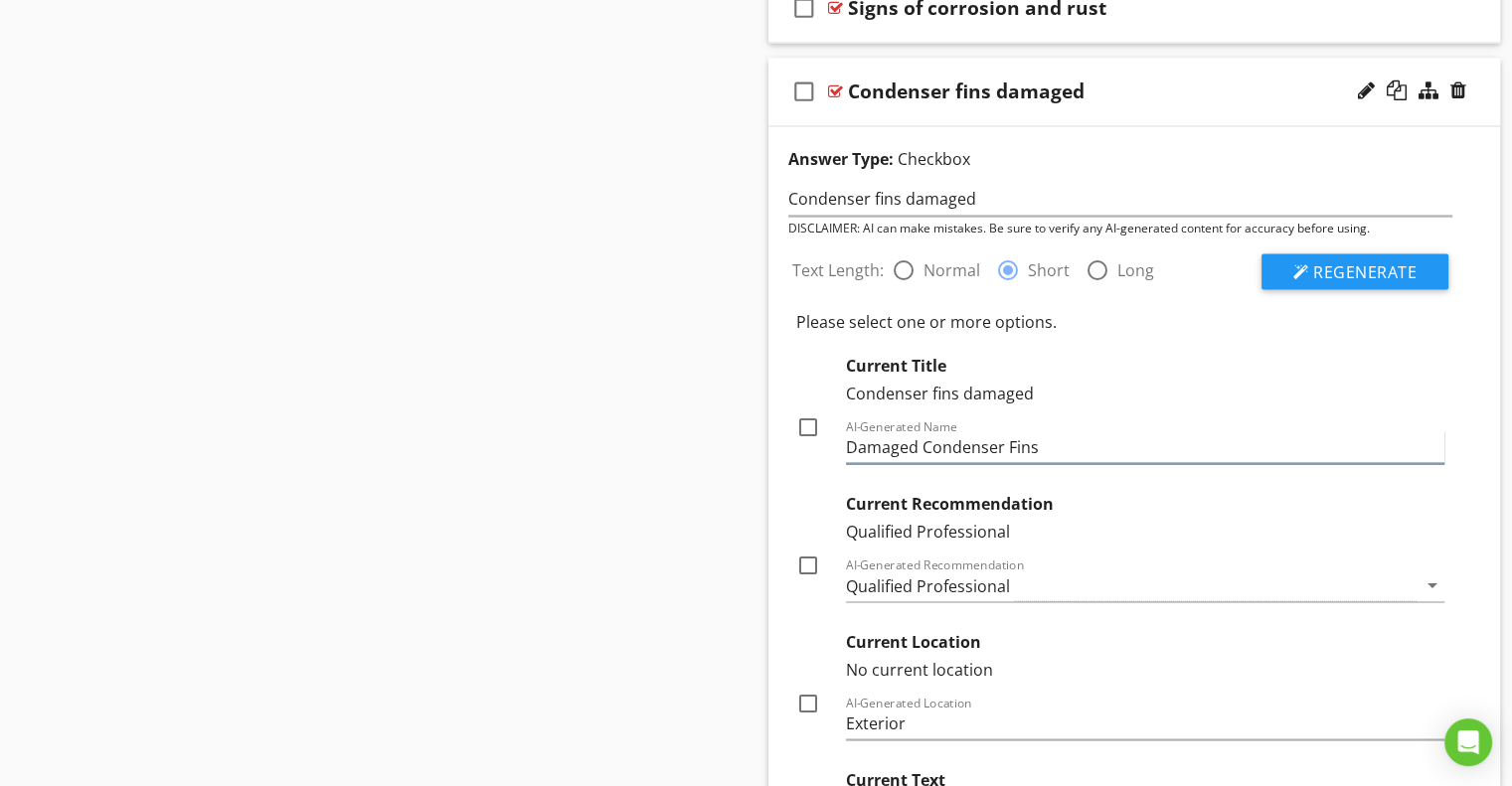 click on "Damaged Condenser Fins" at bounding box center [1145, 446] 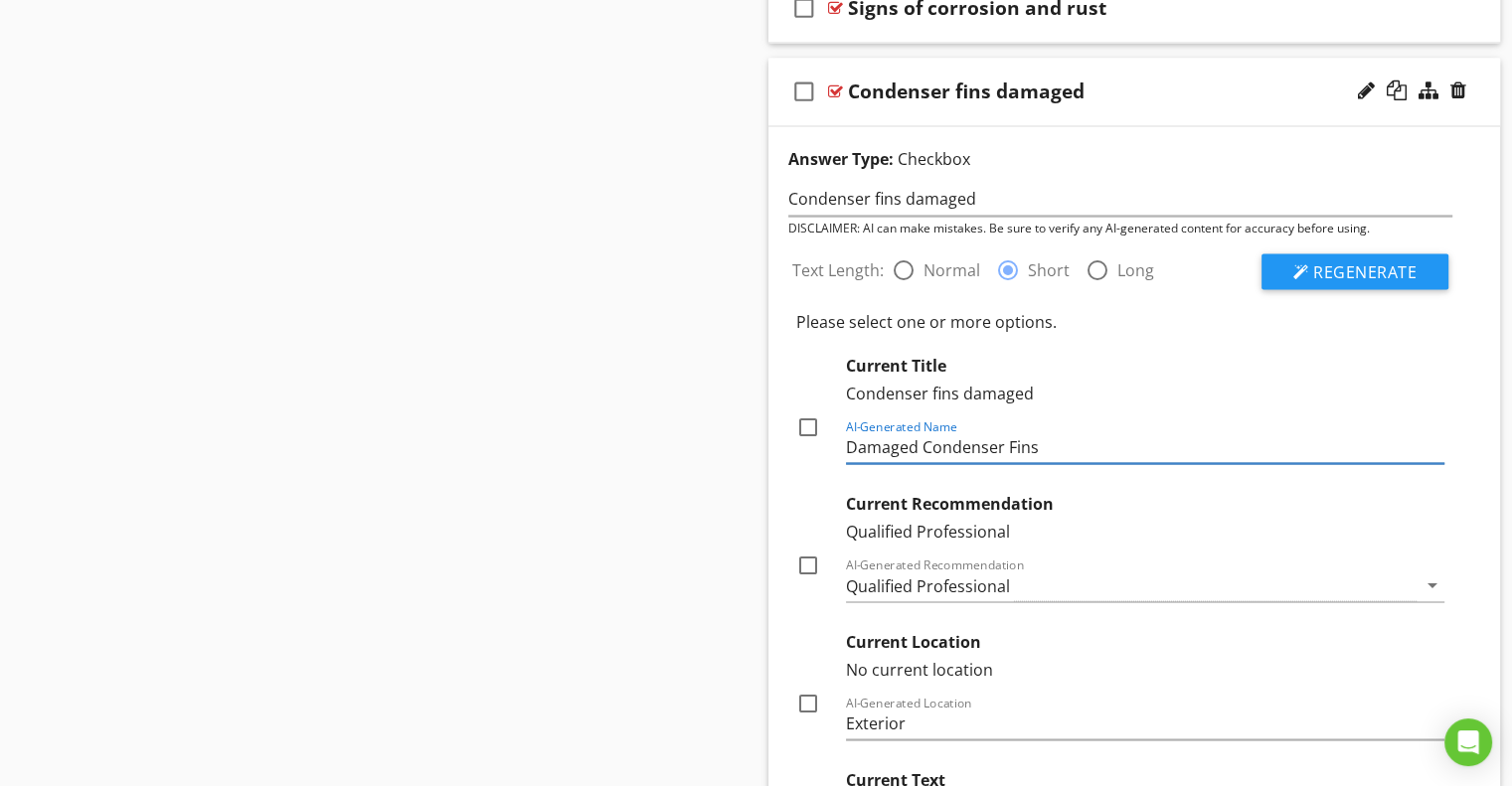 click at bounding box center [808, 426] 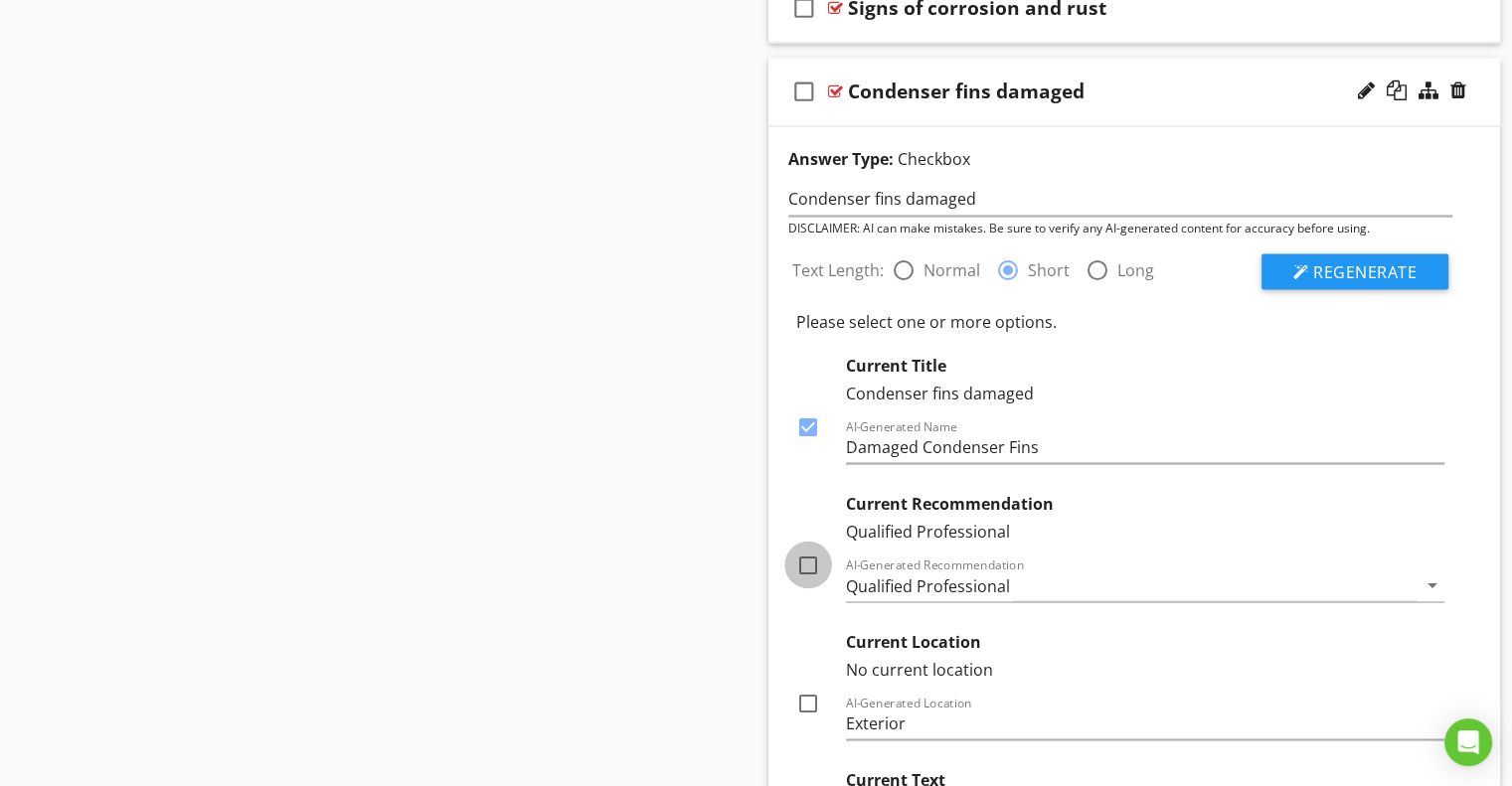 click at bounding box center (808, 564) 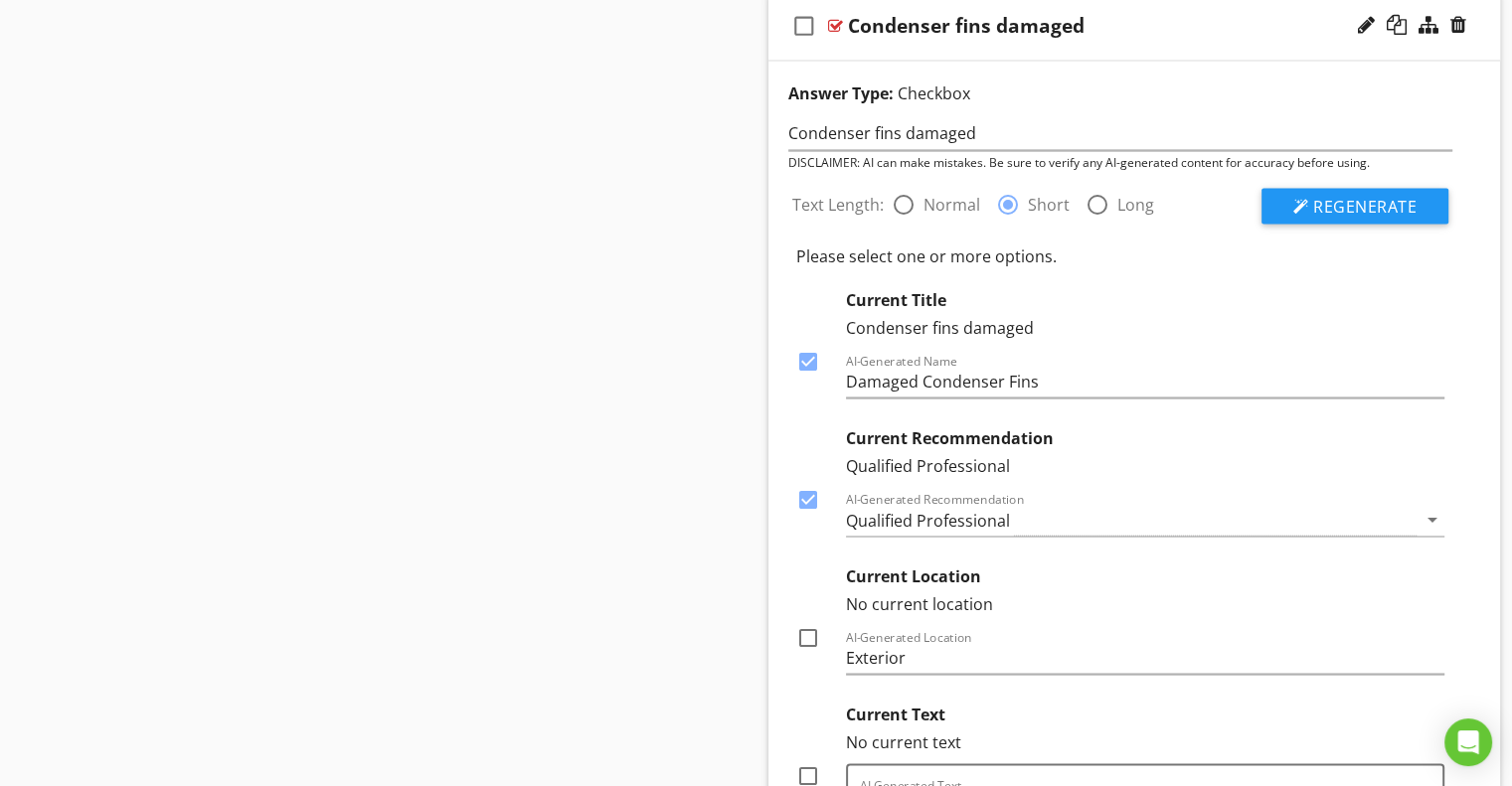 scroll, scrollTop: 3823, scrollLeft: 0, axis: vertical 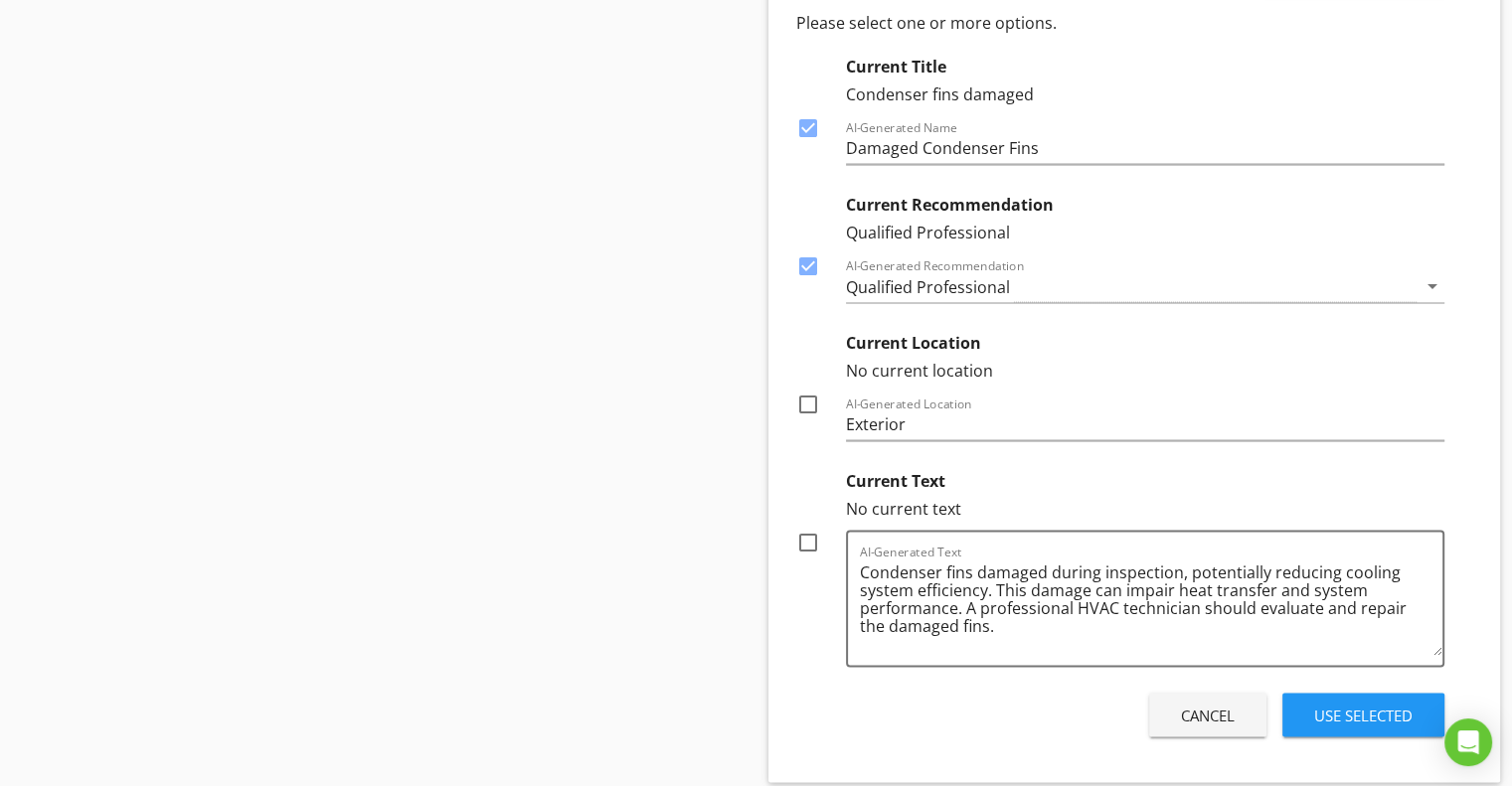 click at bounding box center (808, 404) 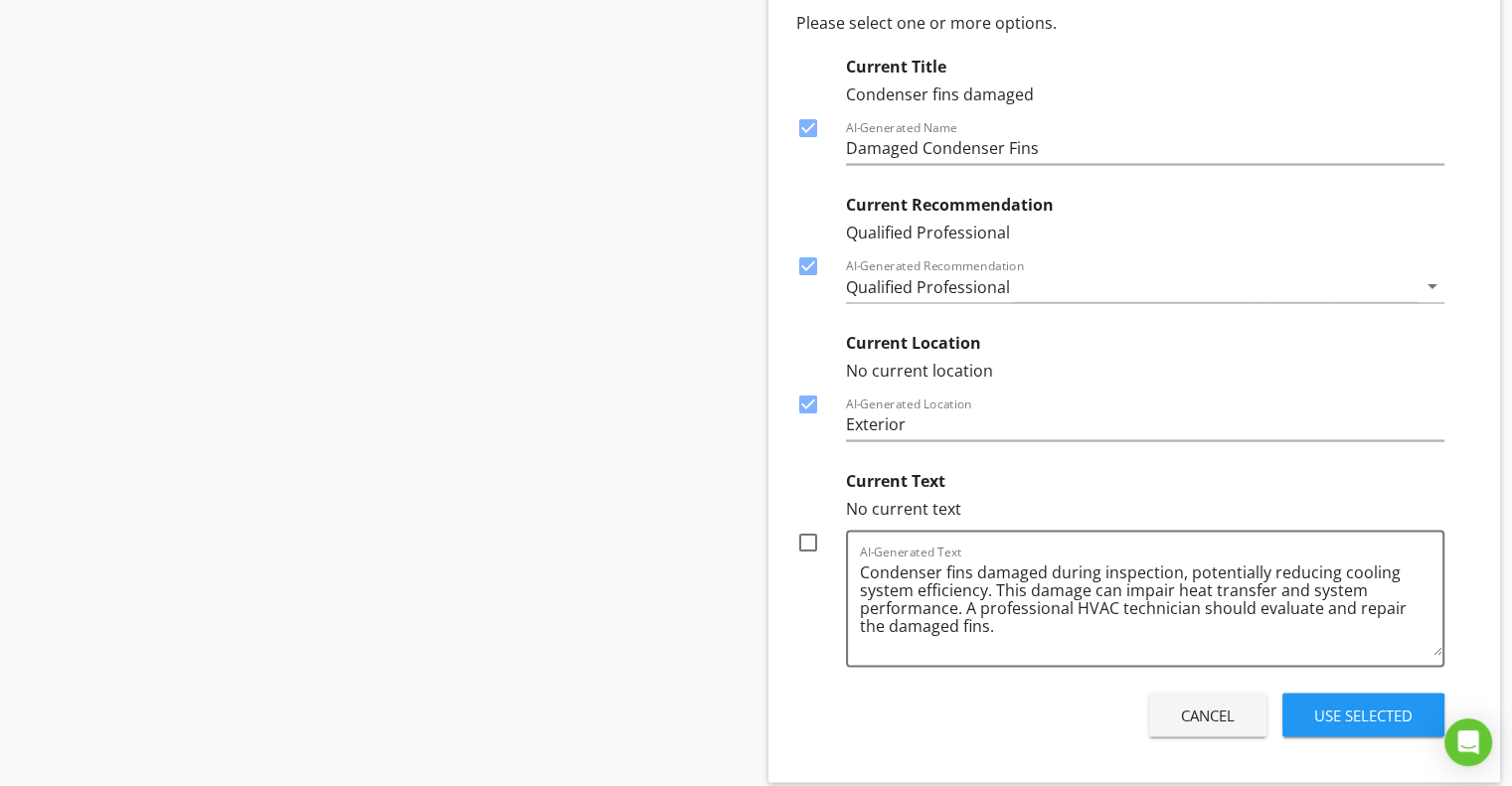click at bounding box center [808, 543] 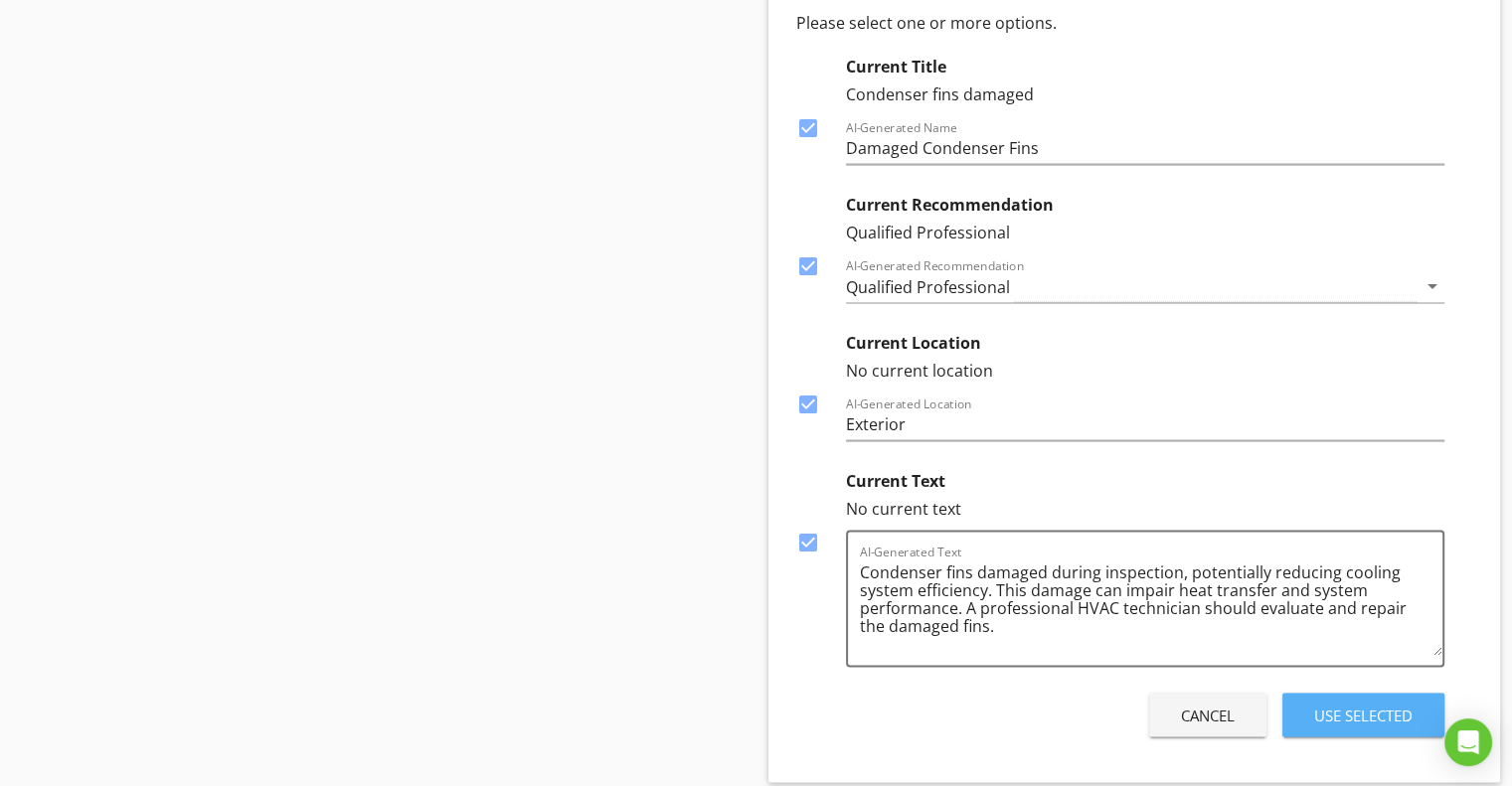 click on "Use Selected" at bounding box center [1363, 715] 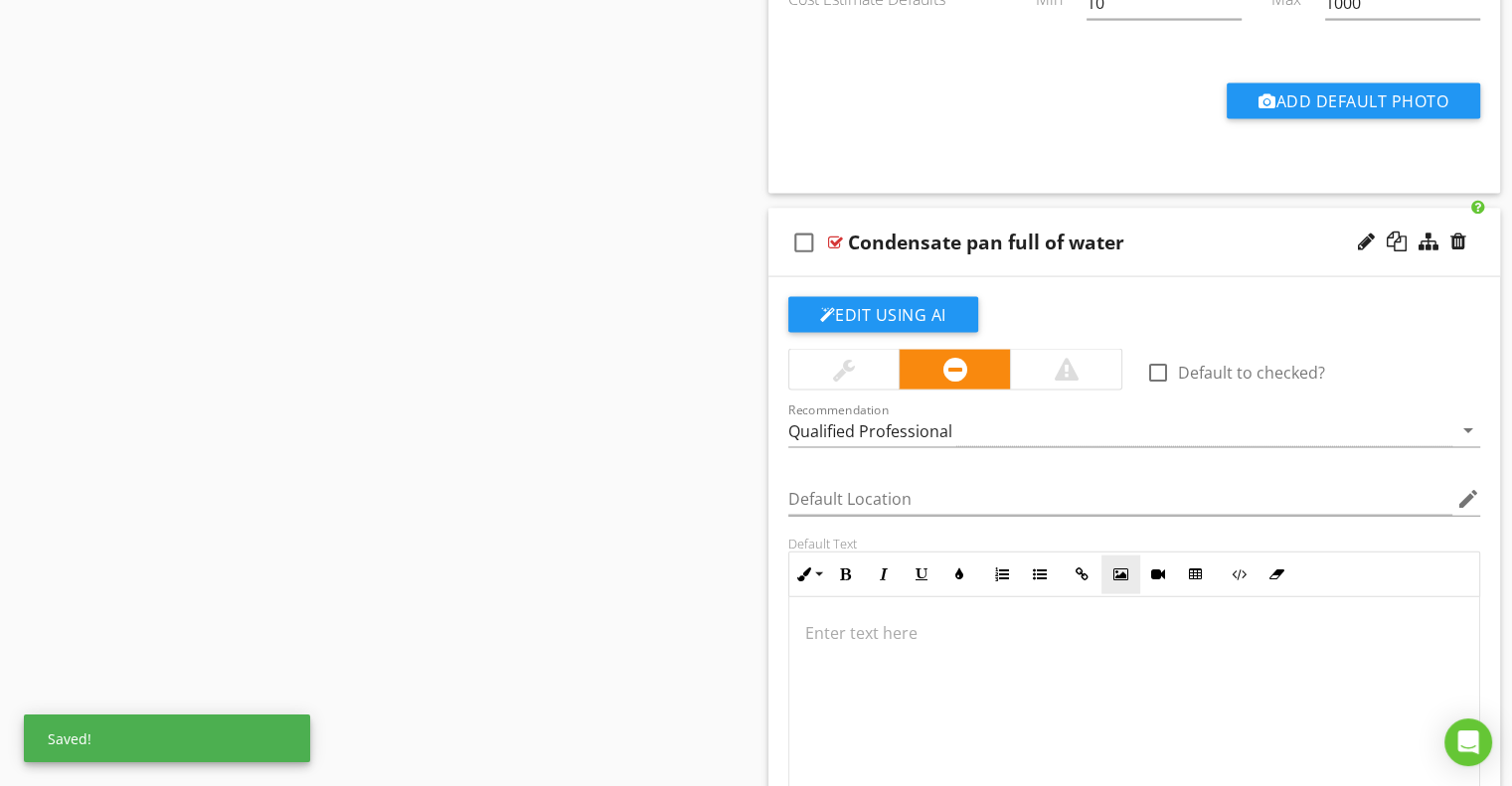 scroll, scrollTop: 4320, scrollLeft: 0, axis: vertical 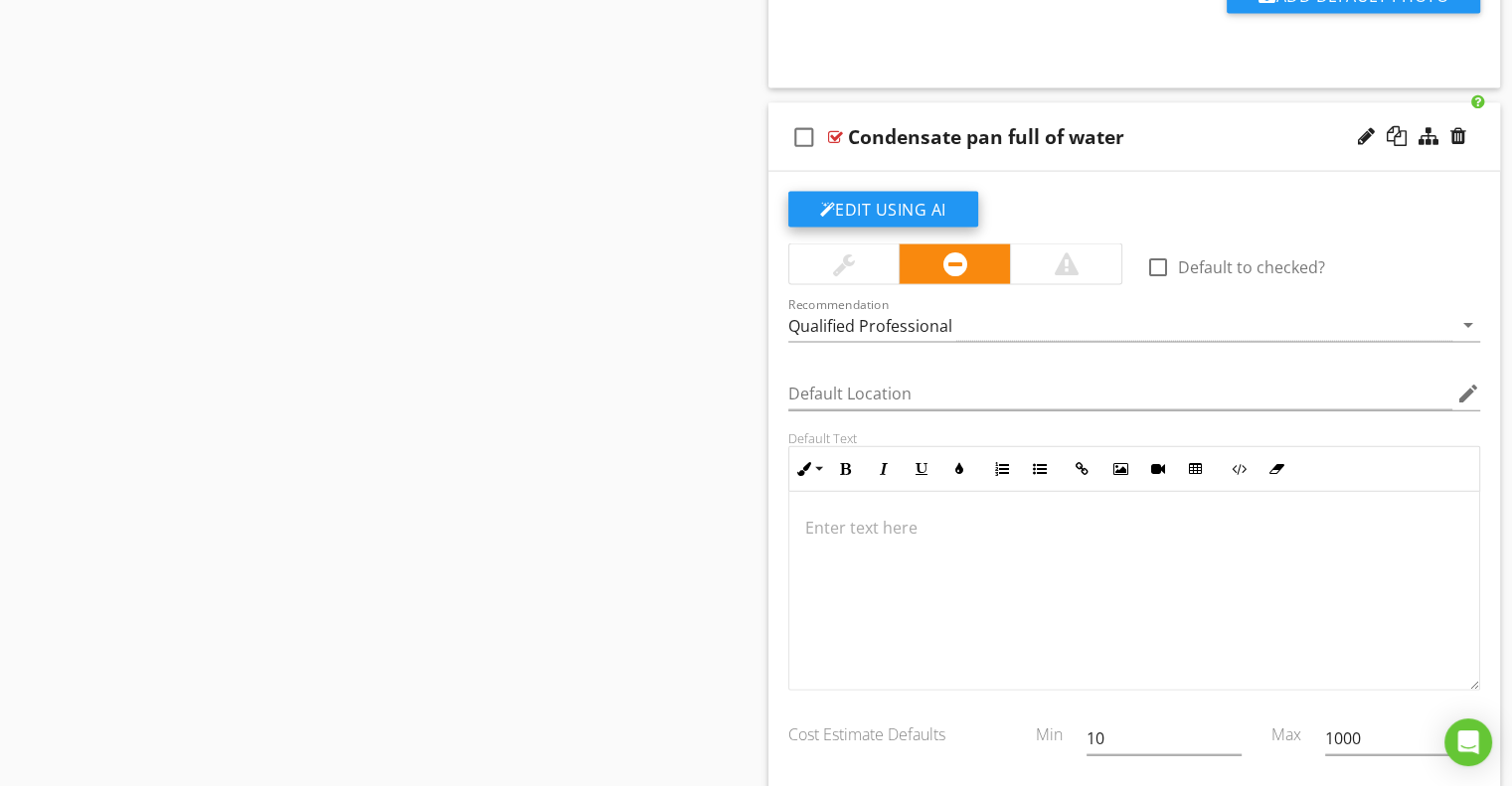 click on "Edit Using AI" at bounding box center (883, -631) 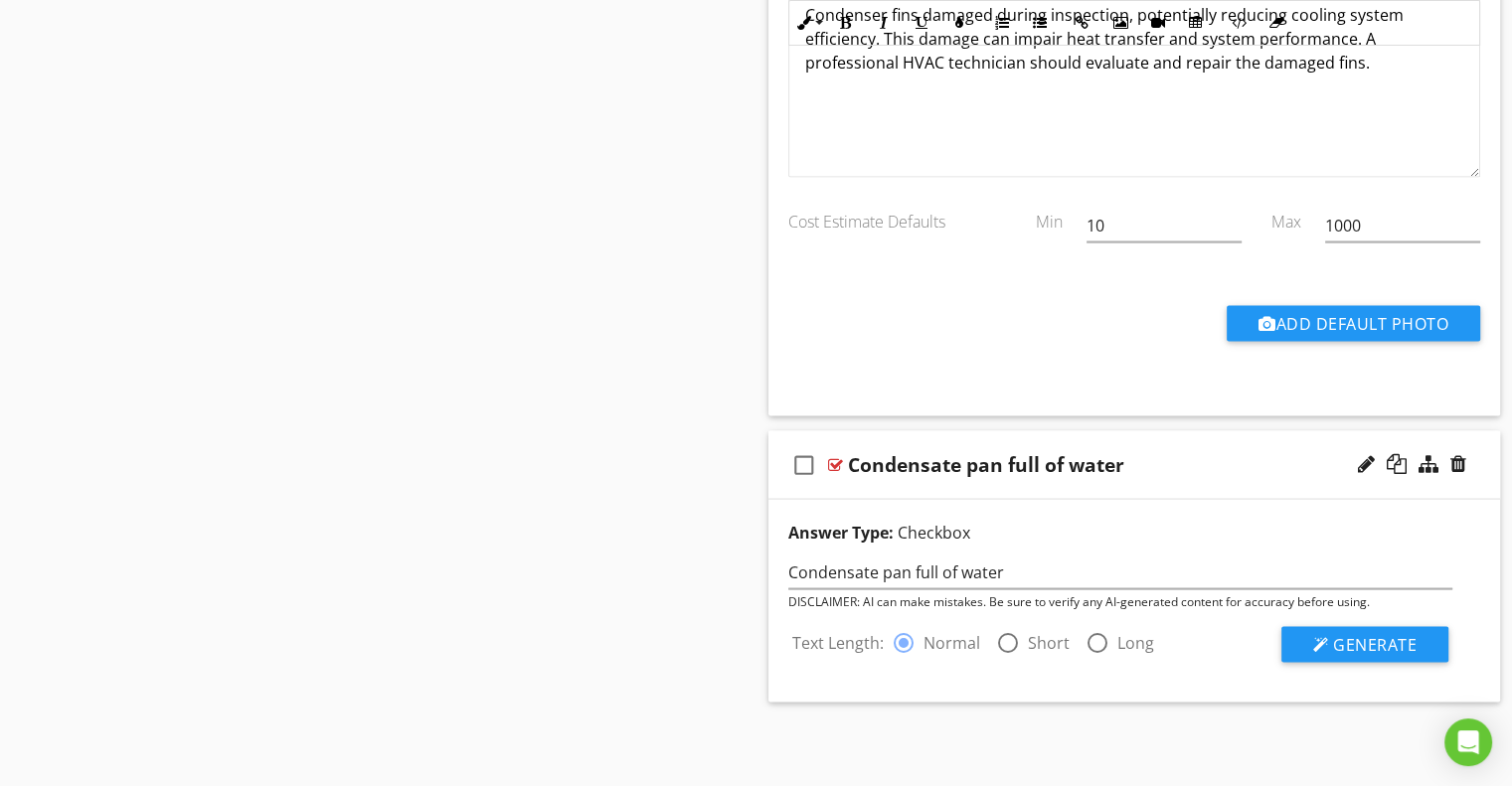 scroll, scrollTop: 3983, scrollLeft: 0, axis: vertical 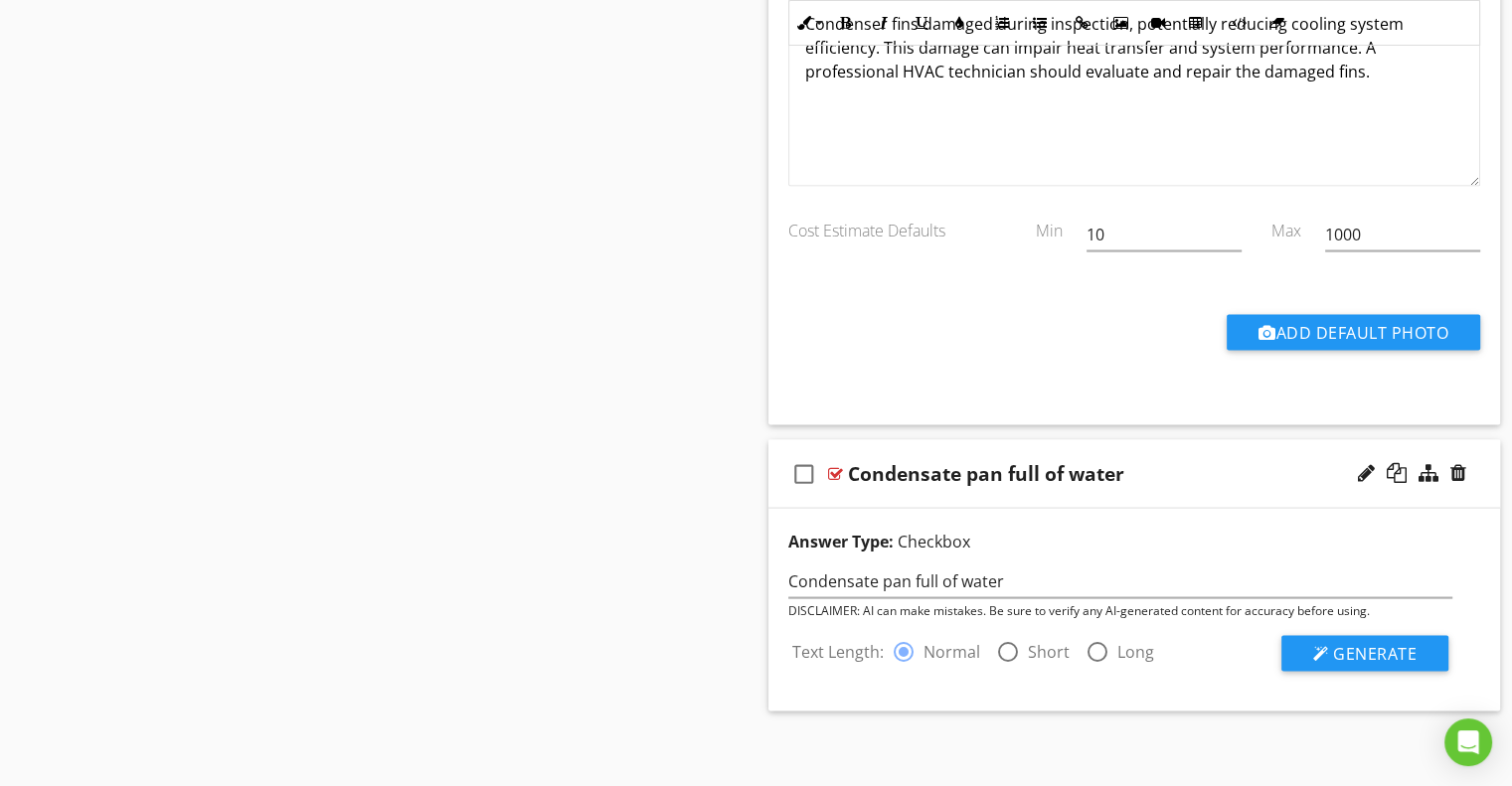 click at bounding box center (1008, 652) 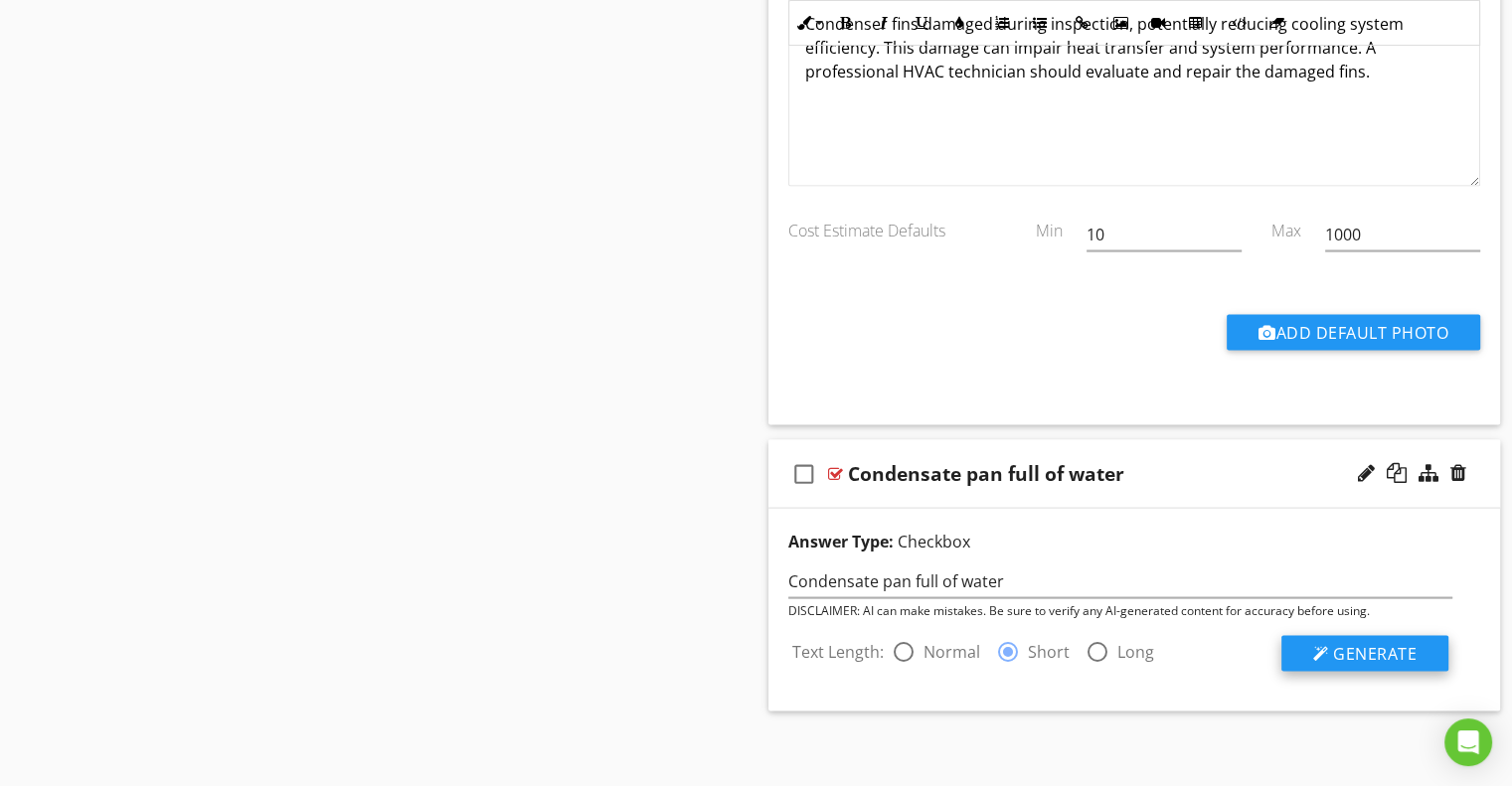 click on "Generate" at bounding box center (1375, 654) 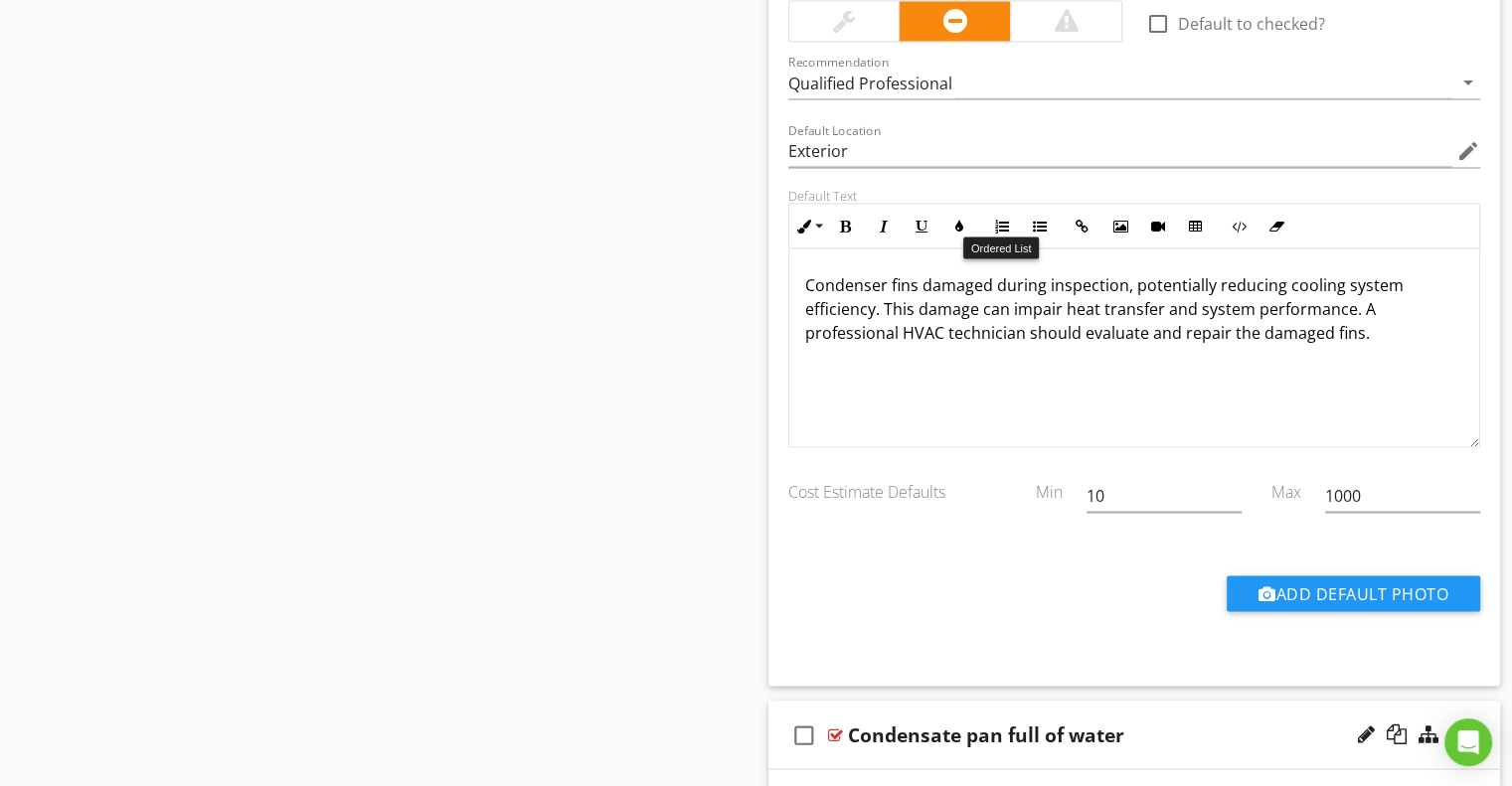 scroll, scrollTop: 3678, scrollLeft: 0, axis: vertical 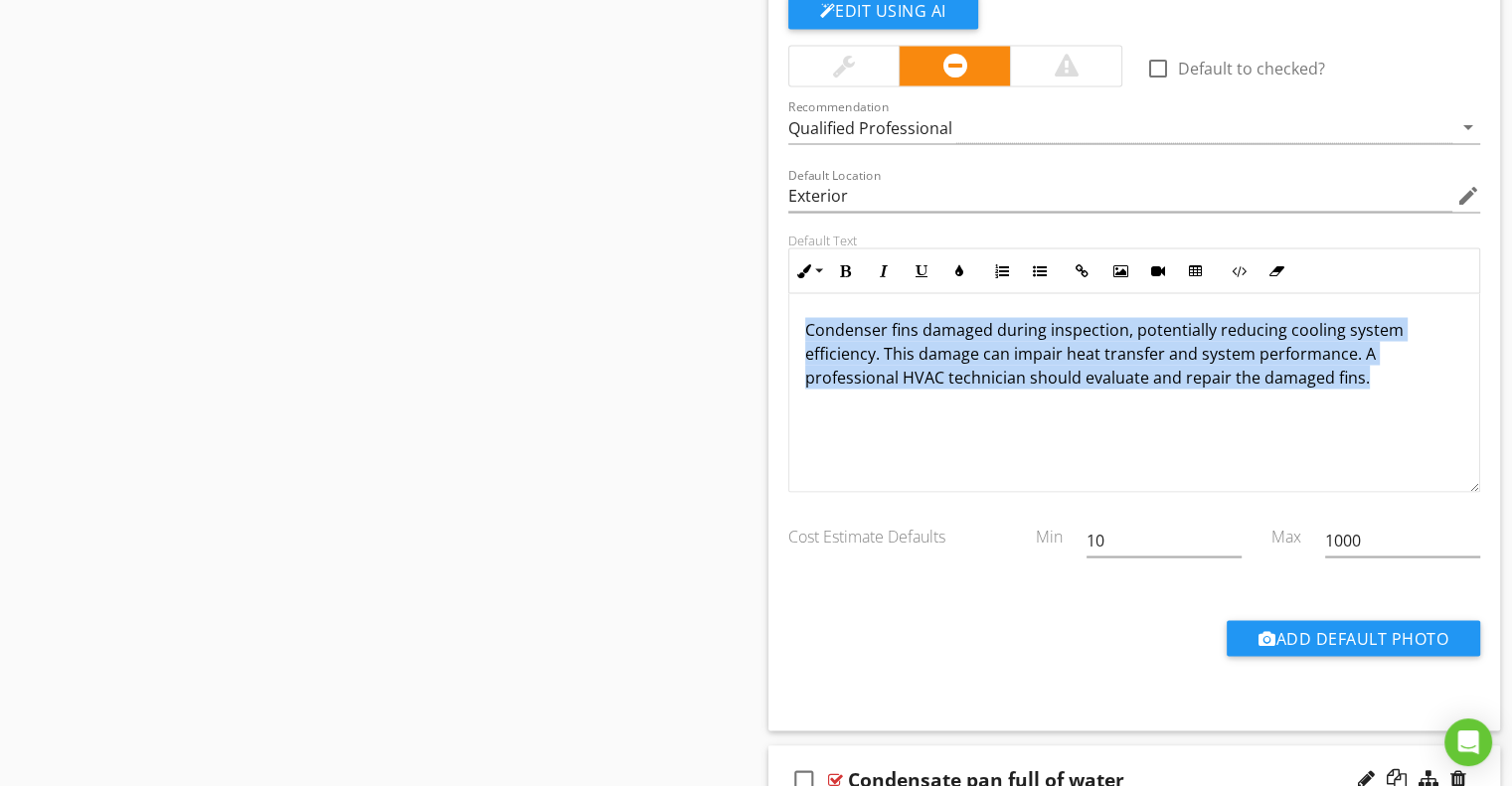 drag, startPoint x: 803, startPoint y: 314, endPoint x: 1384, endPoint y: 389, distance: 585.8208 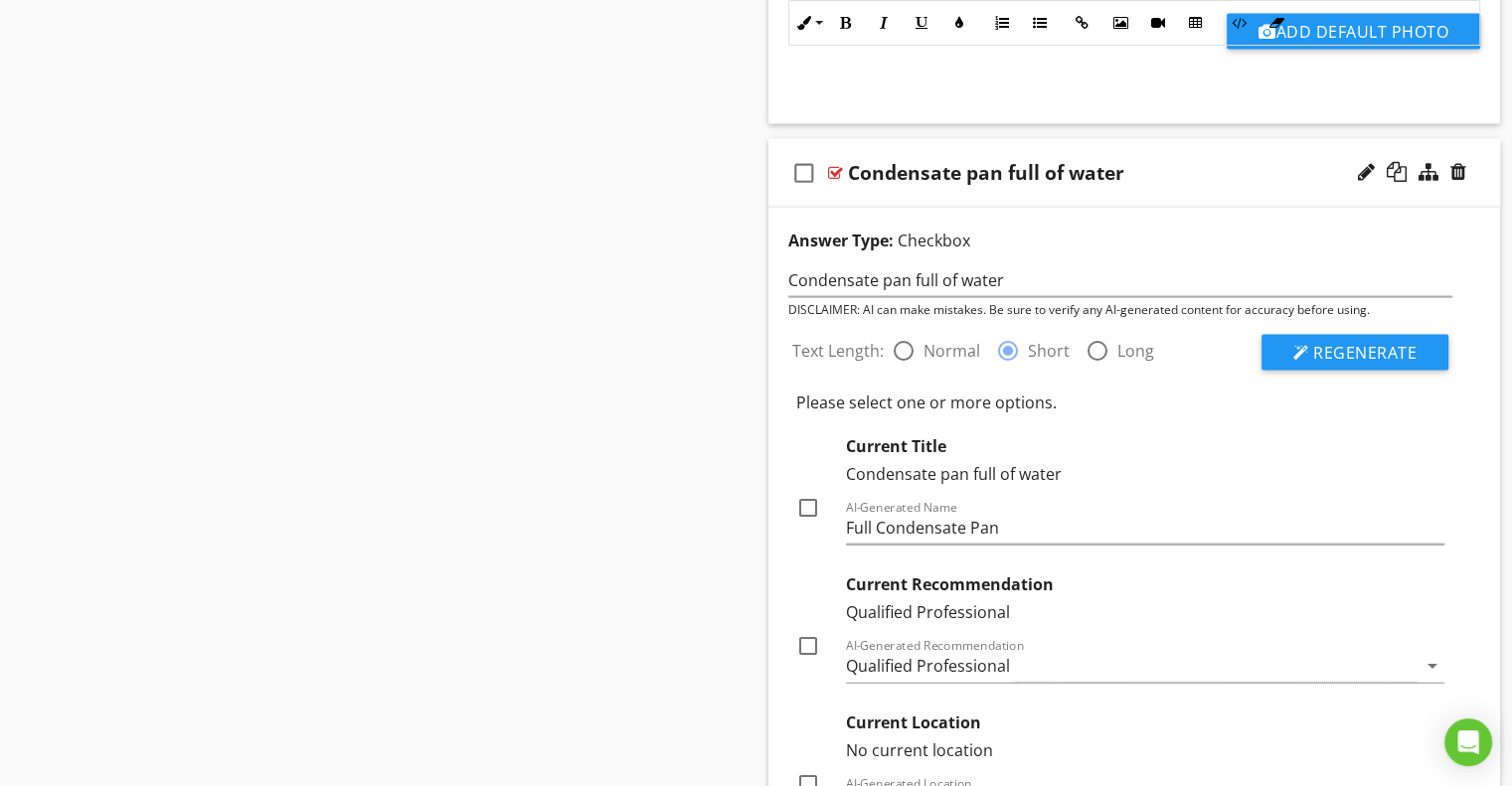 scroll, scrollTop: 4473, scrollLeft: 0, axis: vertical 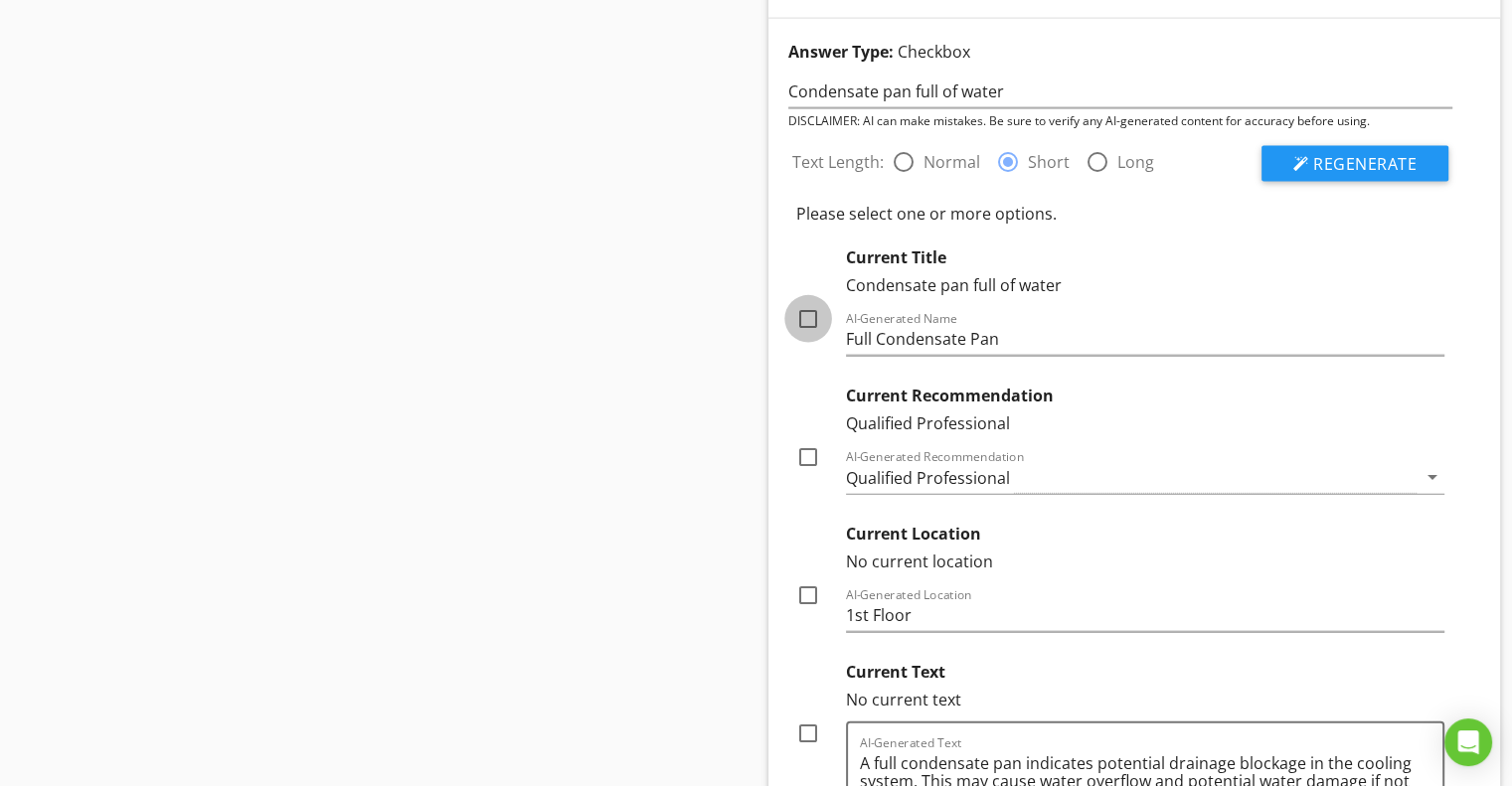 click at bounding box center [808, 319] 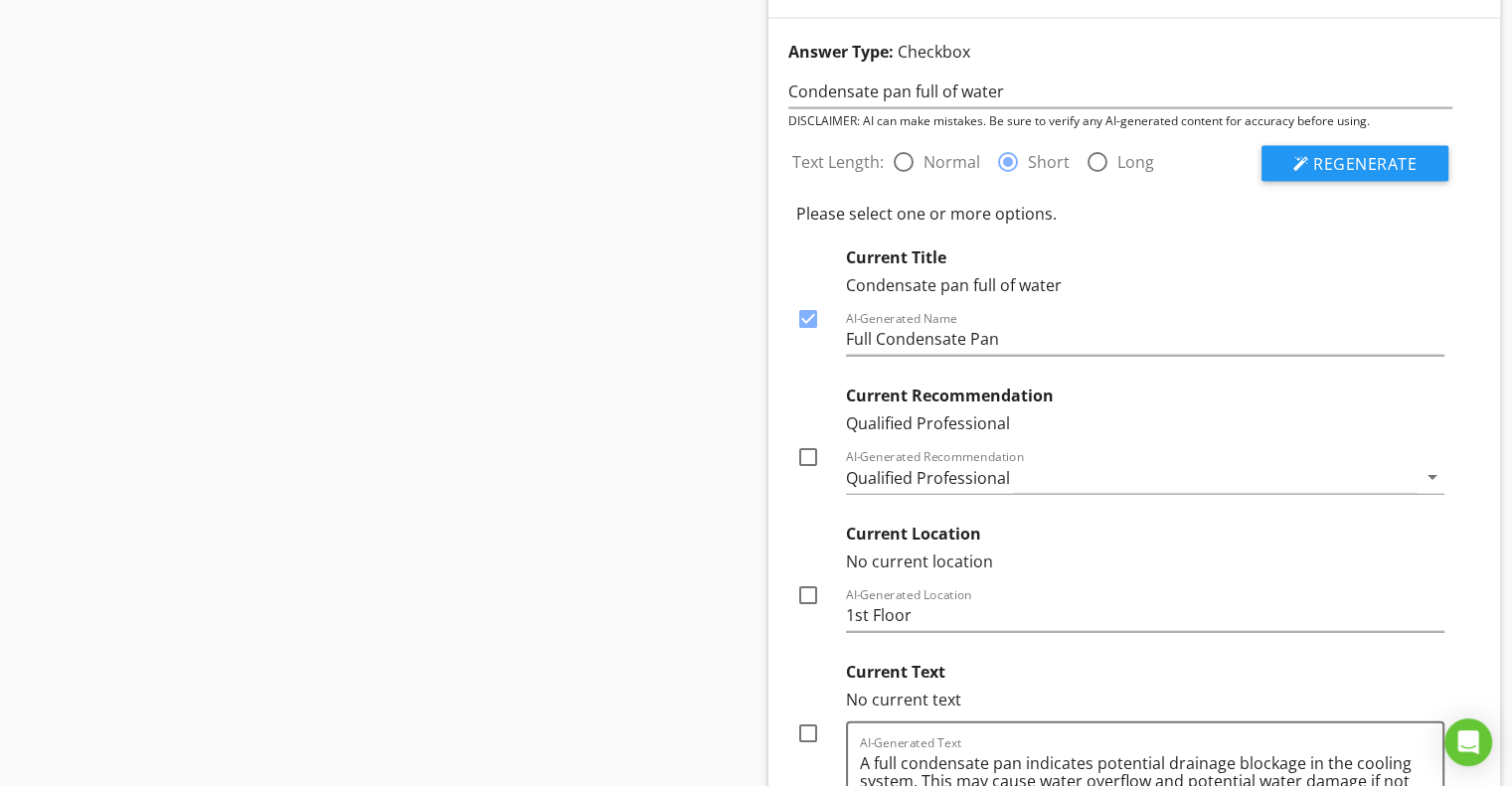 click at bounding box center (808, 319) 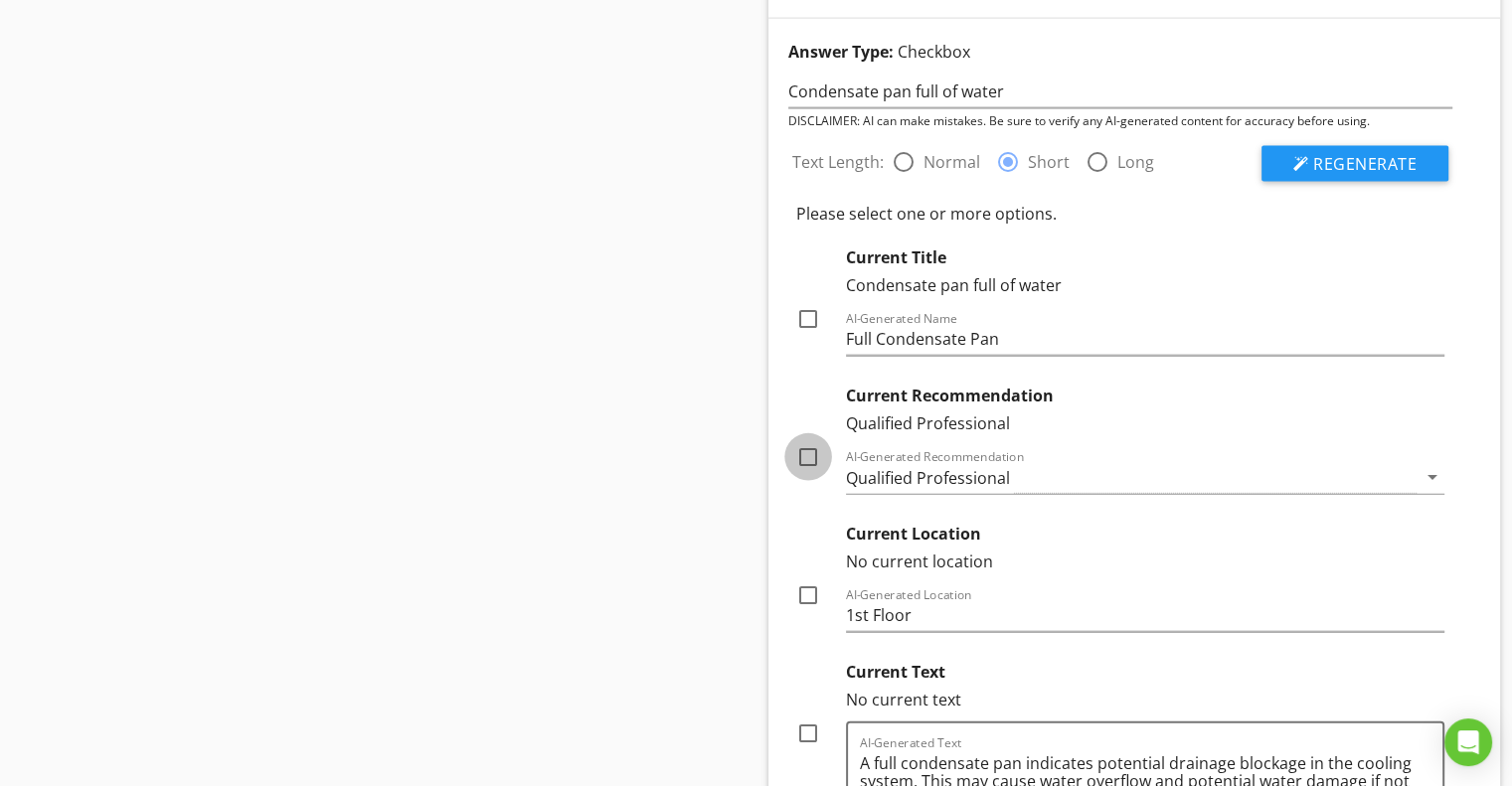 click at bounding box center [808, 457] 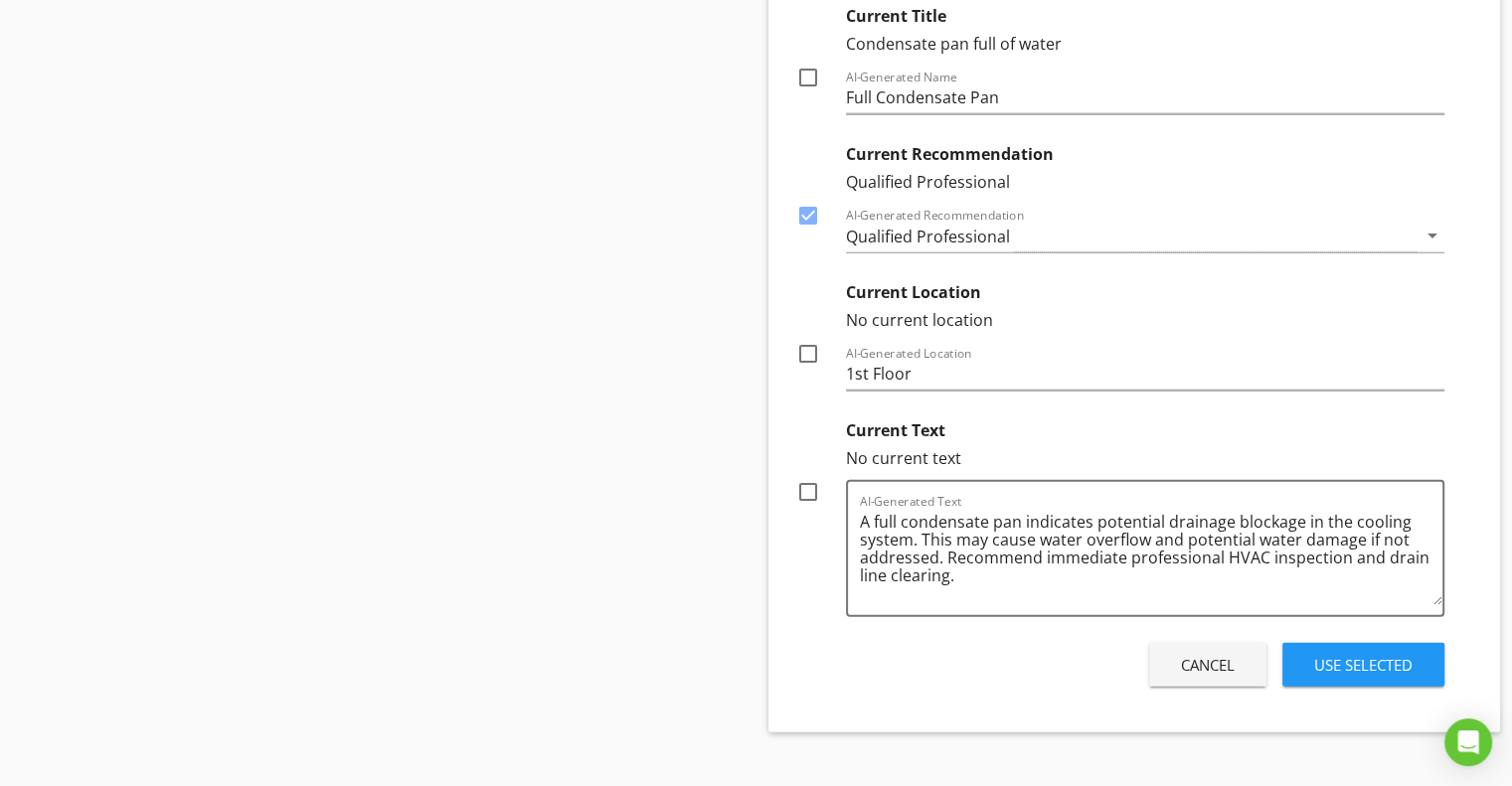 scroll, scrollTop: 4733, scrollLeft: 0, axis: vertical 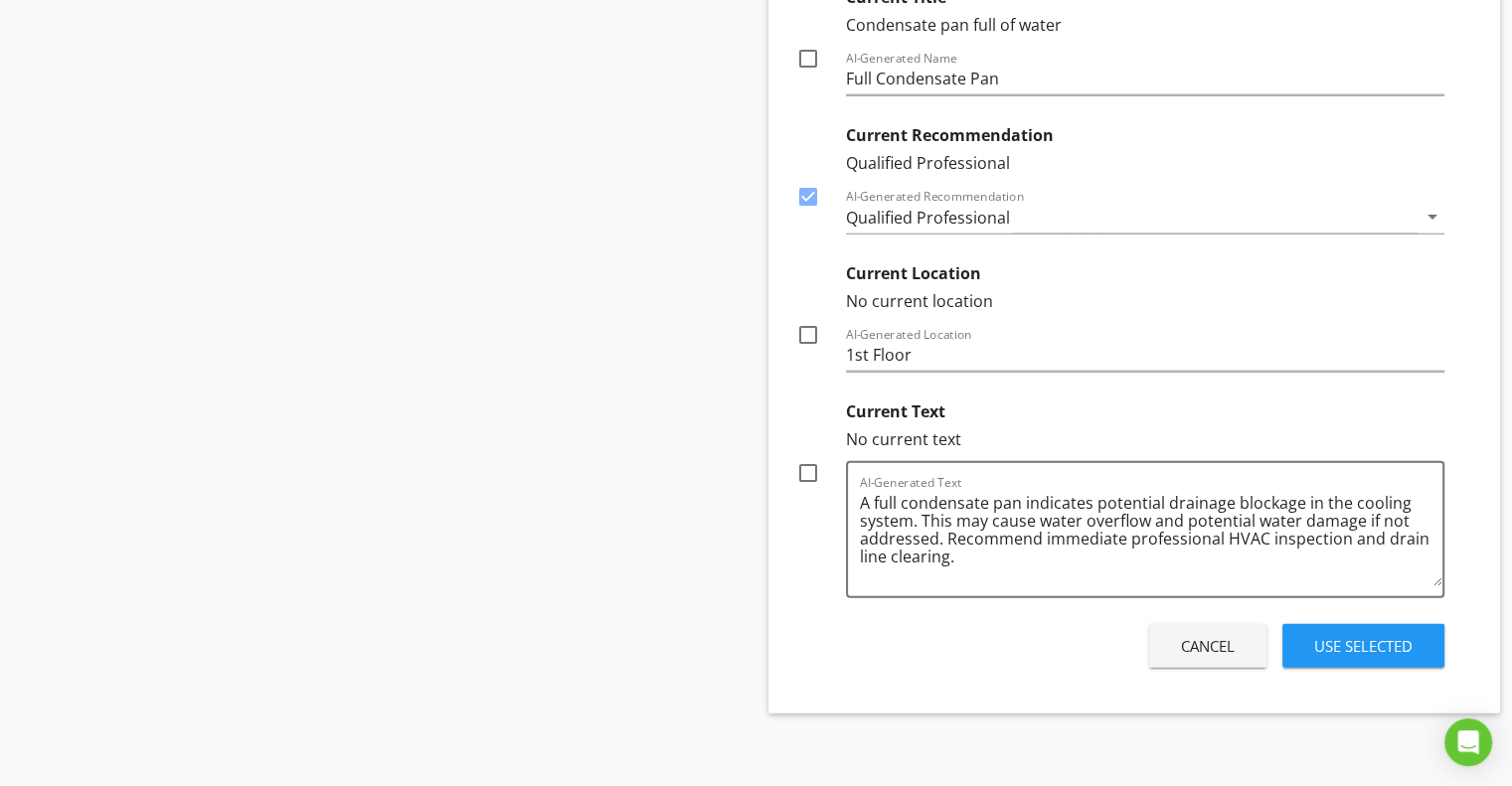 click at bounding box center [808, 473] 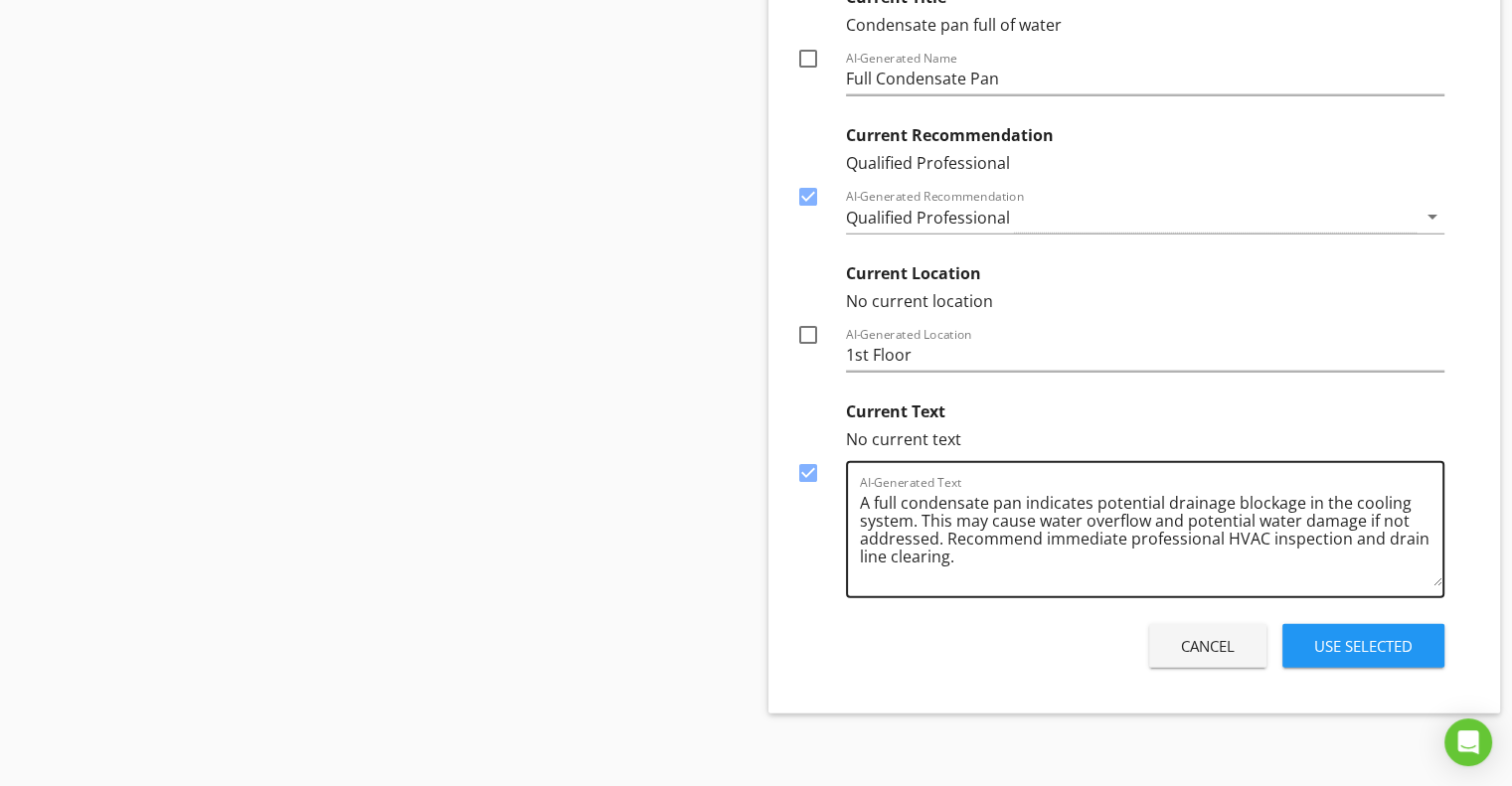 drag, startPoint x: 857, startPoint y: 490, endPoint x: 976, endPoint y: 527, distance: 124.61942 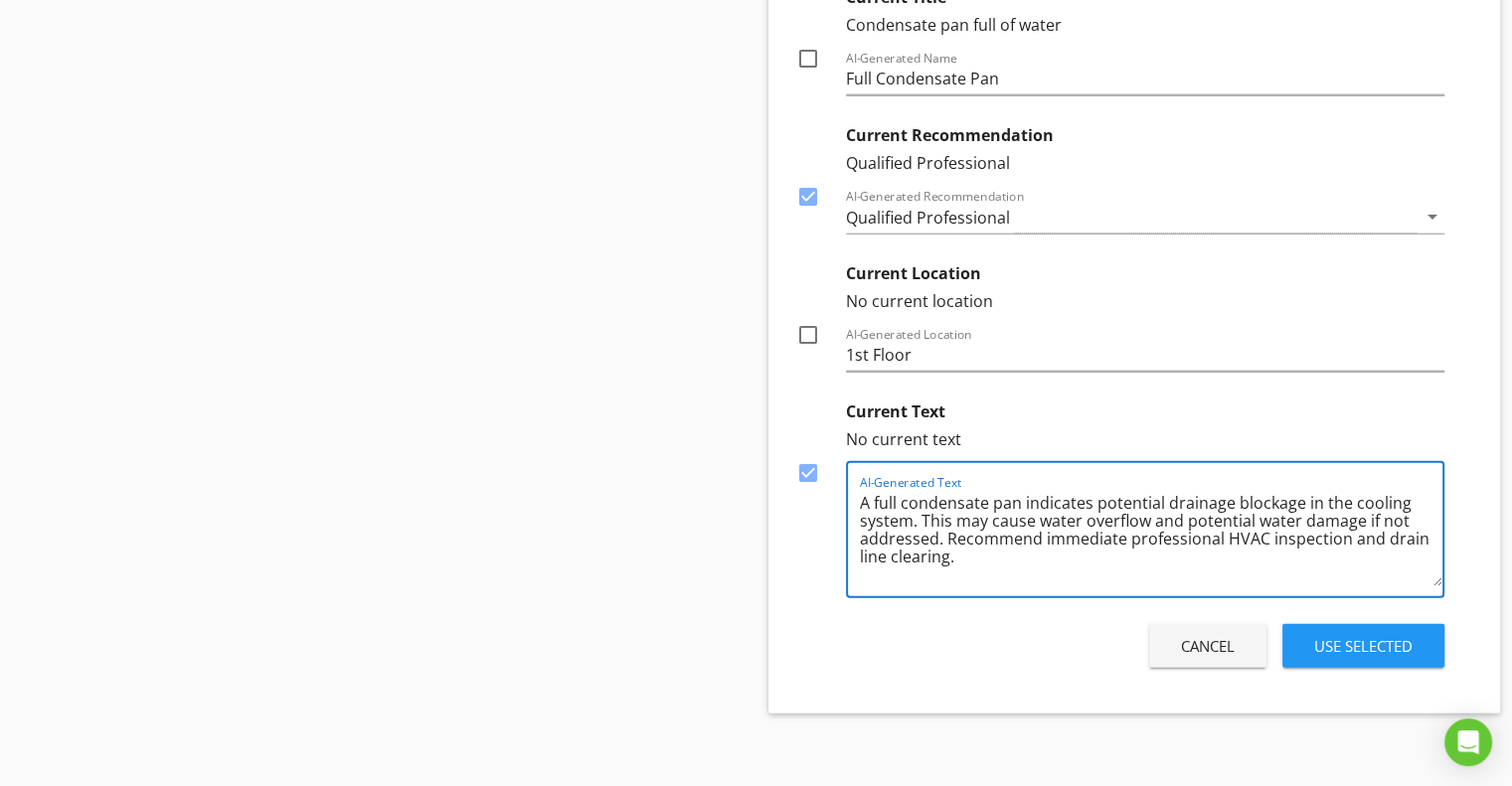 drag, startPoint x: 862, startPoint y: 492, endPoint x: 969, endPoint y: 540, distance: 117.273185 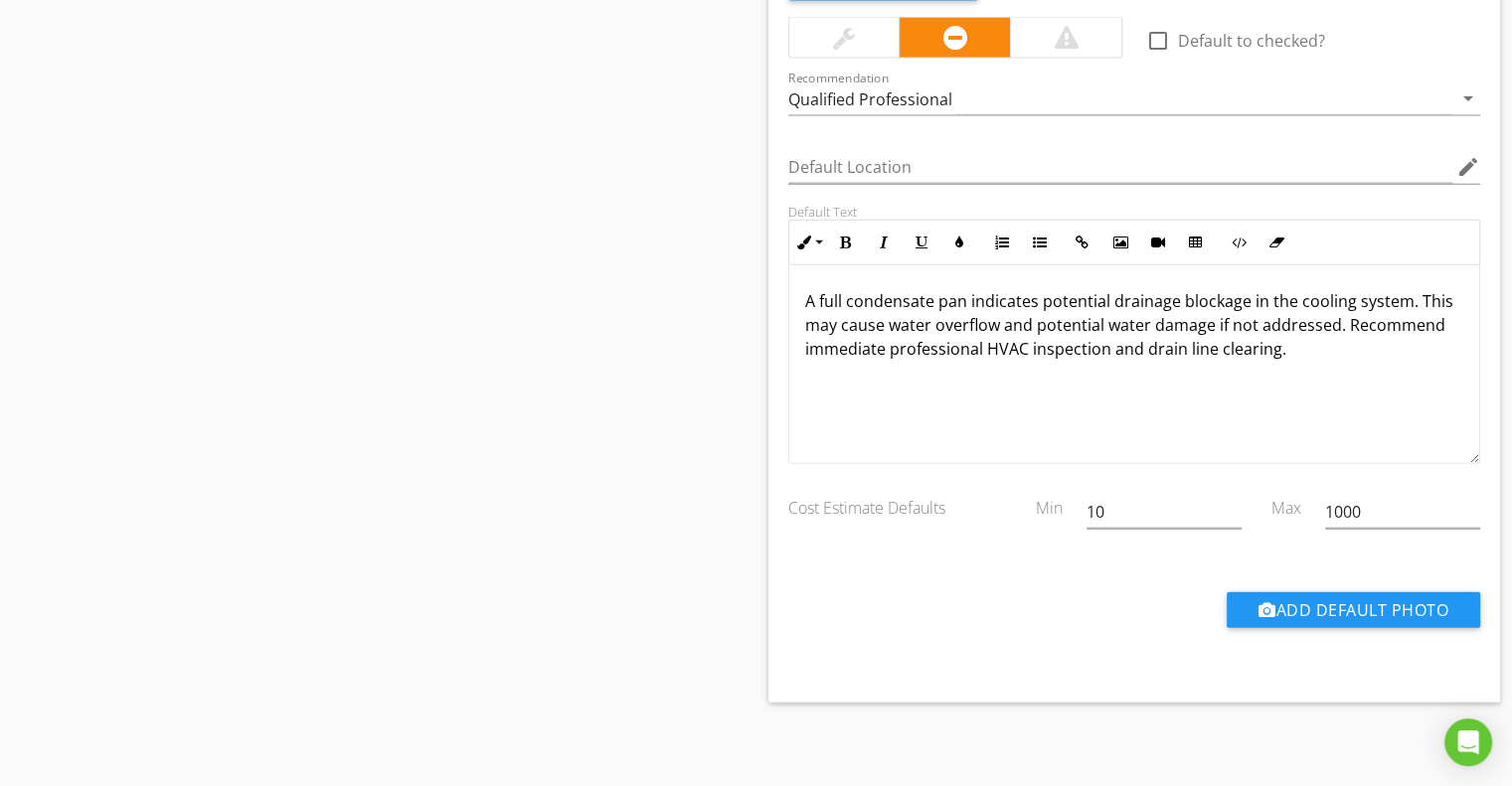 scroll, scrollTop: 4294, scrollLeft: 0, axis: vertical 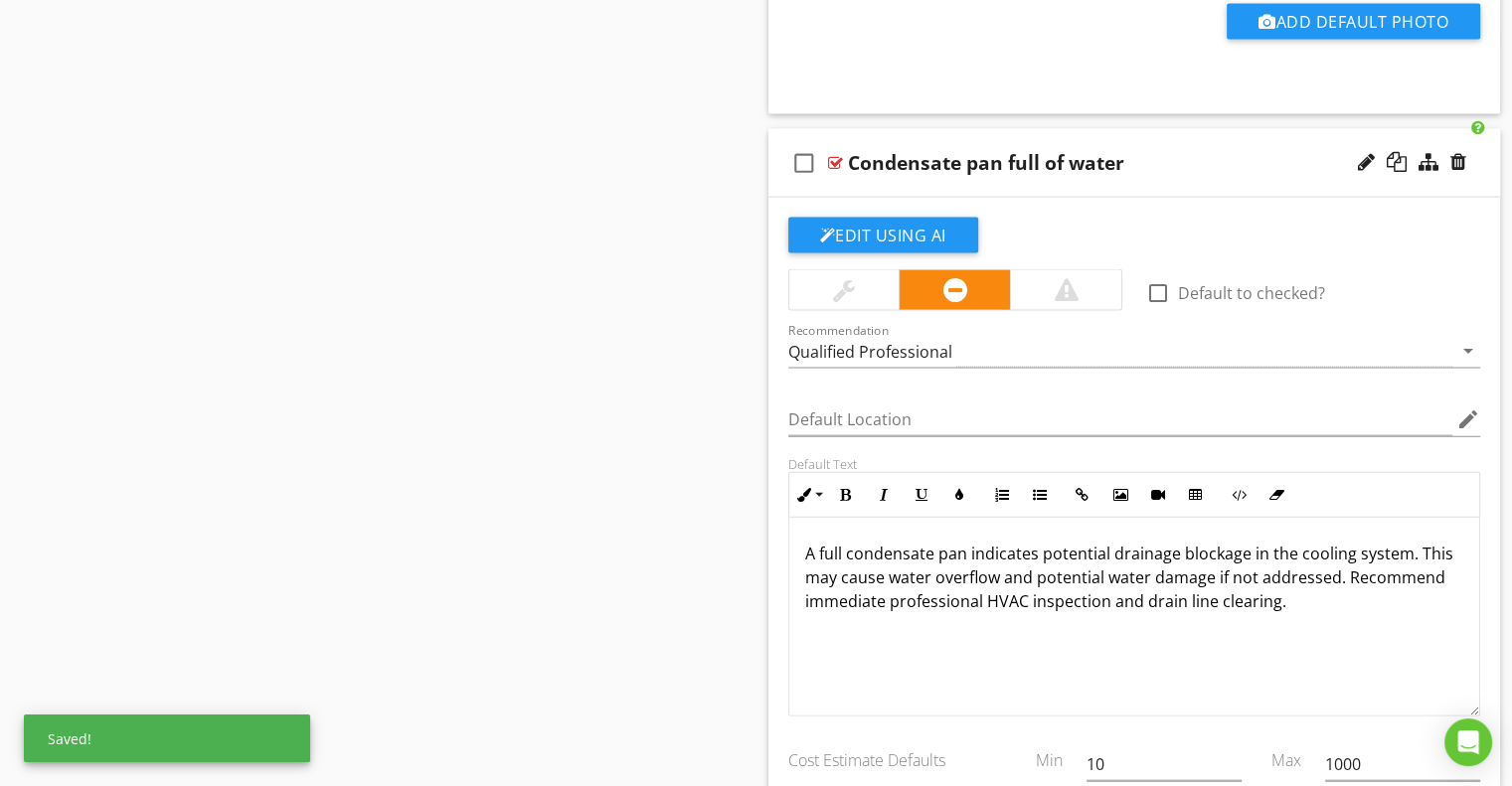 click on "check_box_outline_blank
Condensate pan full of water" at bounding box center (1134, 163) 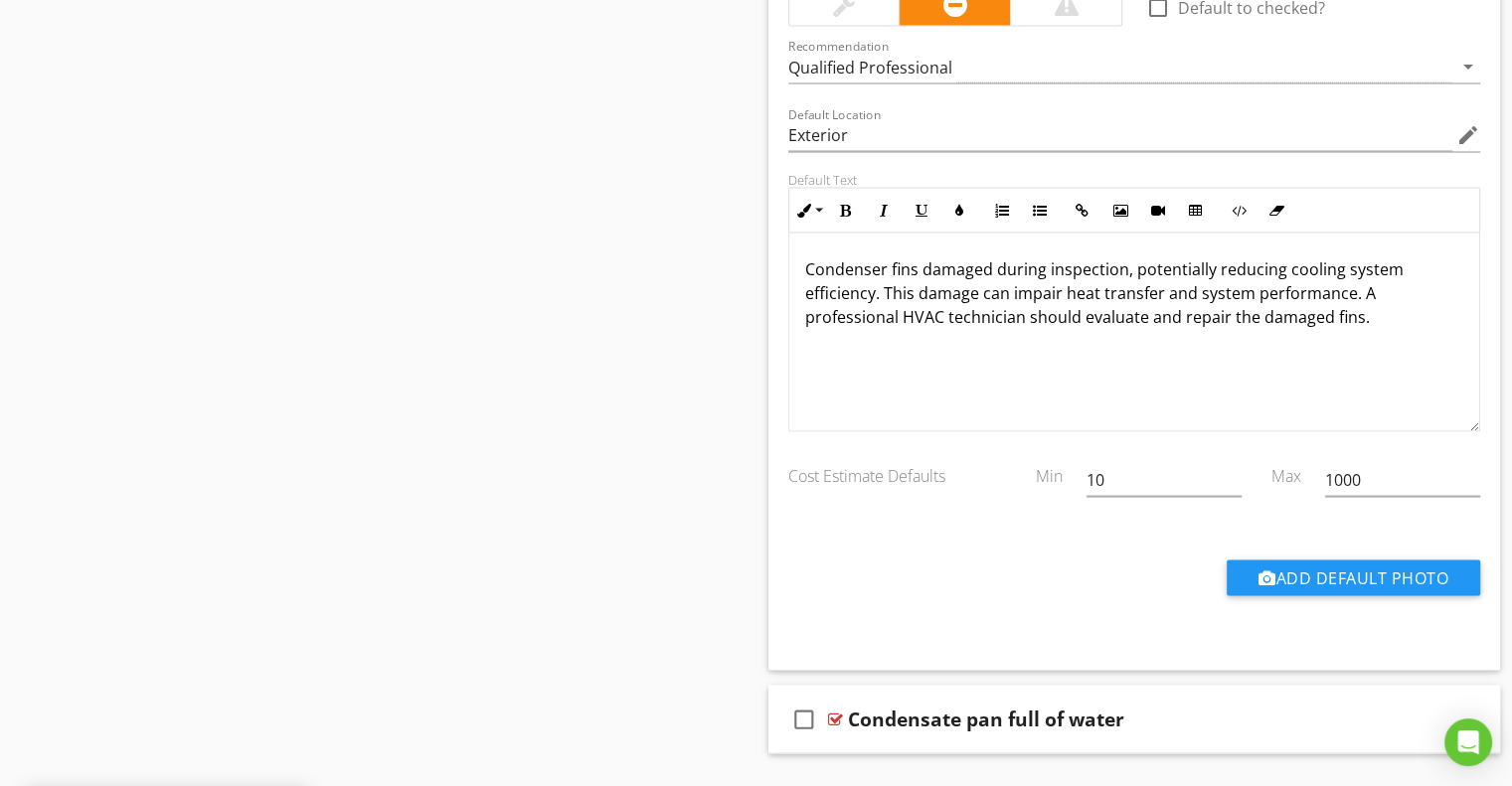 scroll, scrollTop: 3480, scrollLeft: 0, axis: vertical 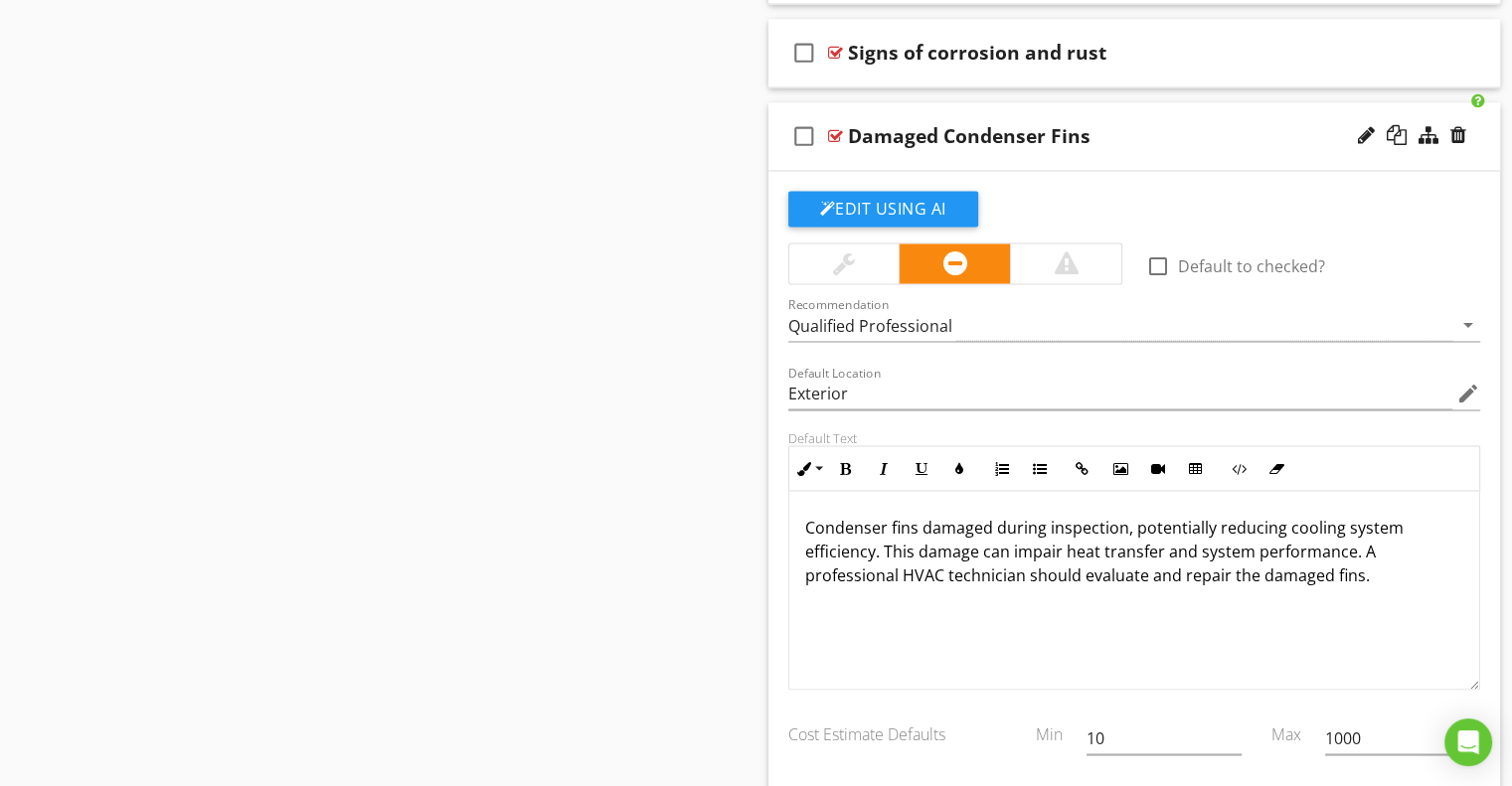 click on "check_box_outline_blank
Damaged Condenser Fins" at bounding box center (1134, 136) 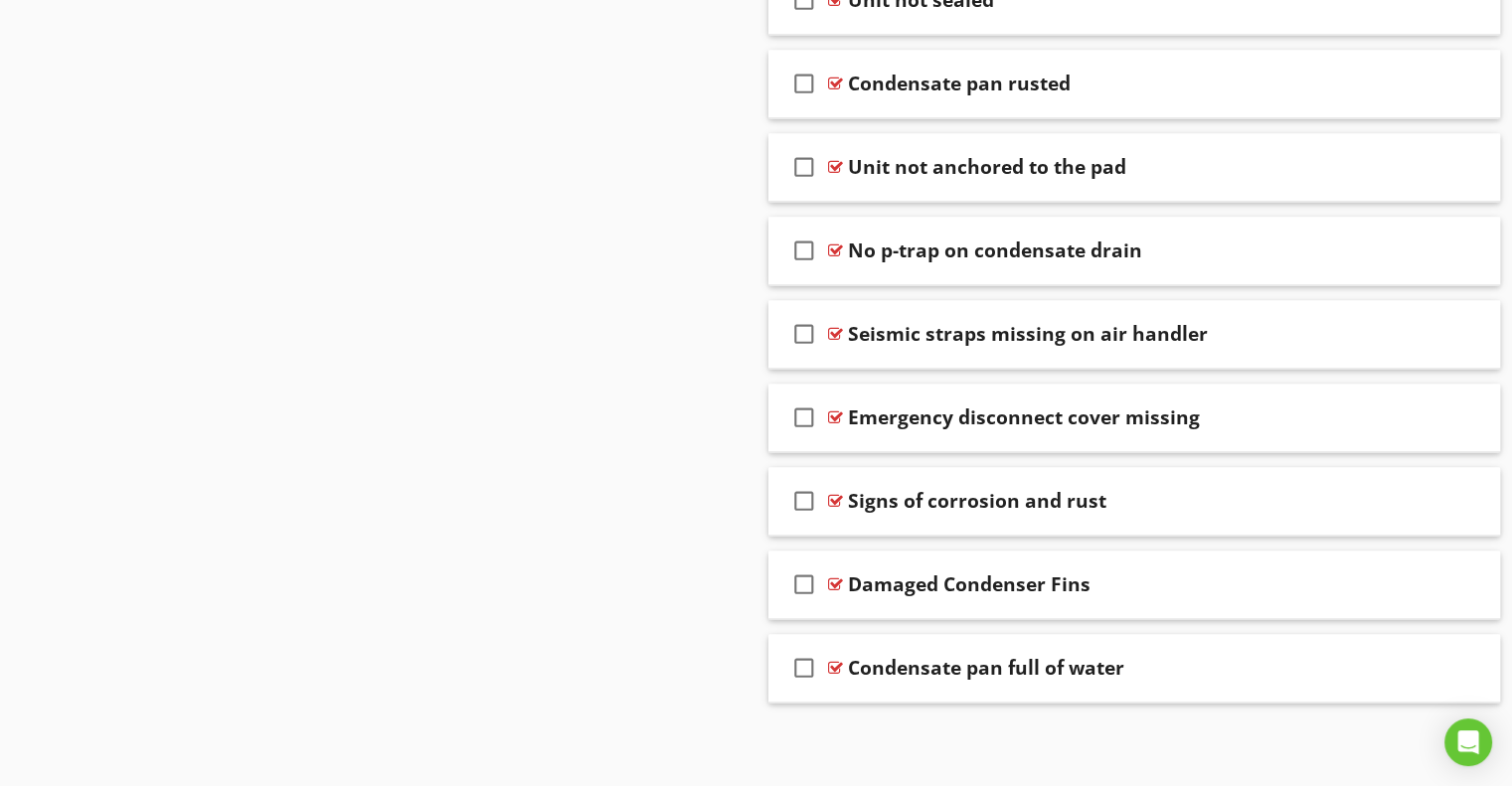 scroll, scrollTop: 3024, scrollLeft: 0, axis: vertical 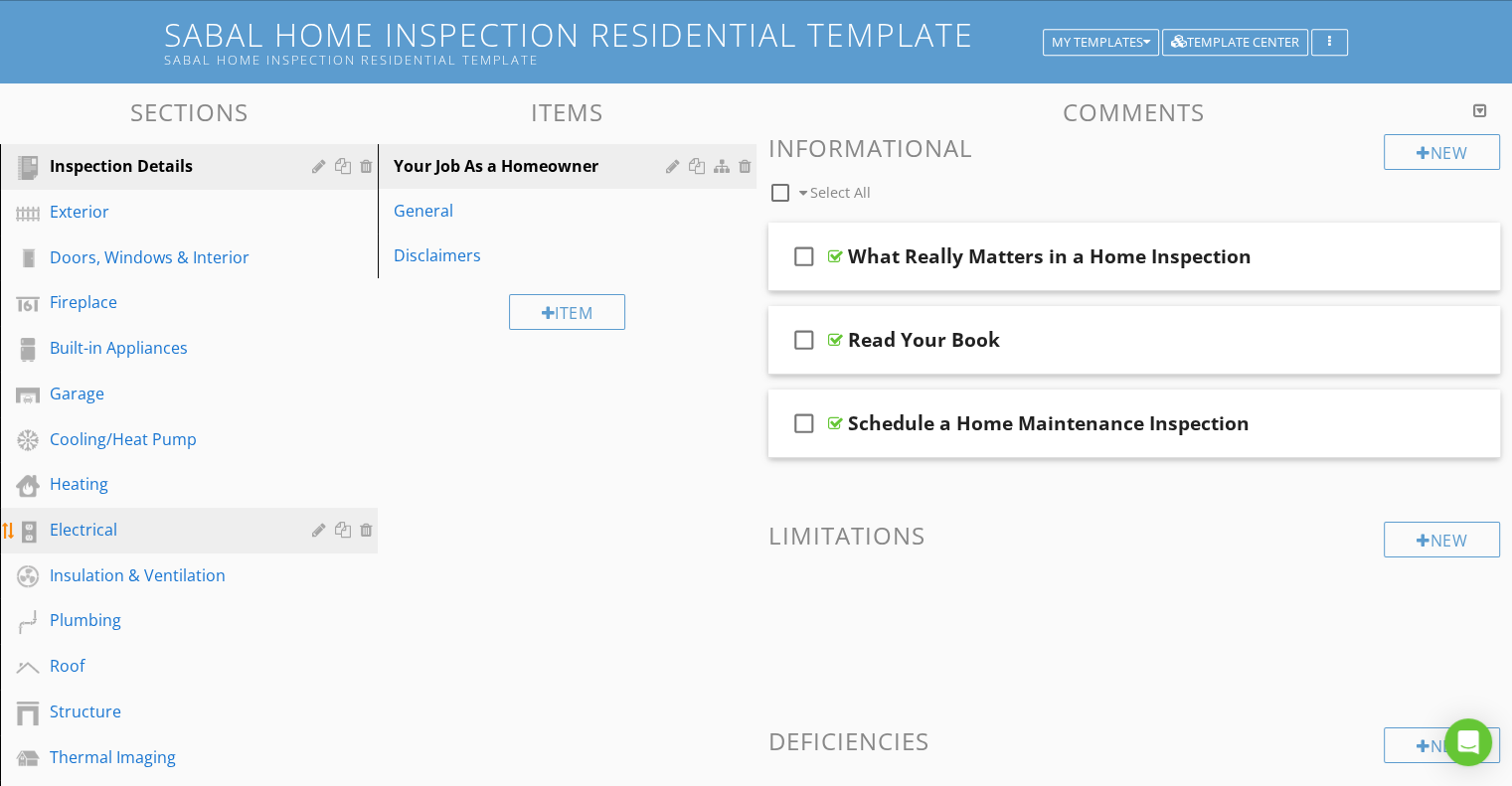 click on "Electrical" at bounding box center (166, 530) 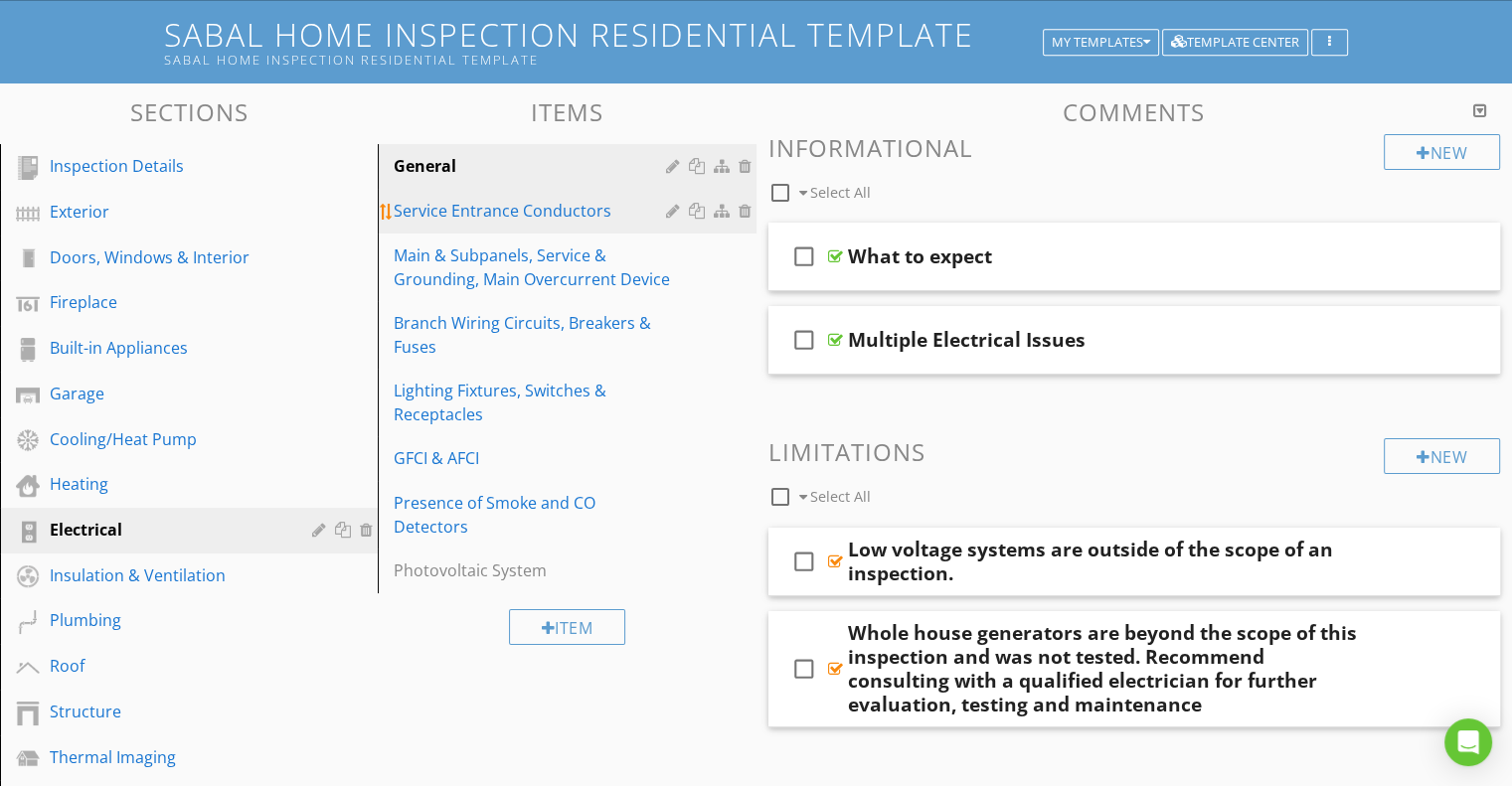 click on "Service Entrance Conductors" at bounding box center (532, 211) 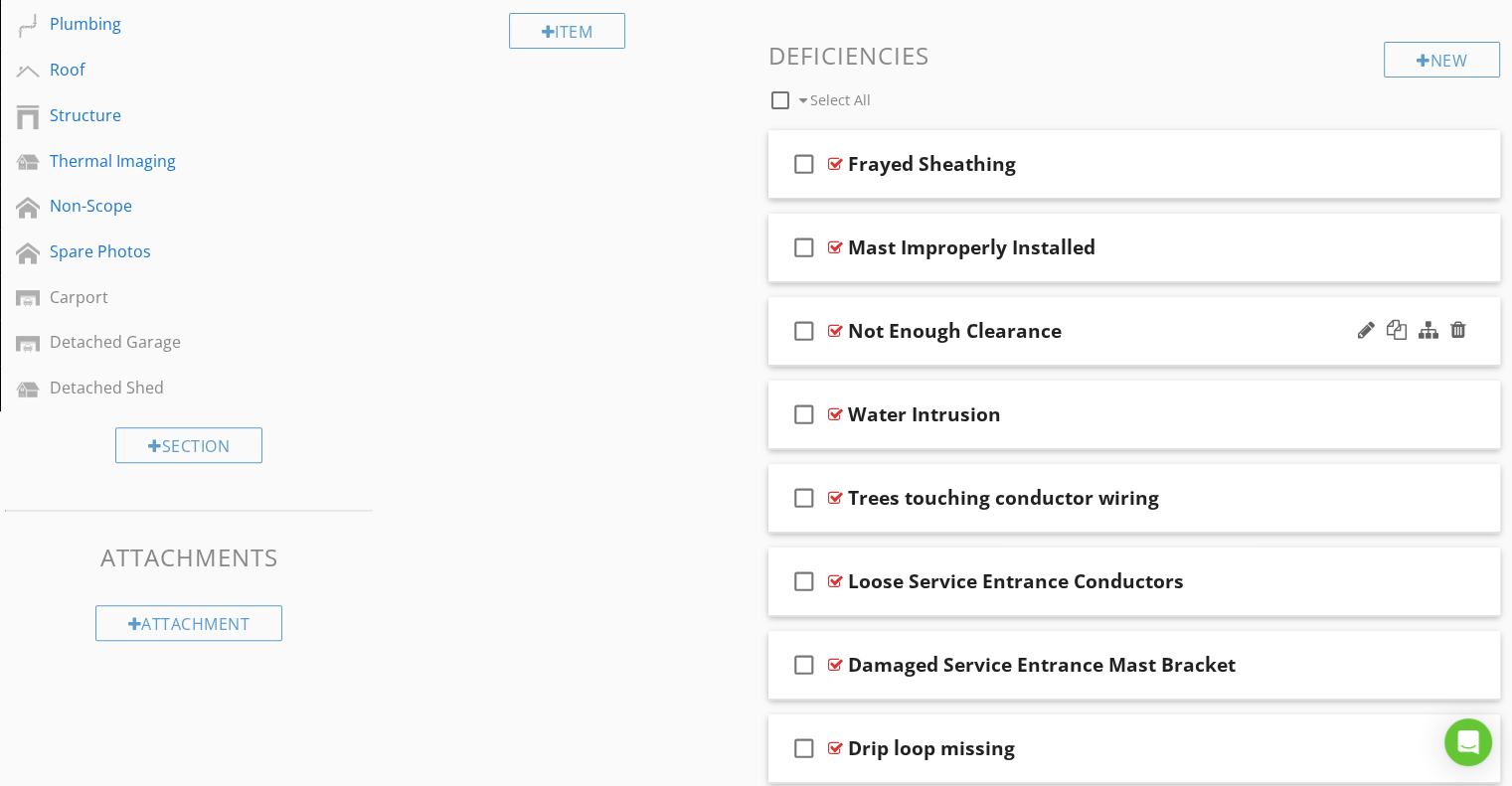 scroll, scrollTop: 790, scrollLeft: 0, axis: vertical 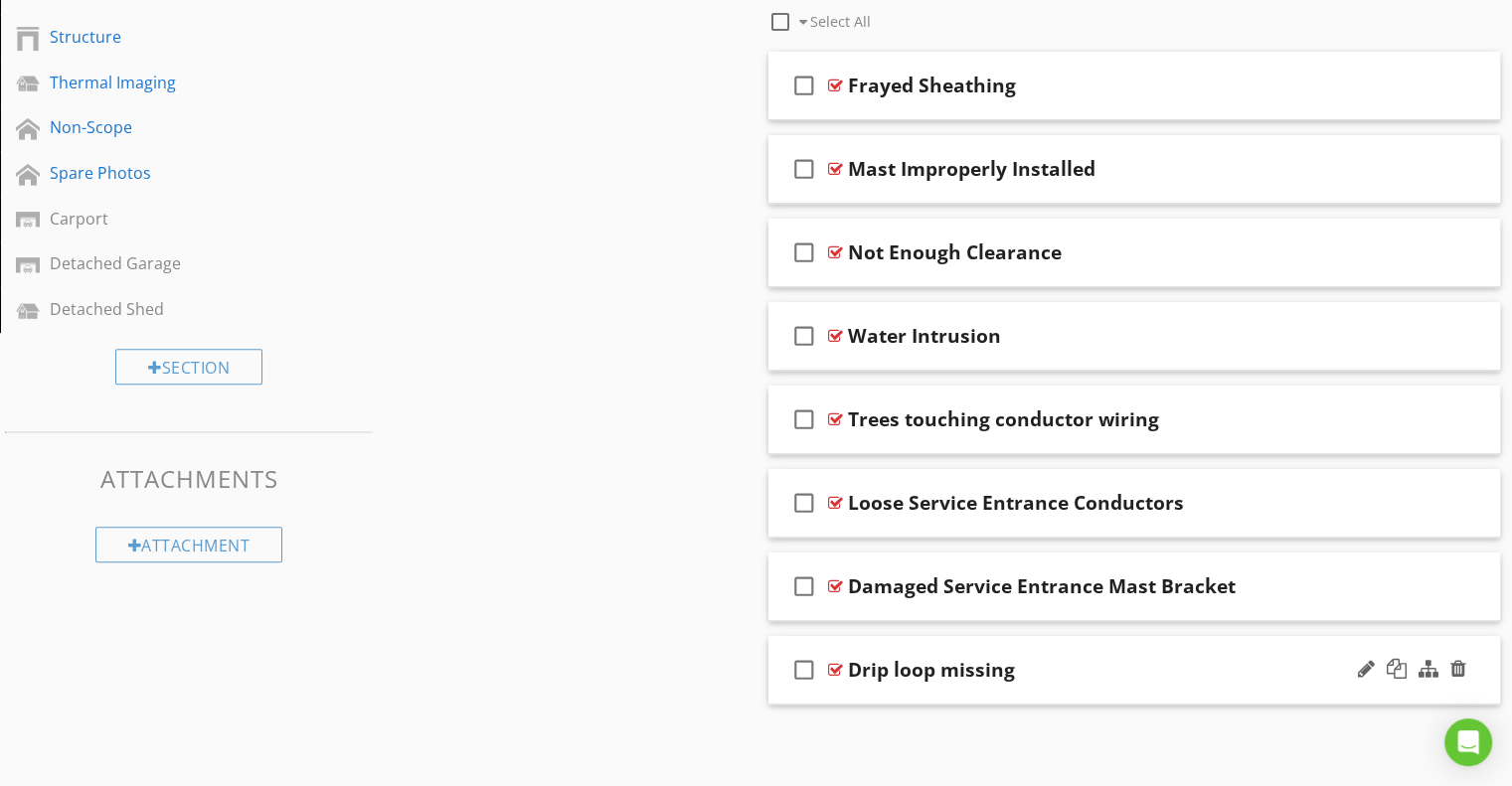 click on "check_box_outline_blank
Drip loop missing" at bounding box center (1134, 670) 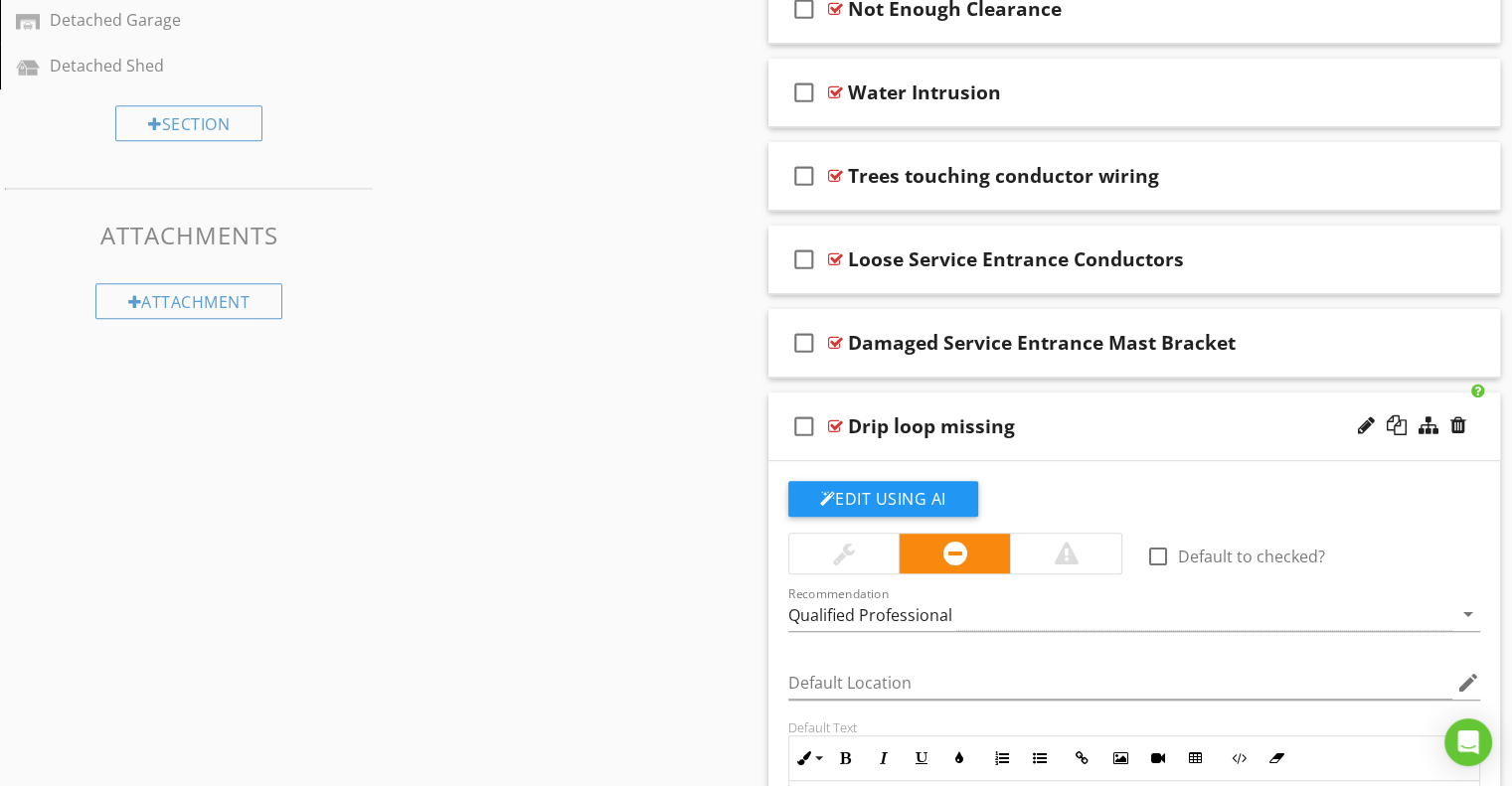 scroll, scrollTop: 1287, scrollLeft: 0, axis: vertical 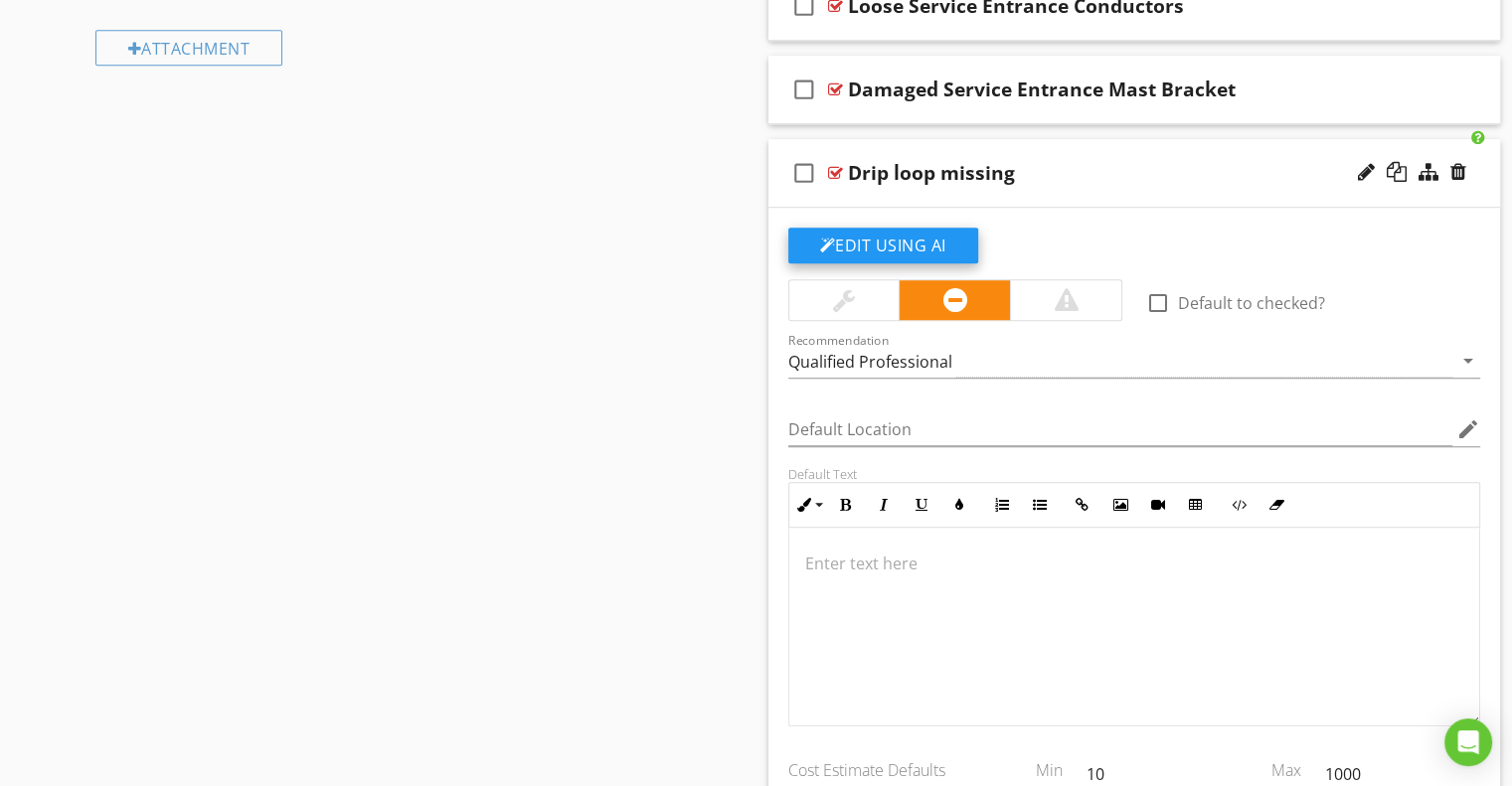 click on "Edit Using AI" at bounding box center (883, 245) 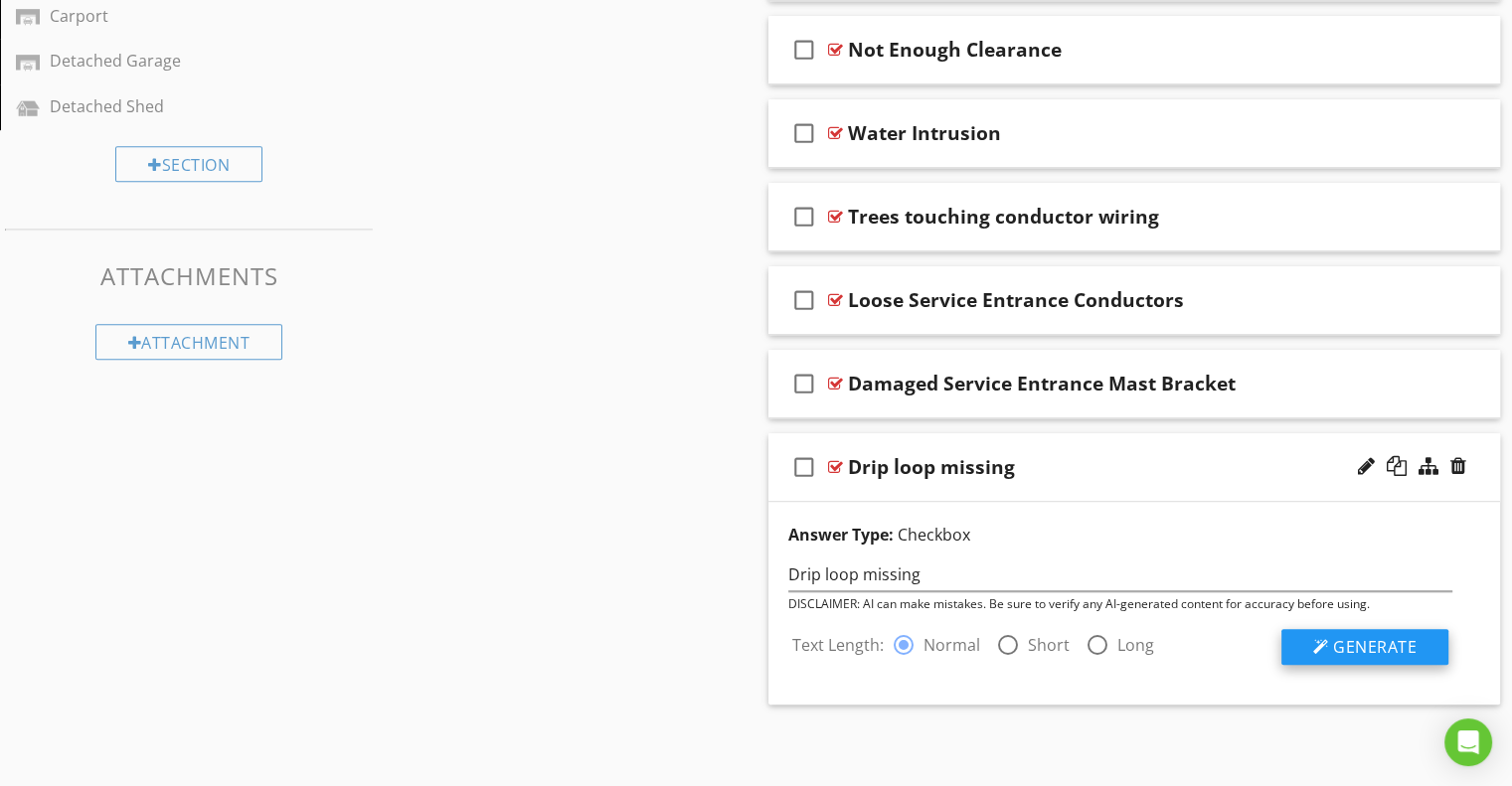 click on "Generate" at bounding box center (1375, 647) 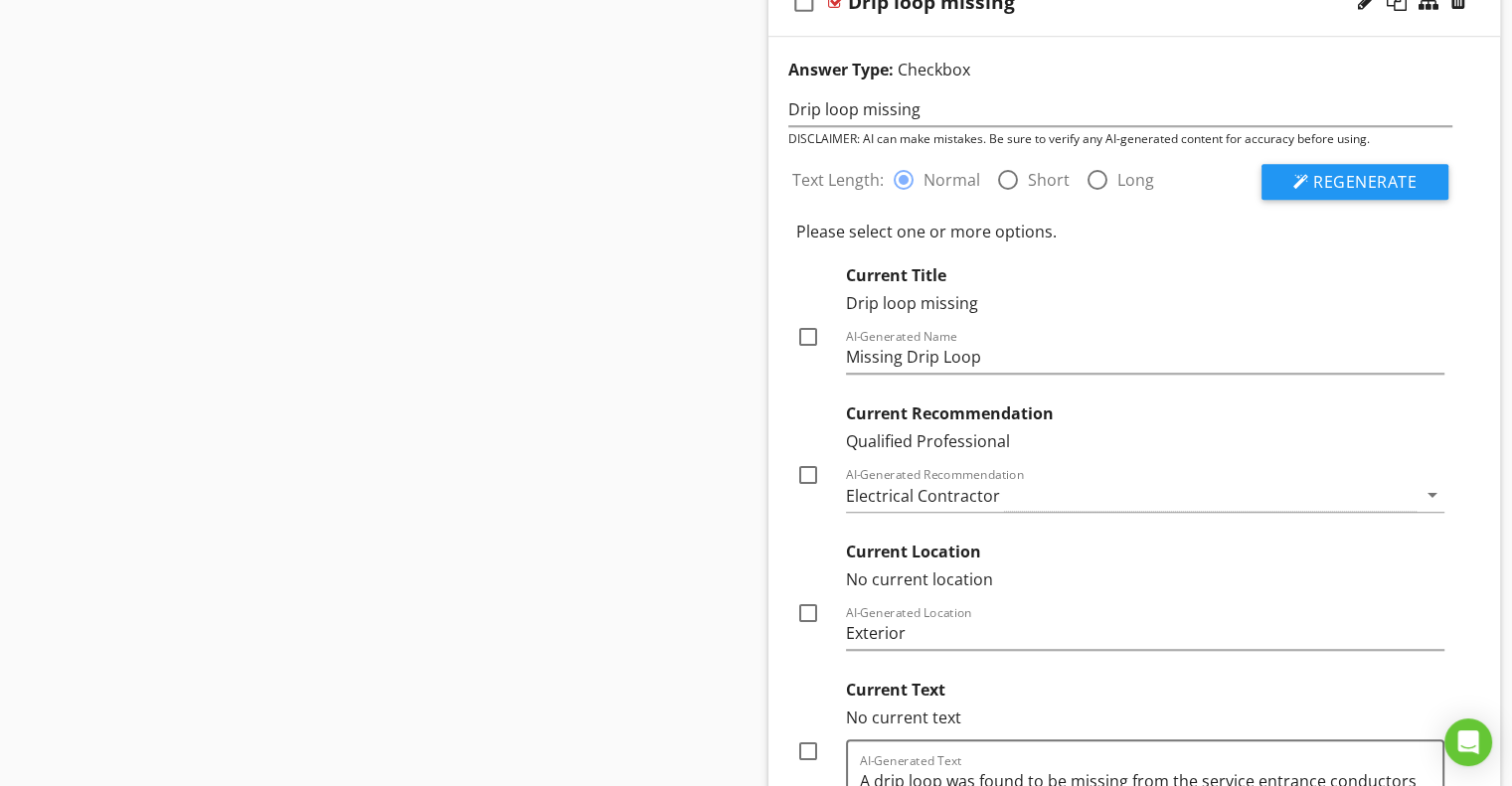 scroll, scrollTop: 1490, scrollLeft: 0, axis: vertical 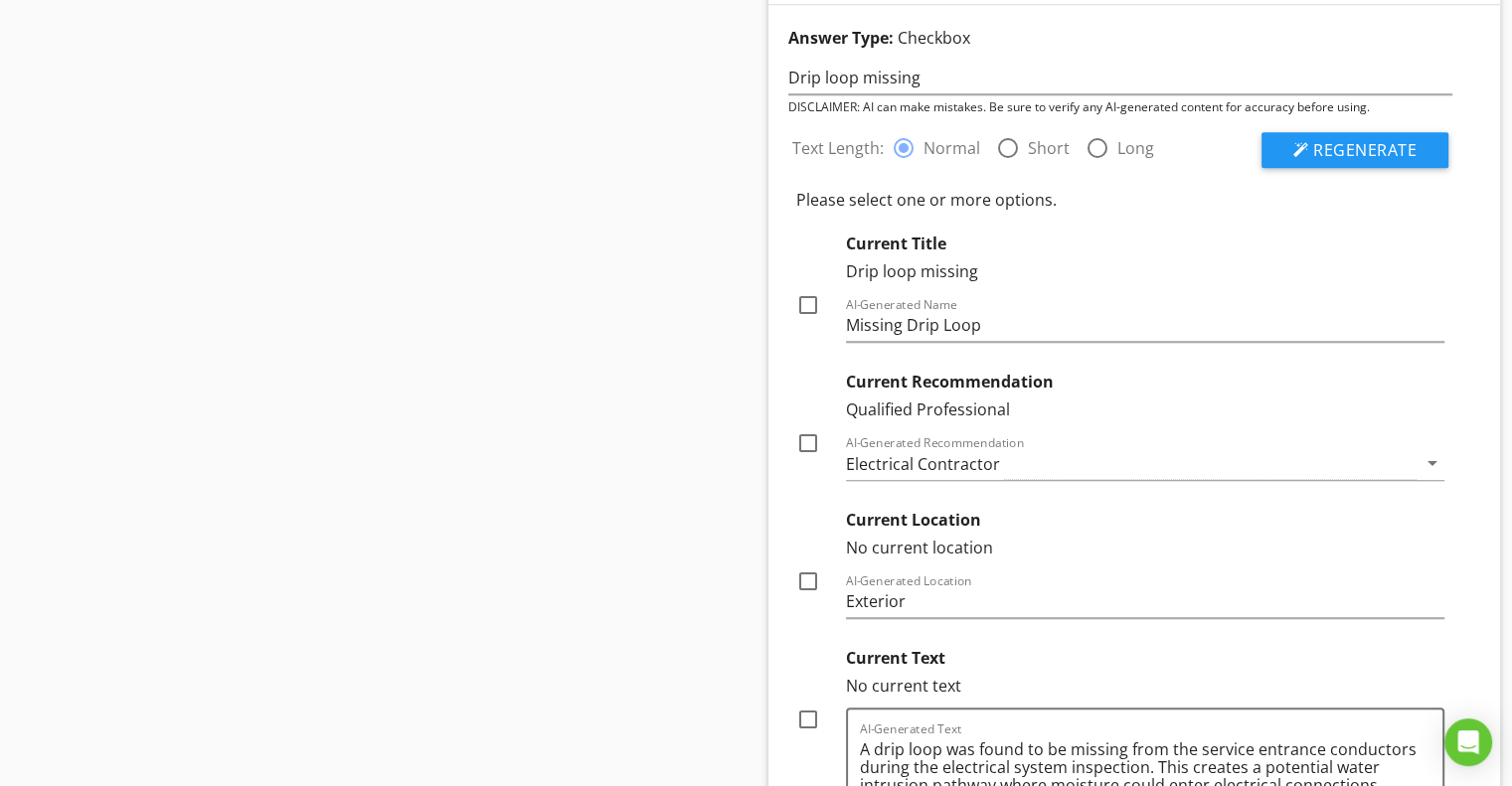 click at bounding box center [808, 305] 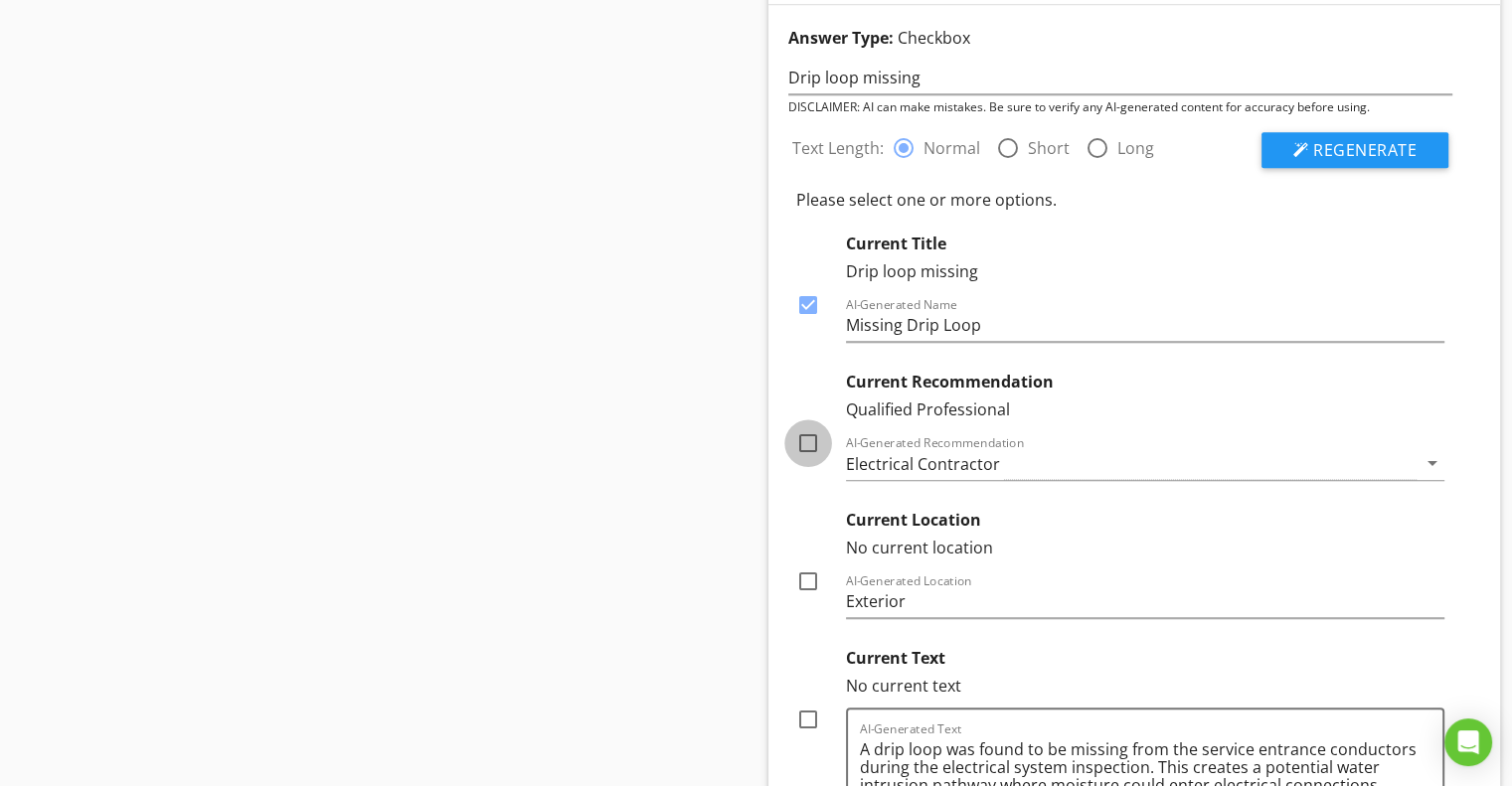 click at bounding box center [808, 443] 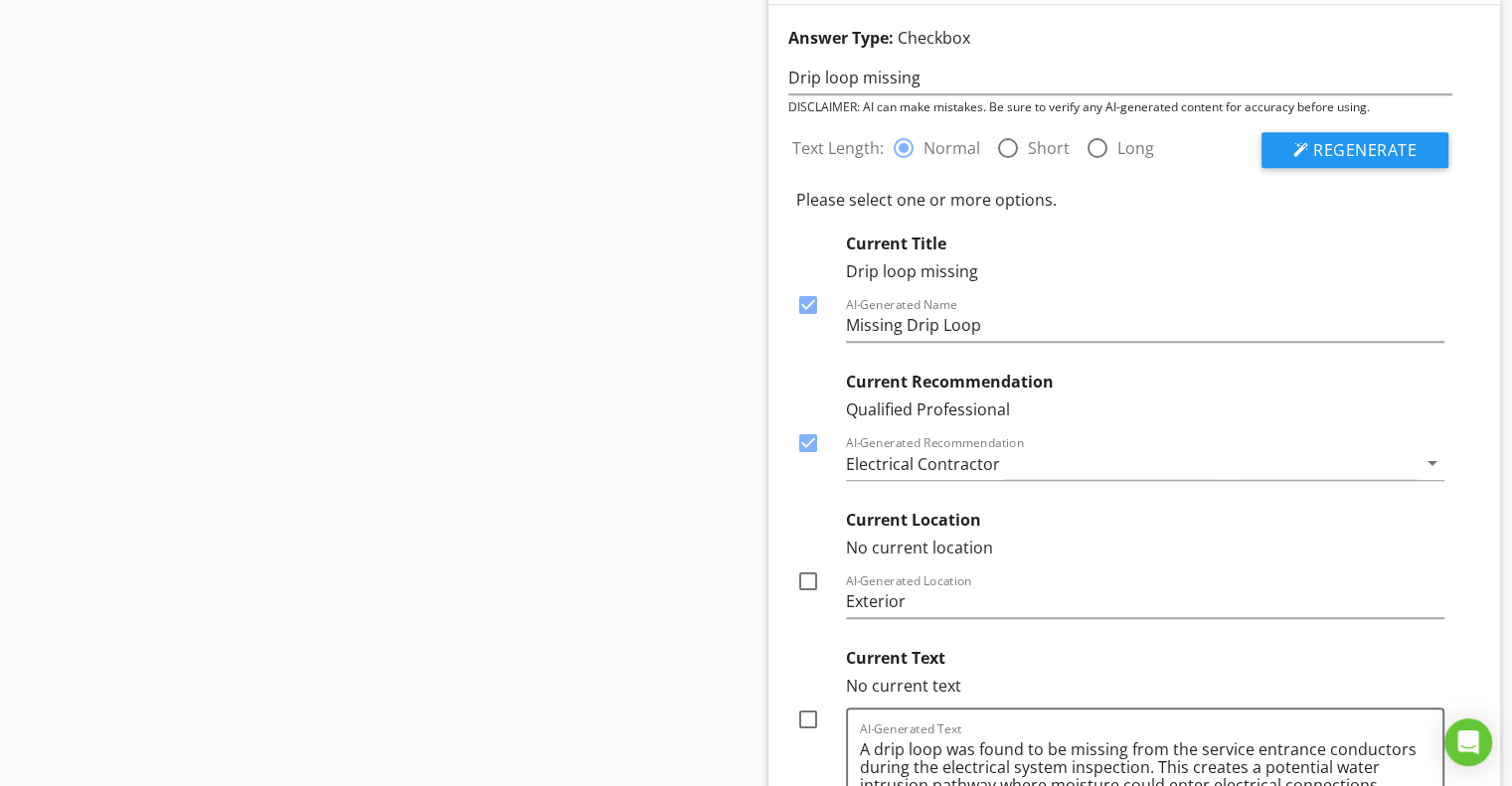 click at bounding box center [808, 581] 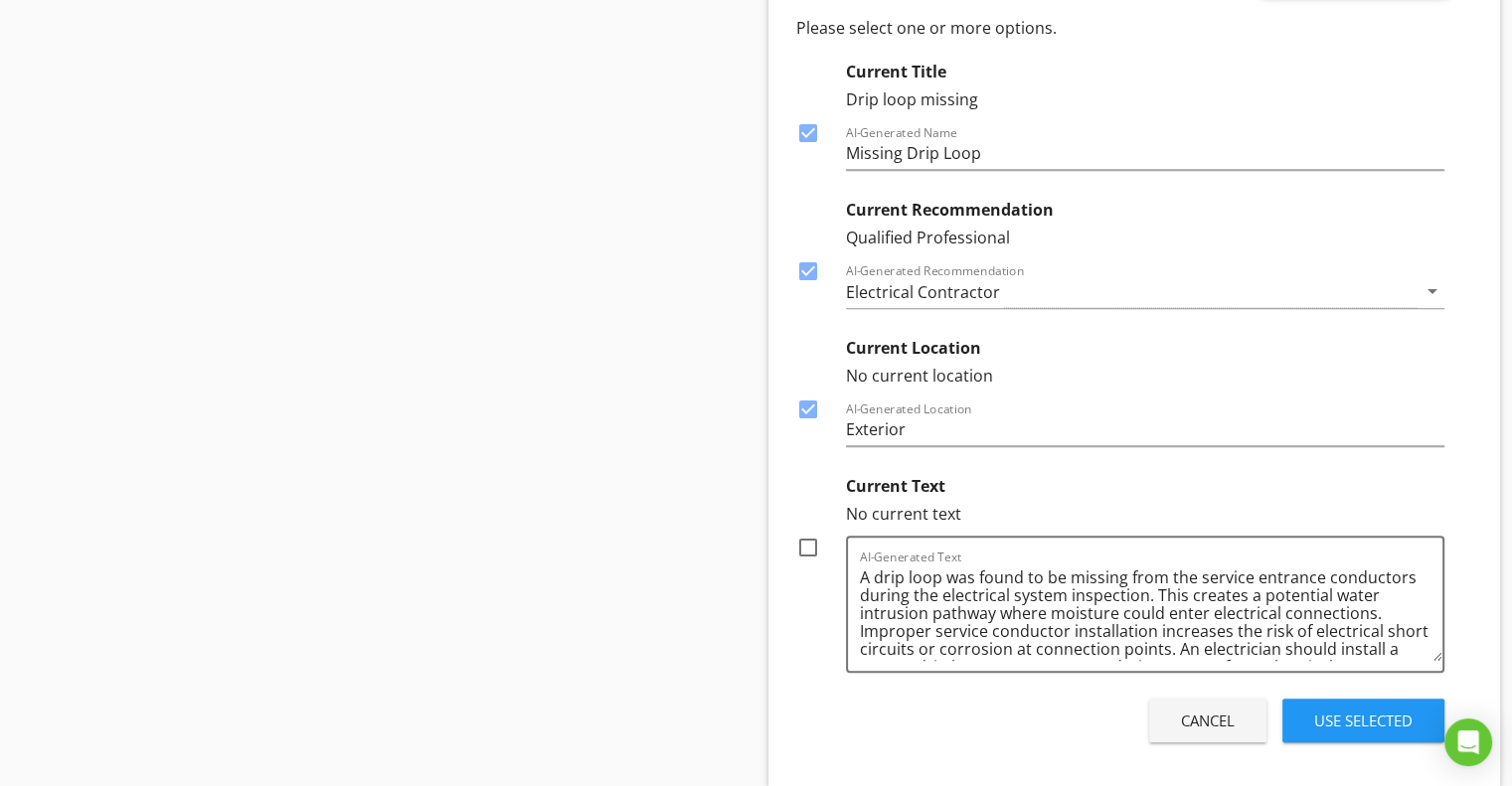 scroll, scrollTop: 1688, scrollLeft: 0, axis: vertical 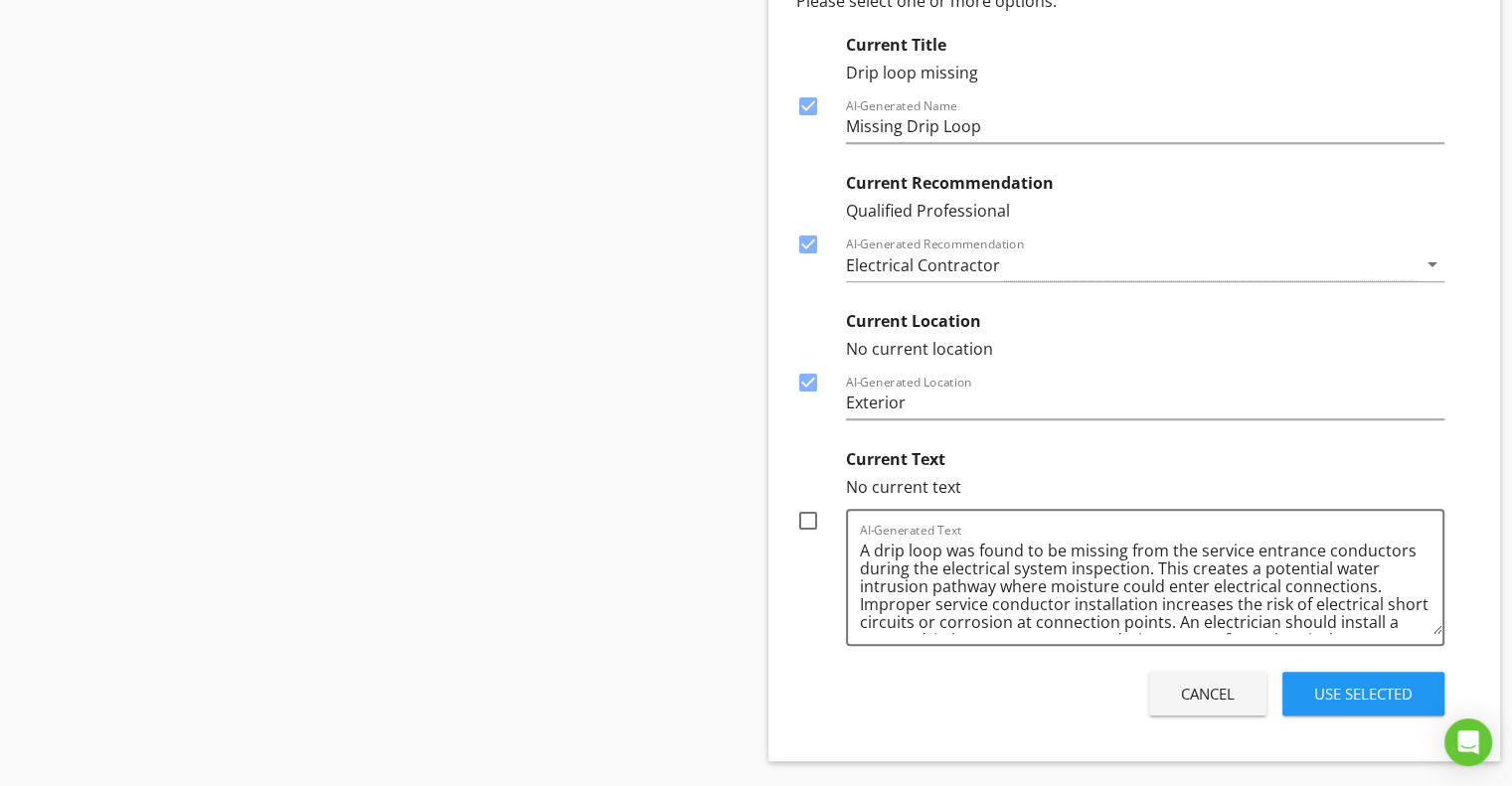 click at bounding box center (808, 521) 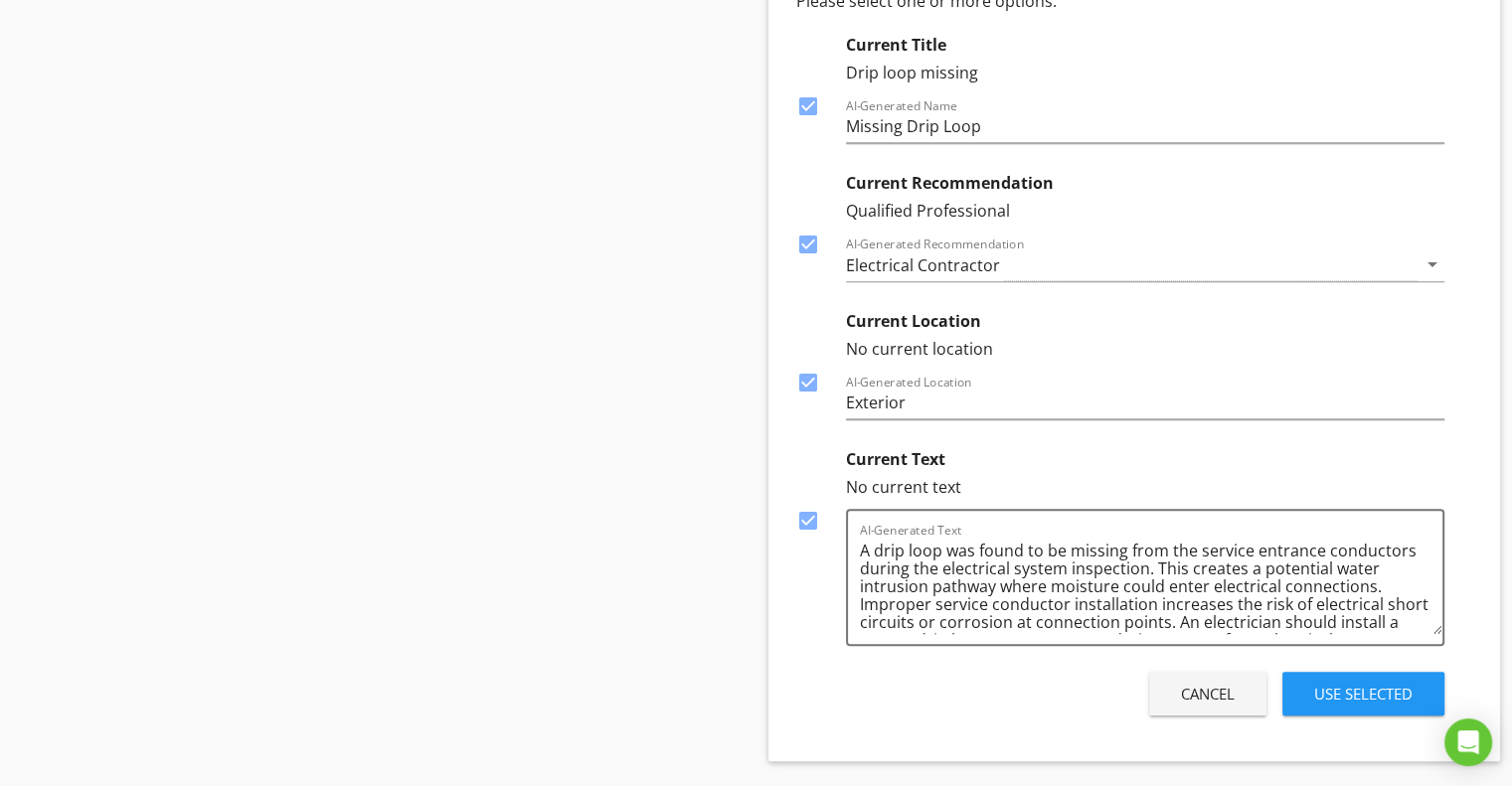 click on "Use Selected" at bounding box center [1363, 694] 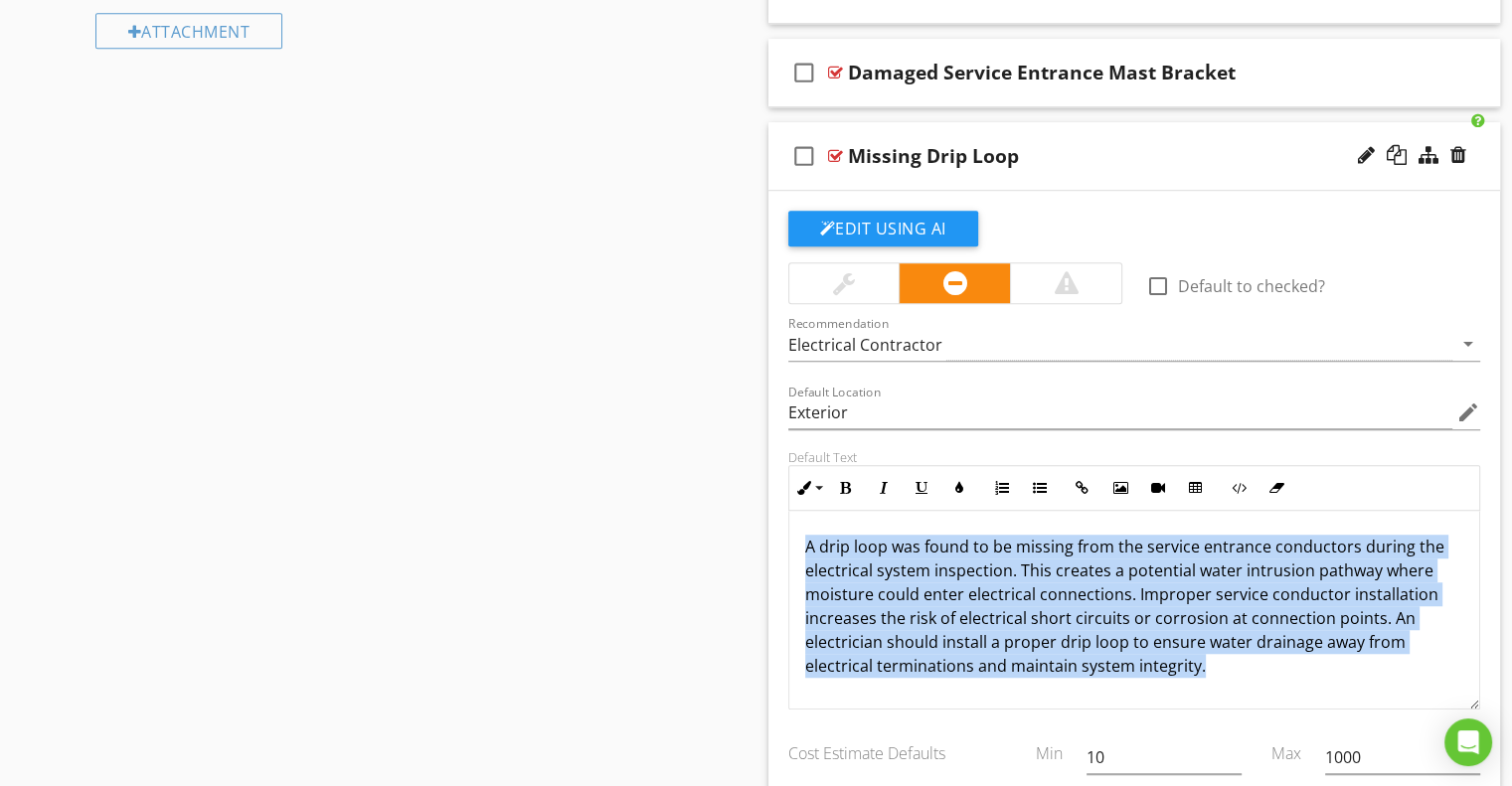 drag, startPoint x: 804, startPoint y: 536, endPoint x: 1239, endPoint y: 675, distance: 456.668 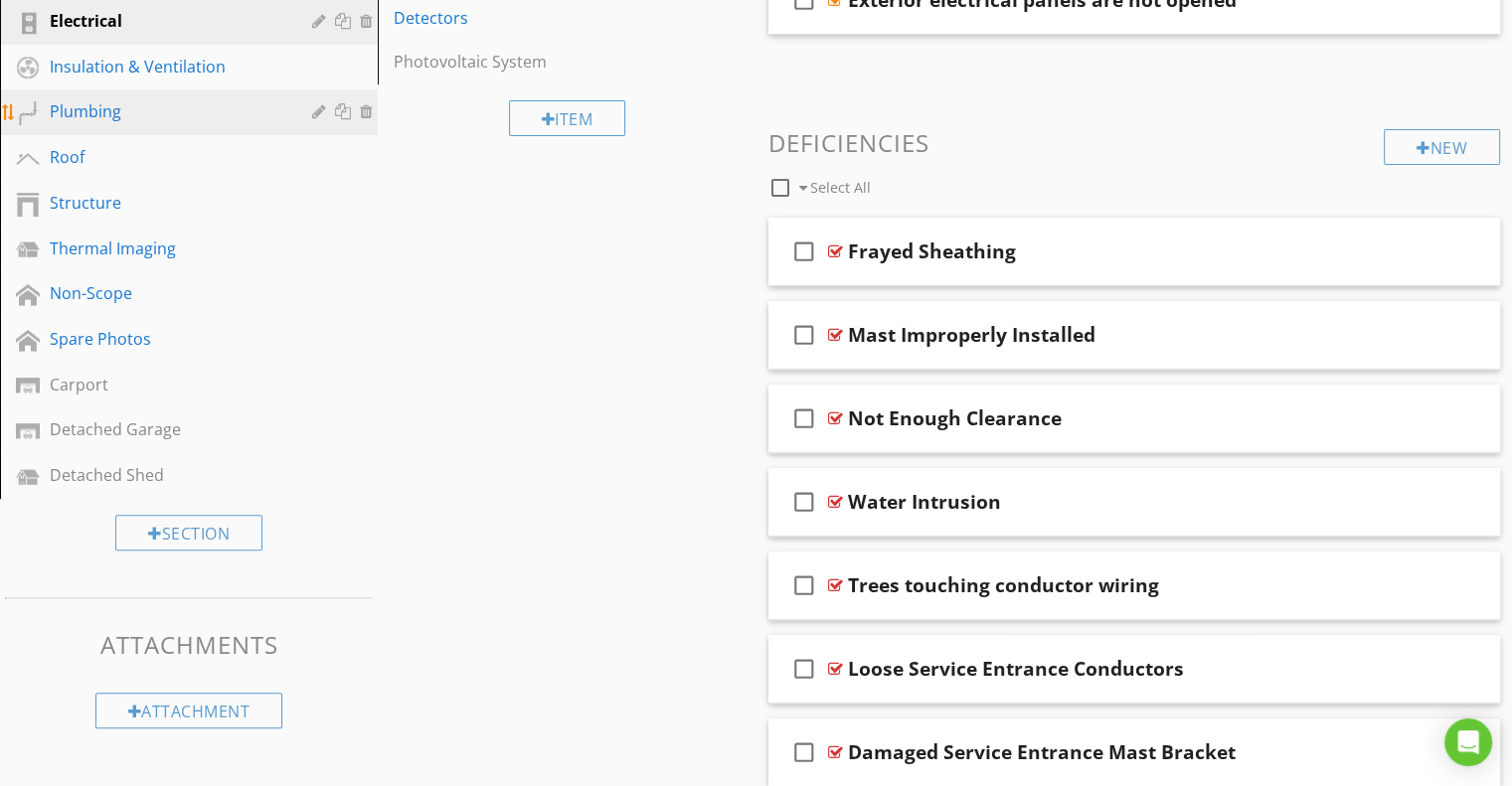 scroll, scrollTop: 509, scrollLeft: 0, axis: vertical 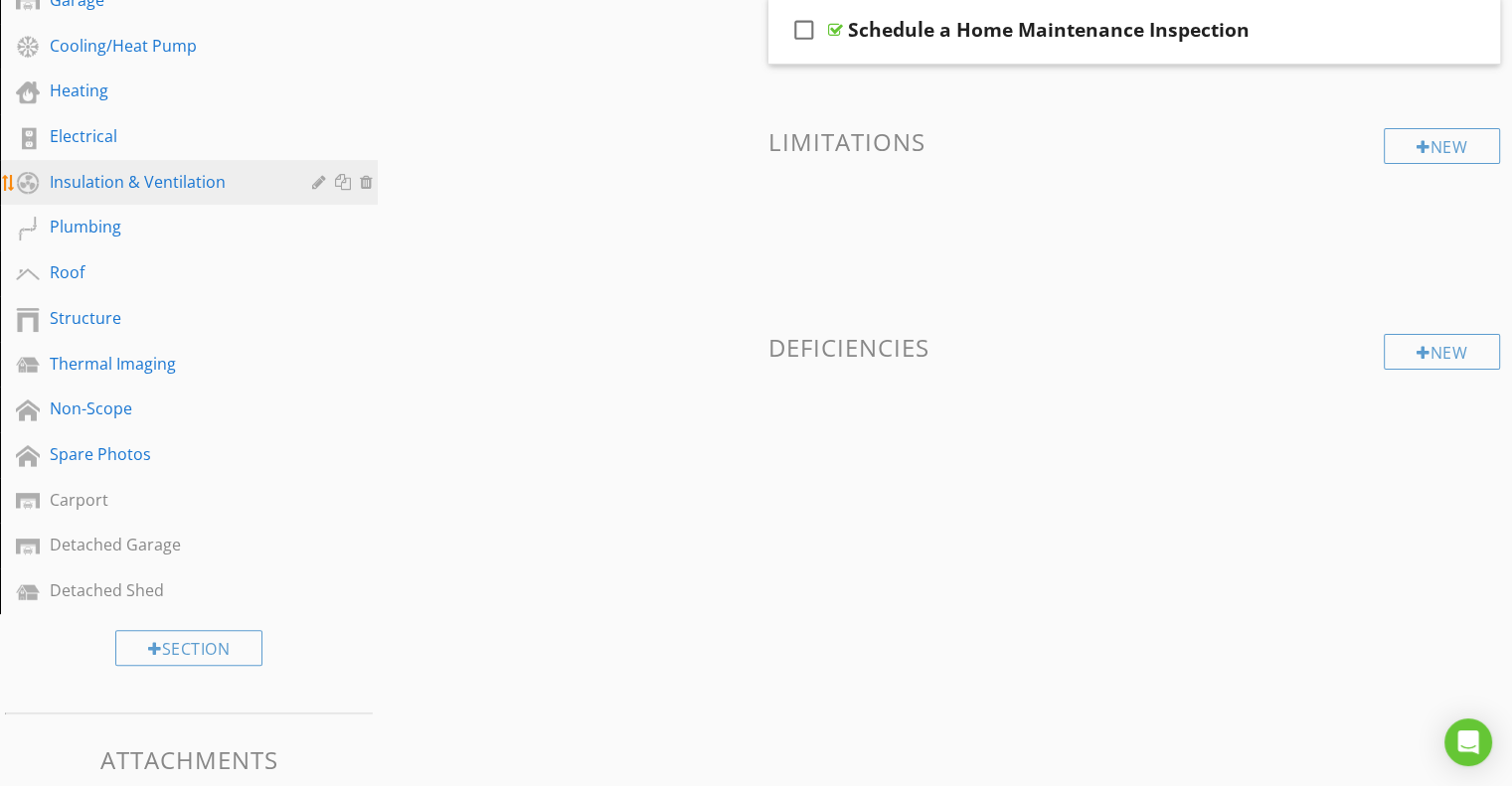 click on "Insulation & Ventilation" at bounding box center (192, 183) 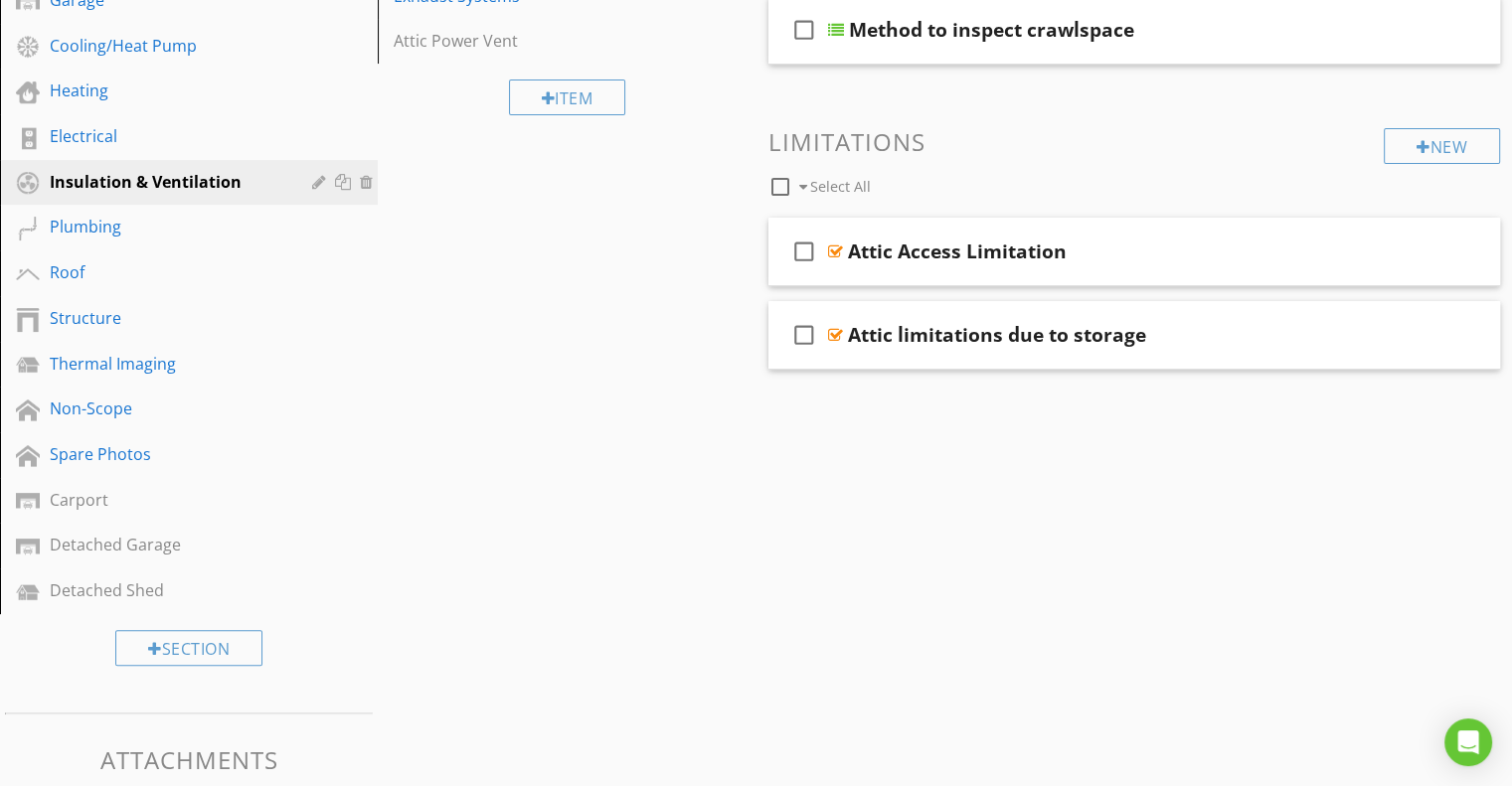 scroll, scrollTop: 211, scrollLeft: 0, axis: vertical 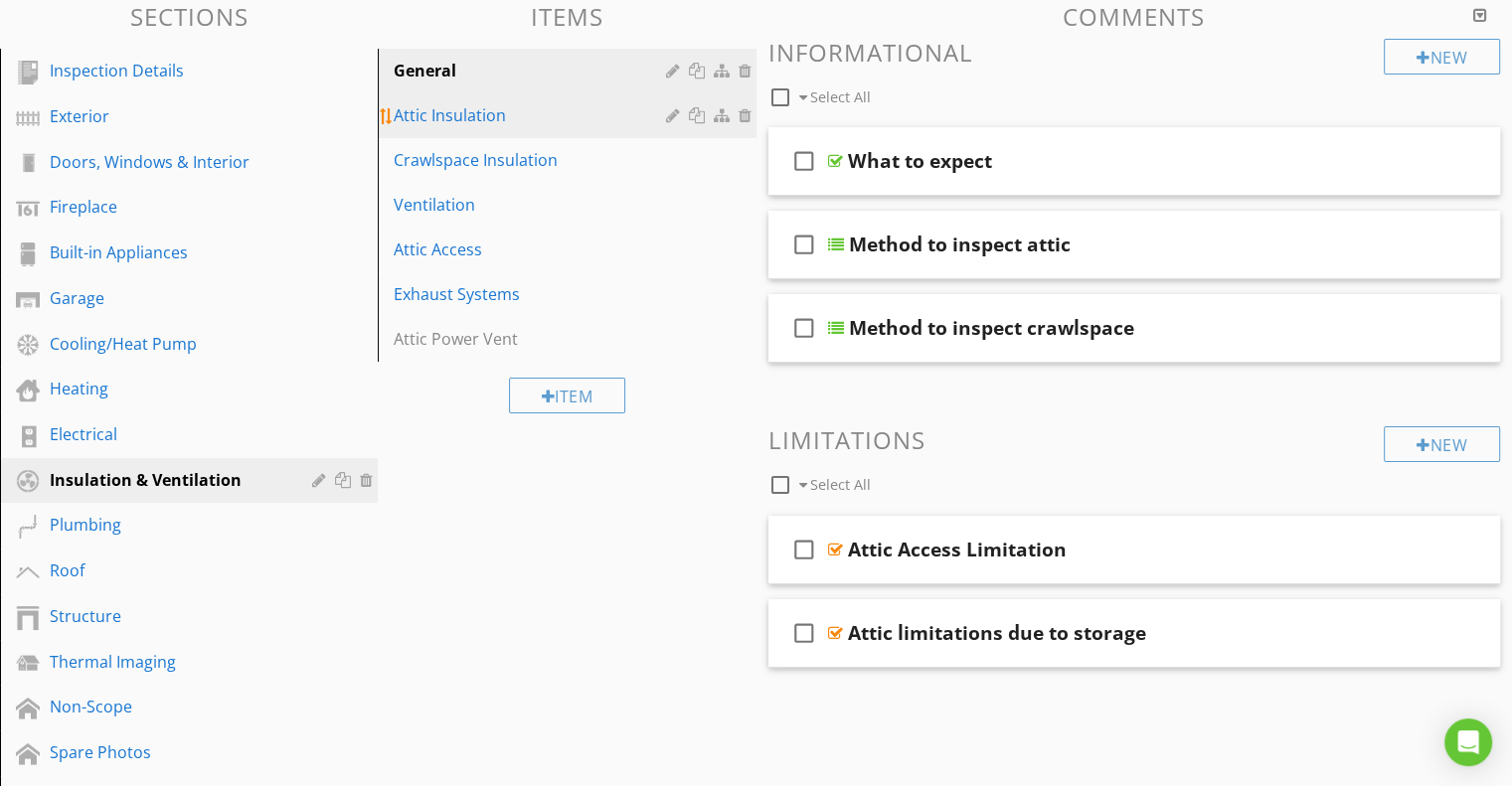 click on "Attic Insulation" at bounding box center (570, 115) 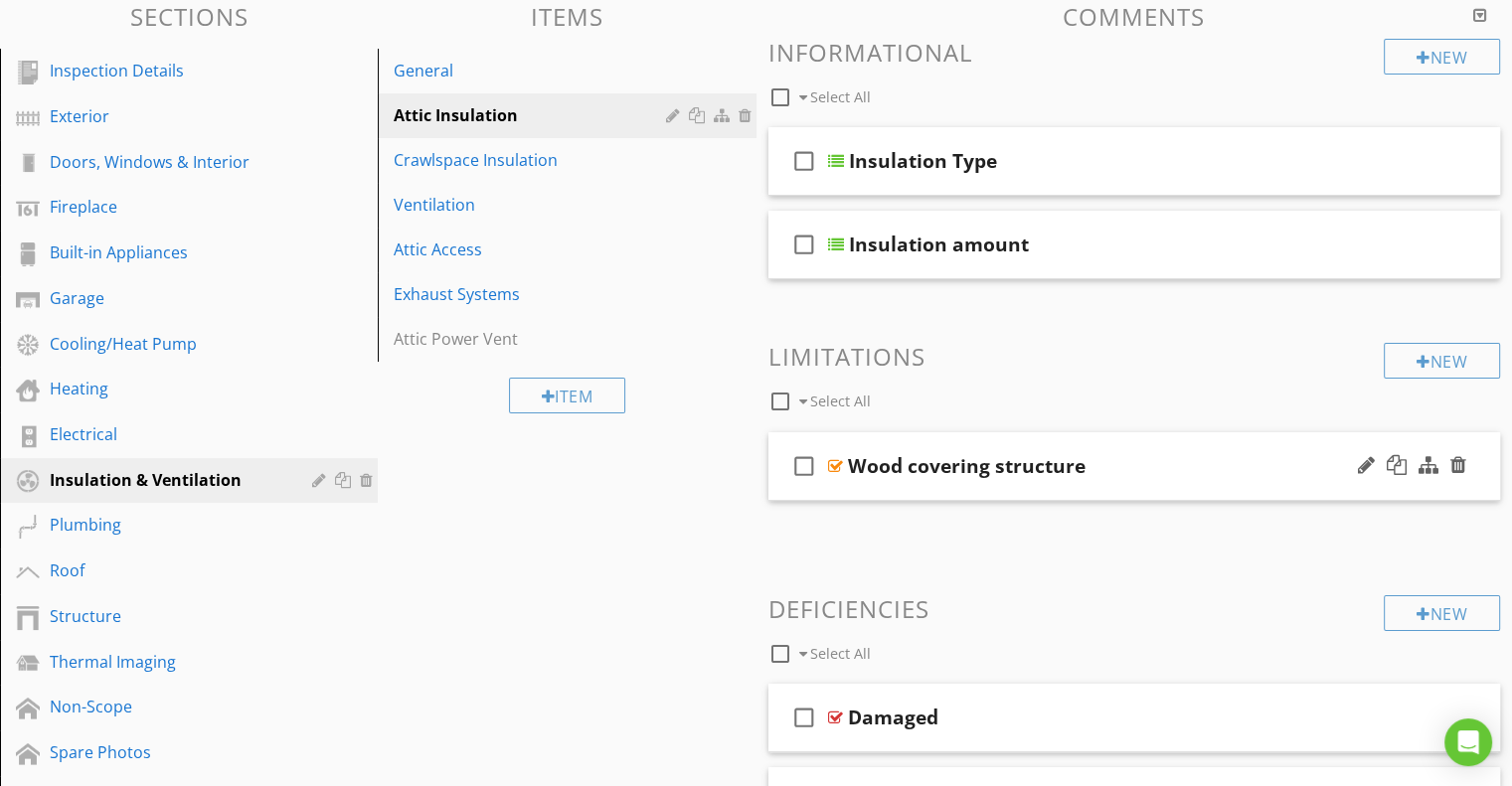 click on "Wood covering structure" at bounding box center [1107, 466] 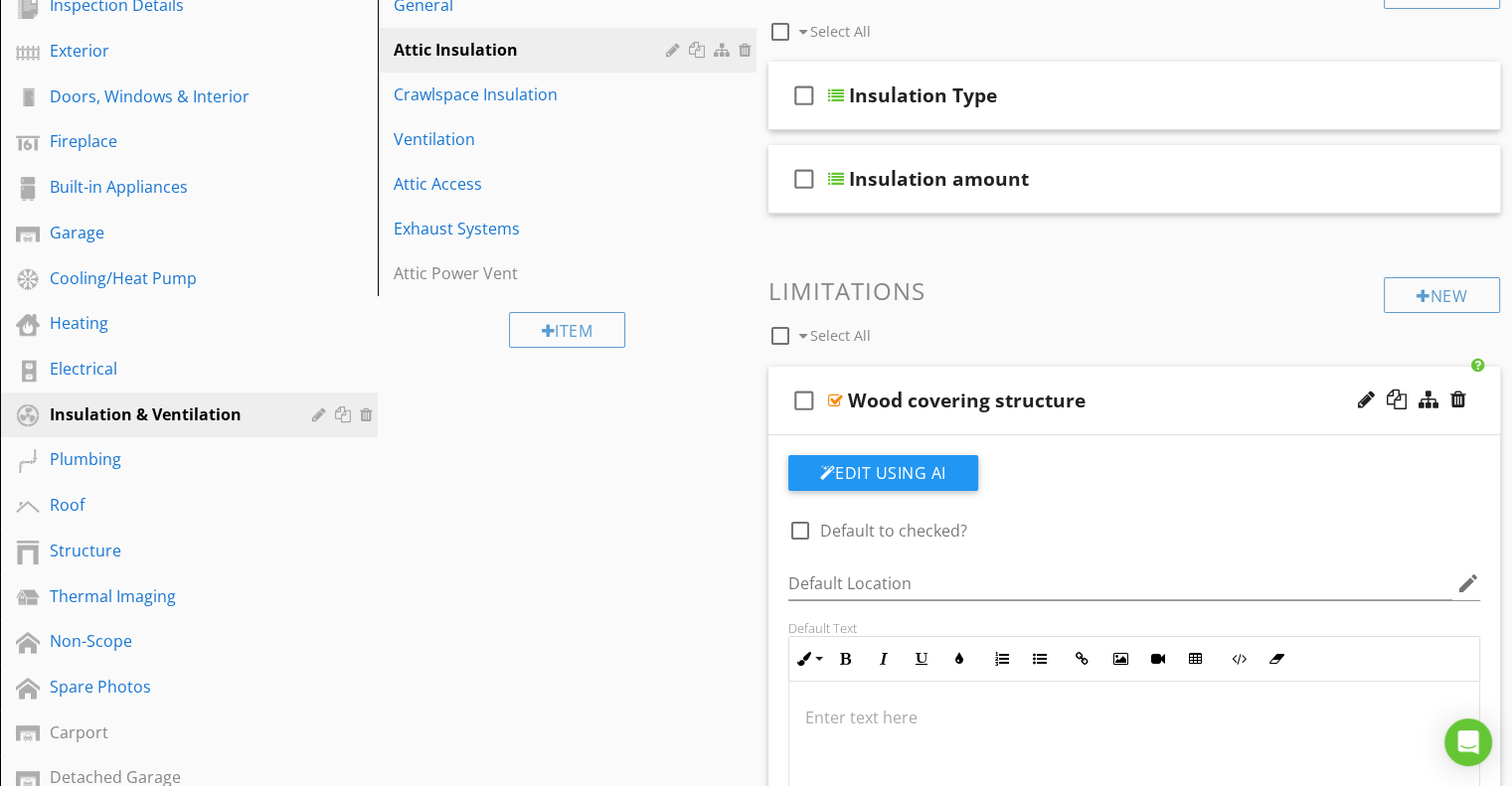 scroll, scrollTop: 409, scrollLeft: 0, axis: vertical 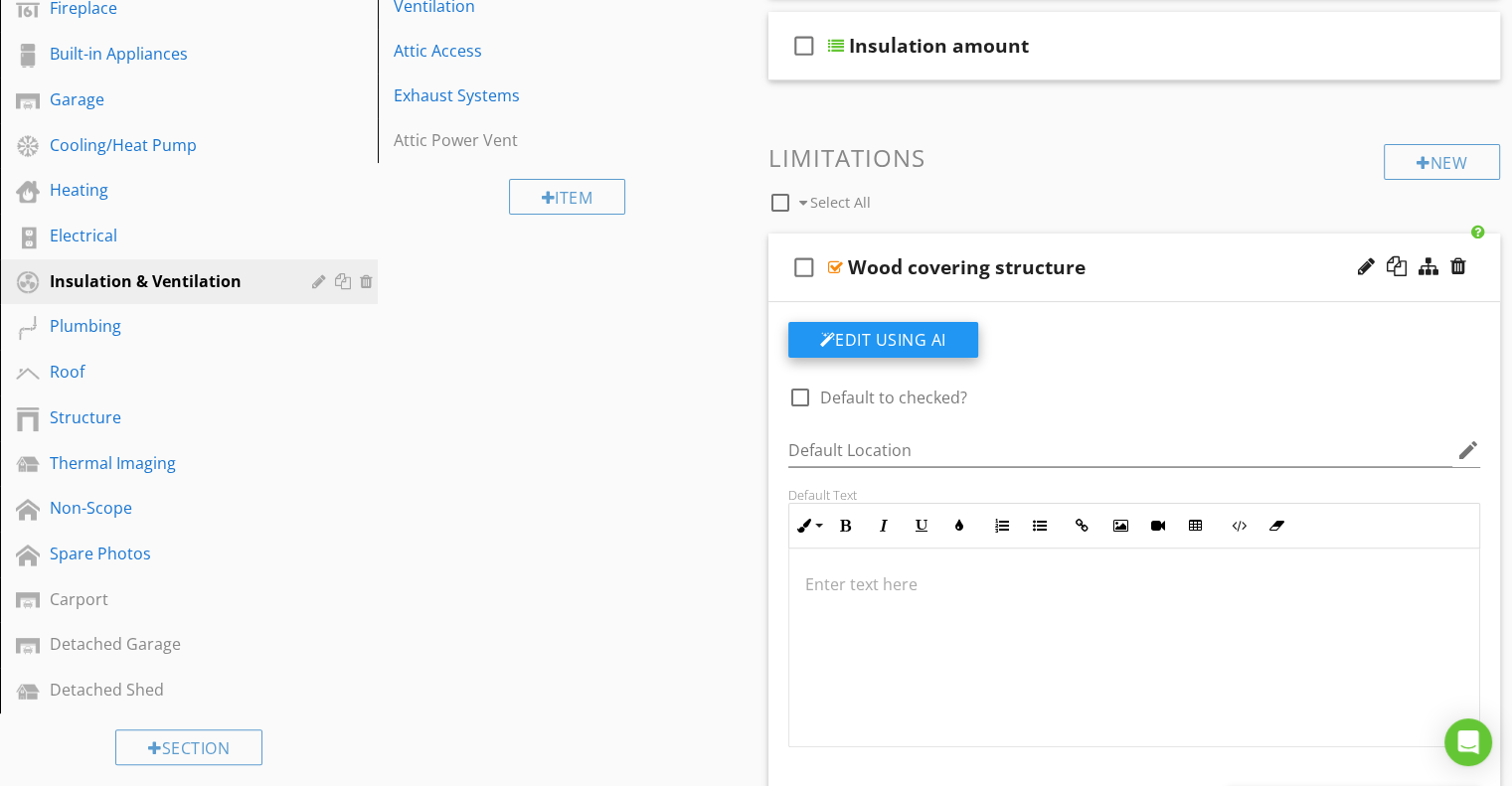 click on "Edit Using AI" at bounding box center (883, 340) 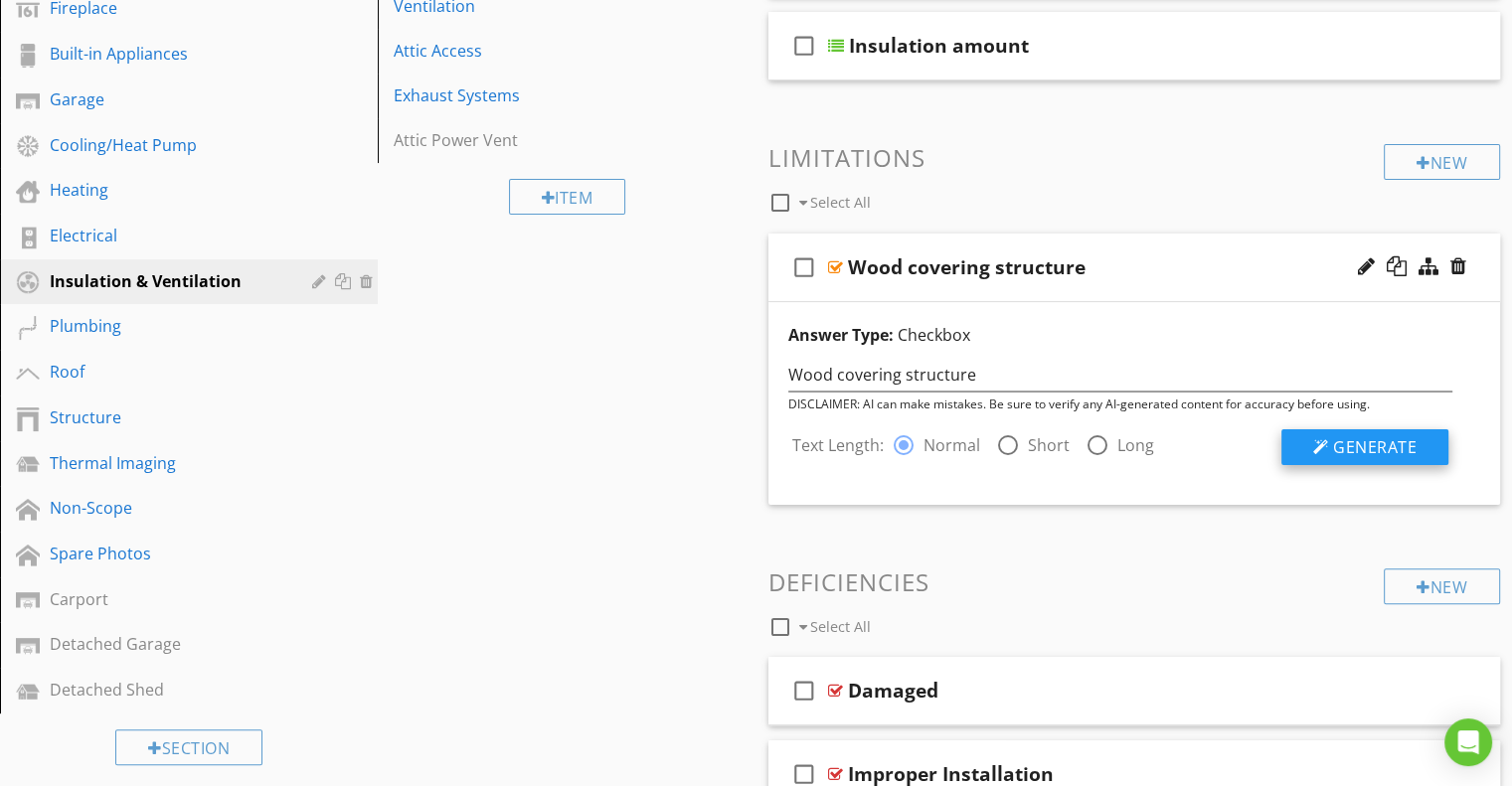 click on "Generate" at bounding box center (1375, 447) 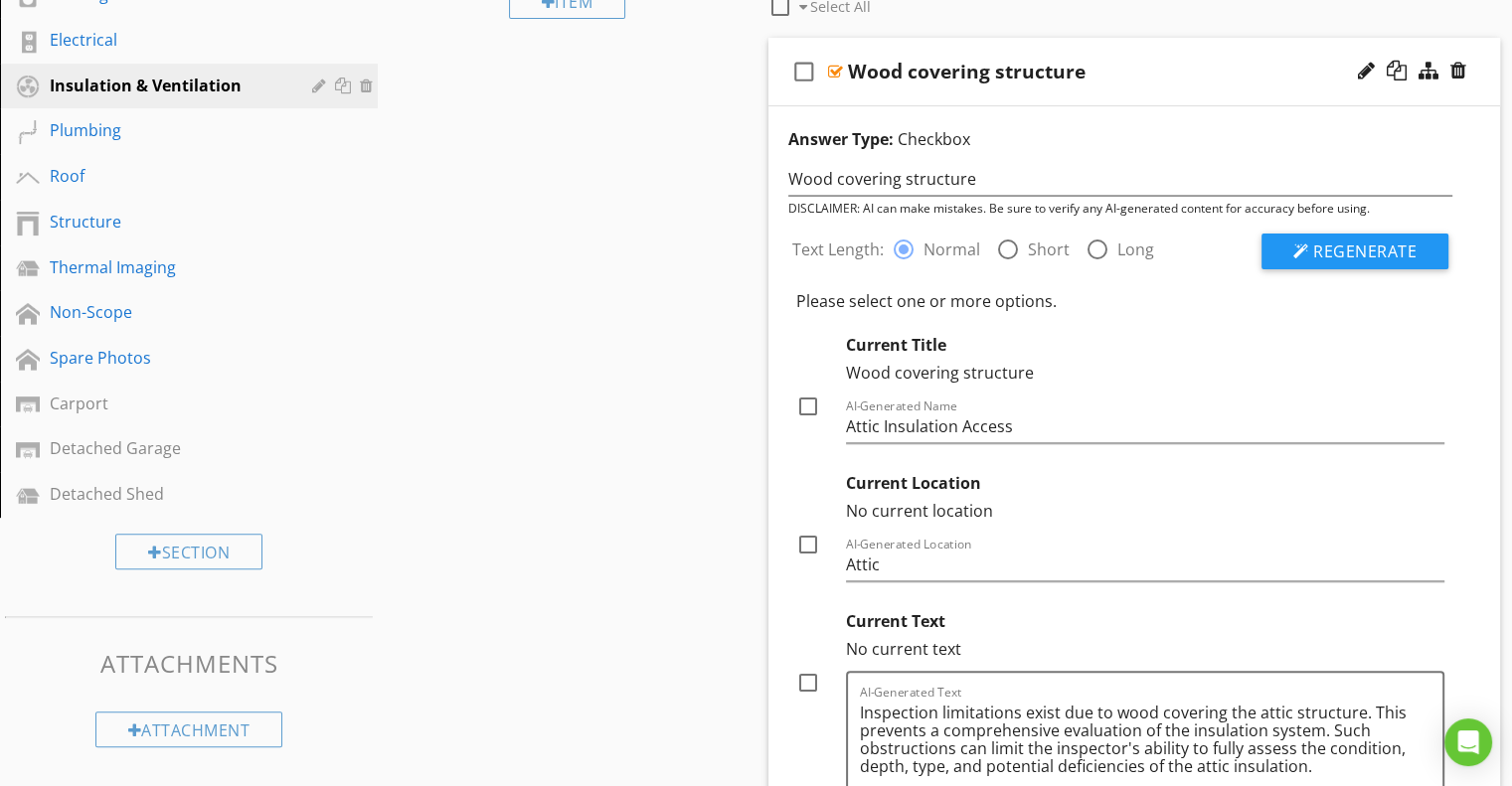 scroll, scrollTop: 807, scrollLeft: 0, axis: vertical 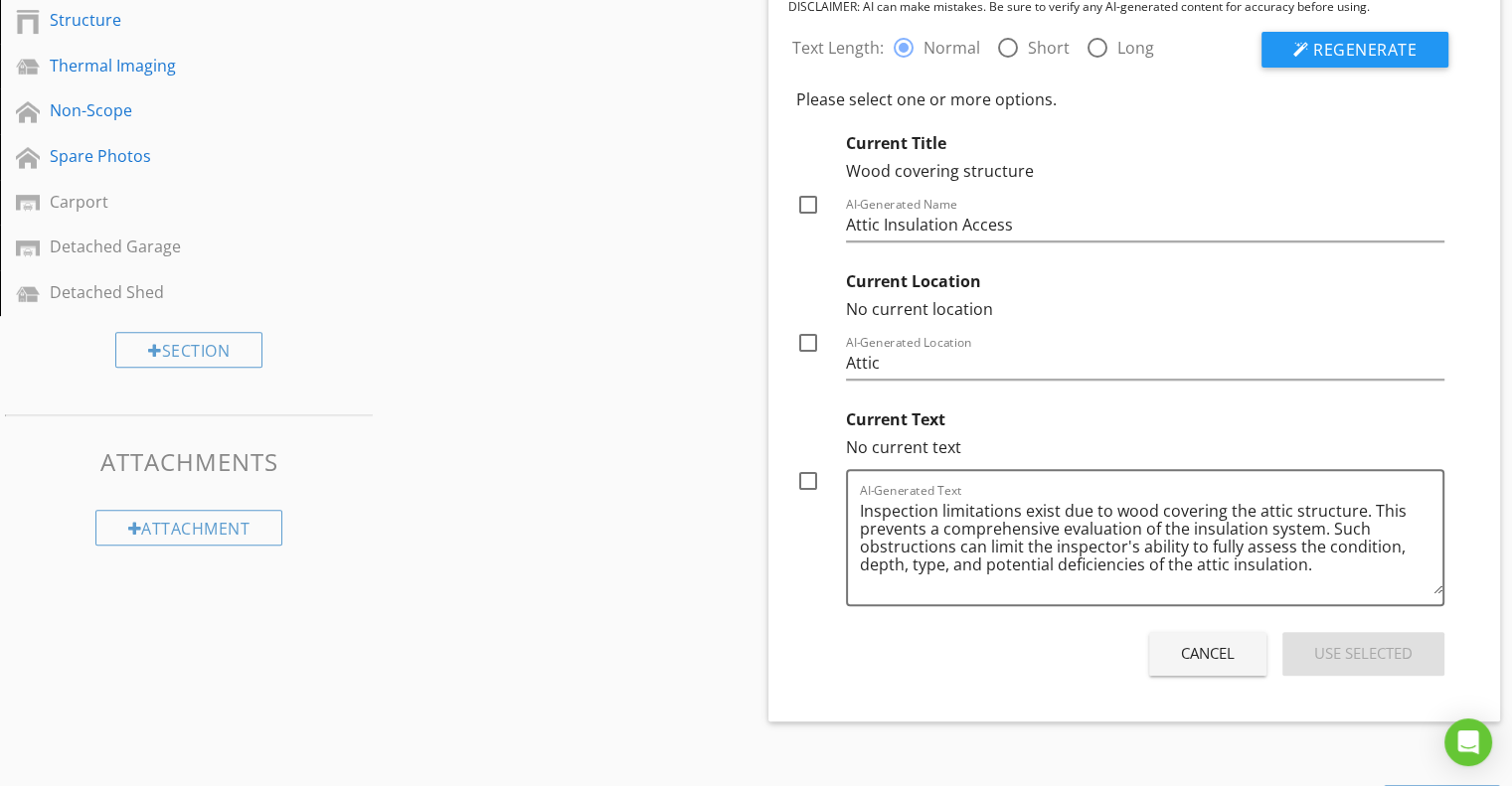 click at bounding box center (808, 205) 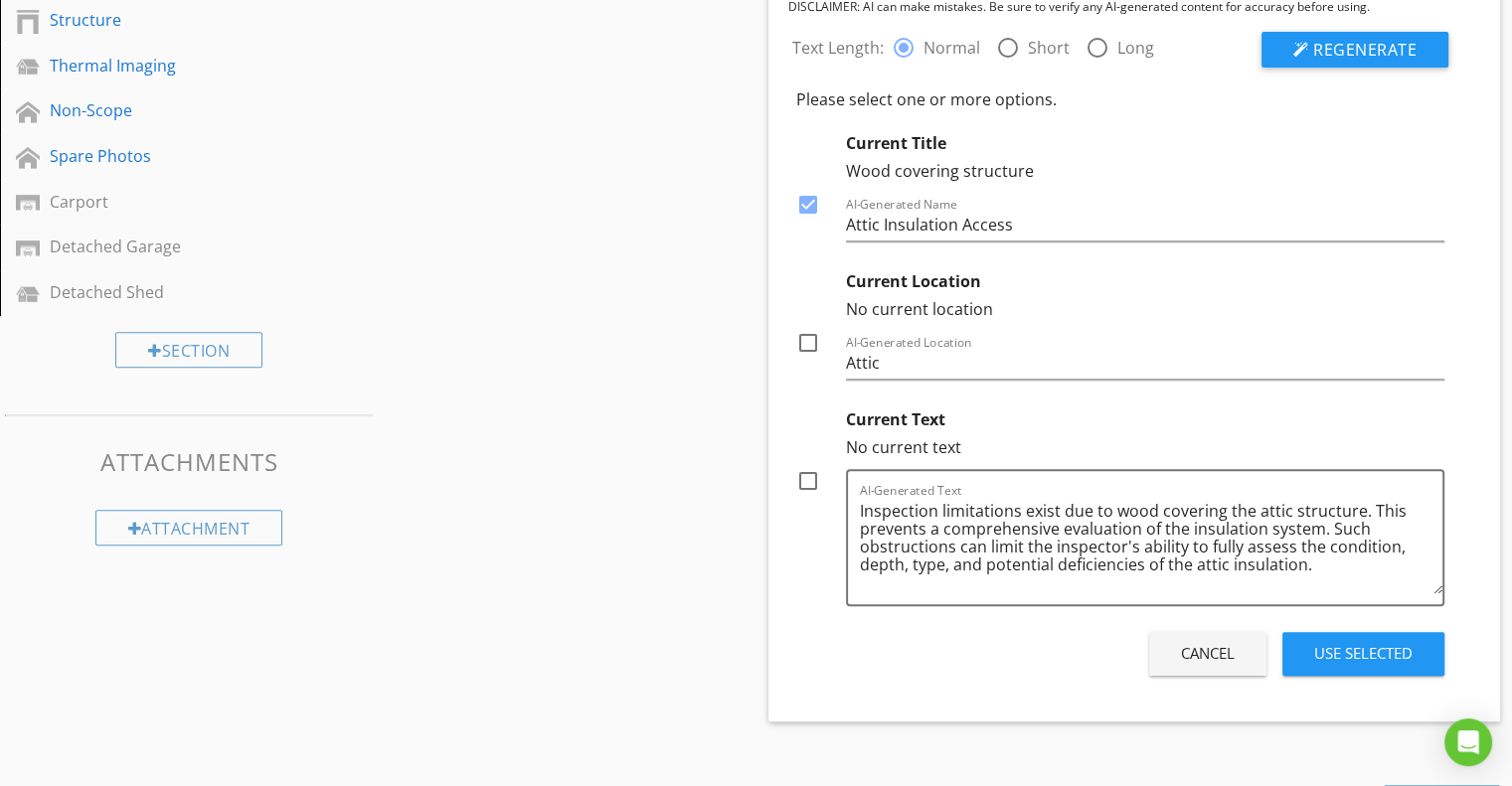 click at bounding box center [808, 343] 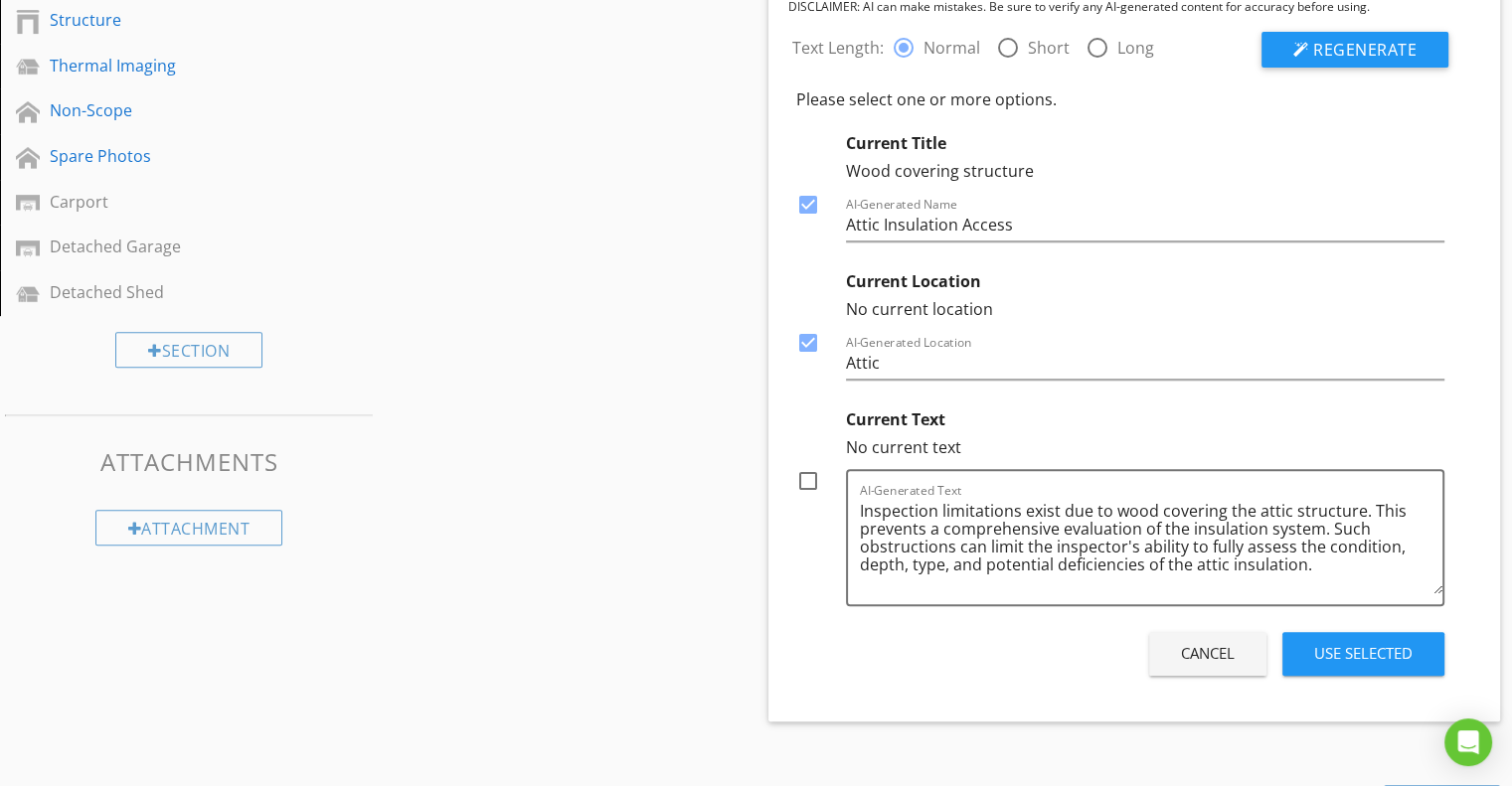 click at bounding box center (808, 481) 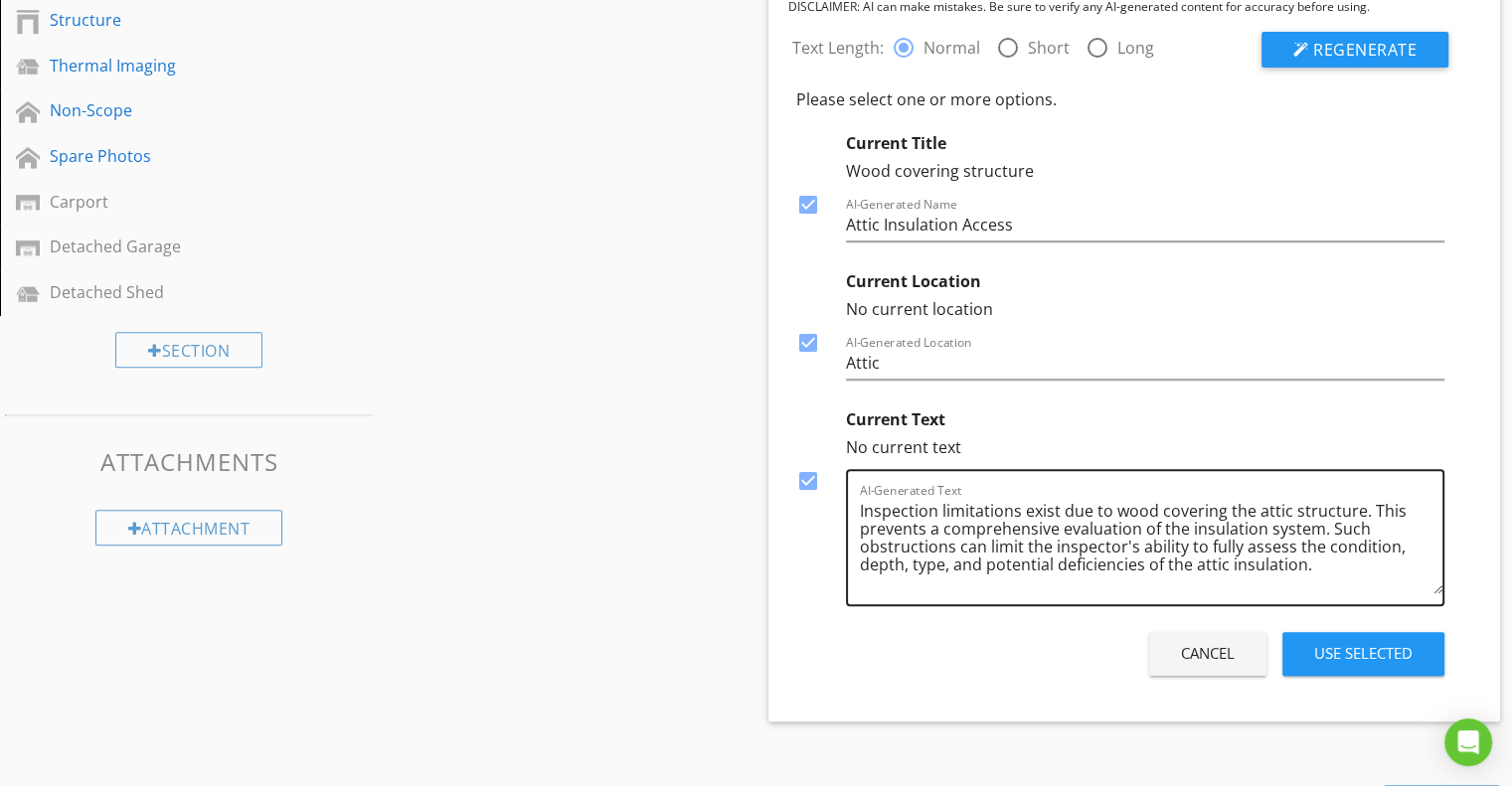 drag, startPoint x: 855, startPoint y: 508, endPoint x: 1011, endPoint y: 538, distance: 158.85843 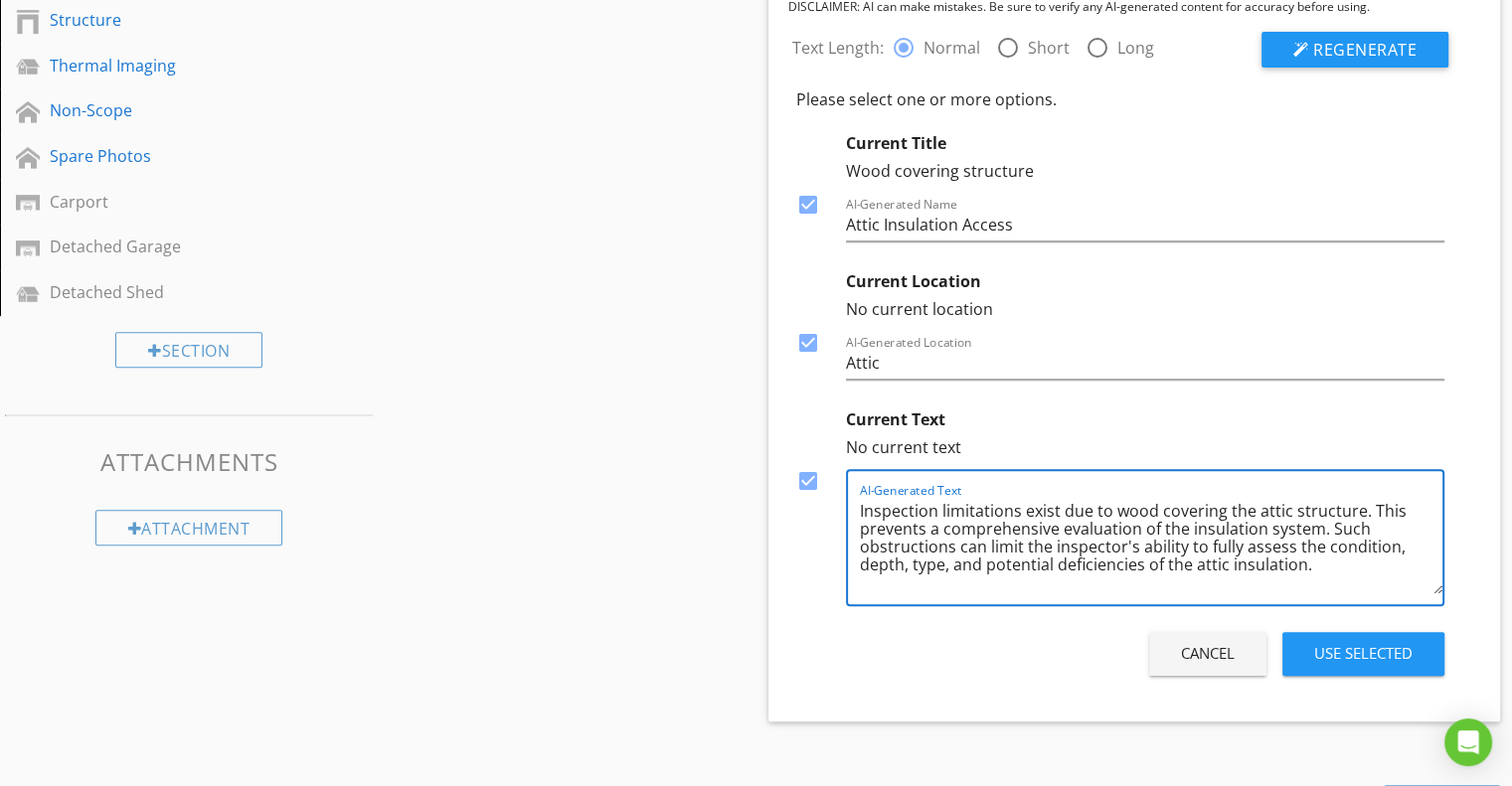 drag, startPoint x: 856, startPoint y: 504, endPoint x: 1007, endPoint y: 538, distance: 154.78049 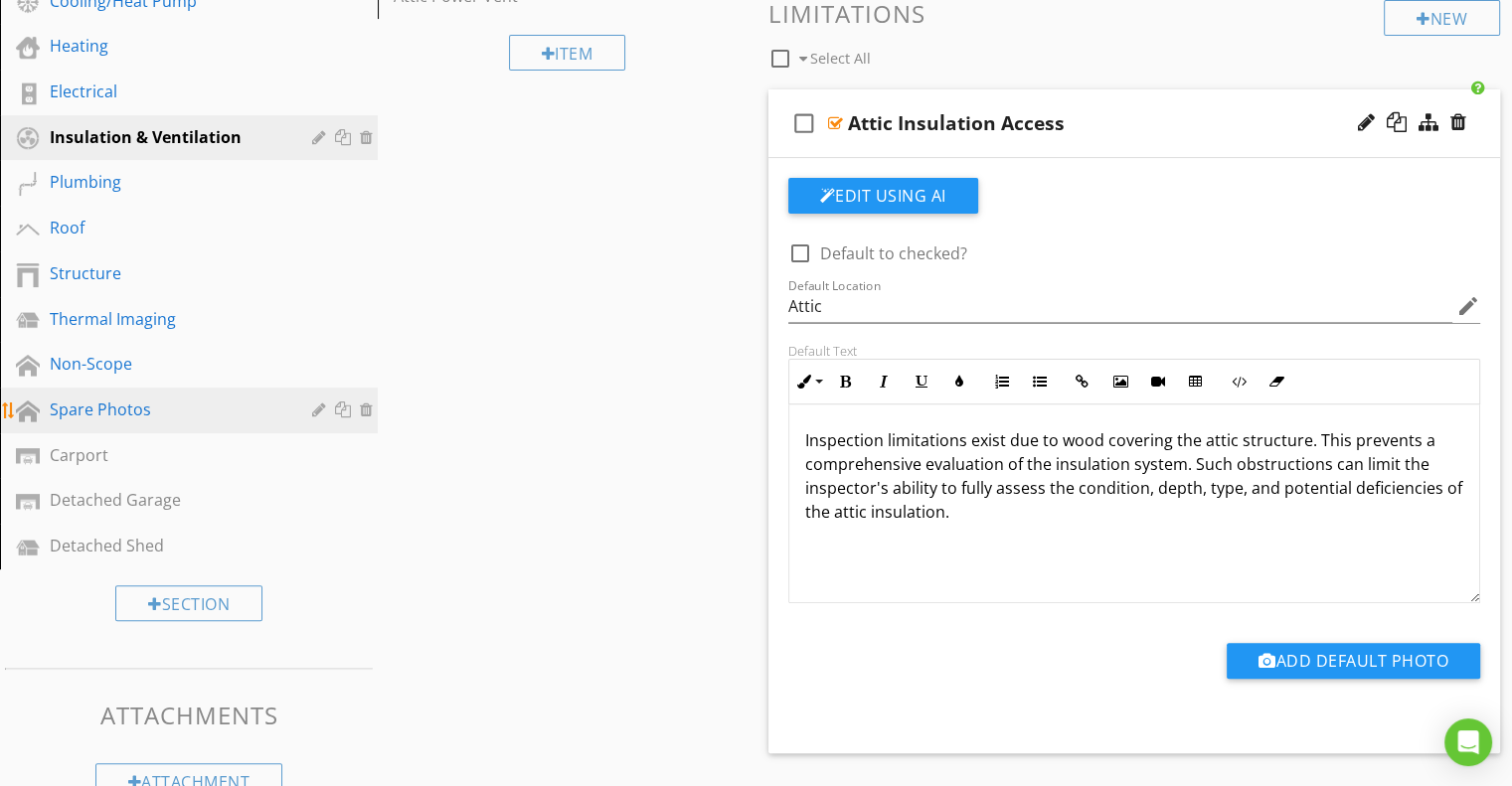 scroll, scrollTop: 509, scrollLeft: 0, axis: vertical 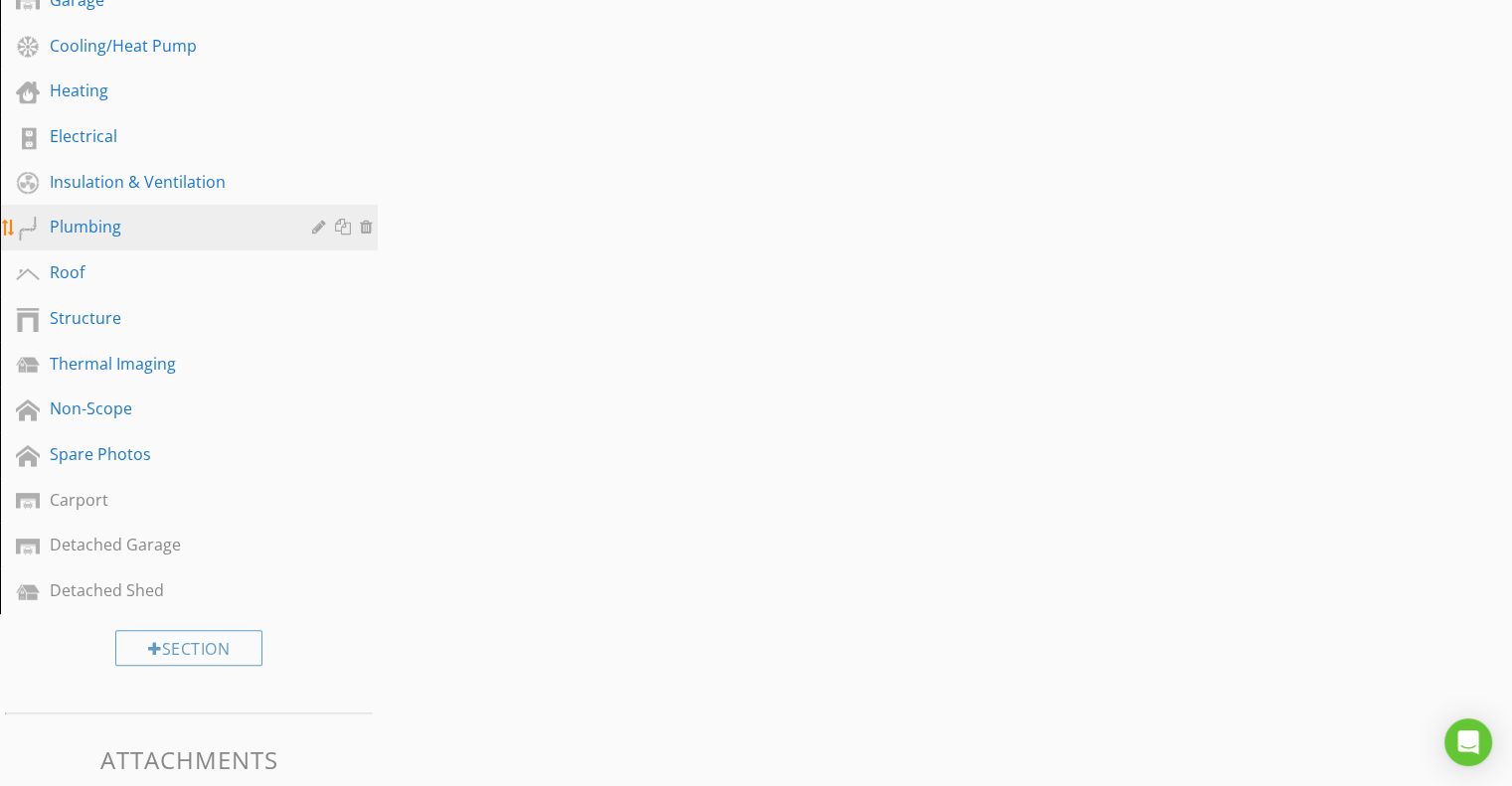 click on "Plumbing" at bounding box center (192, 228) 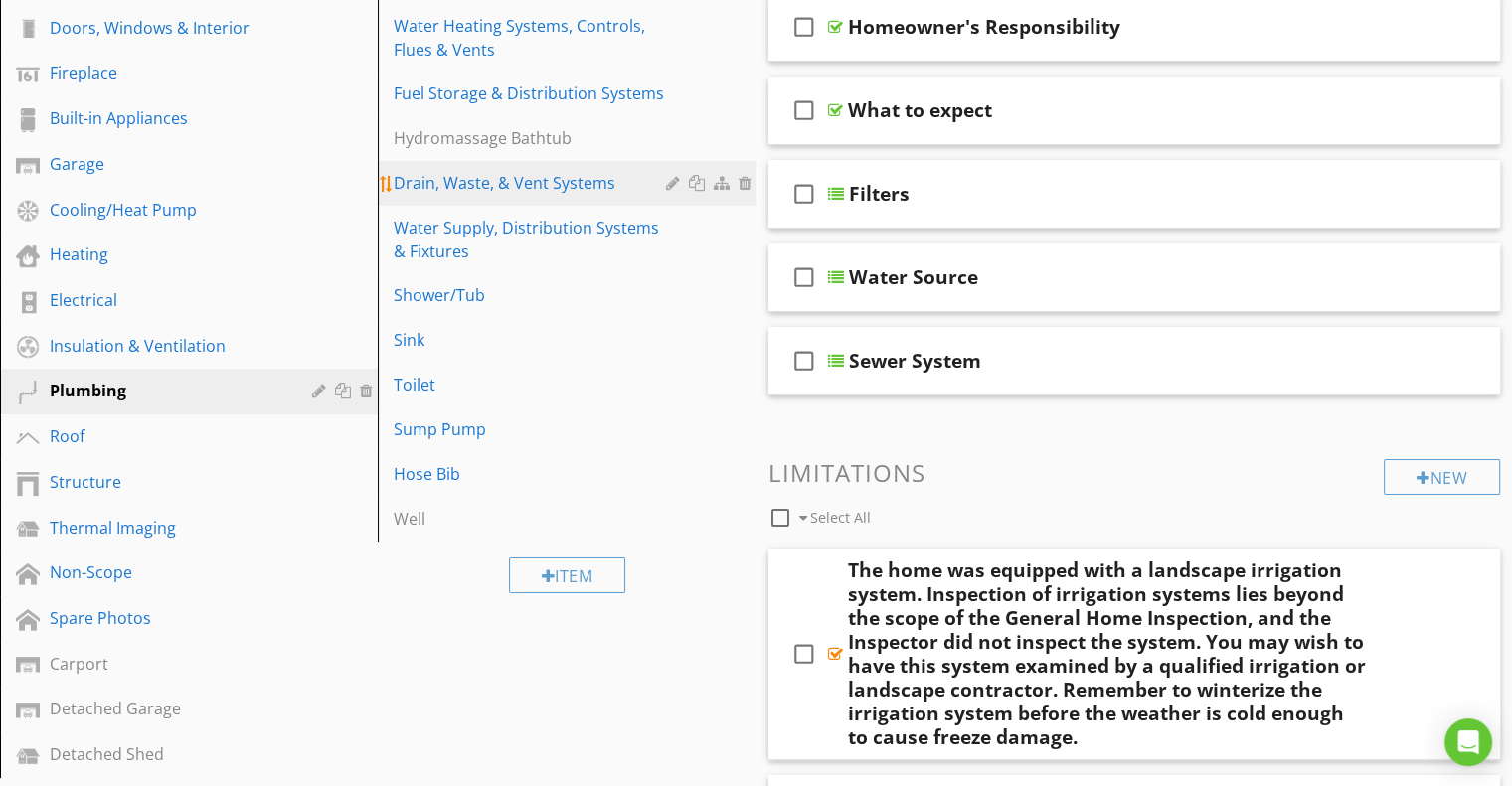 scroll, scrollTop: 310, scrollLeft: 0, axis: vertical 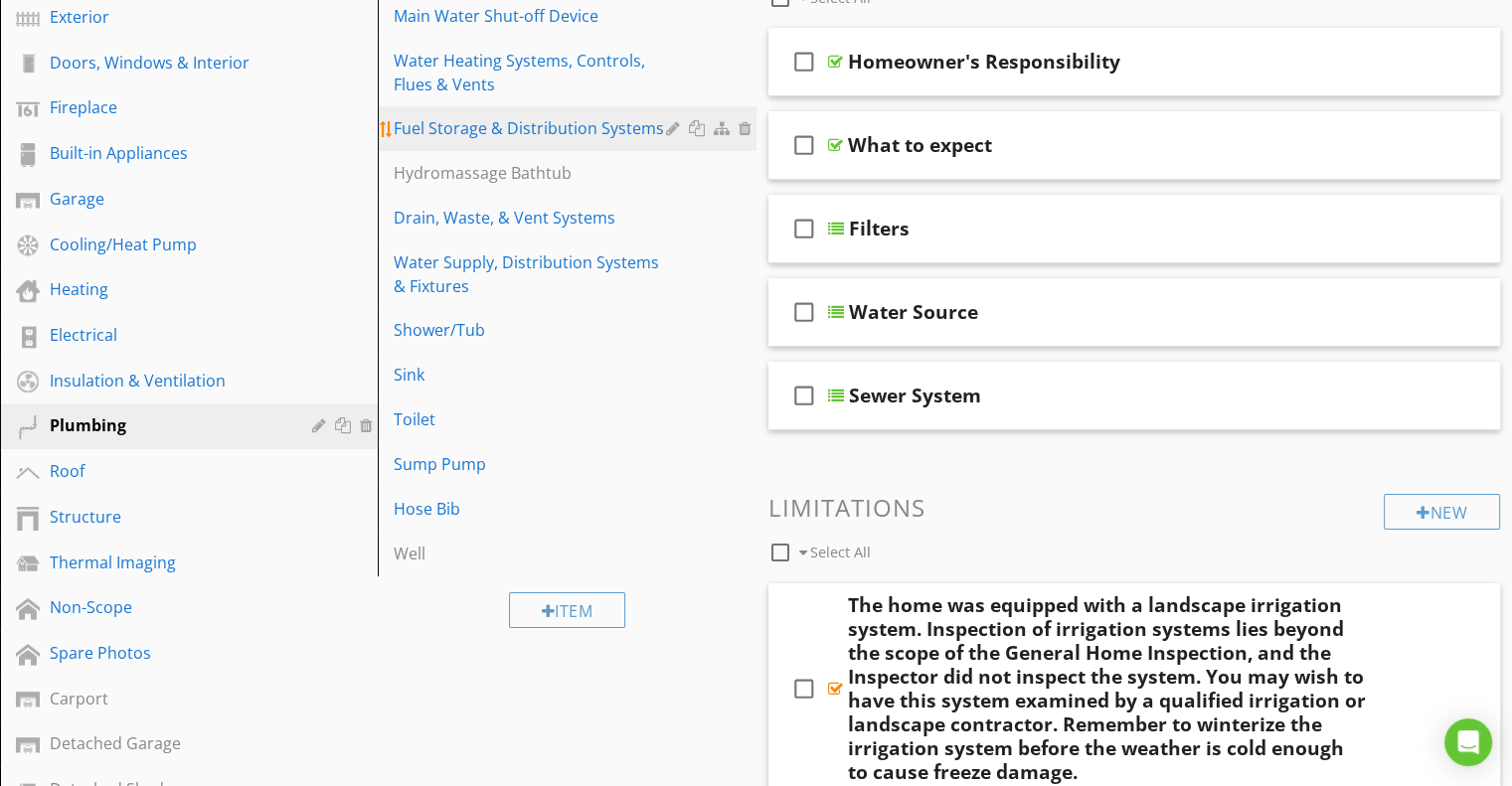 click on "Fuel Storage & Distribution Systems" at bounding box center [532, 128] 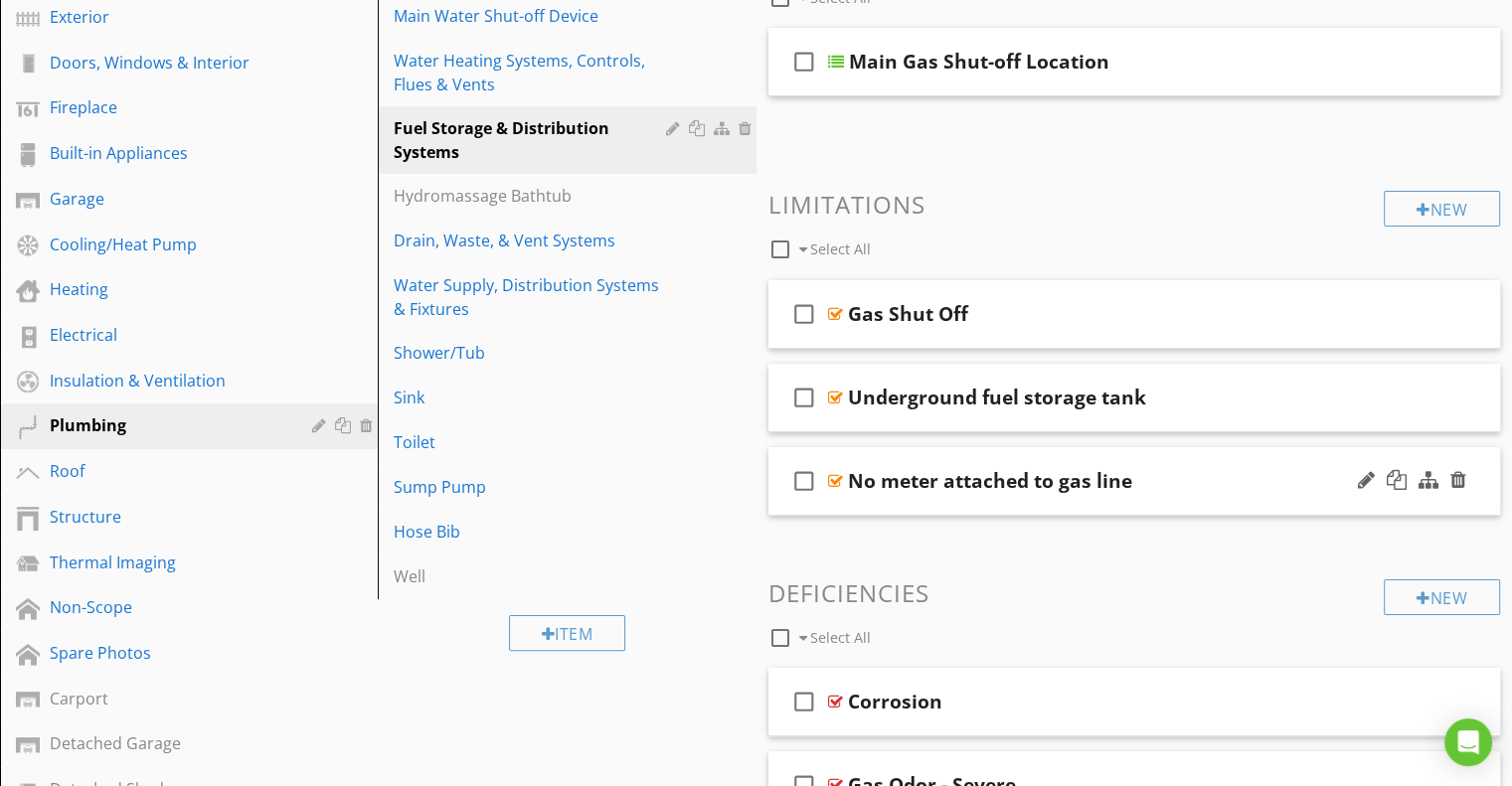 click on "No meter attached to gas line" at bounding box center [1107, 481] 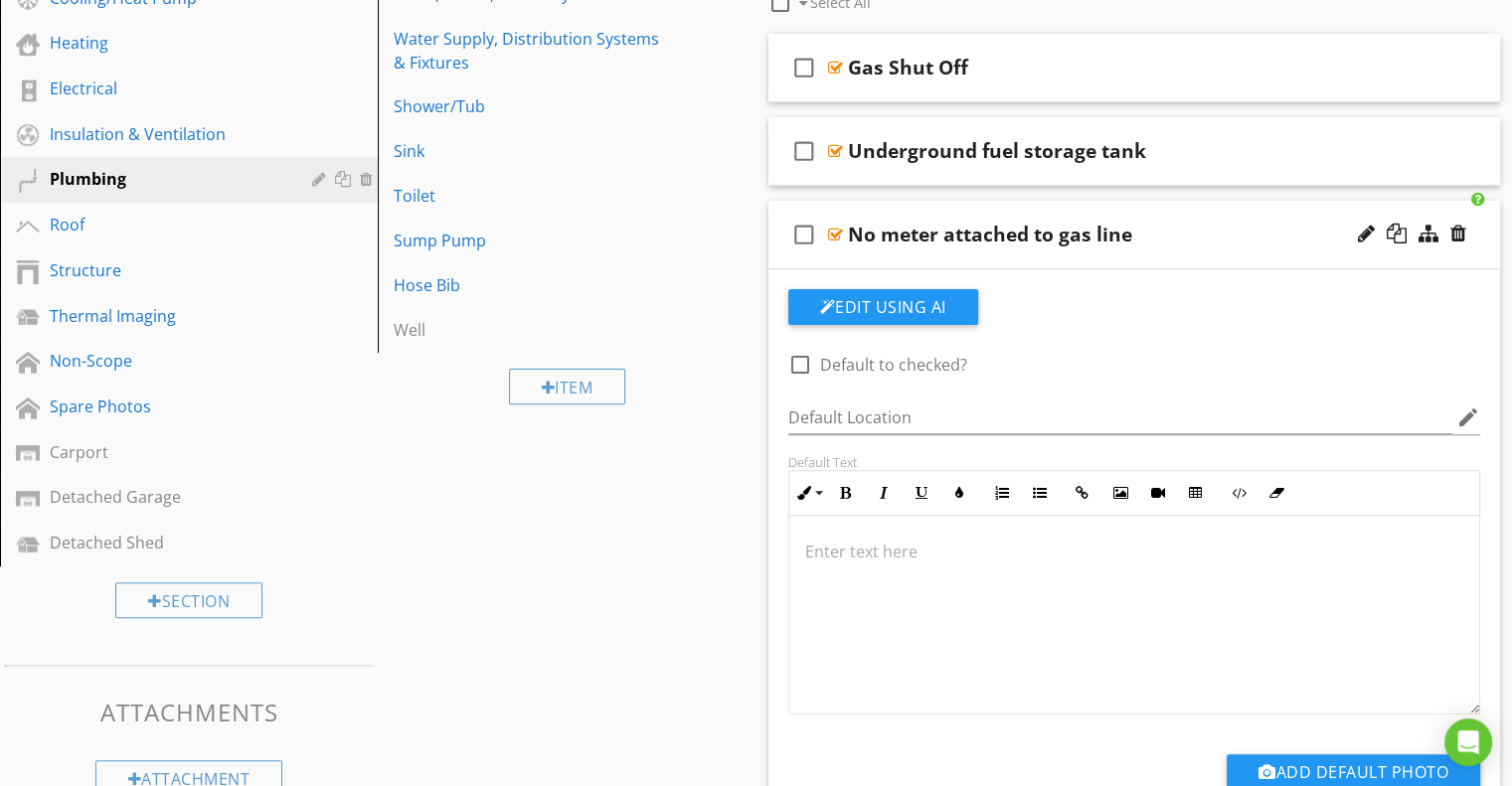 scroll, scrollTop: 608, scrollLeft: 0, axis: vertical 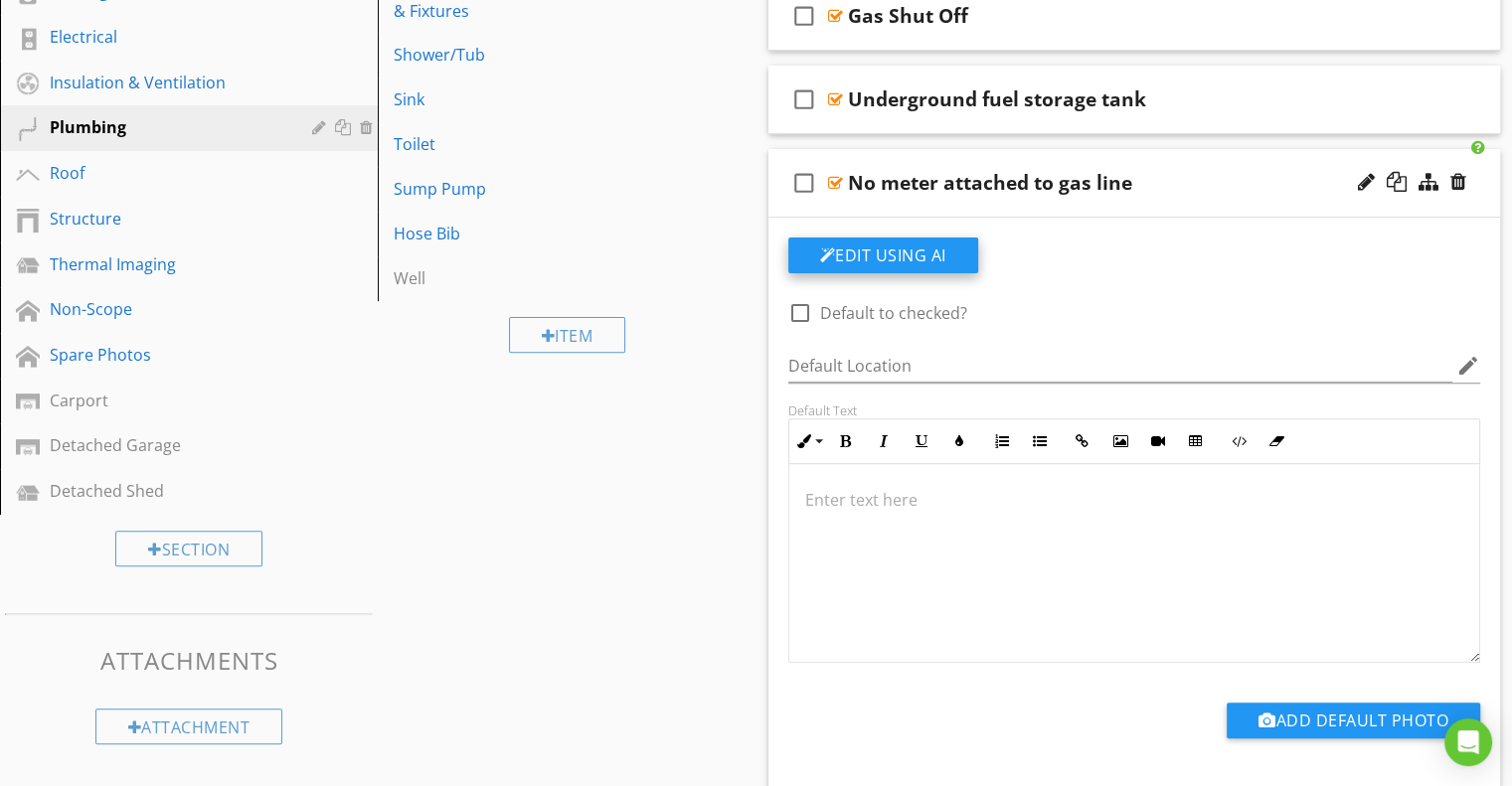 click on "Edit Using AI" at bounding box center [883, 255] 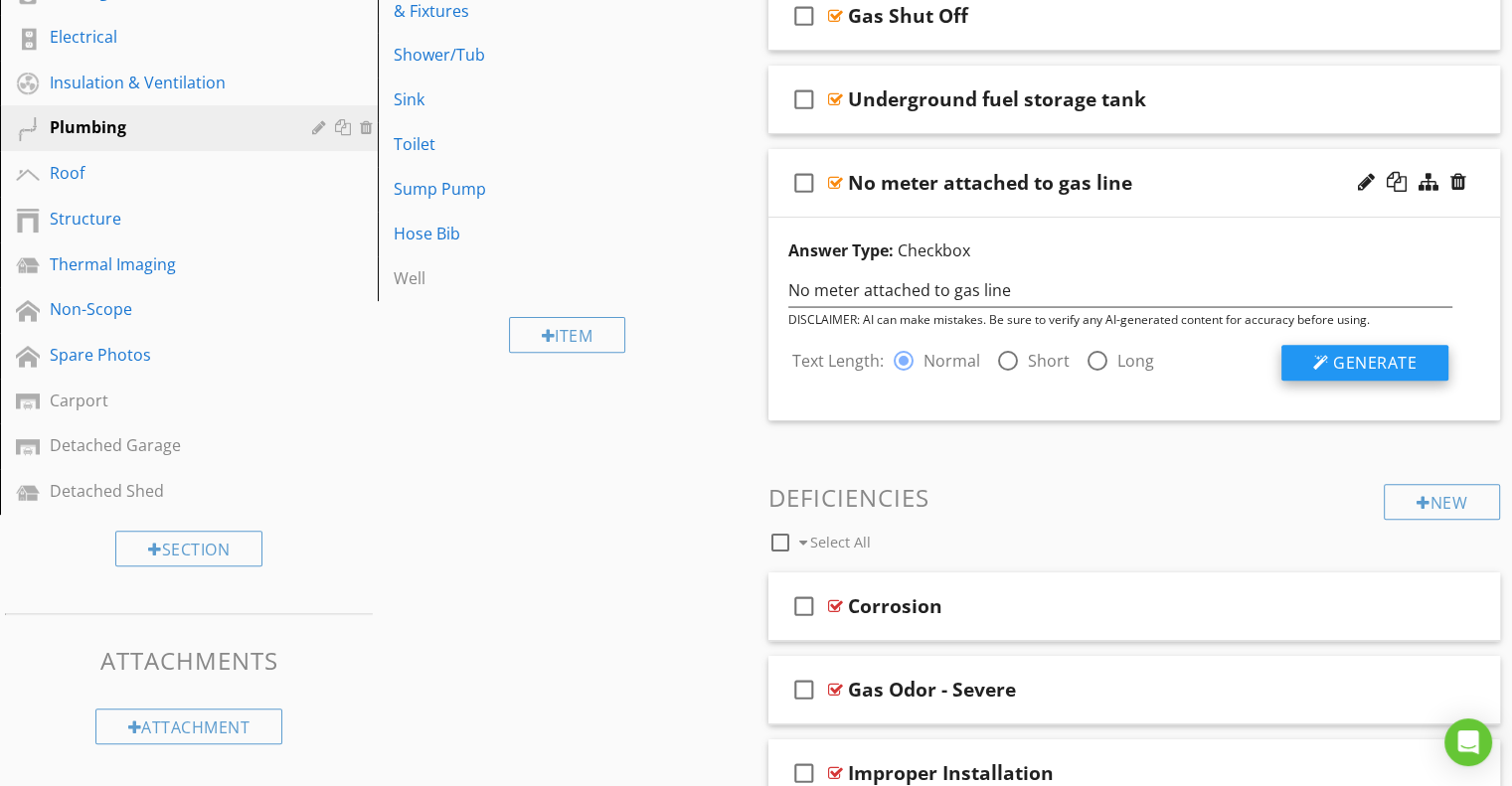click on "Generate" at bounding box center [1375, 363] 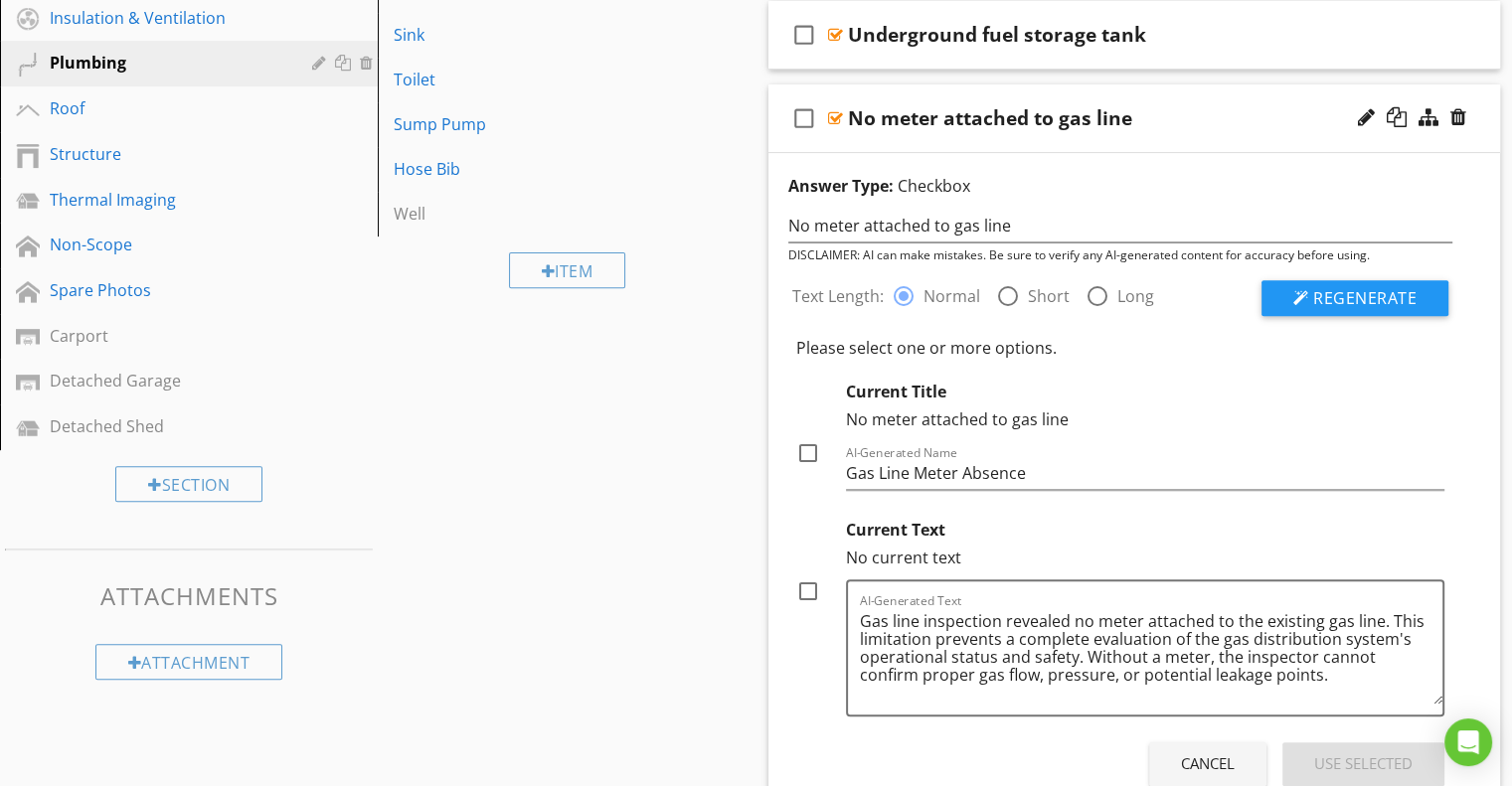 scroll, scrollTop: 707, scrollLeft: 0, axis: vertical 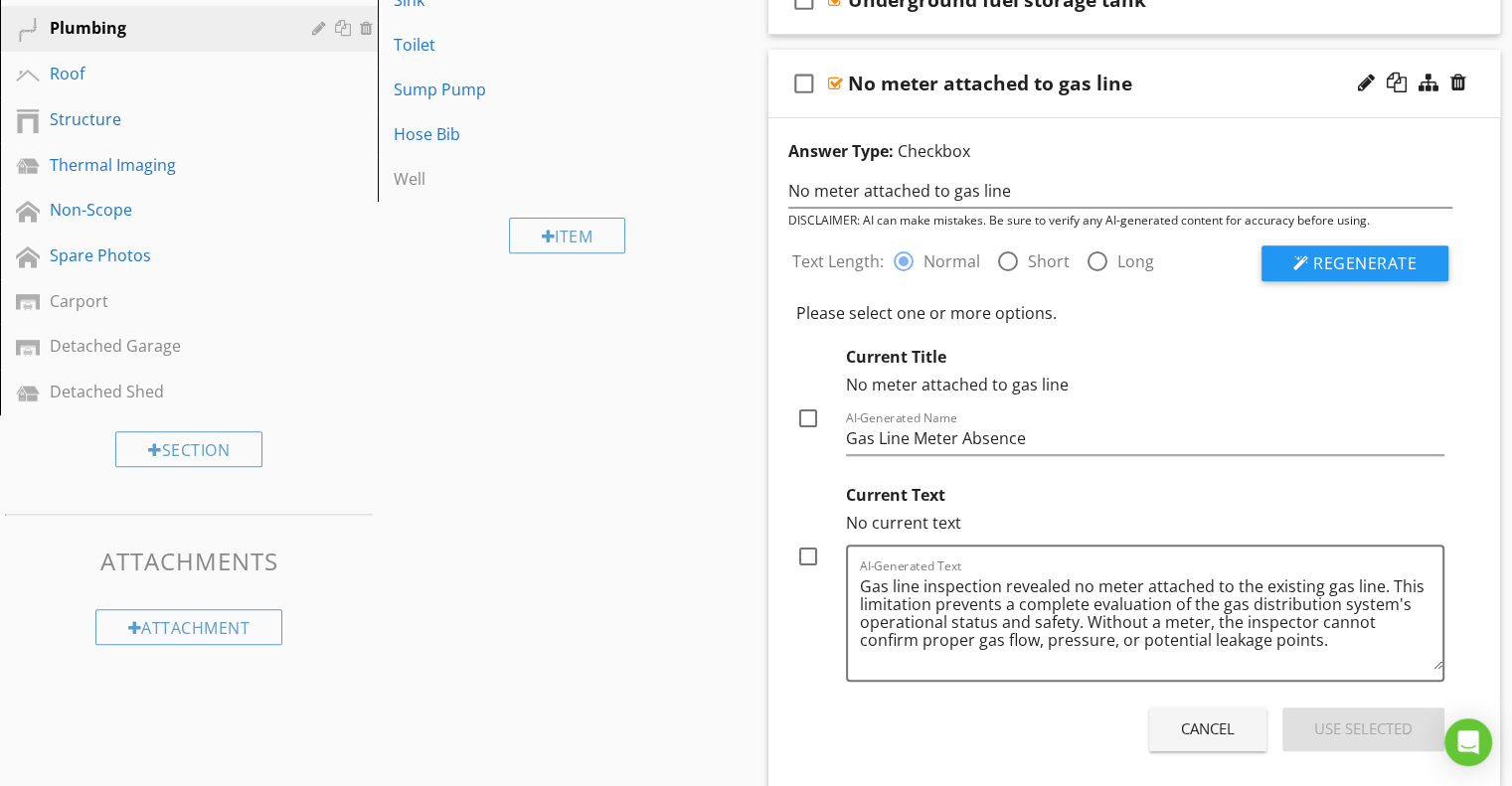 click at bounding box center [808, 418] 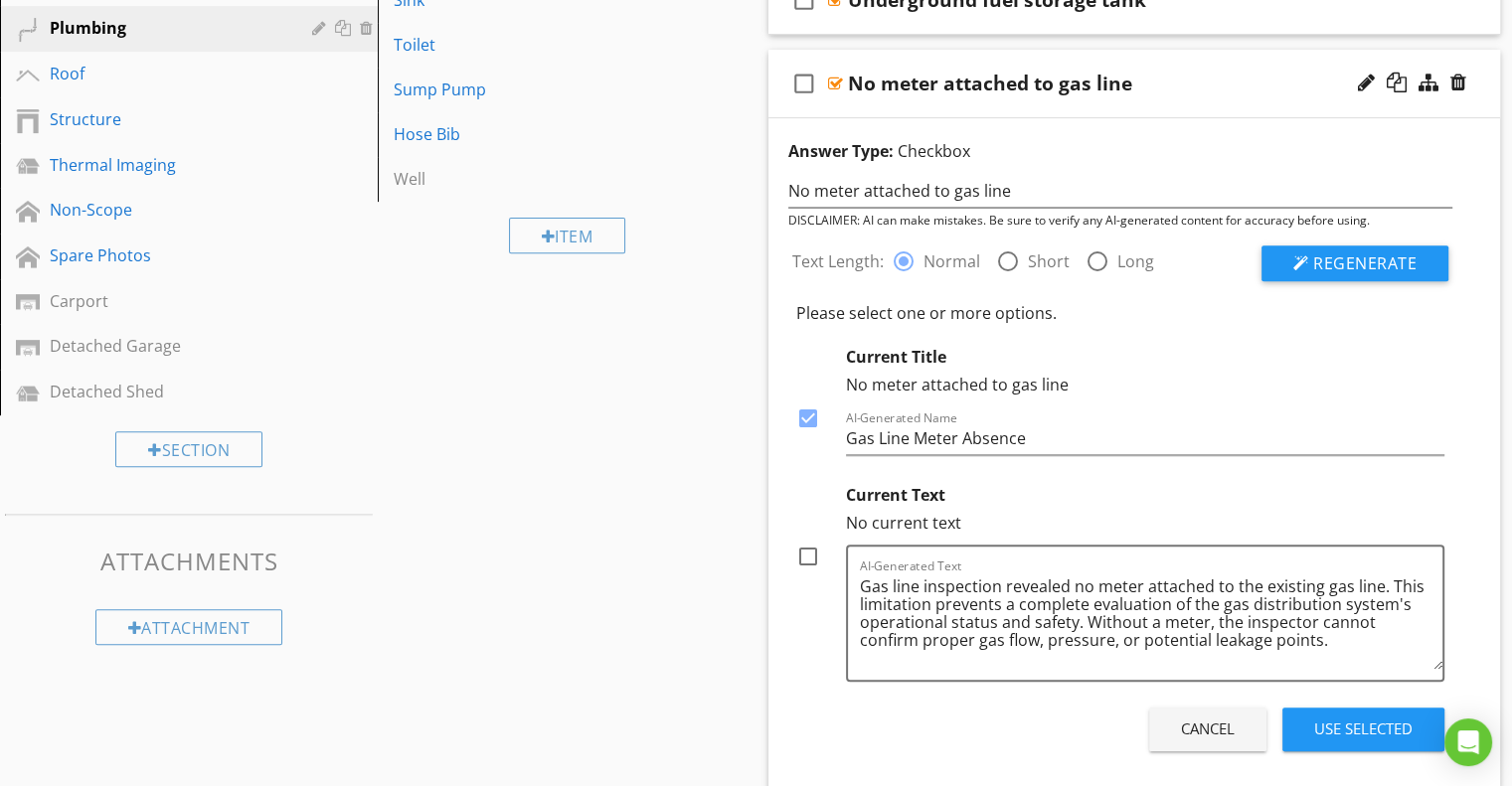 click at bounding box center [808, 556] 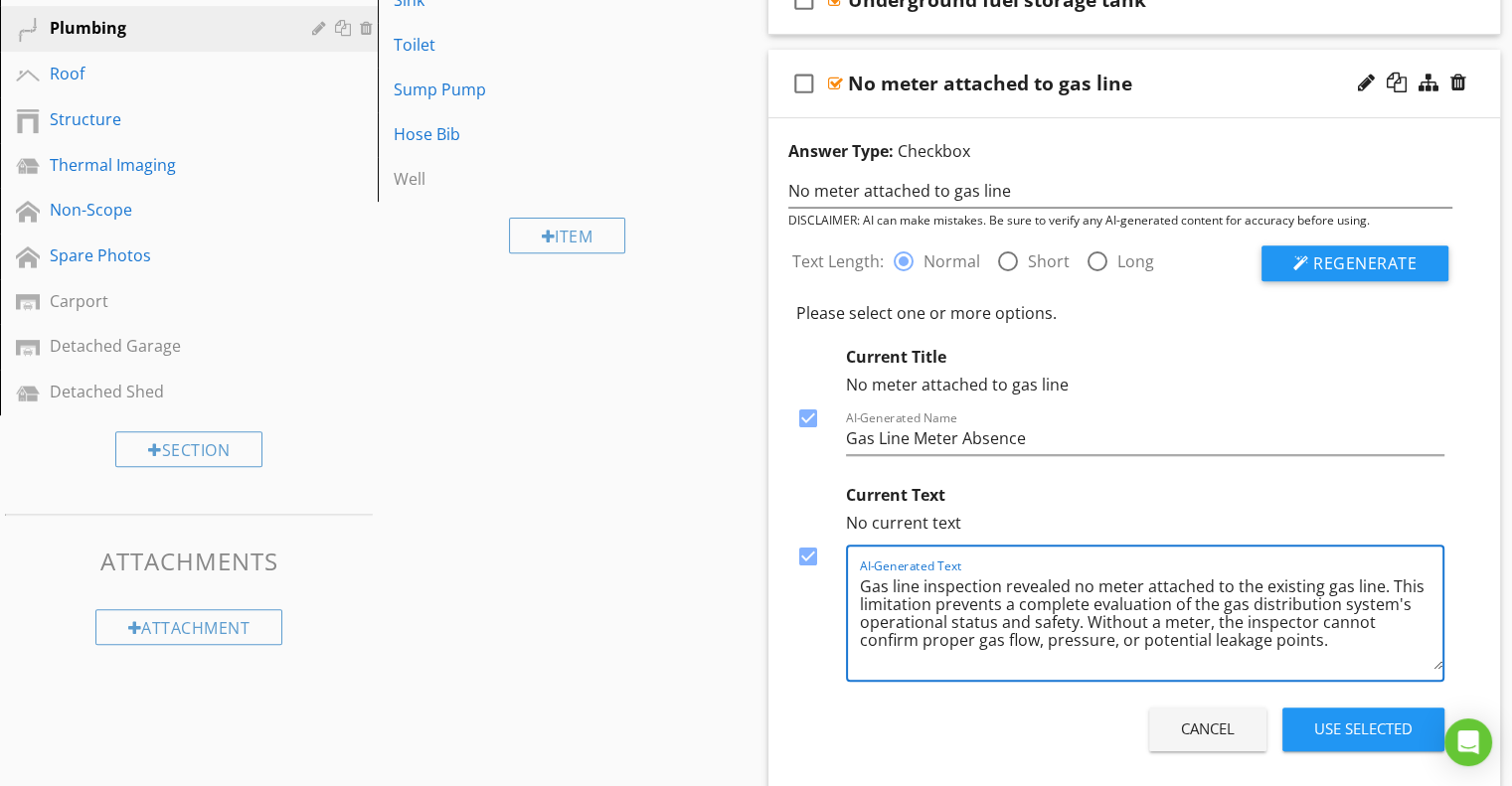 drag, startPoint x: 861, startPoint y: 581, endPoint x: 1284, endPoint y: 661, distance: 430.49855 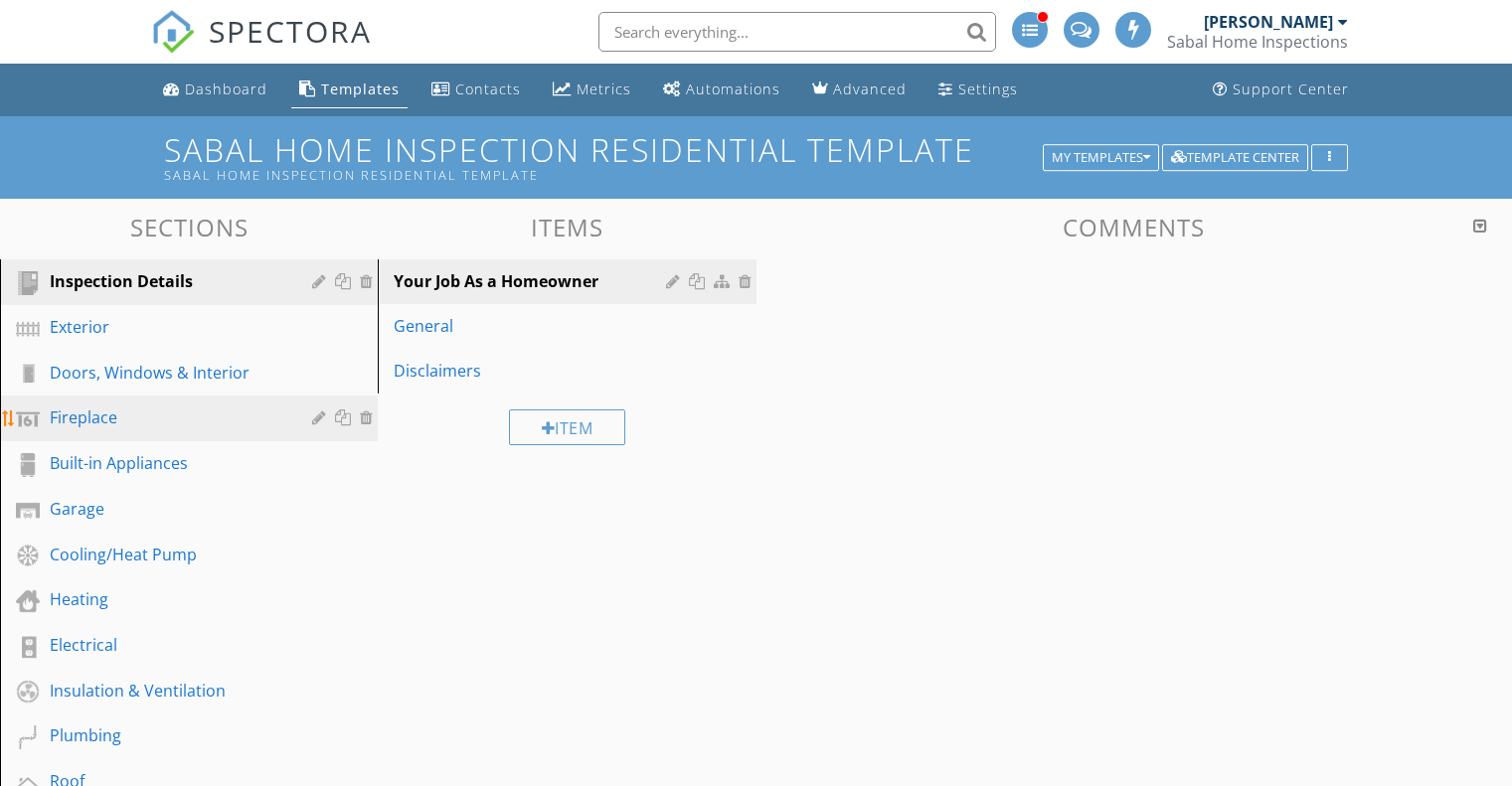 scroll, scrollTop: 0, scrollLeft: 0, axis: both 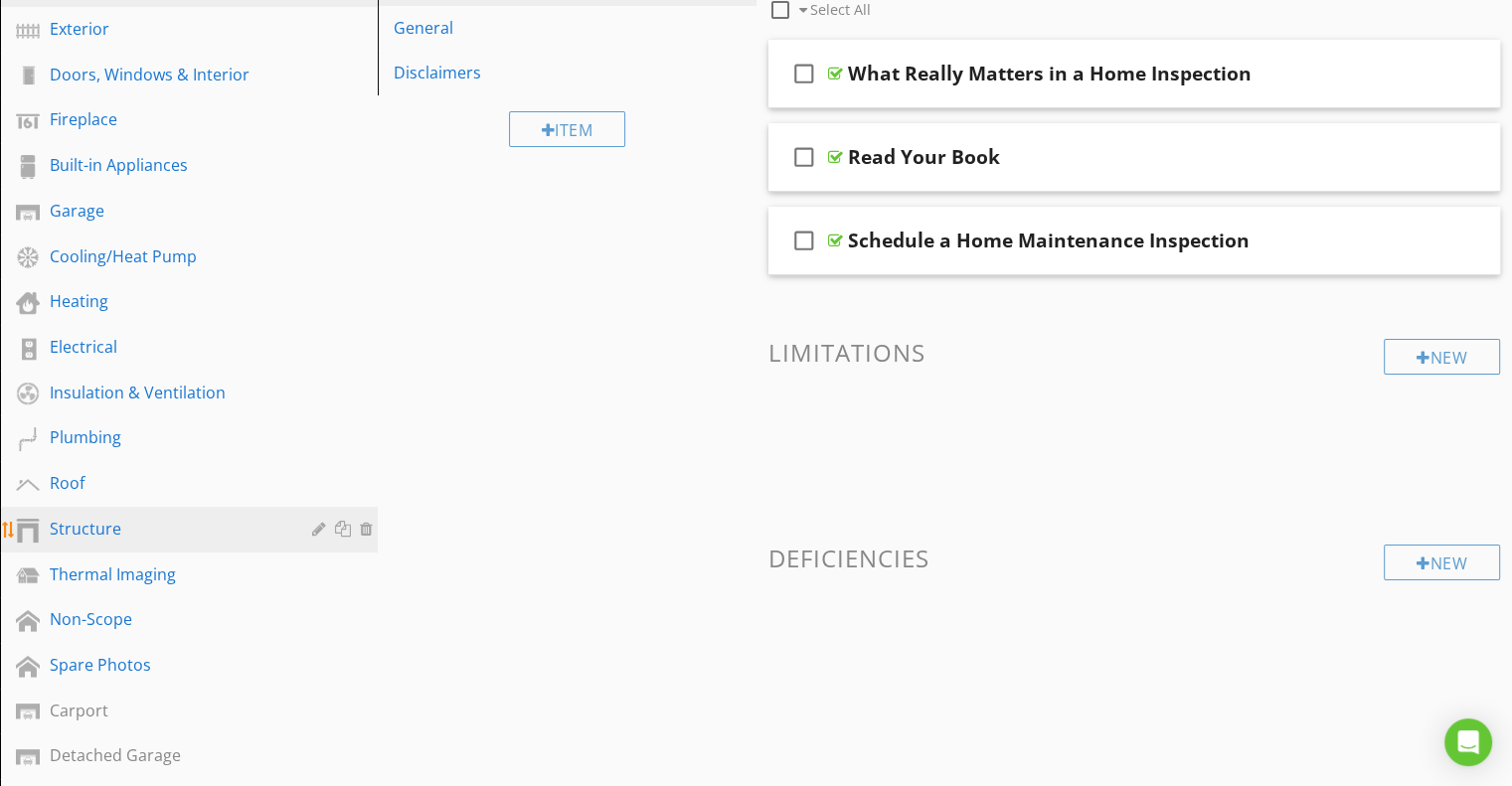 click on "Structure" at bounding box center (166, 529) 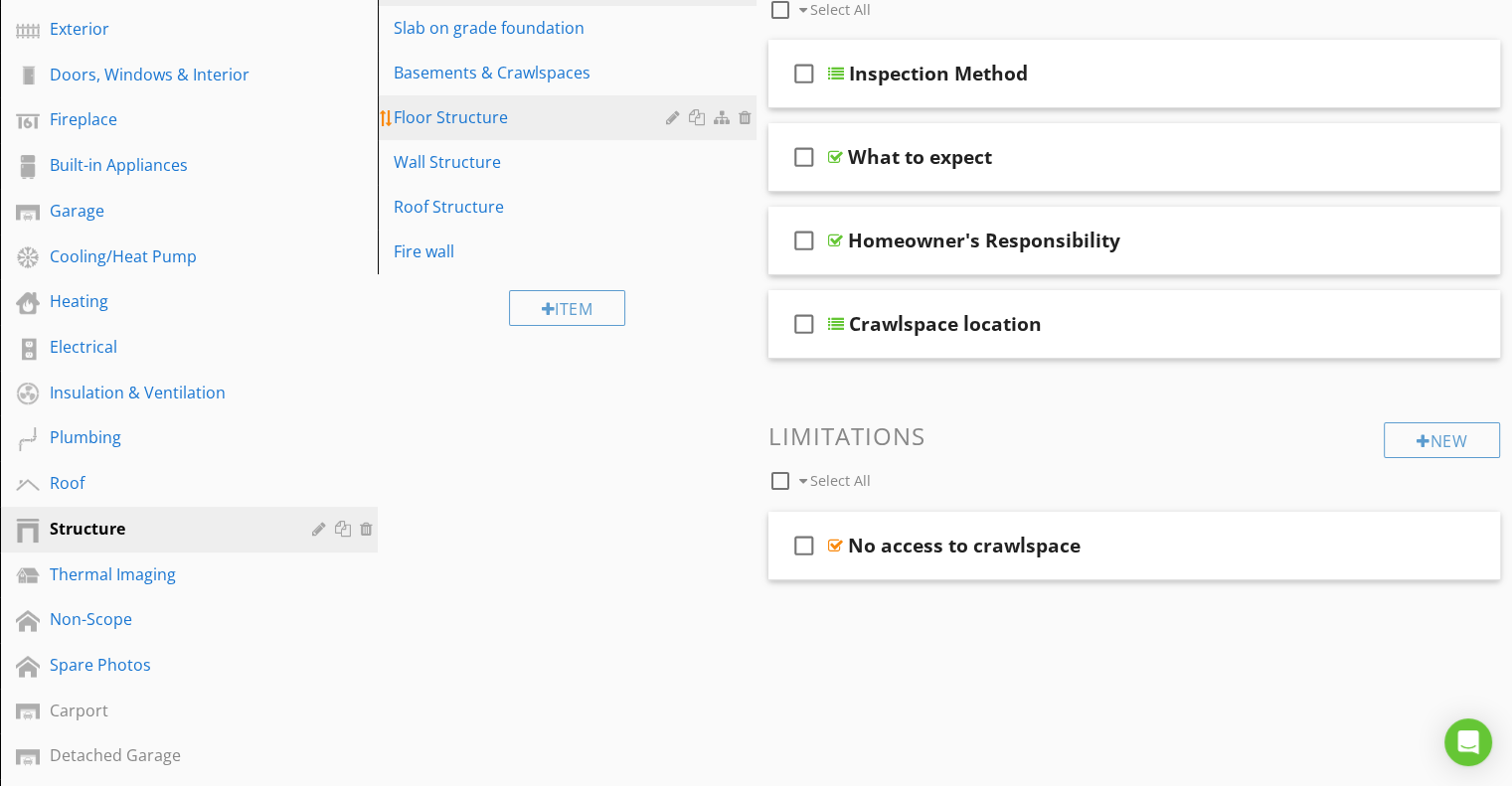 click on "Floor Structure" at bounding box center (532, 117) 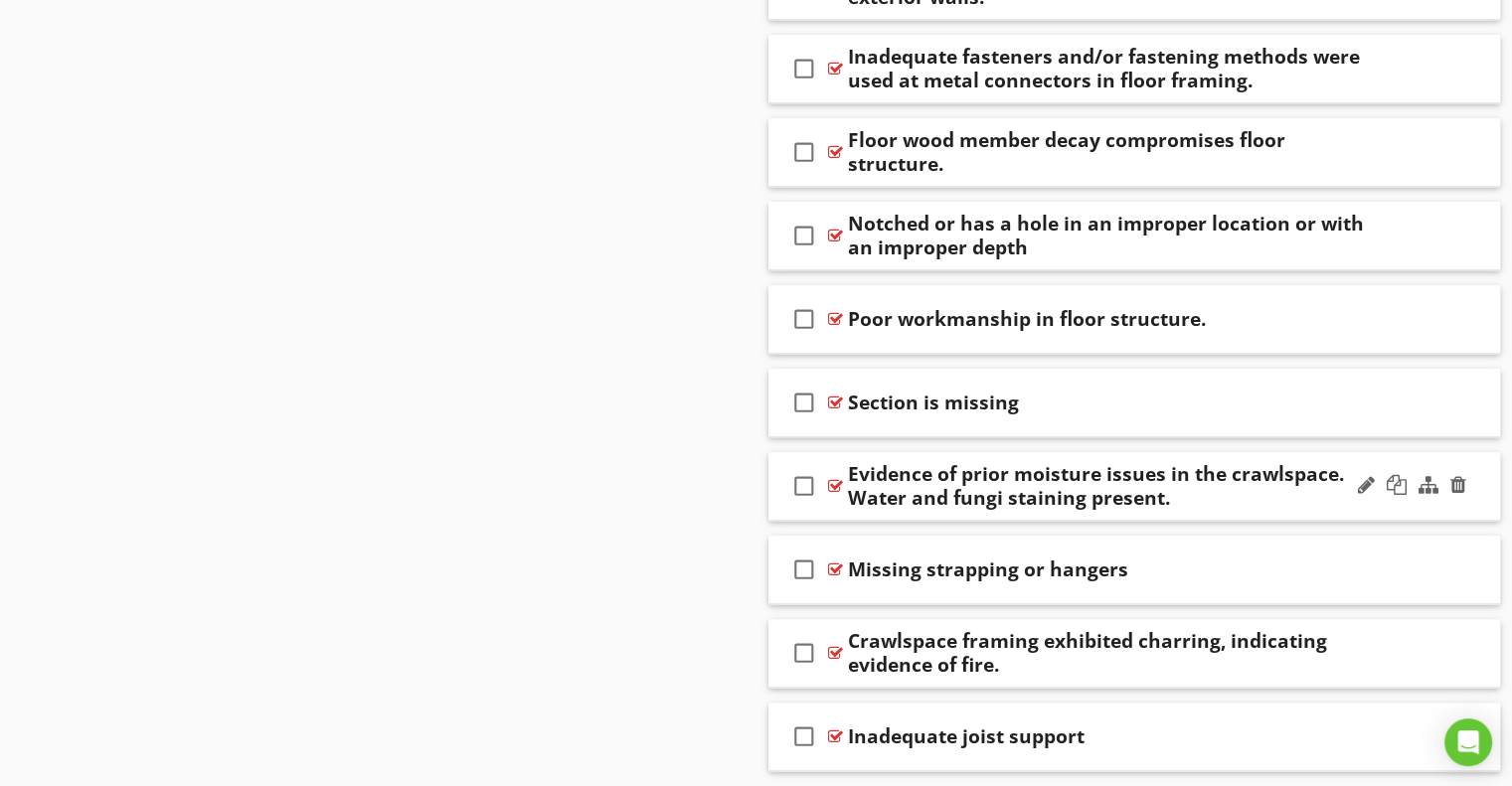 scroll, scrollTop: 2309, scrollLeft: 0, axis: vertical 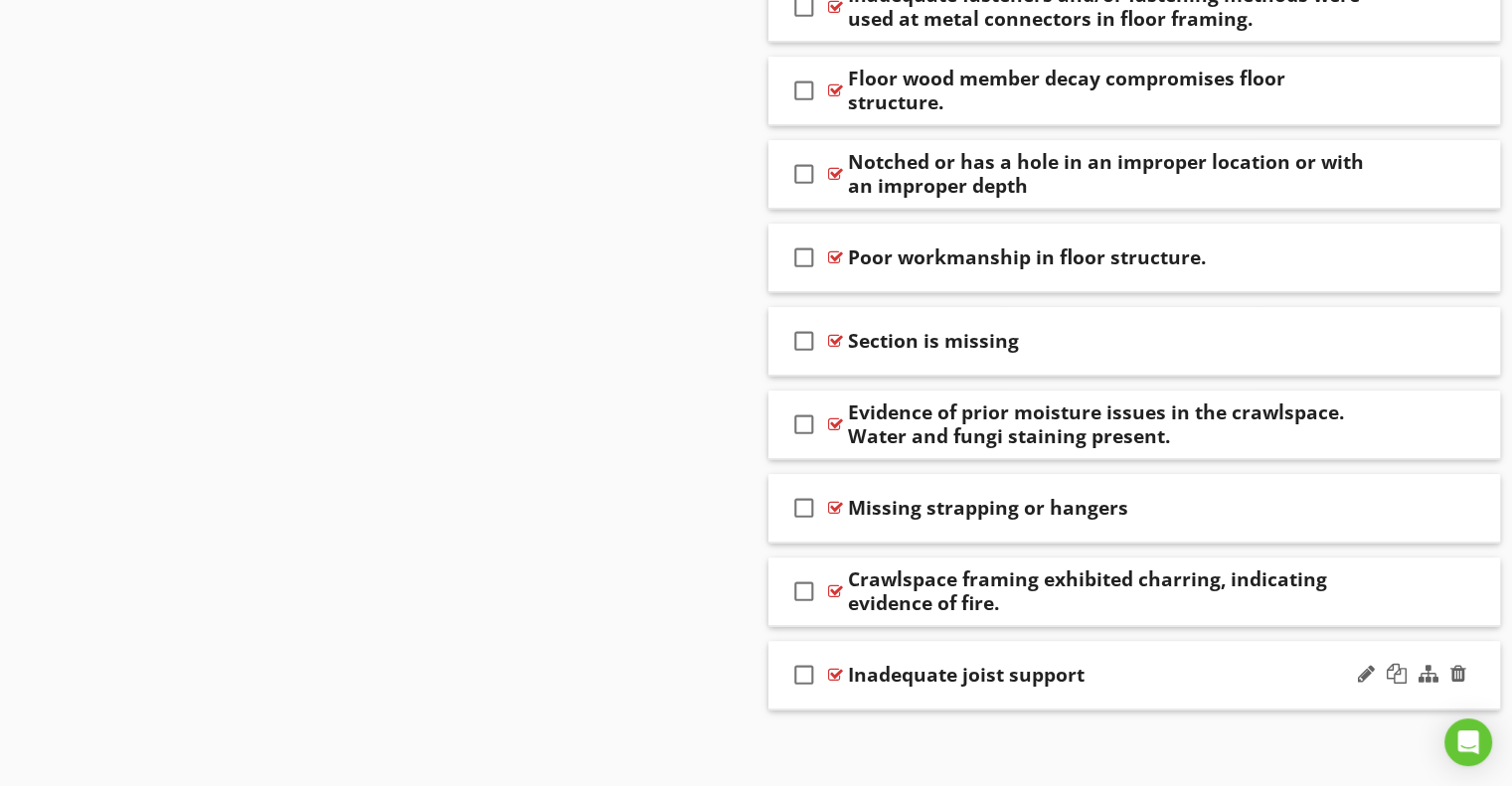 click on "check_box_outline_blank
Inadequate joist support" at bounding box center (1134, 675) 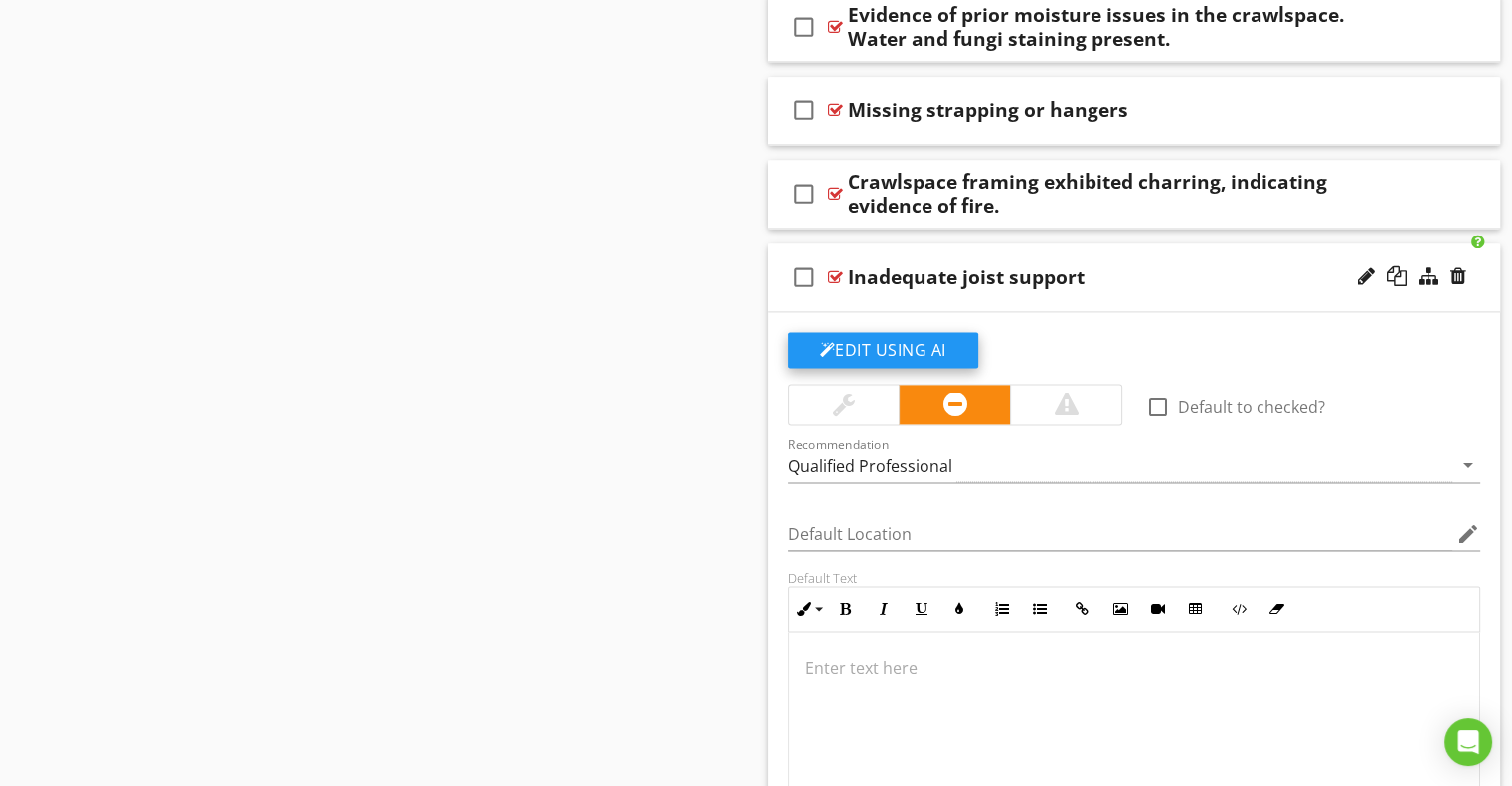 click on "Edit Using AI" at bounding box center [883, 350] 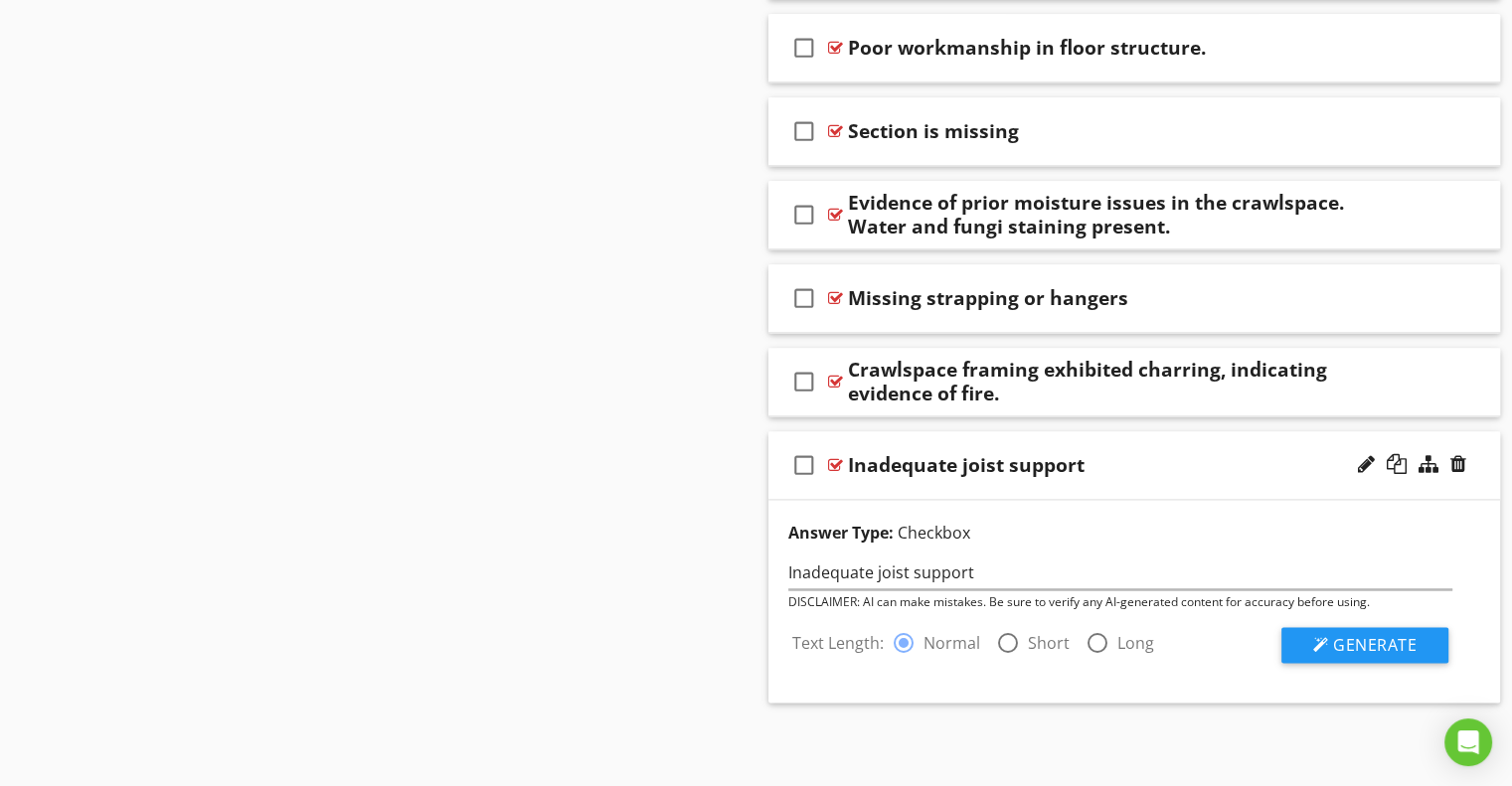 scroll, scrollTop: 2512, scrollLeft: 0, axis: vertical 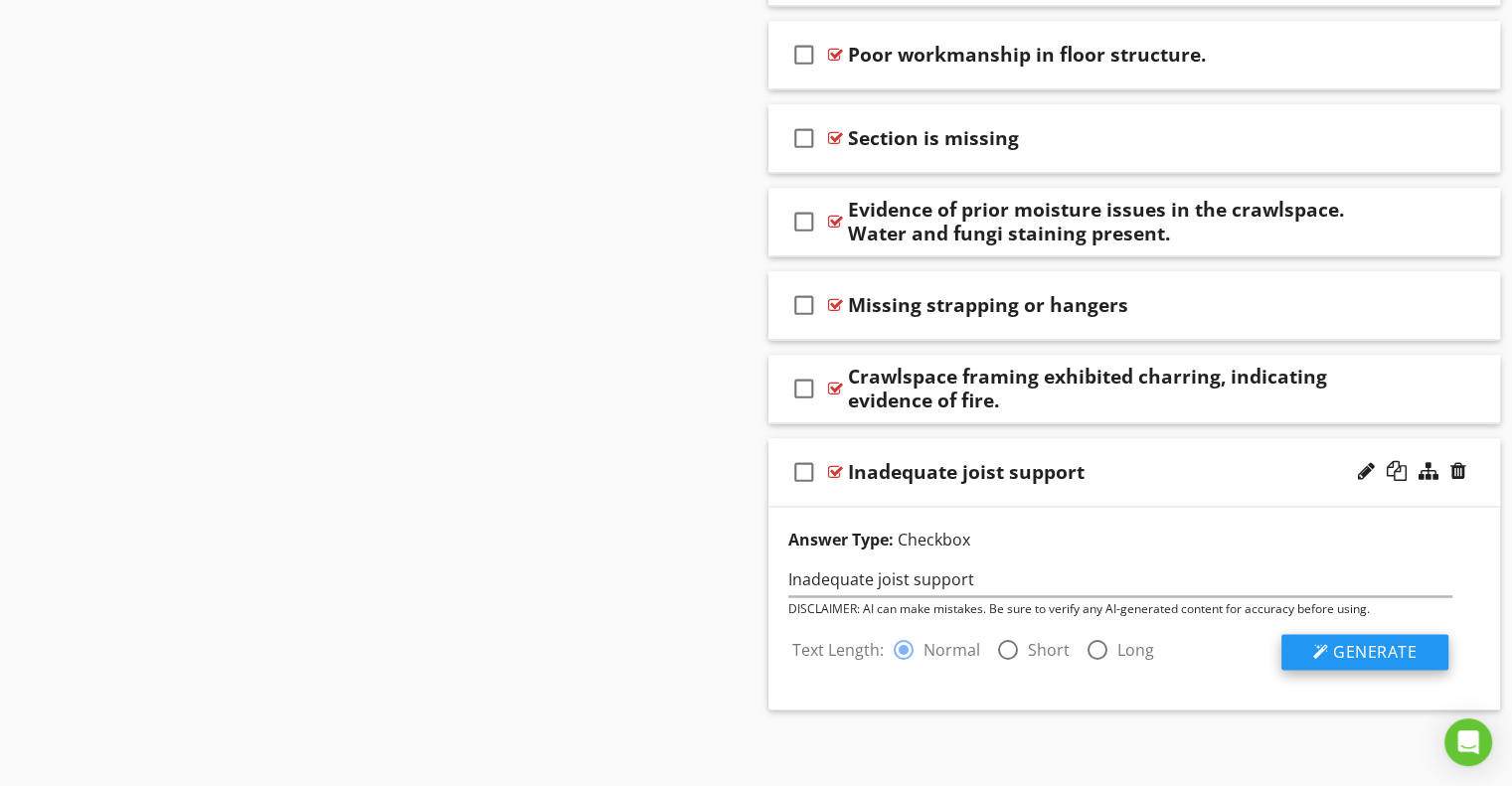 click on "Generate" at bounding box center (1375, 652) 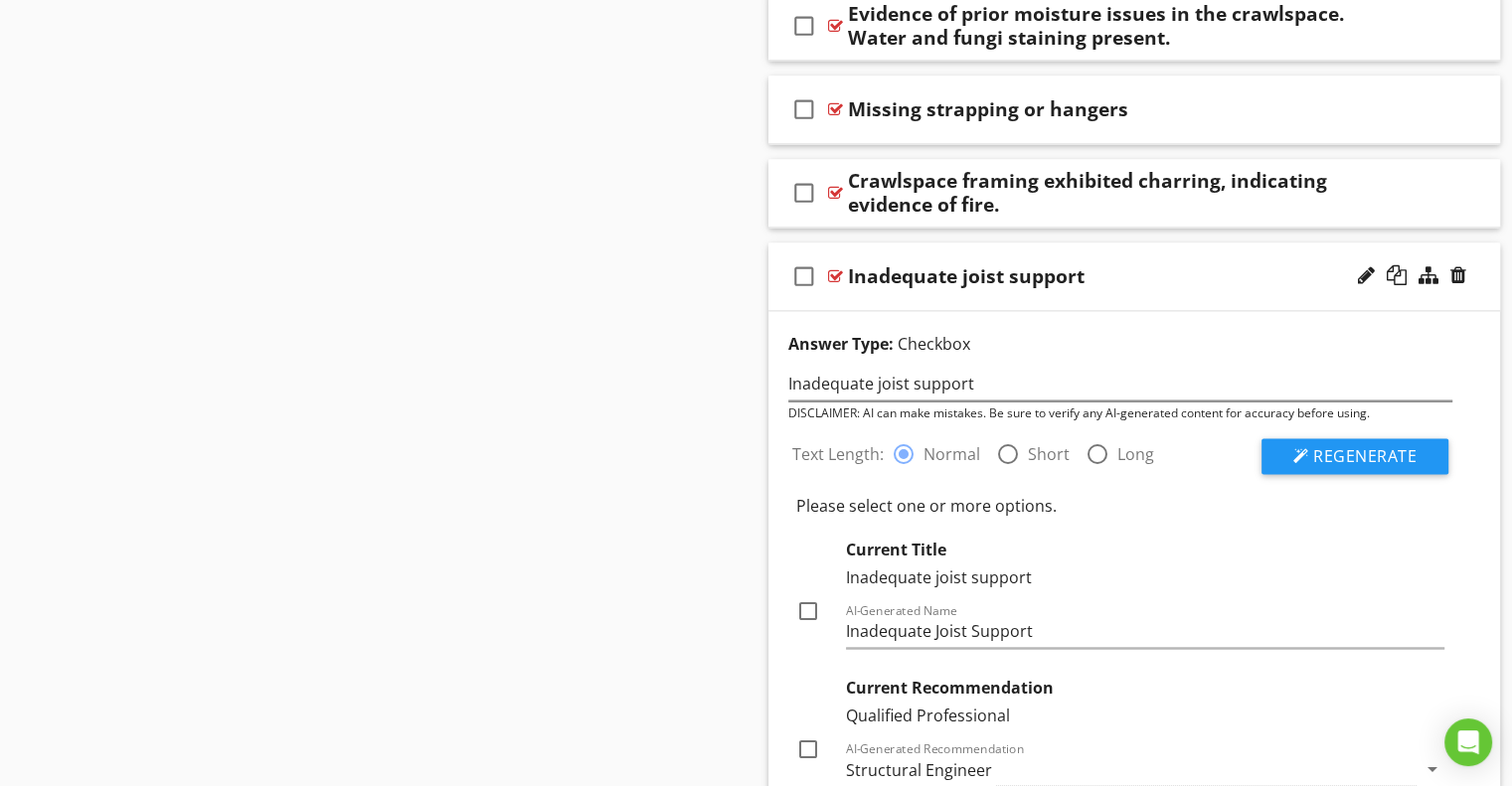 scroll, scrollTop: 3009, scrollLeft: 0, axis: vertical 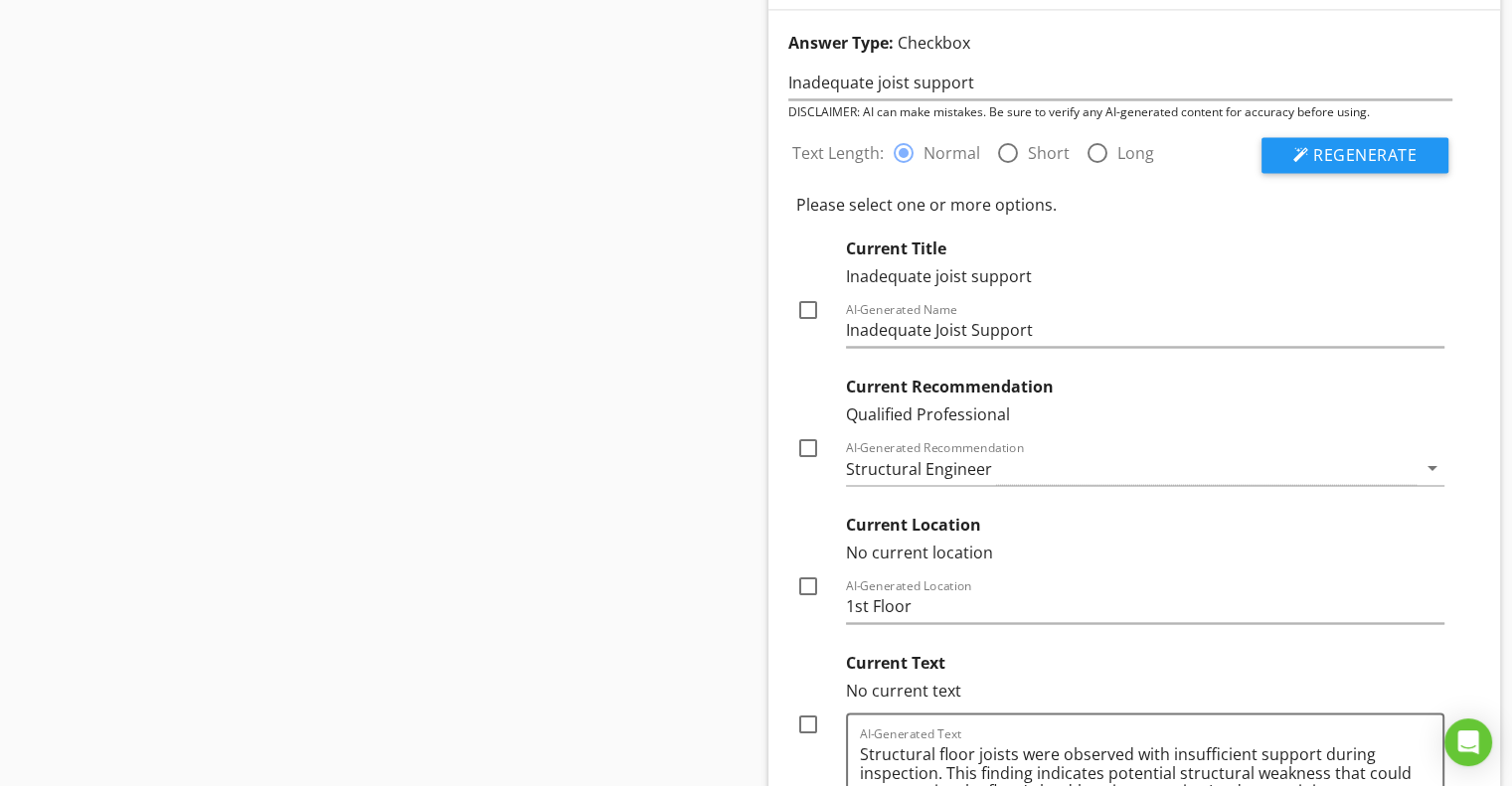 click at bounding box center (808, 310) 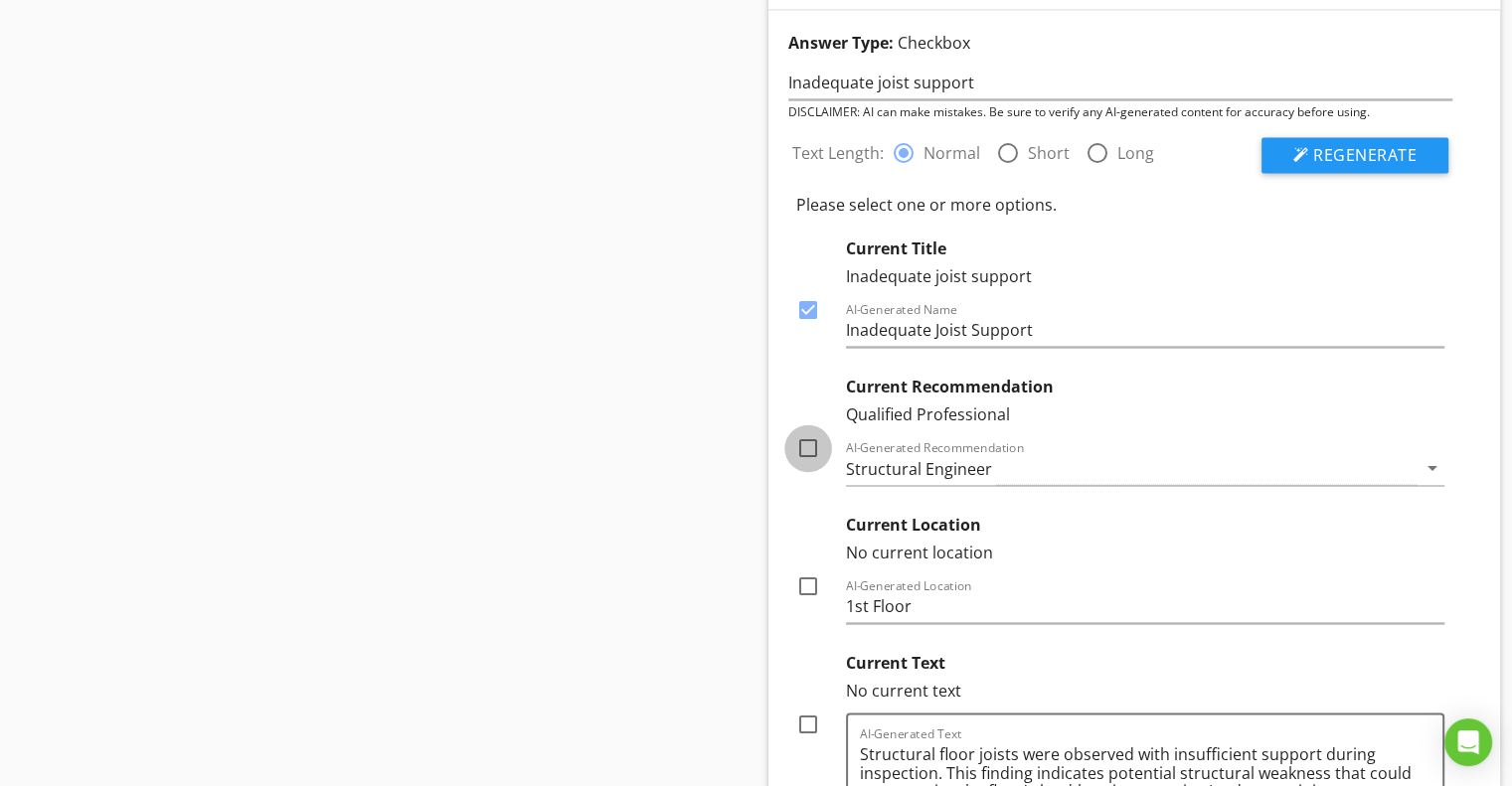 click at bounding box center [808, 448] 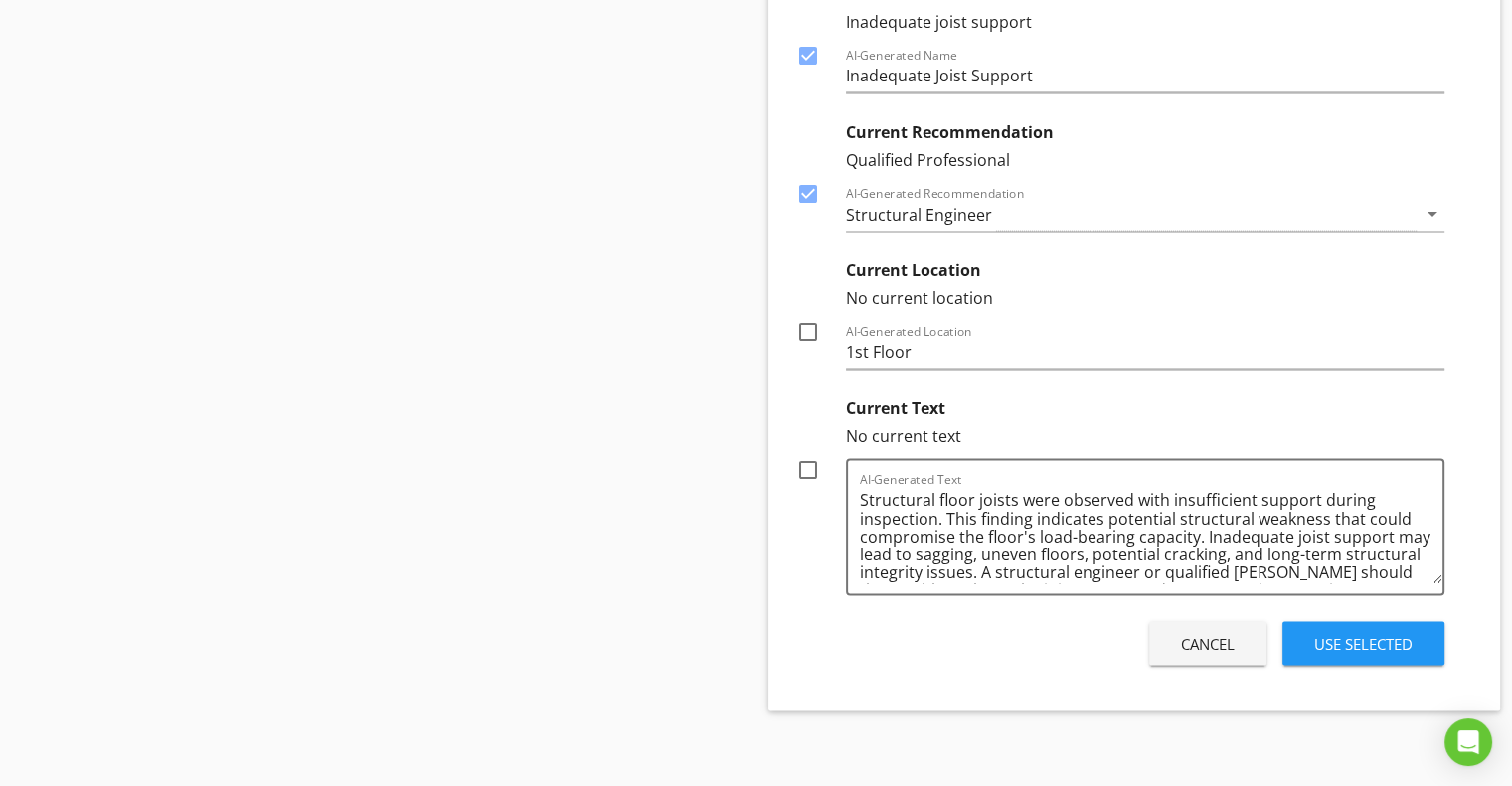 scroll, scrollTop: 3263, scrollLeft: 0, axis: vertical 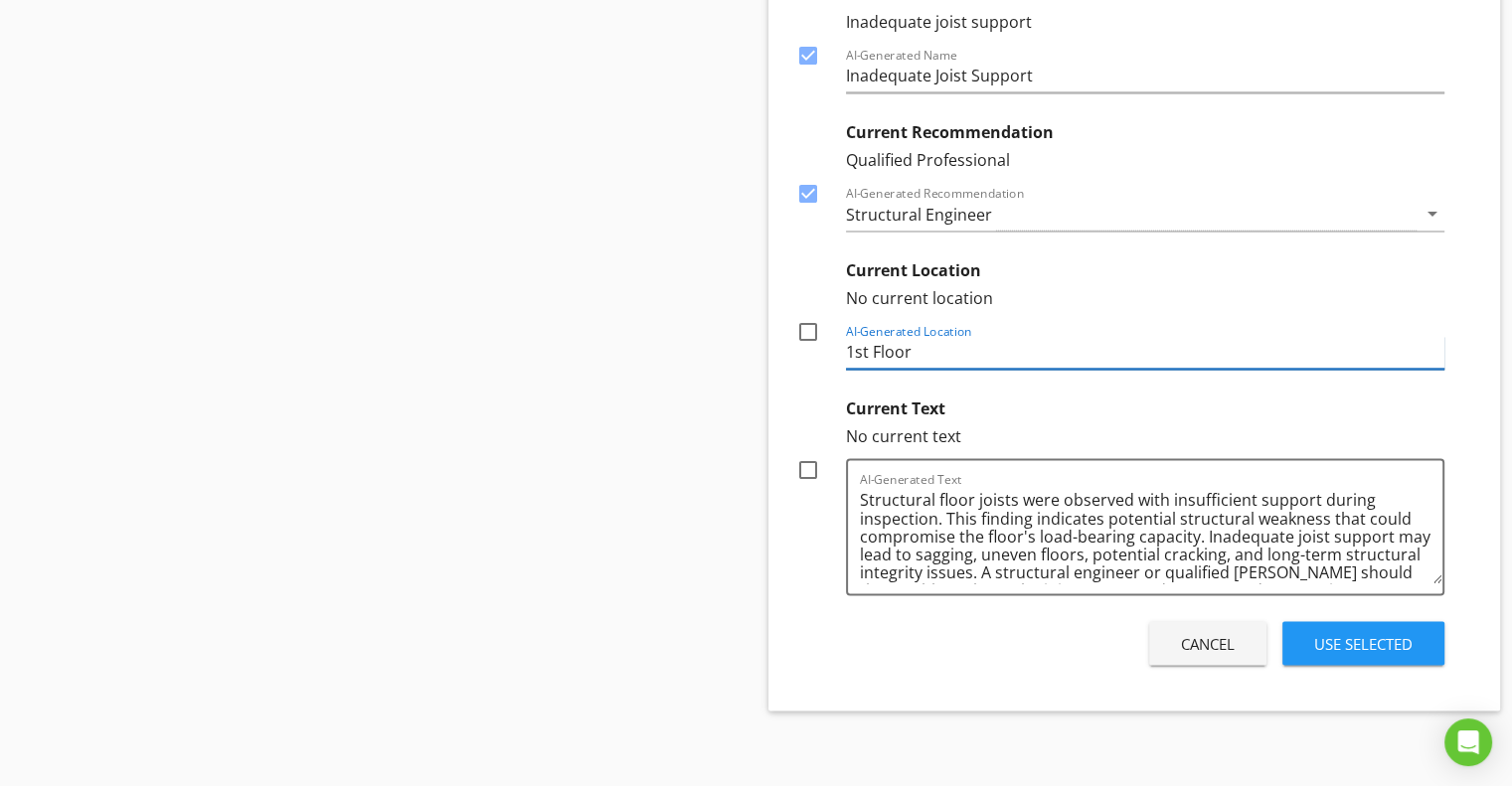 drag, startPoint x: 912, startPoint y: 345, endPoint x: 840, endPoint y: 339, distance: 72.249567 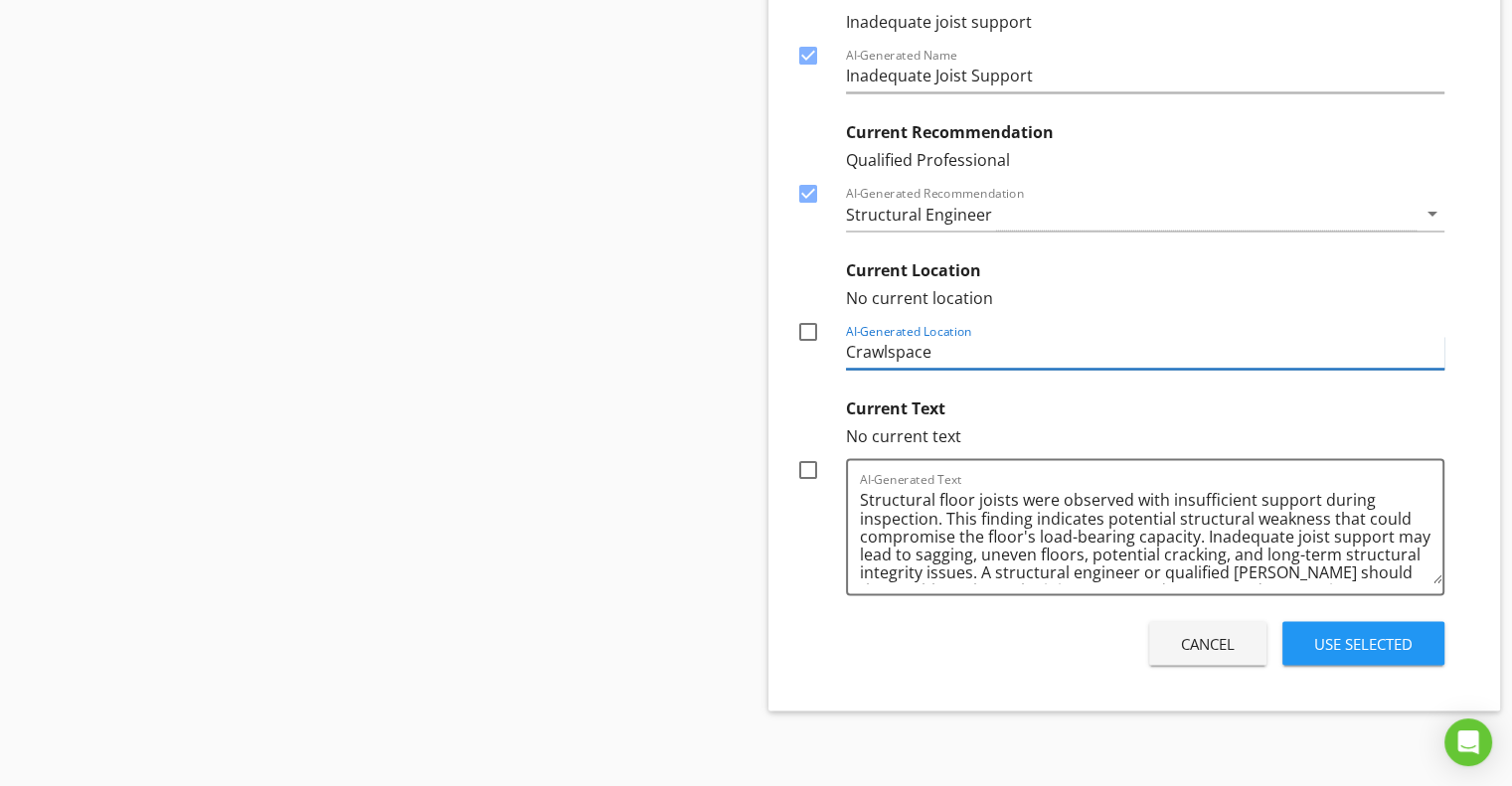 type on "Crawlspace" 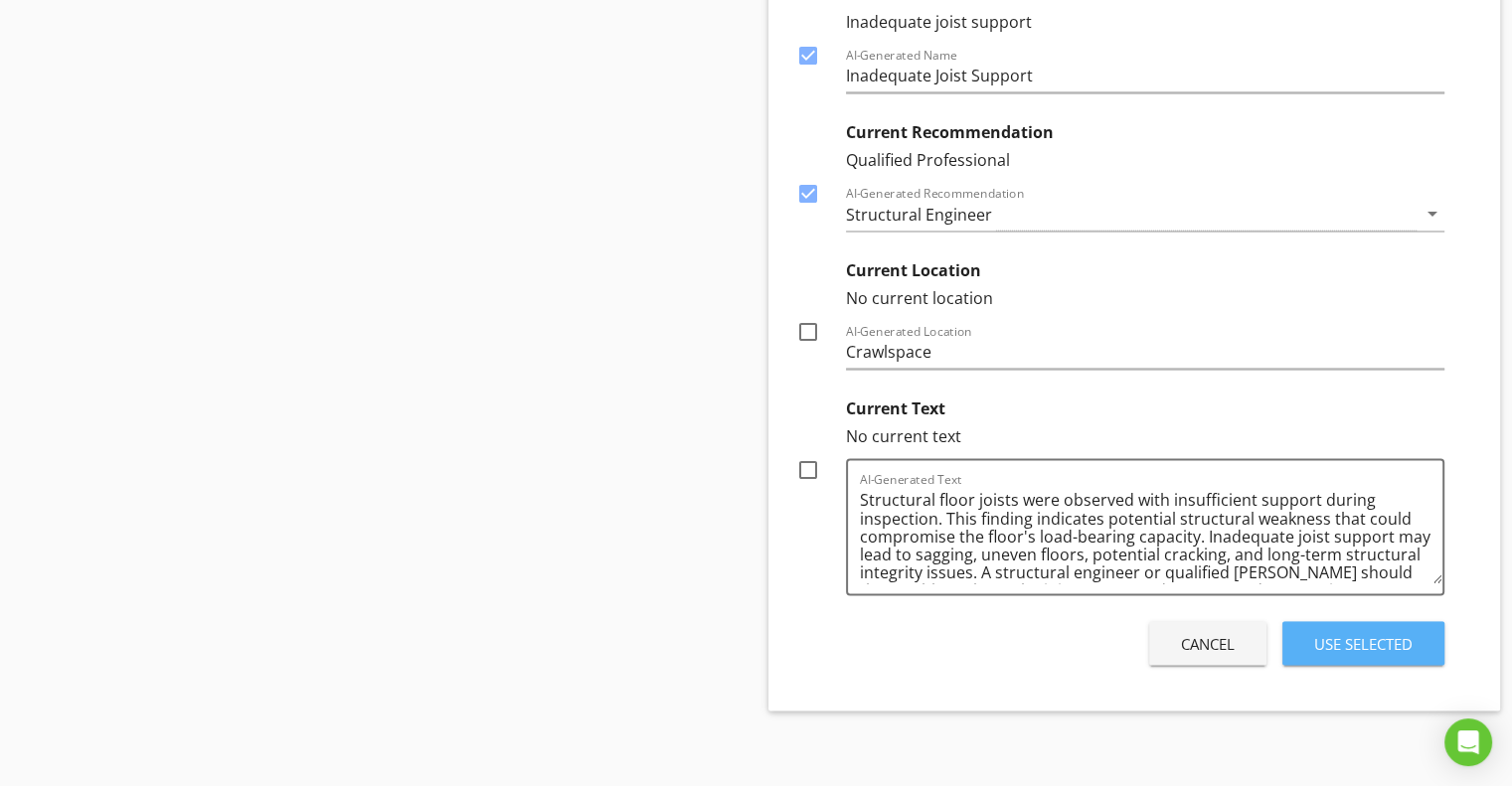 click on "Use Selected" at bounding box center (1363, 643) 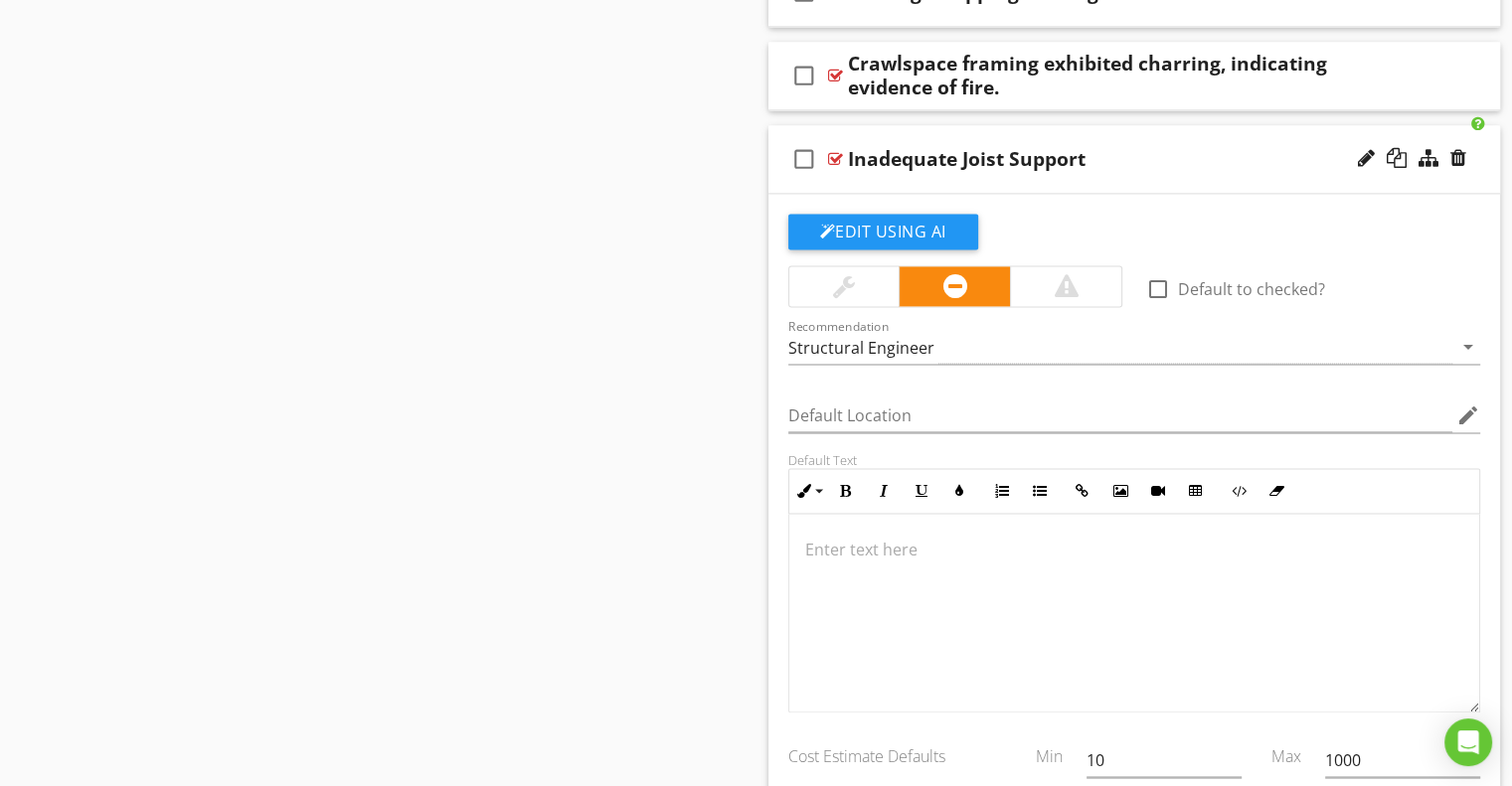 click on "Edit Using AI" at bounding box center [883, 232] 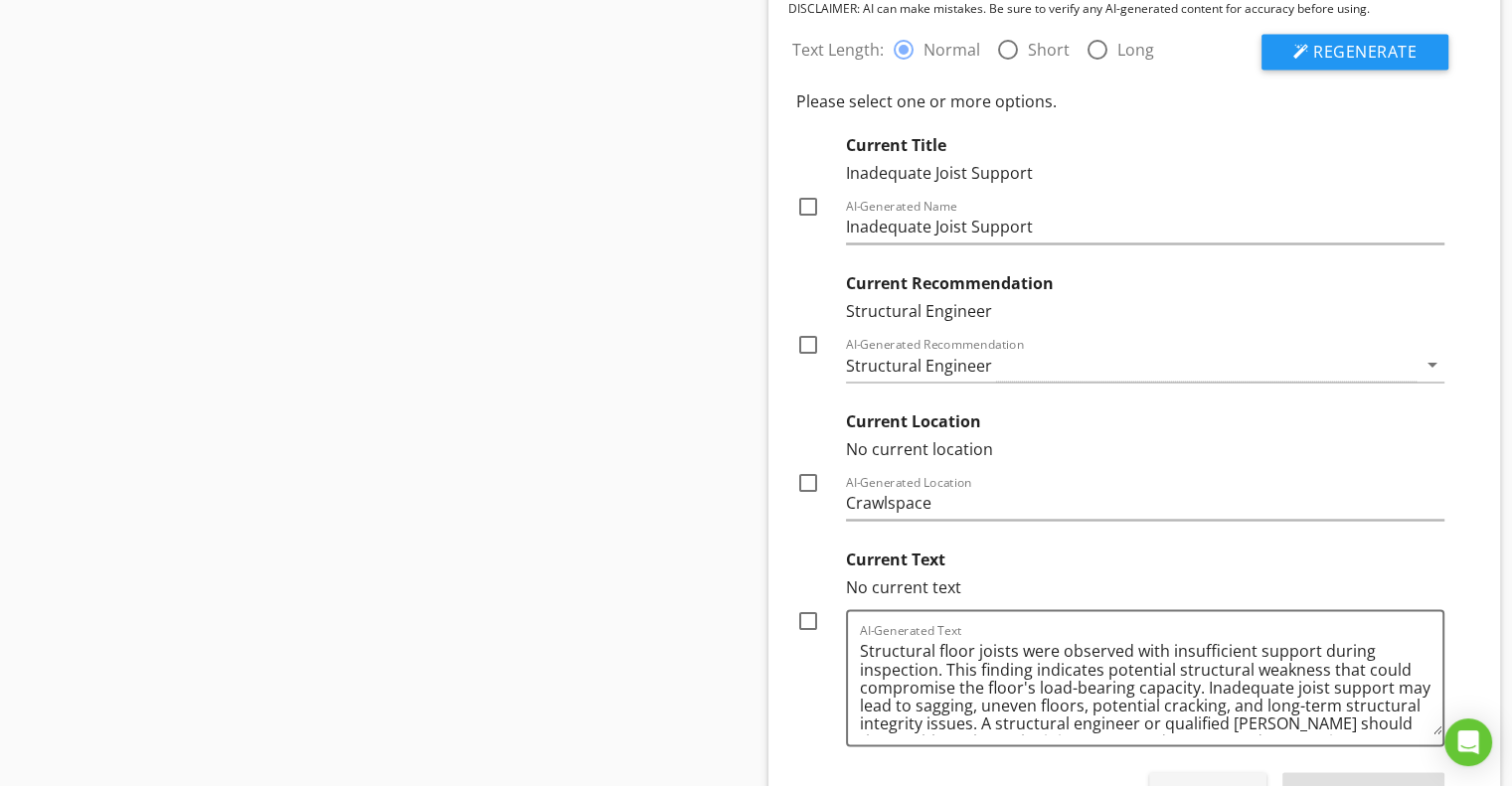 scroll, scrollTop: 3123, scrollLeft: 0, axis: vertical 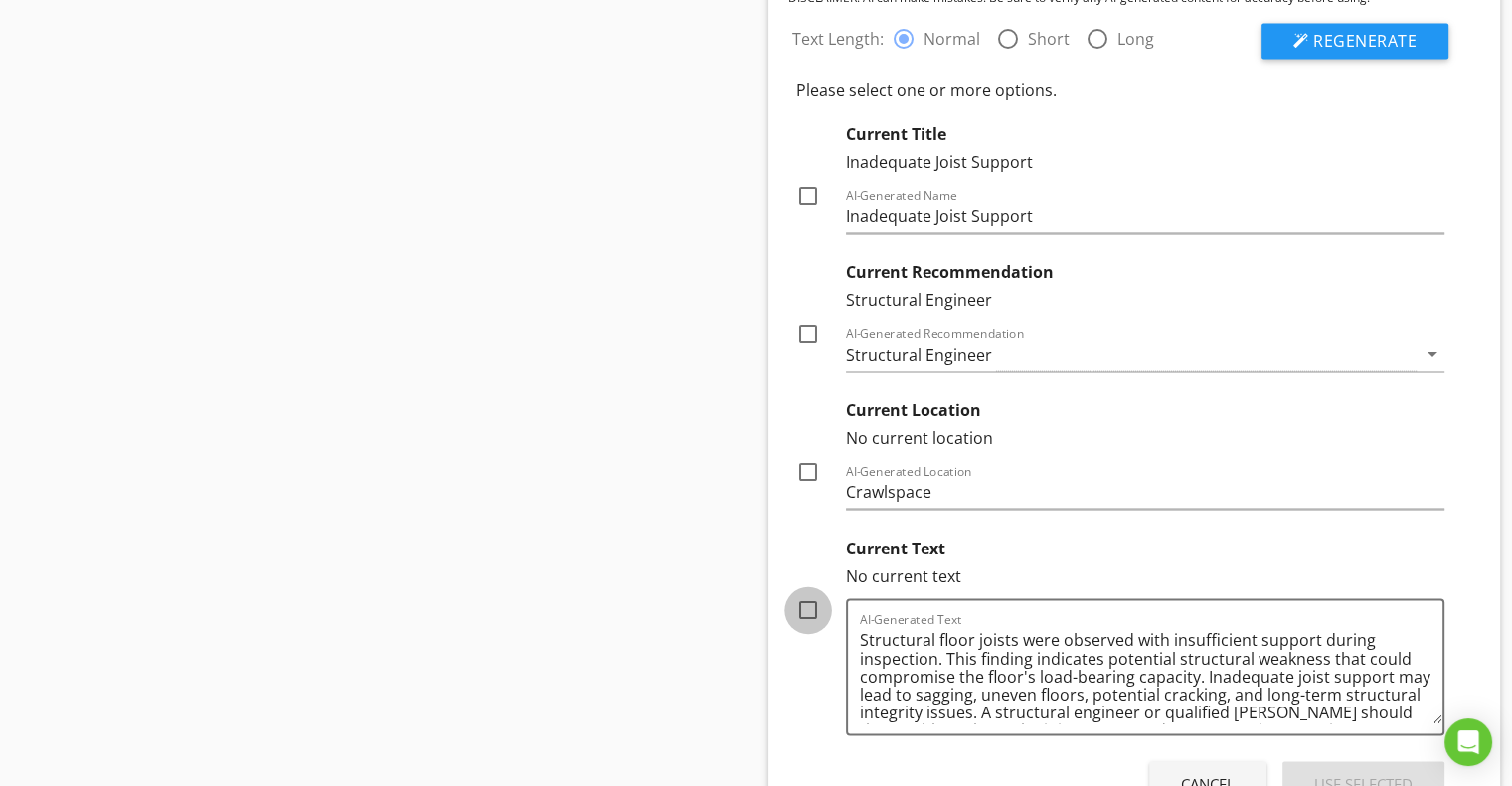 click at bounding box center (808, 610) 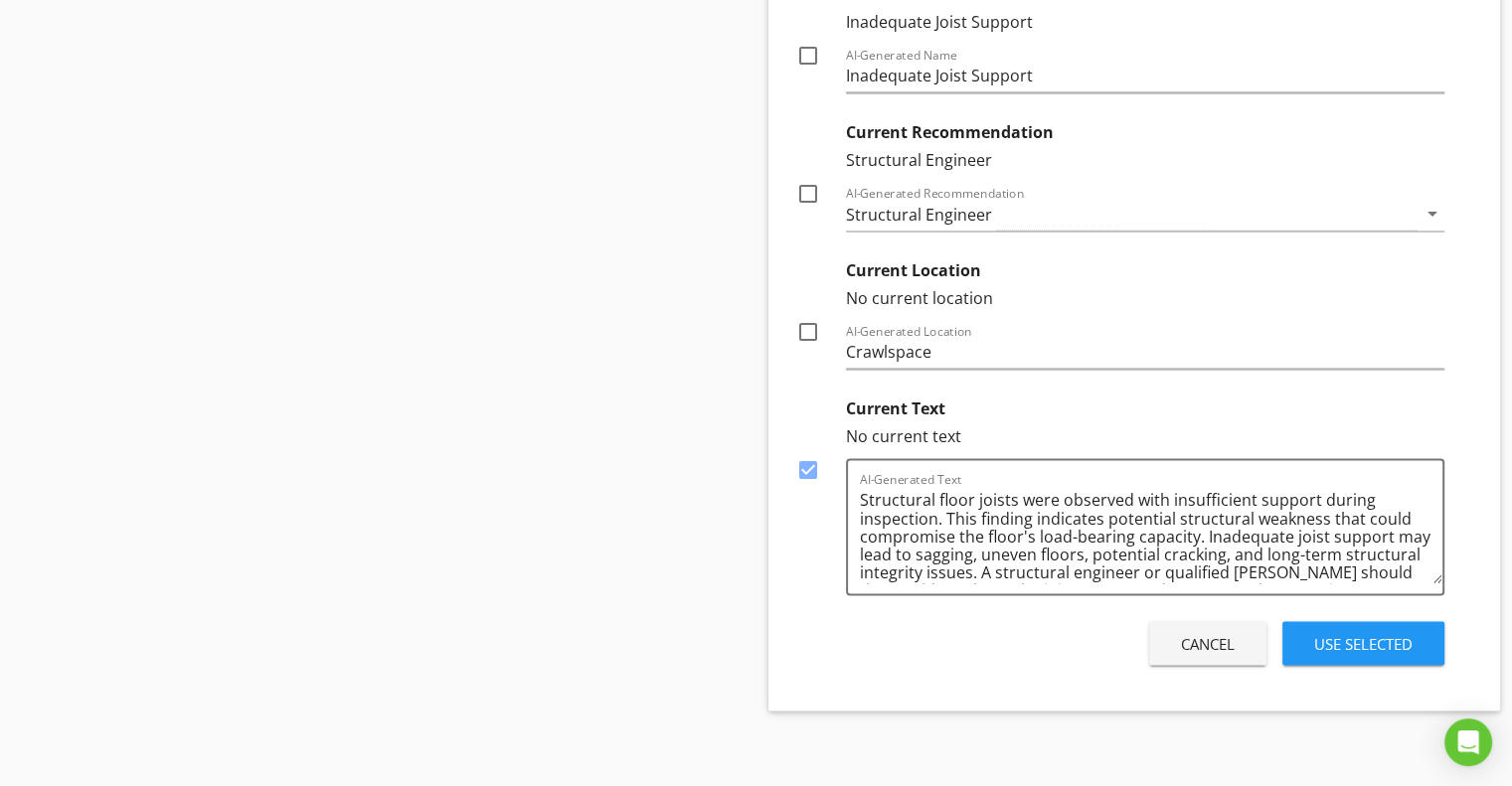 click on "Use Selected" at bounding box center [1363, 643] 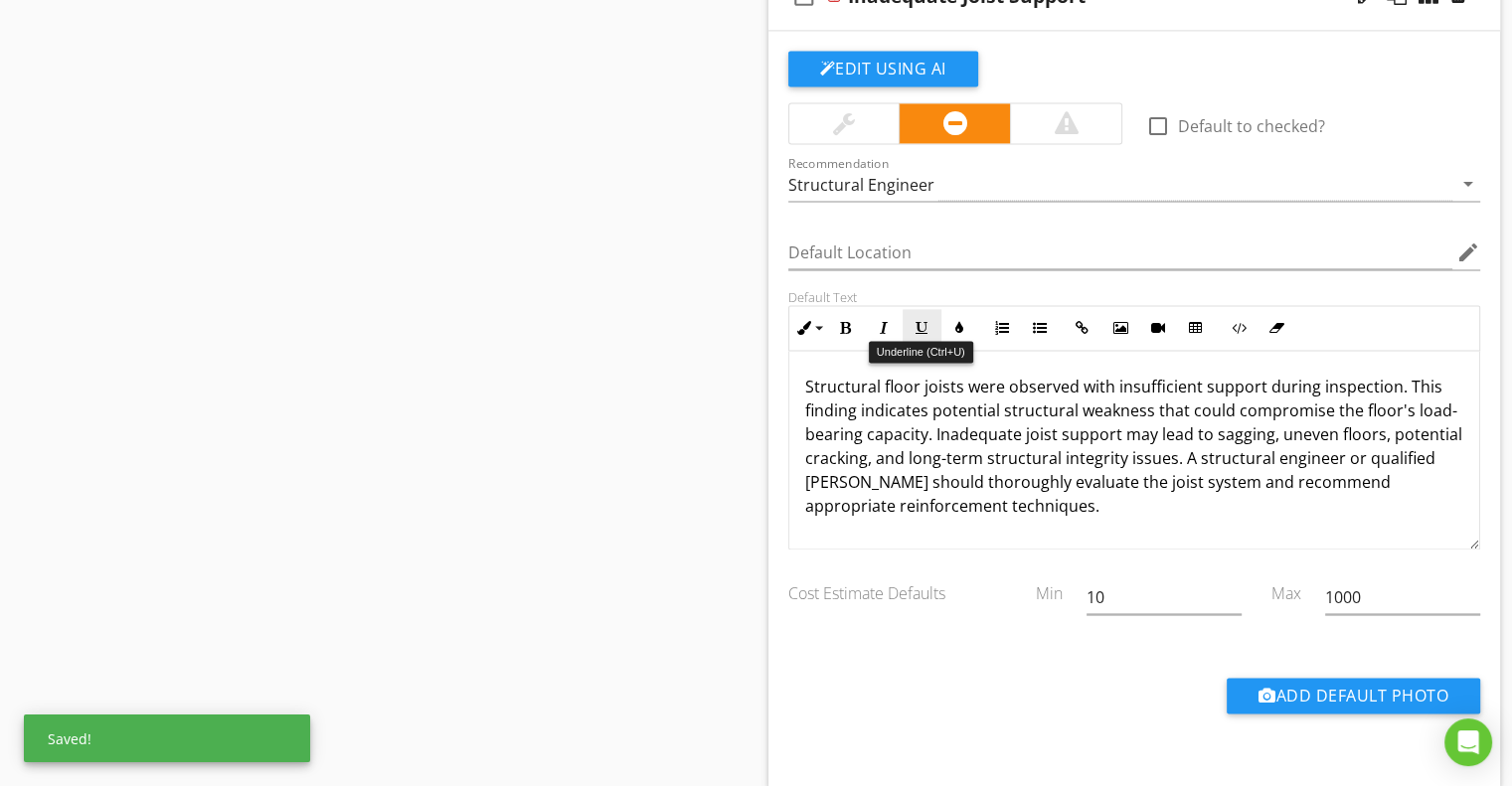 scroll, scrollTop: 3024, scrollLeft: 0, axis: vertical 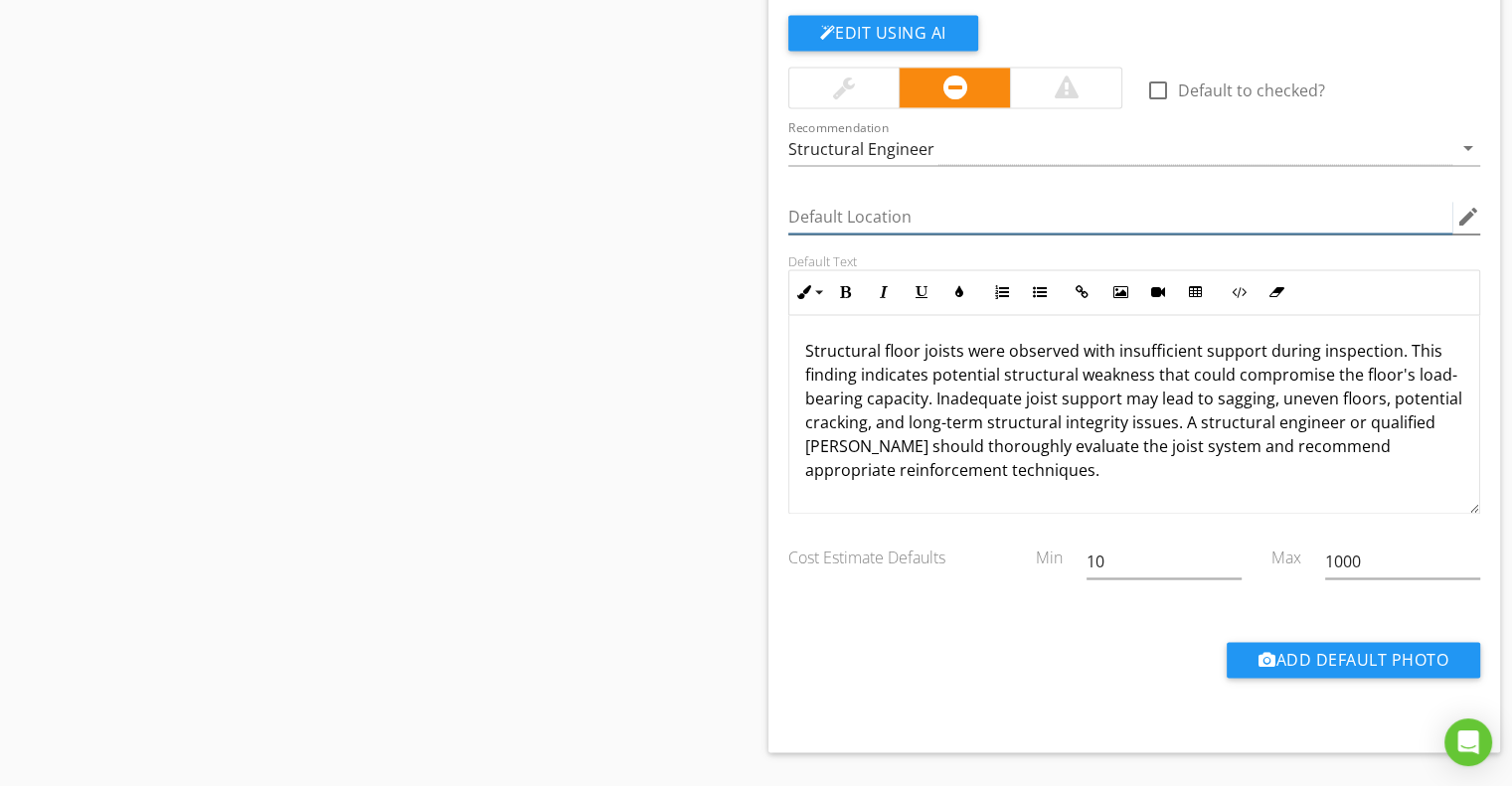 click at bounding box center [1120, 217] 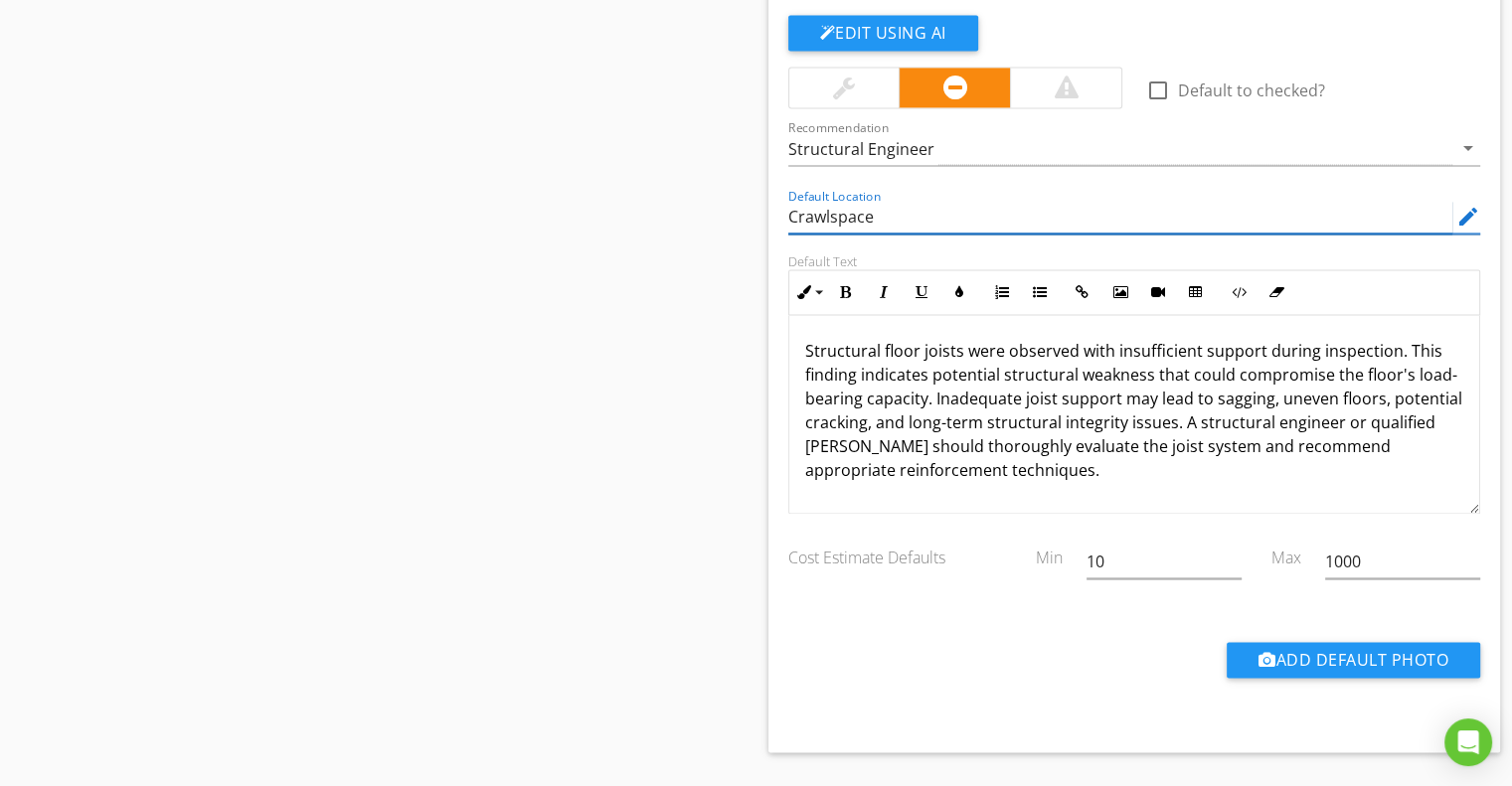 type on "Crawlspace" 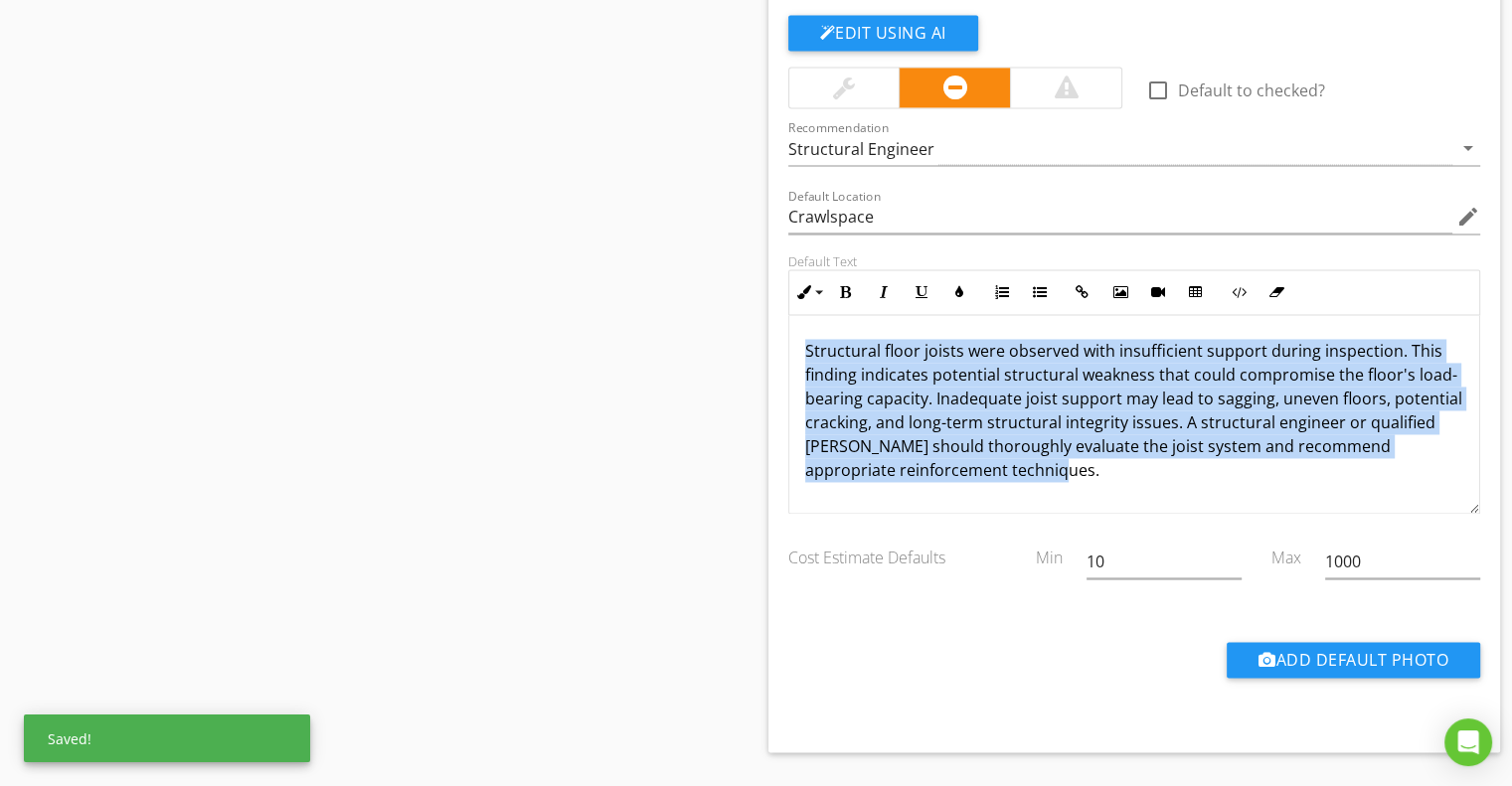 drag, startPoint x: 799, startPoint y: 336, endPoint x: 1113, endPoint y: 469, distance: 341.00587 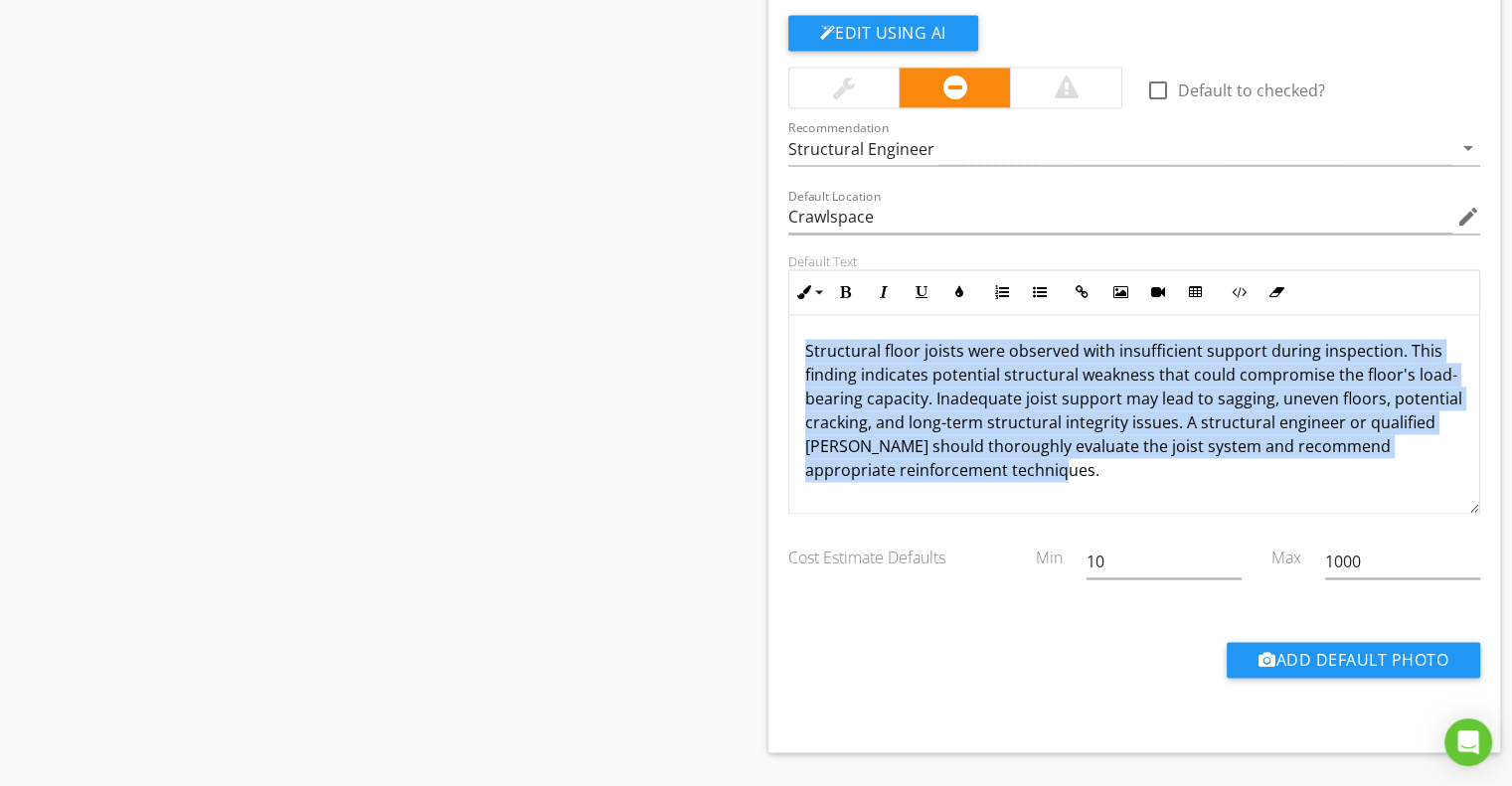 copy on "Structural floor joists were observed with insufficient support during inspection. This finding indicates potential structural weakness that could compromise the floor's load-bearing capacity. Inadequate joist support may lead to sagging, uneven floors, potential cracking, and long-term structural integrity issues. A structural engineer or qualified carpenter should thoroughly evaluate the joist system and recommend appropriate reinforcement techniques." 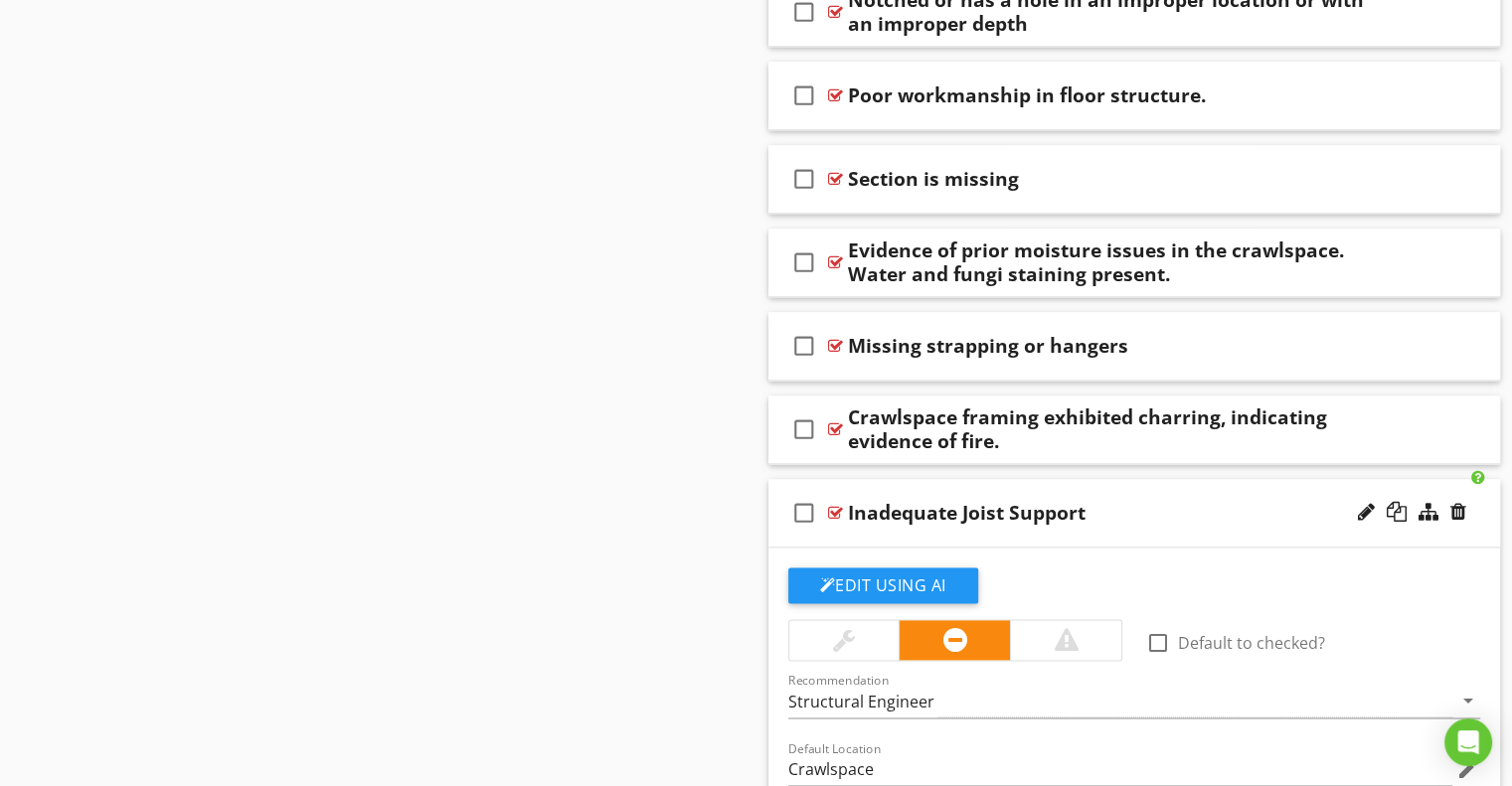 scroll, scrollTop: 2469, scrollLeft: 0, axis: vertical 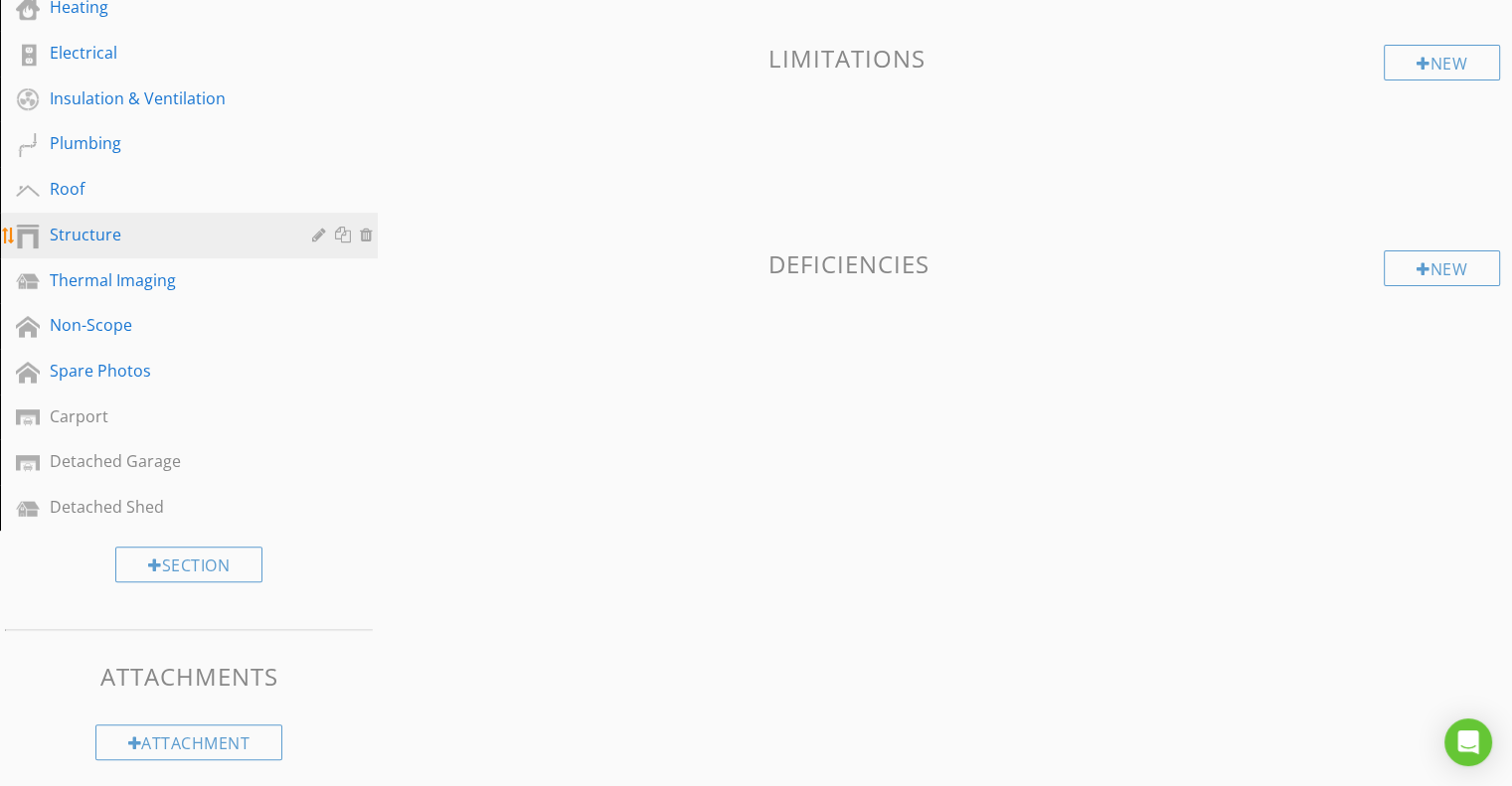 click on "Structure" at bounding box center (166, 235) 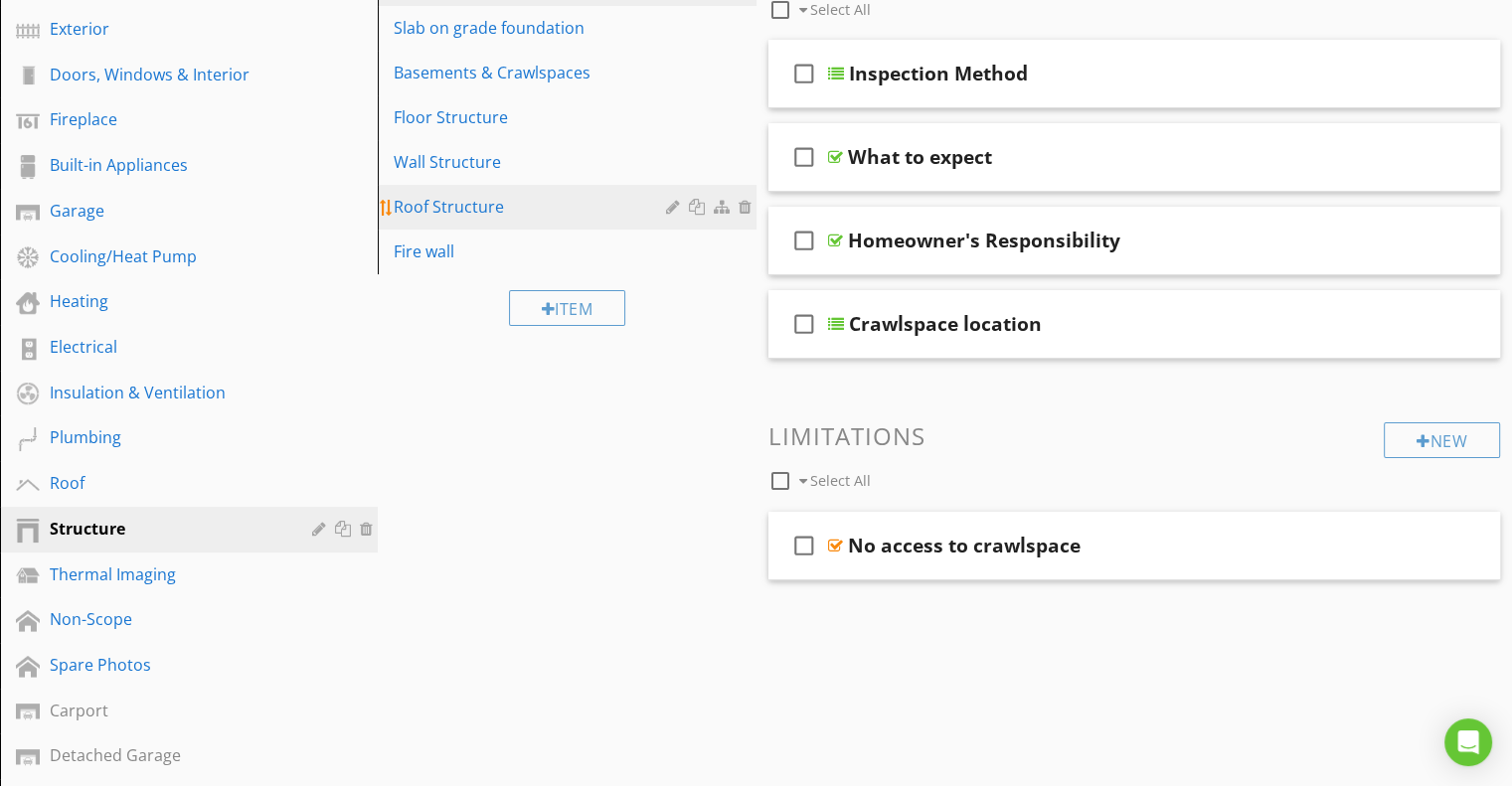 scroll, scrollTop: 294, scrollLeft: 0, axis: vertical 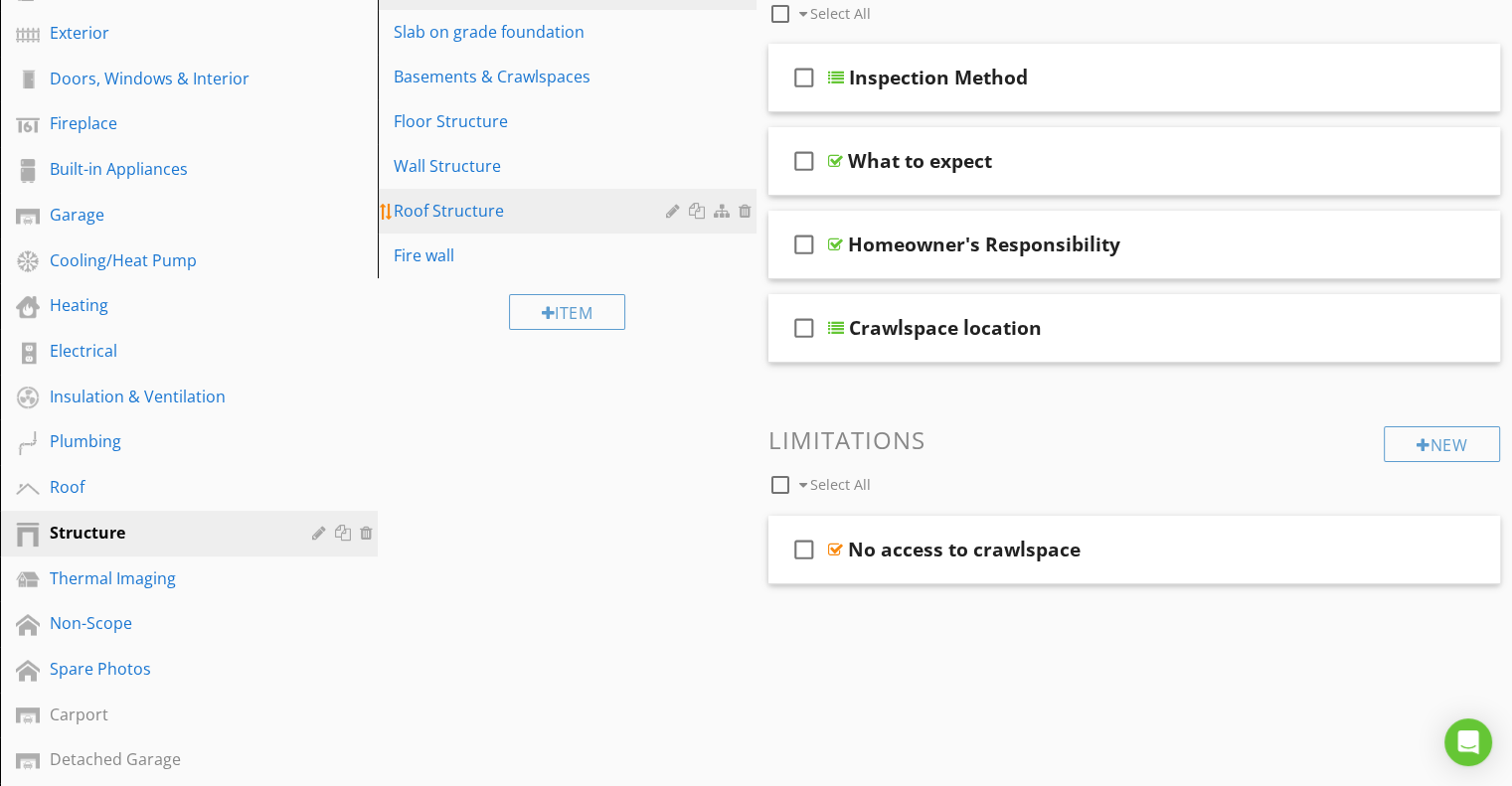 click on "Roof Structure" at bounding box center [532, 211] 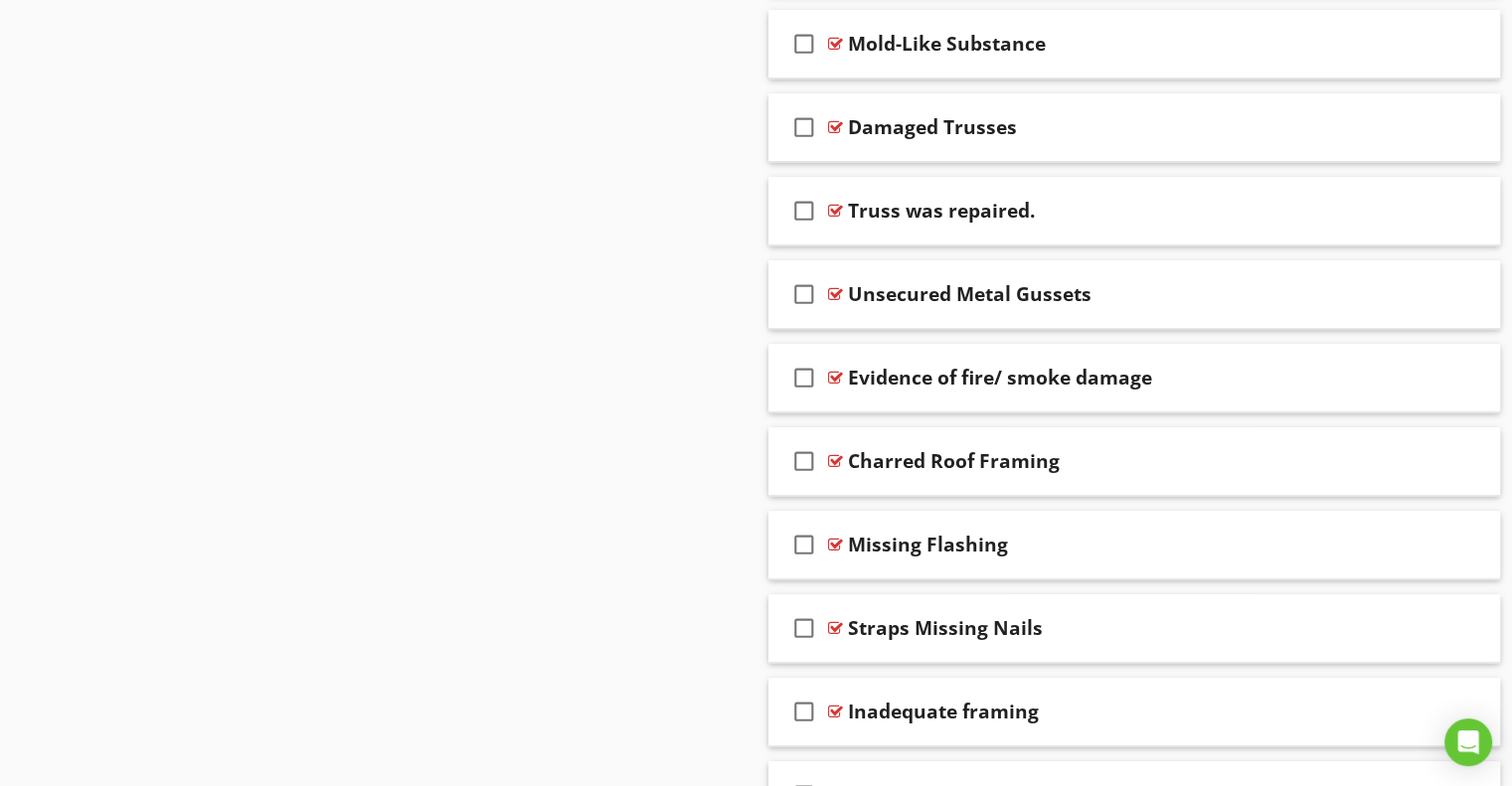 scroll, scrollTop: 2143, scrollLeft: 0, axis: vertical 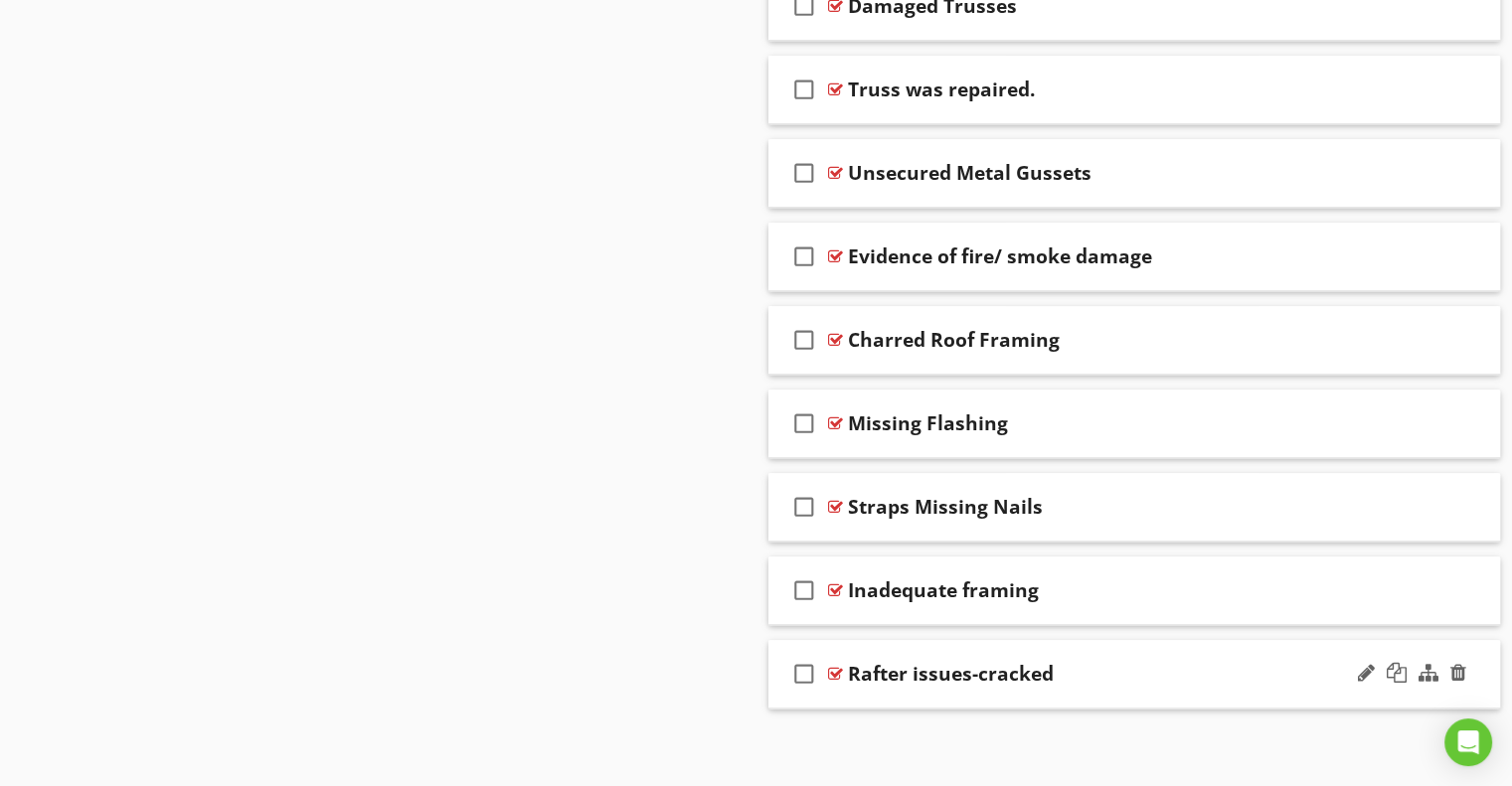click on "Rafter issues-cracked" at bounding box center (1107, 674) 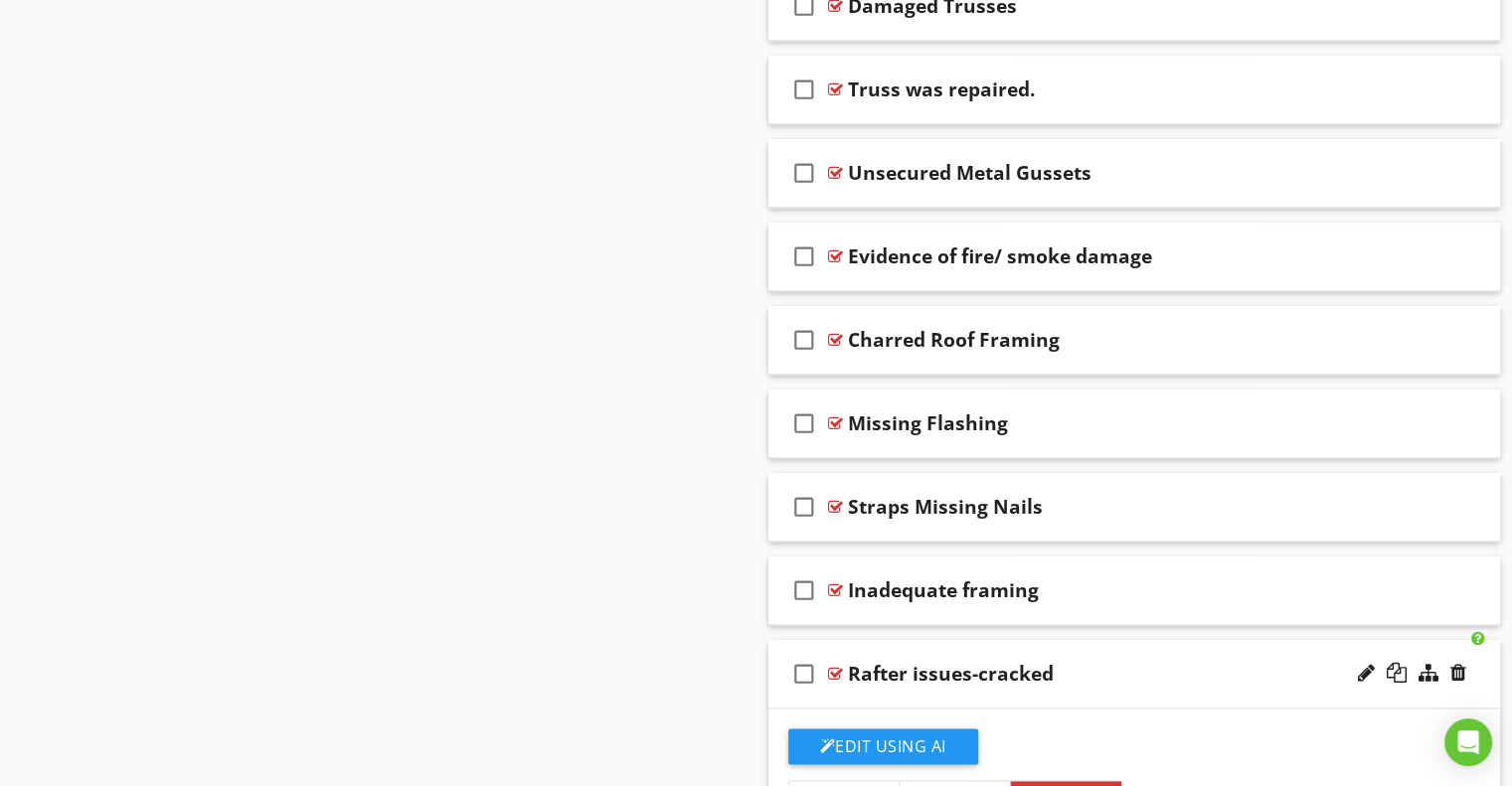click on "Rafter issues-cracked" at bounding box center [1107, 674] 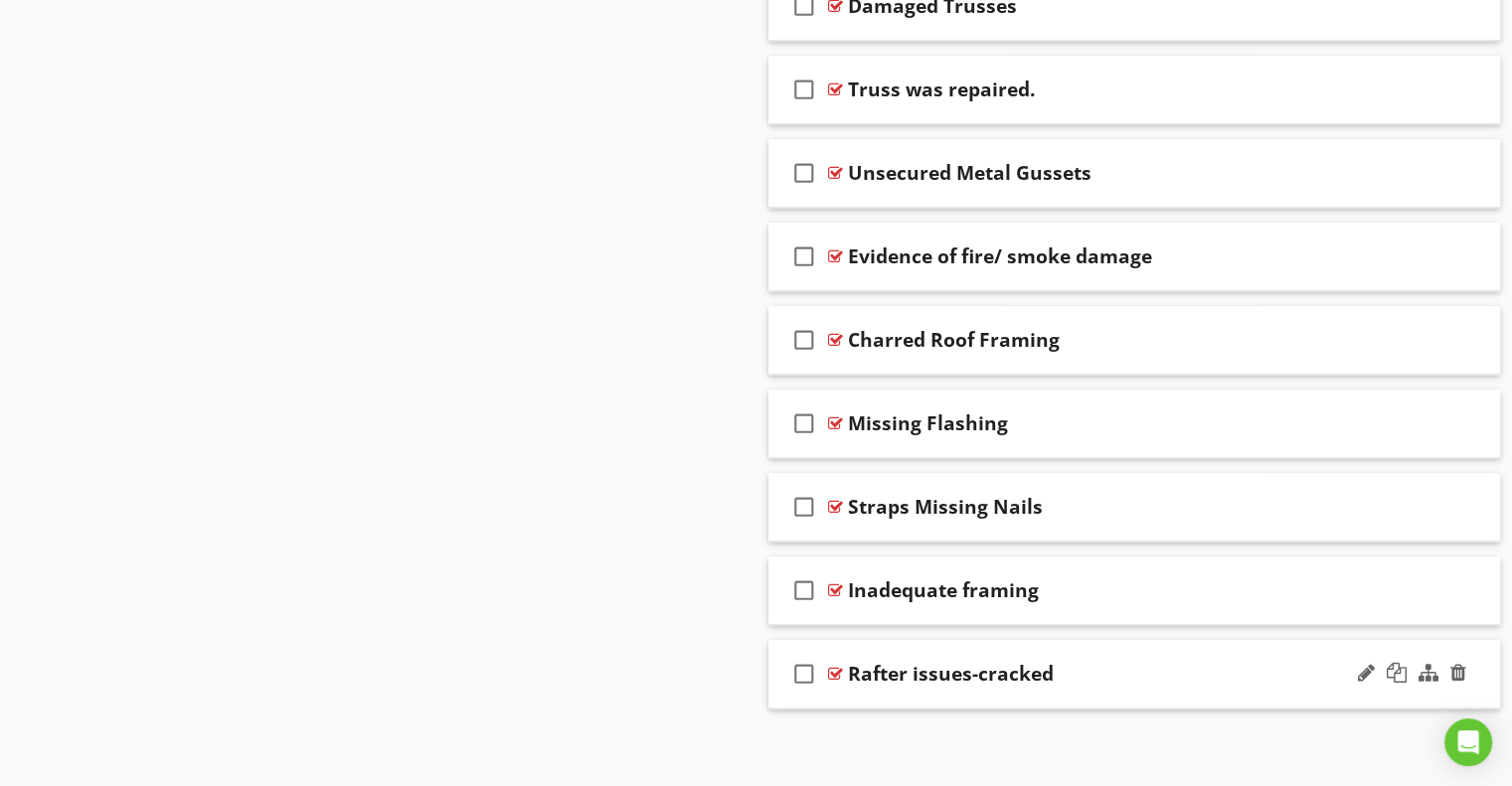 click on "check_box_outline_blank
Rafter issues-cracked" at bounding box center (1134, 674) 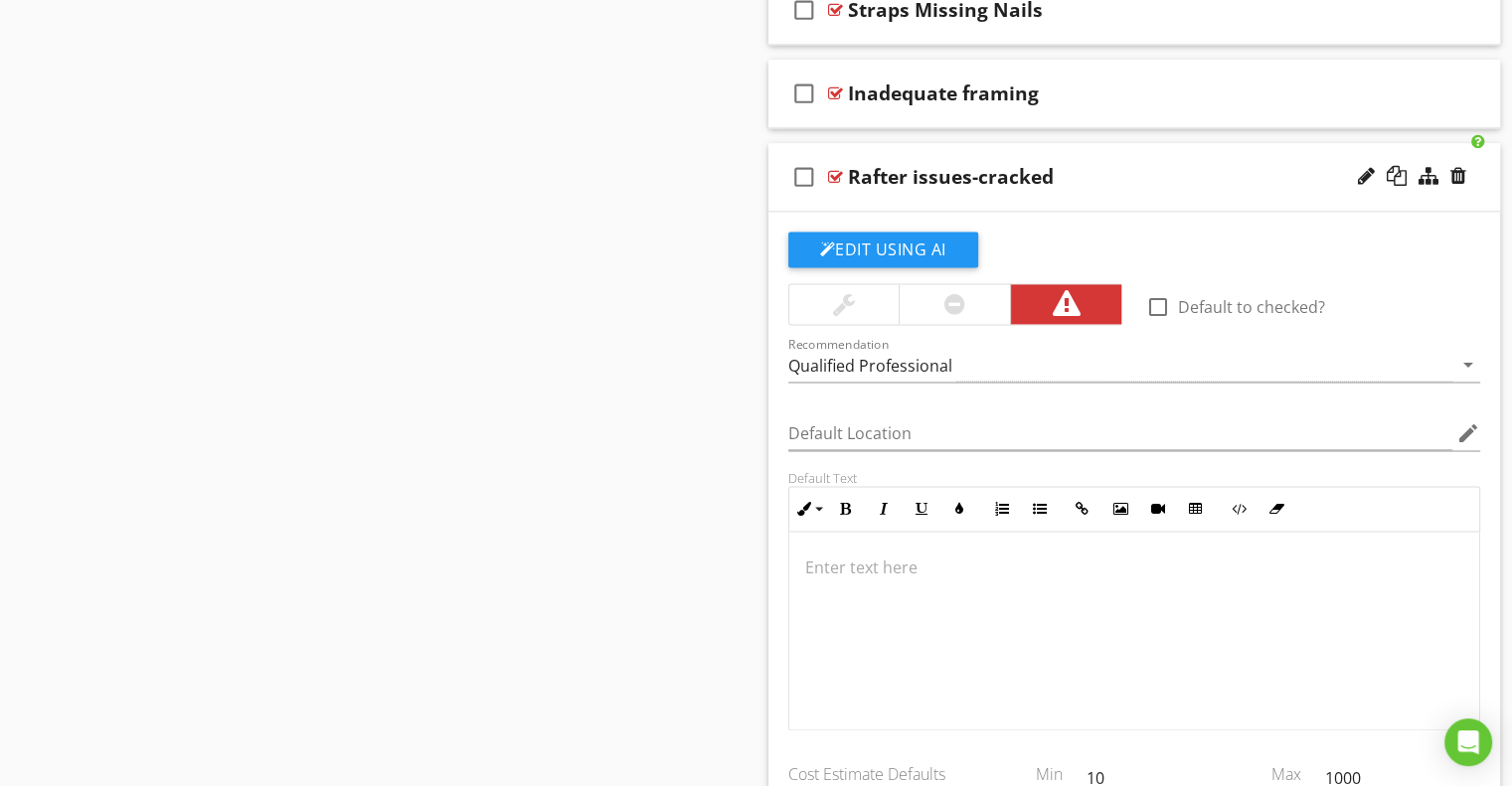 click on "Edit Using AI" at bounding box center (883, 249) 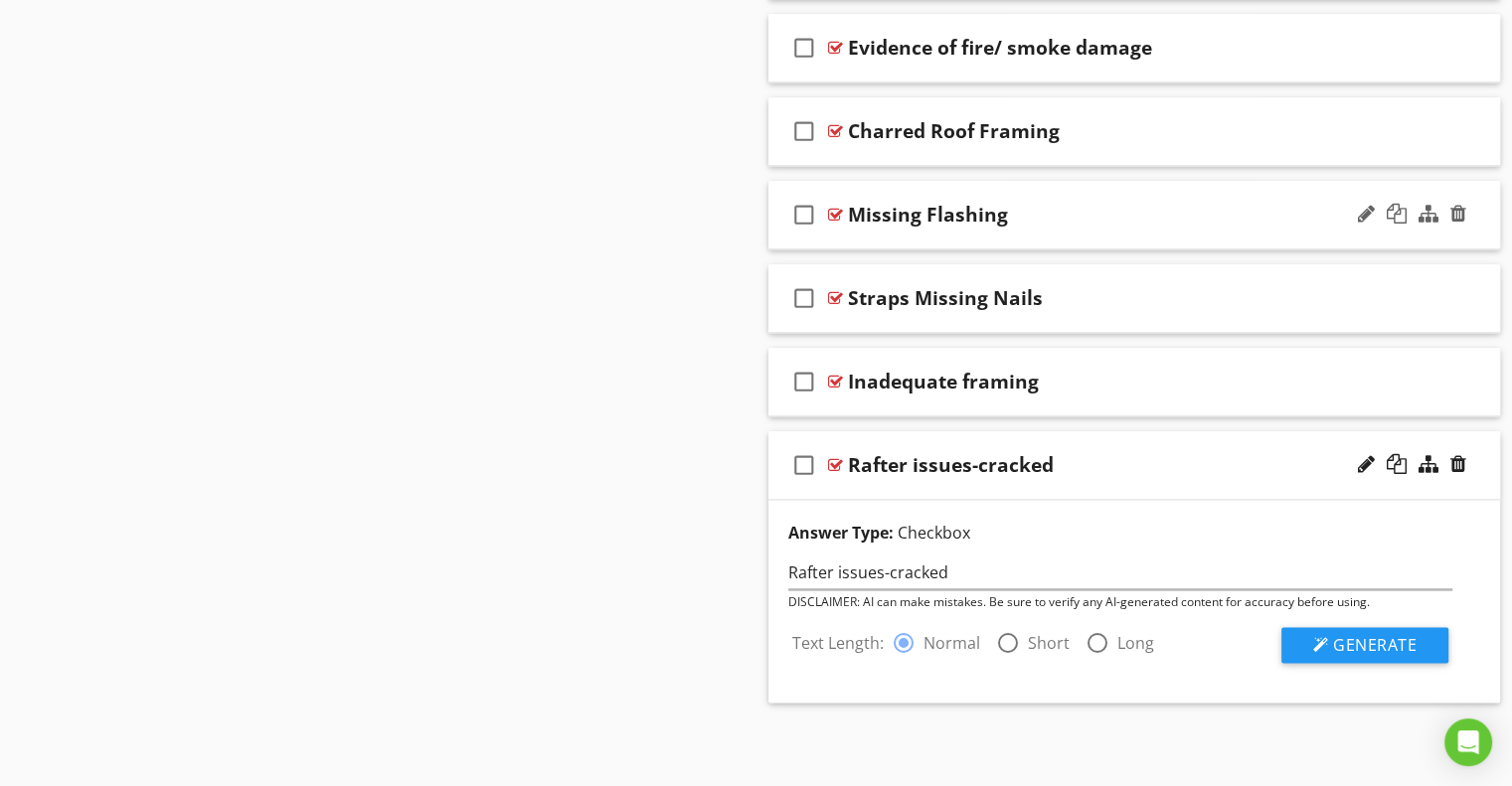 scroll, scrollTop: 2346, scrollLeft: 0, axis: vertical 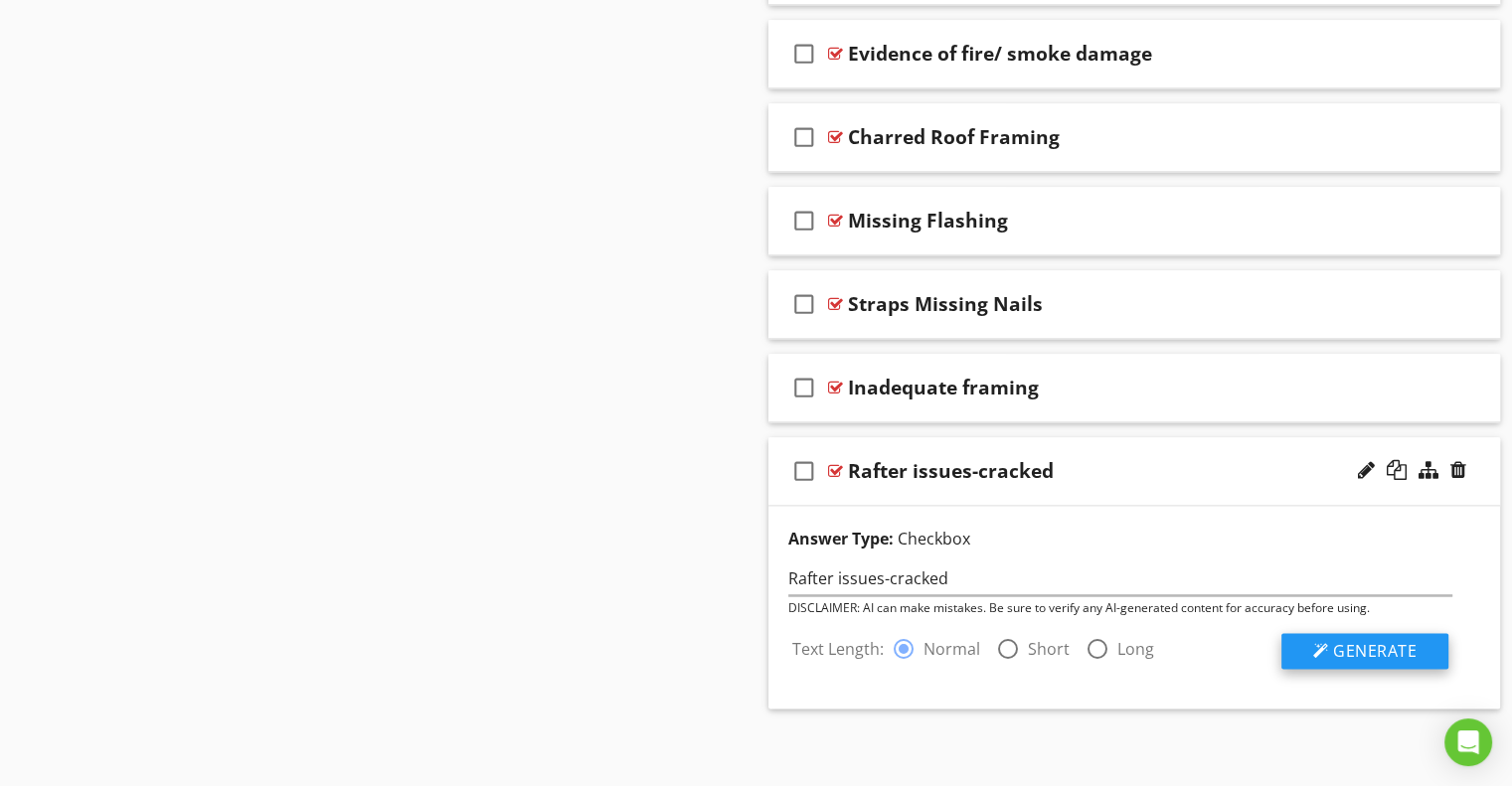 click on "Generate" at bounding box center [1365, 651] 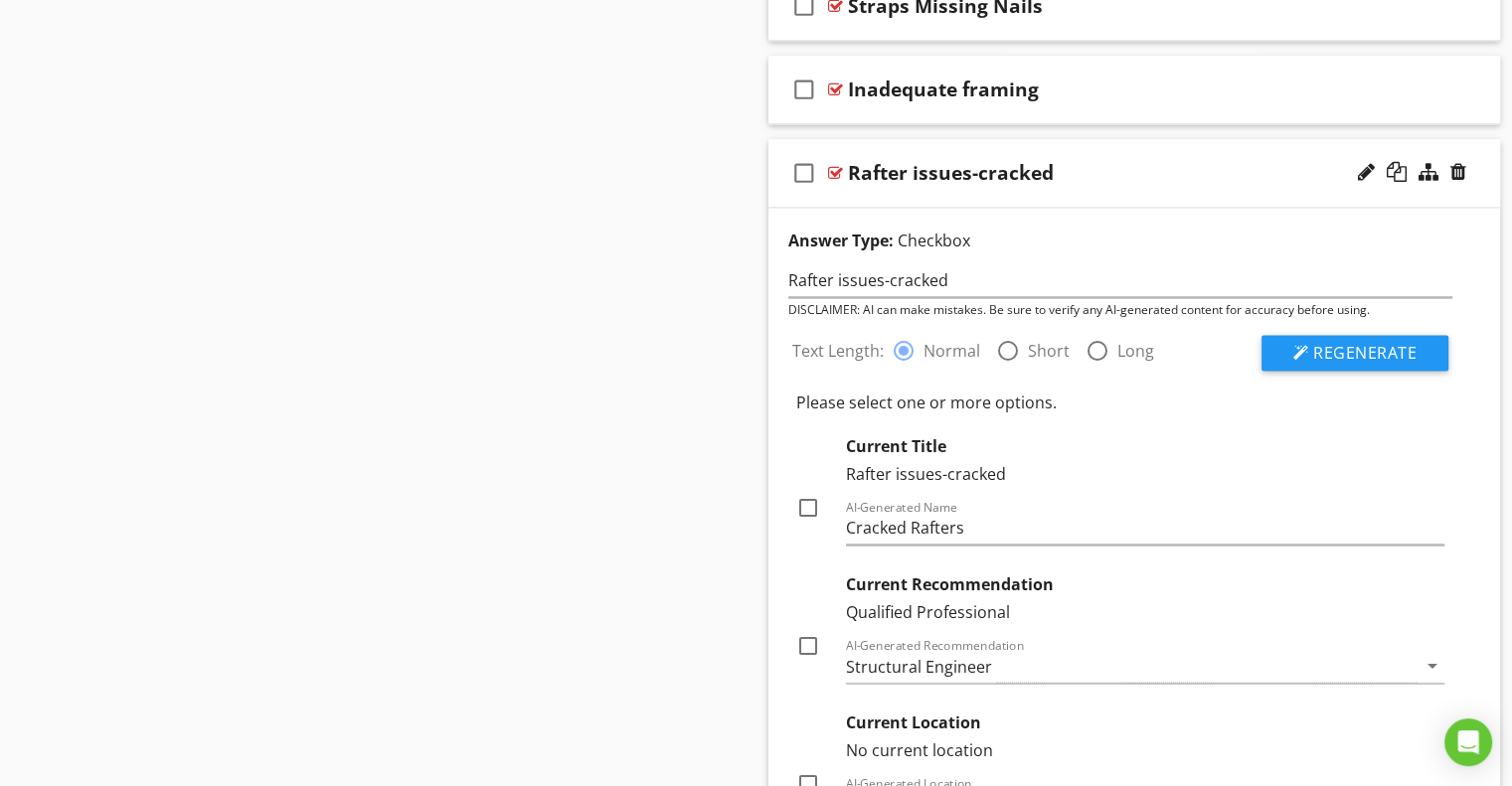 scroll, scrollTop: 2843, scrollLeft: 0, axis: vertical 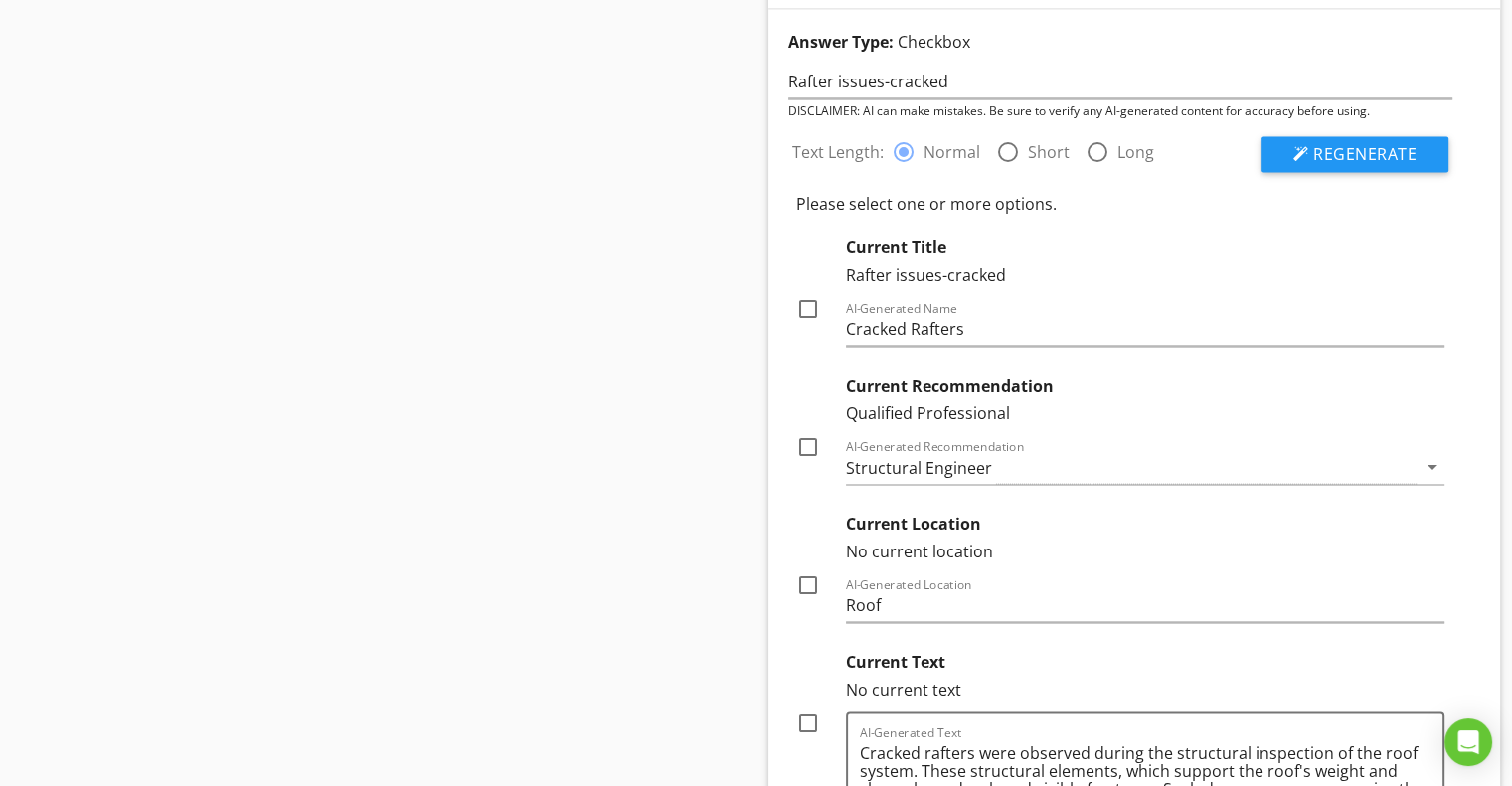click at bounding box center [808, 447] 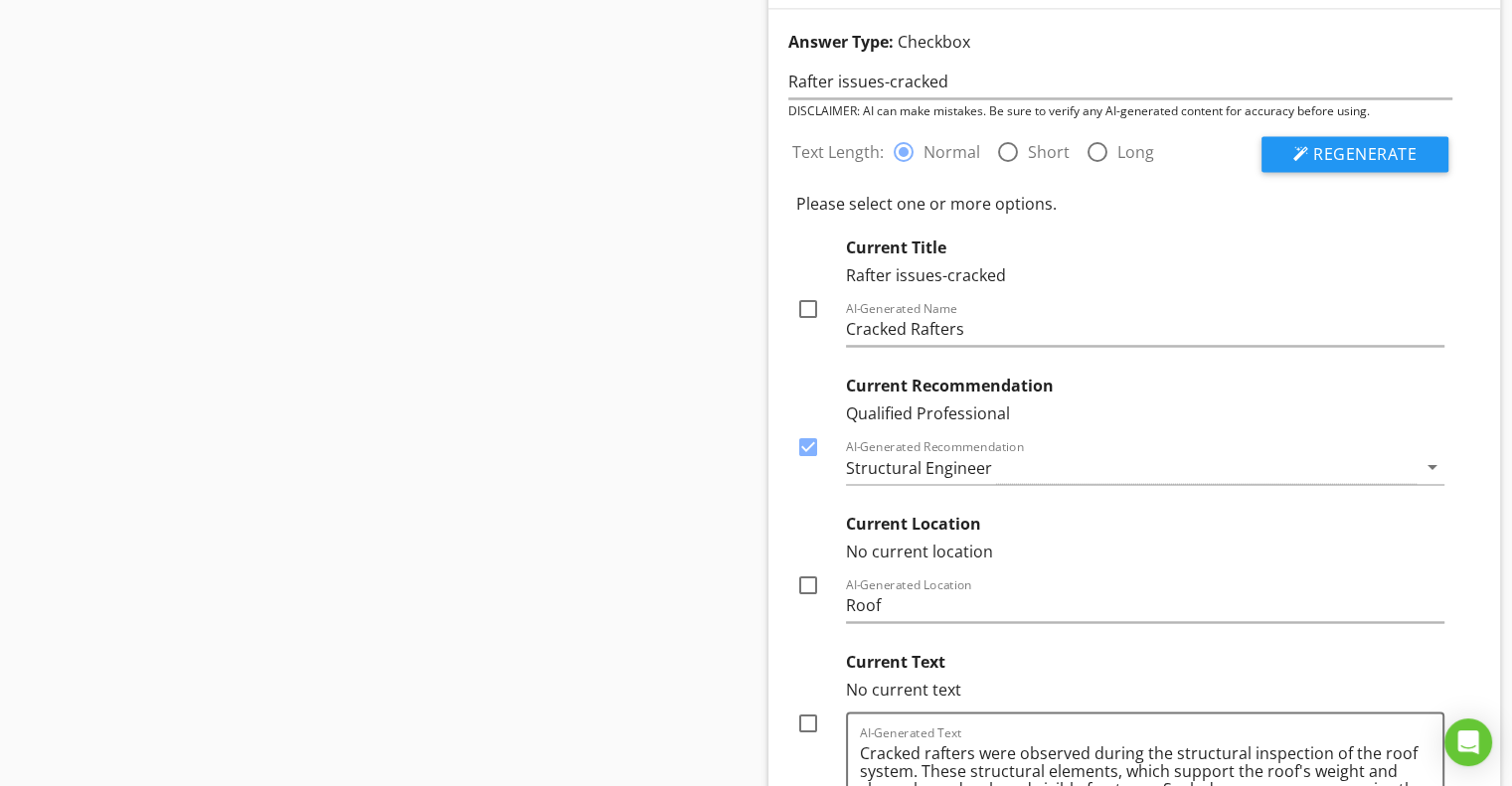 click at bounding box center [808, 309] 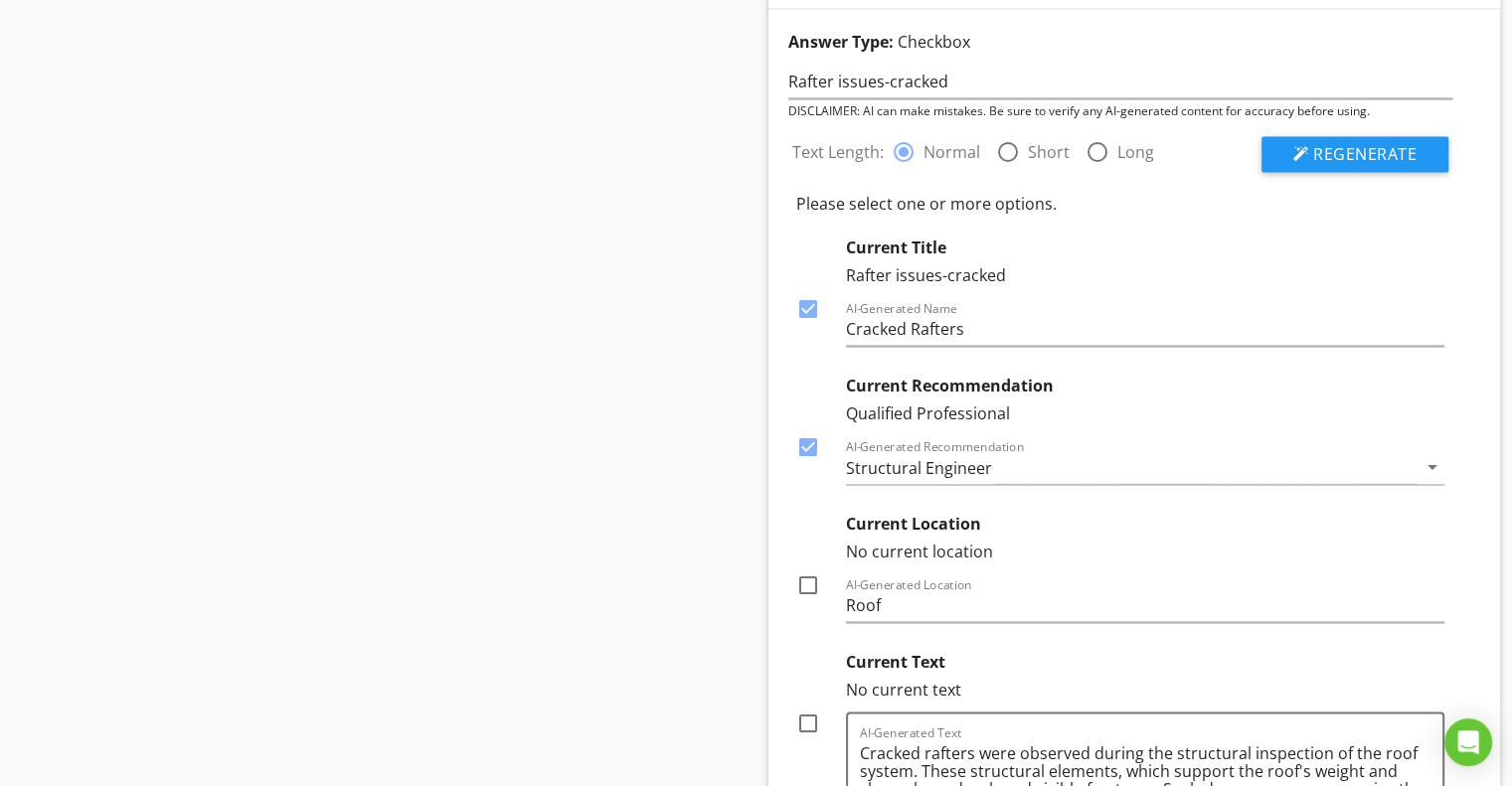 click at bounding box center (808, 585) 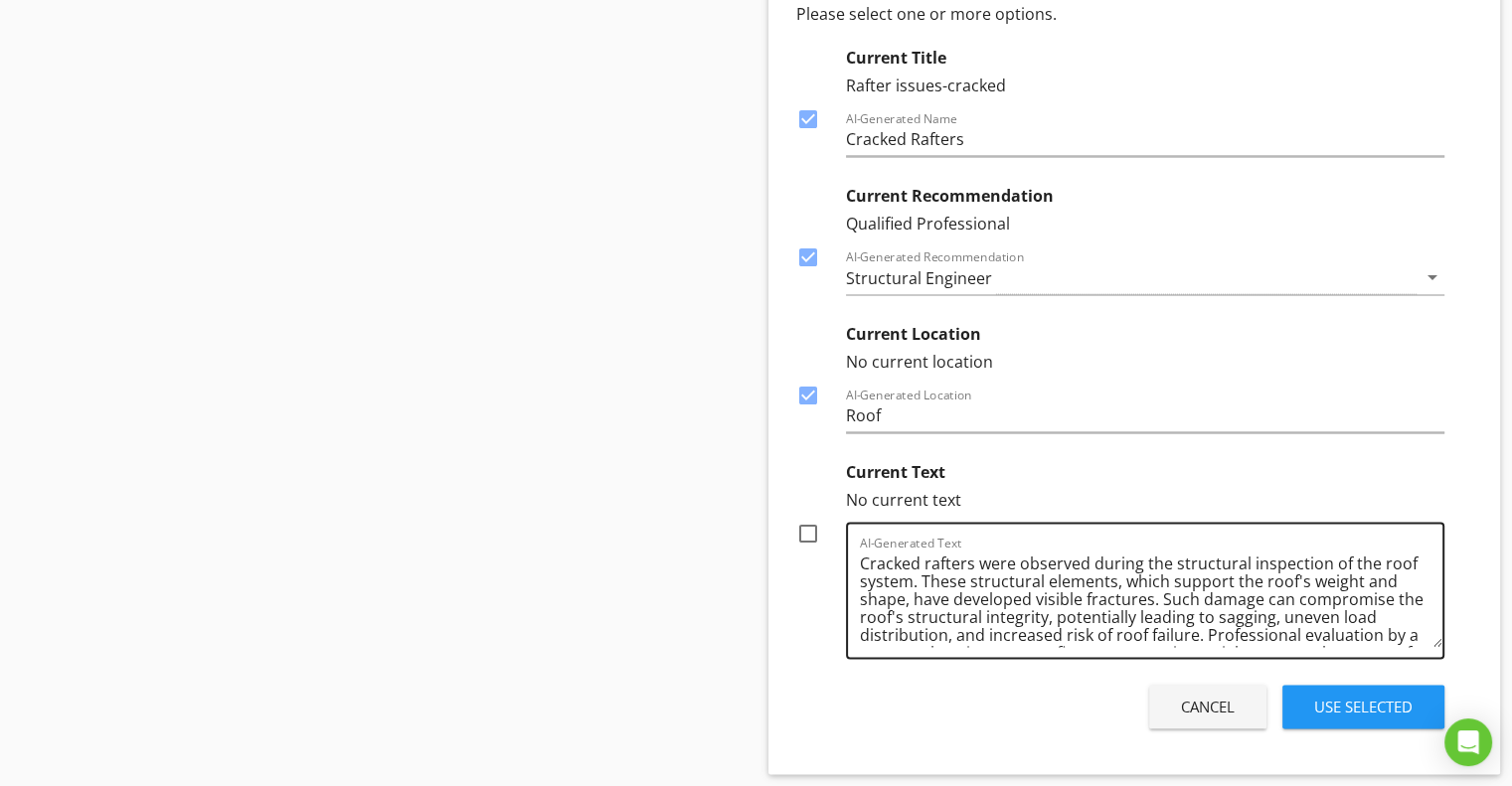 scroll, scrollTop: 3042, scrollLeft: 0, axis: vertical 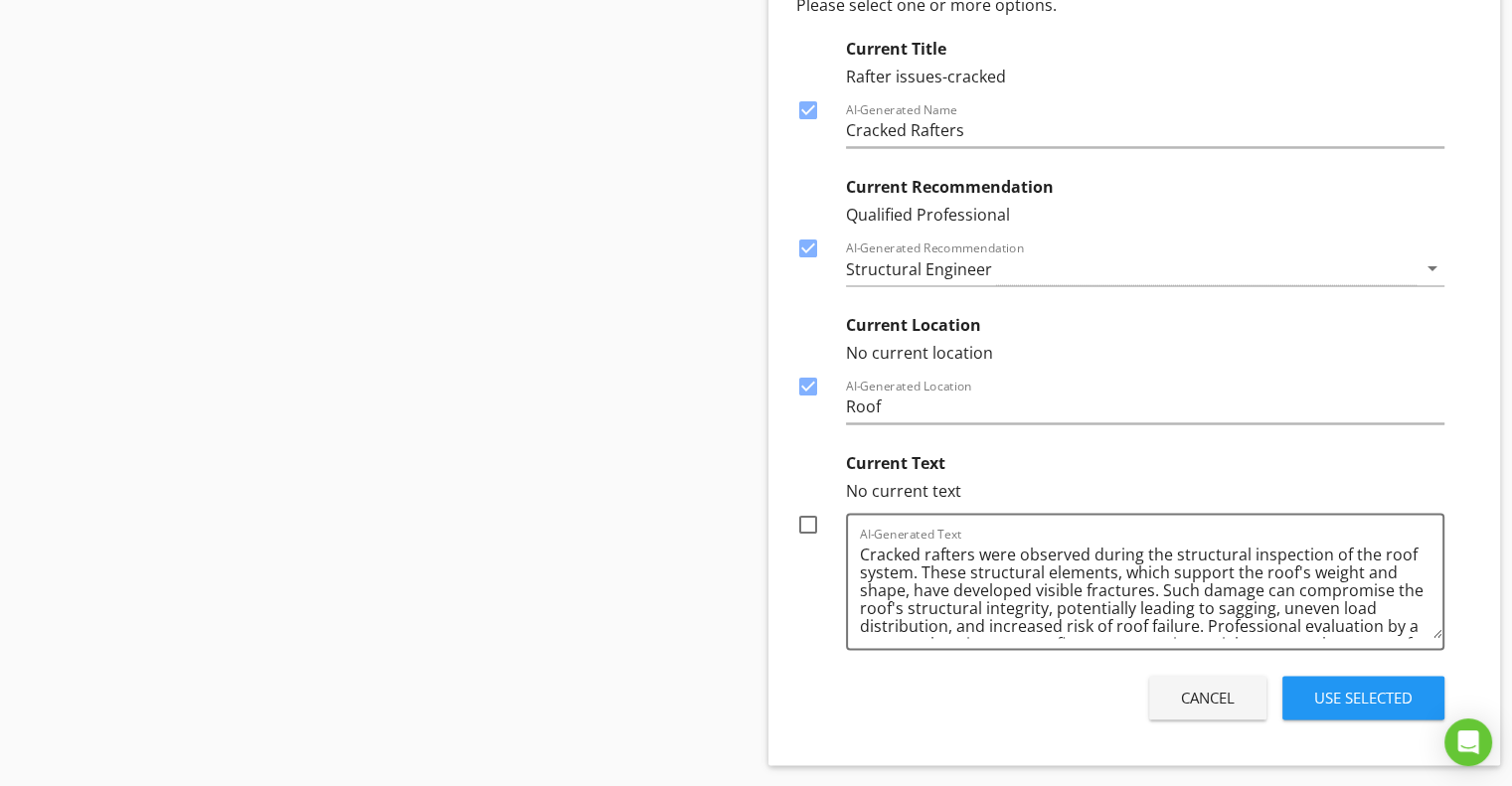 click at bounding box center (808, 525) 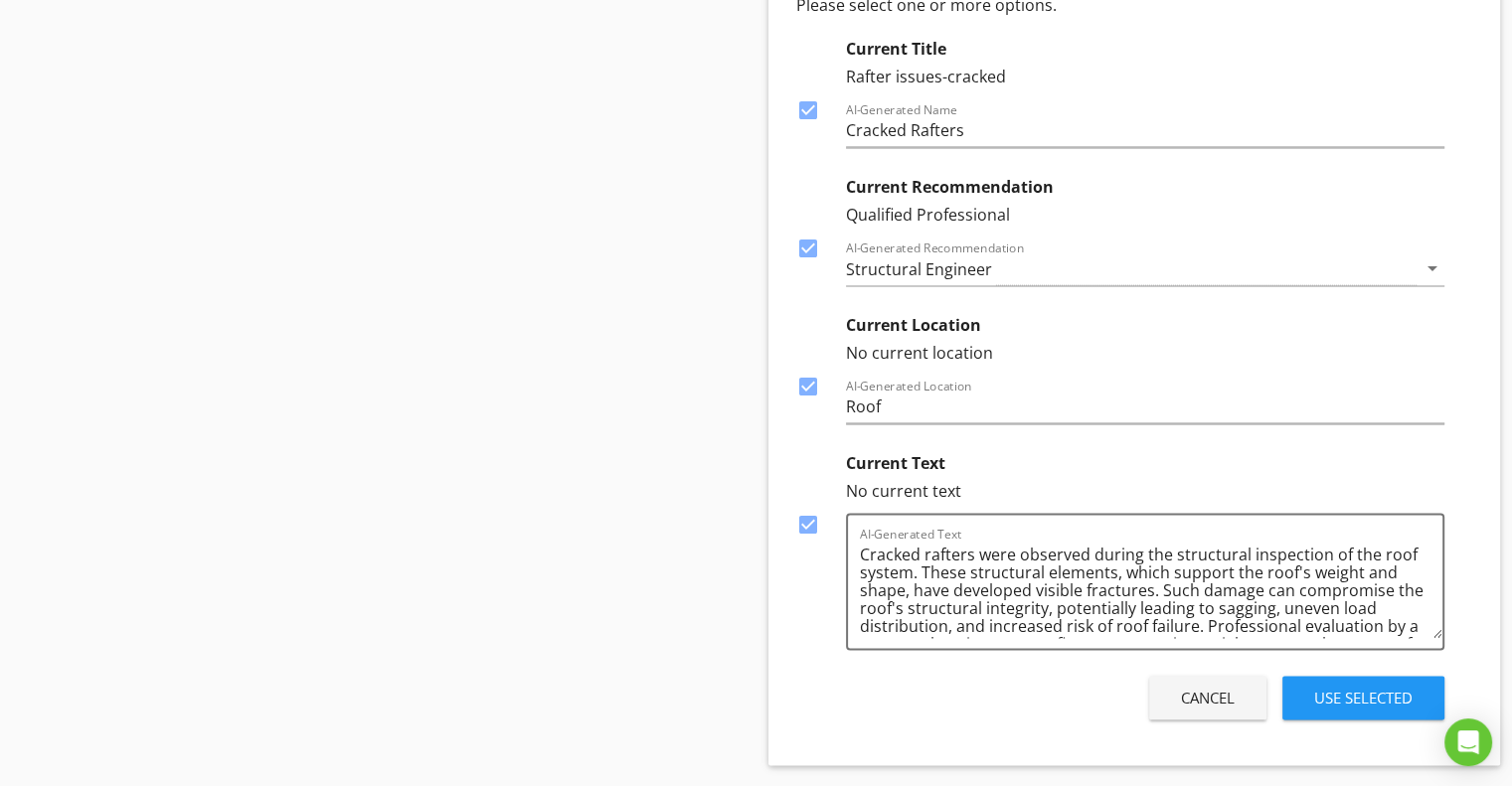 click on "Use Selected" at bounding box center (1363, 698) 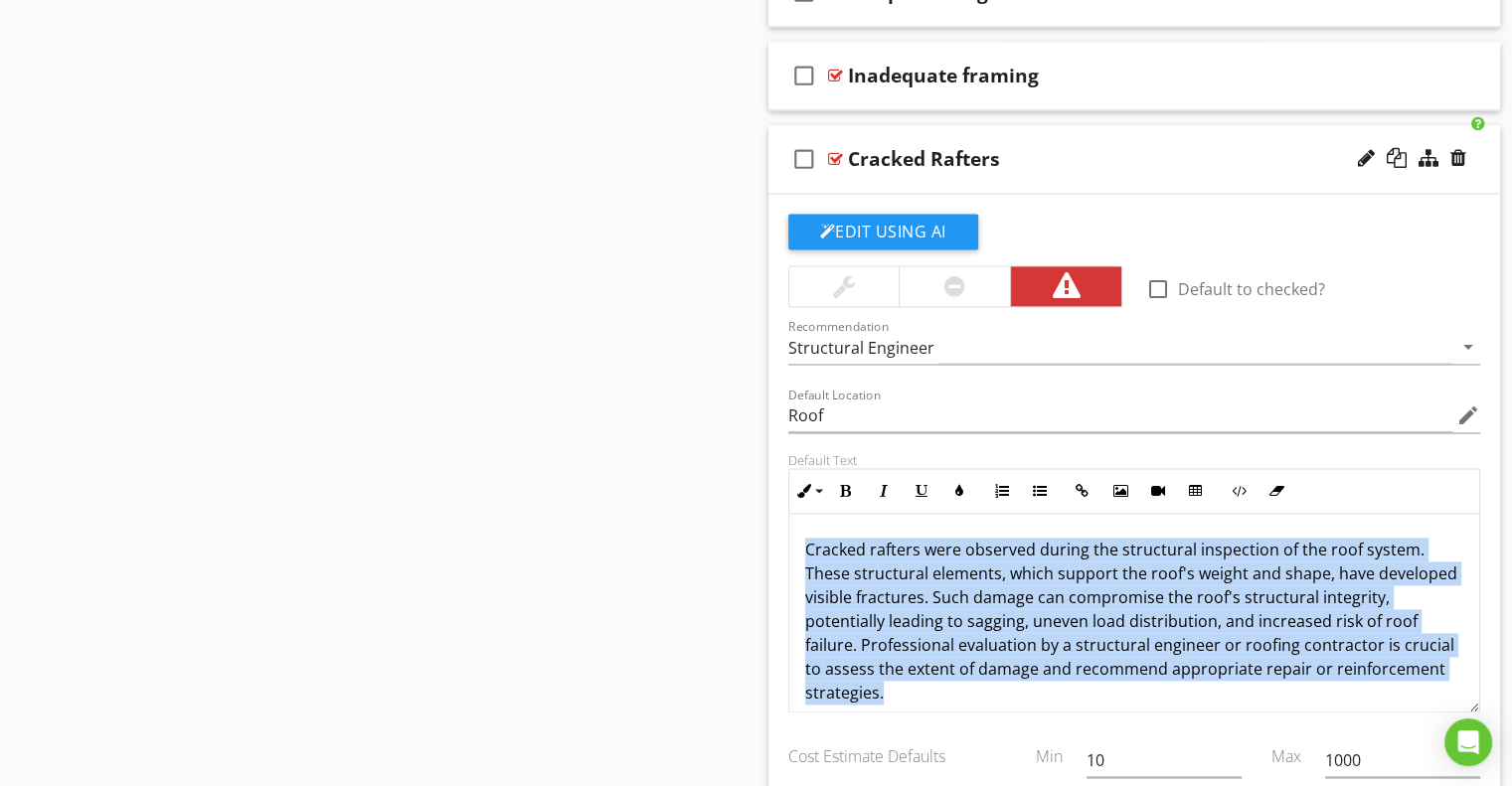 drag, startPoint x: 800, startPoint y: 534, endPoint x: 1068, endPoint y: 679, distance: 304.711 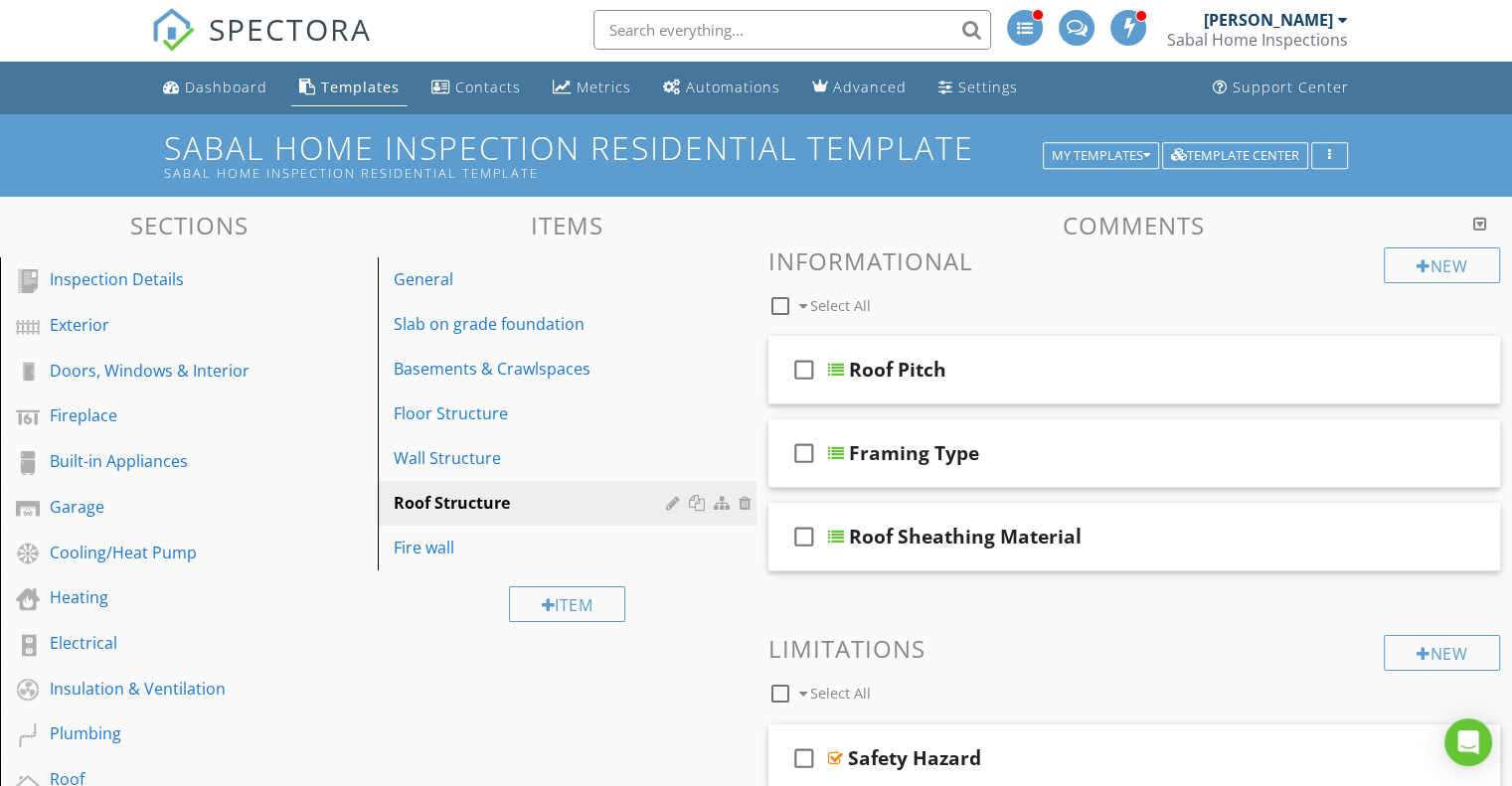 scroll, scrollTop: 0, scrollLeft: 0, axis: both 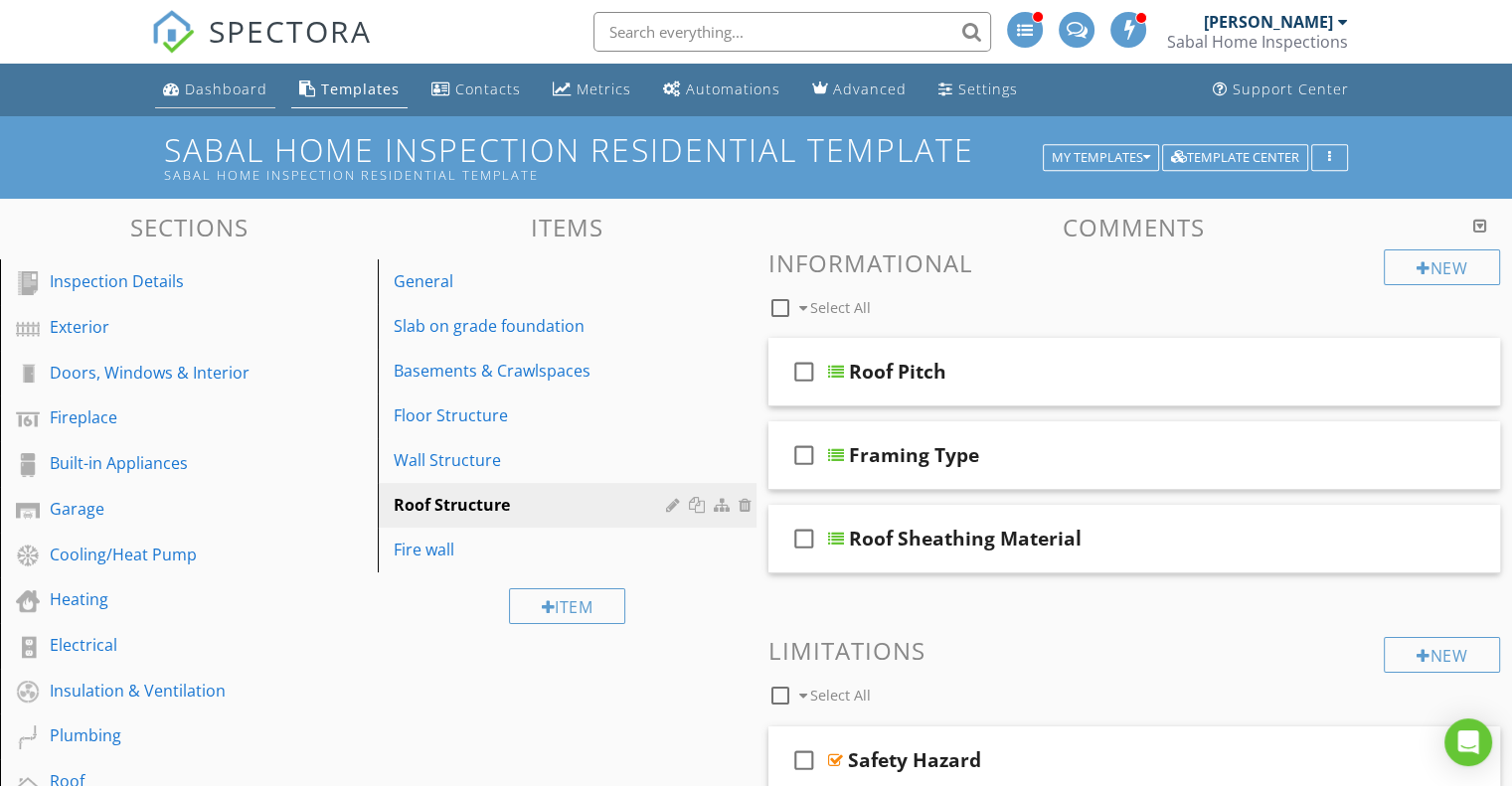 click on "Dashboard" at bounding box center (226, 88) 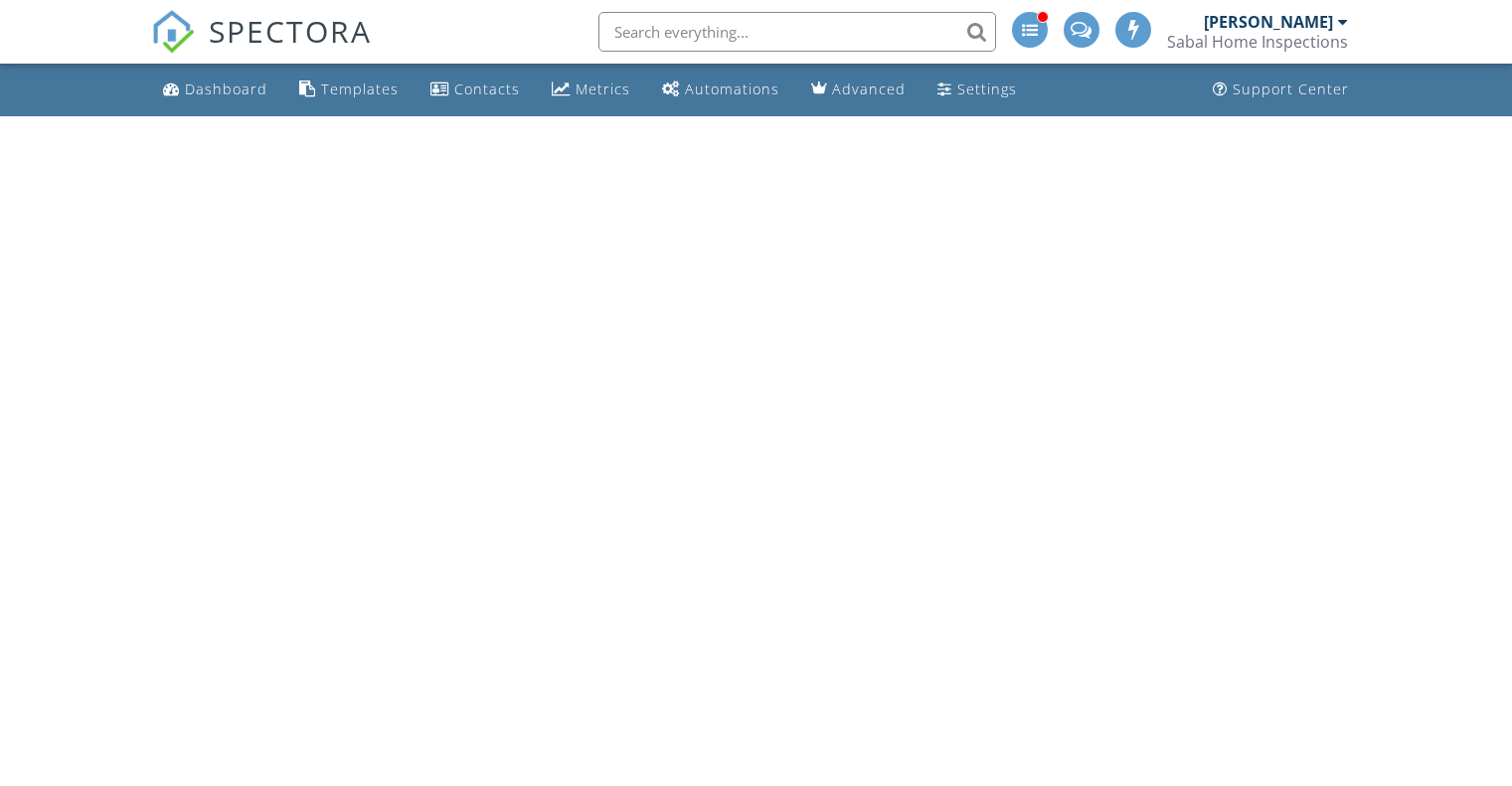 scroll, scrollTop: 0, scrollLeft: 0, axis: both 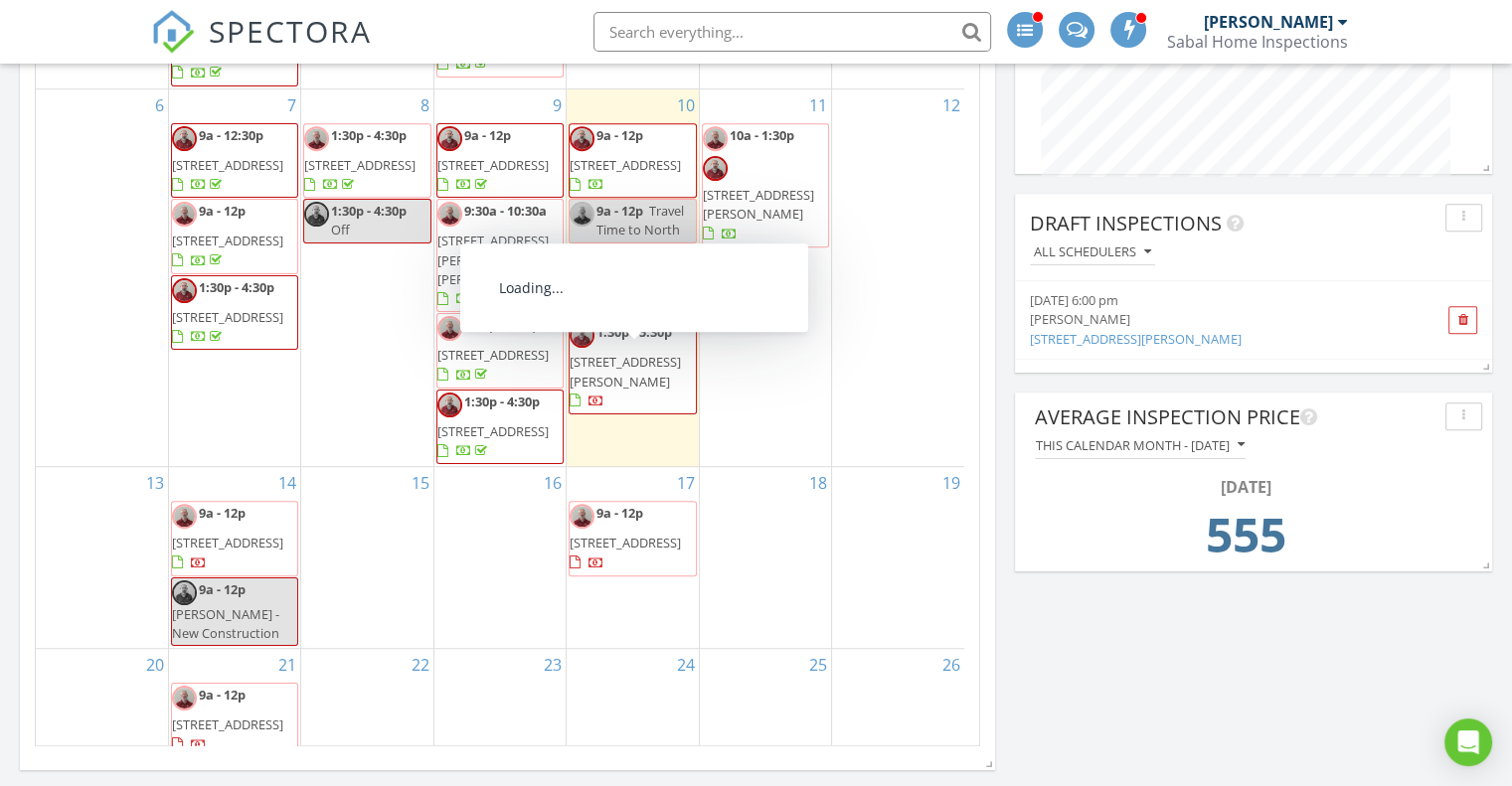 click on "[STREET_ADDRESS][PERSON_NAME]" at bounding box center [625, 371] 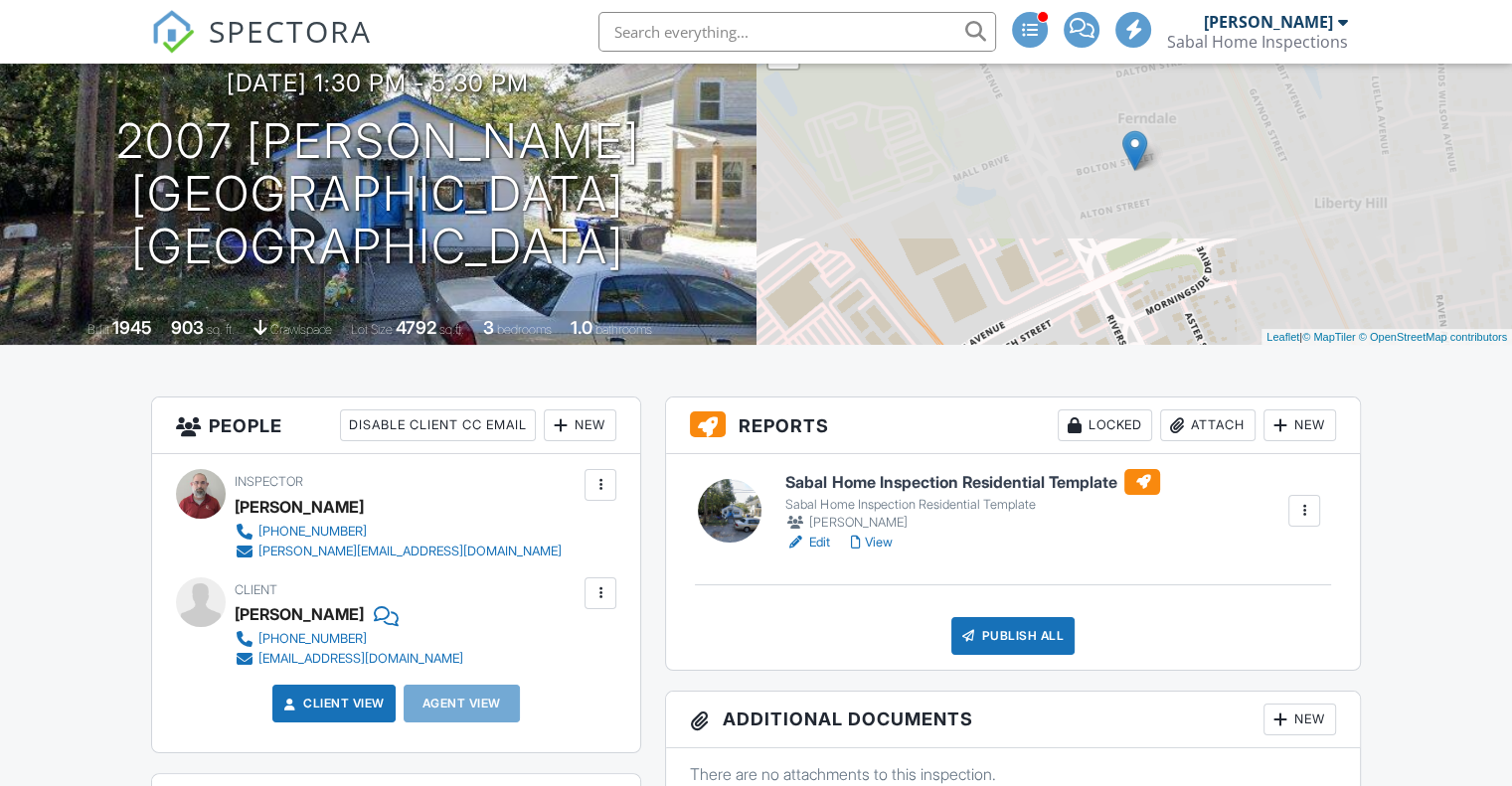 scroll, scrollTop: 199, scrollLeft: 0, axis: vertical 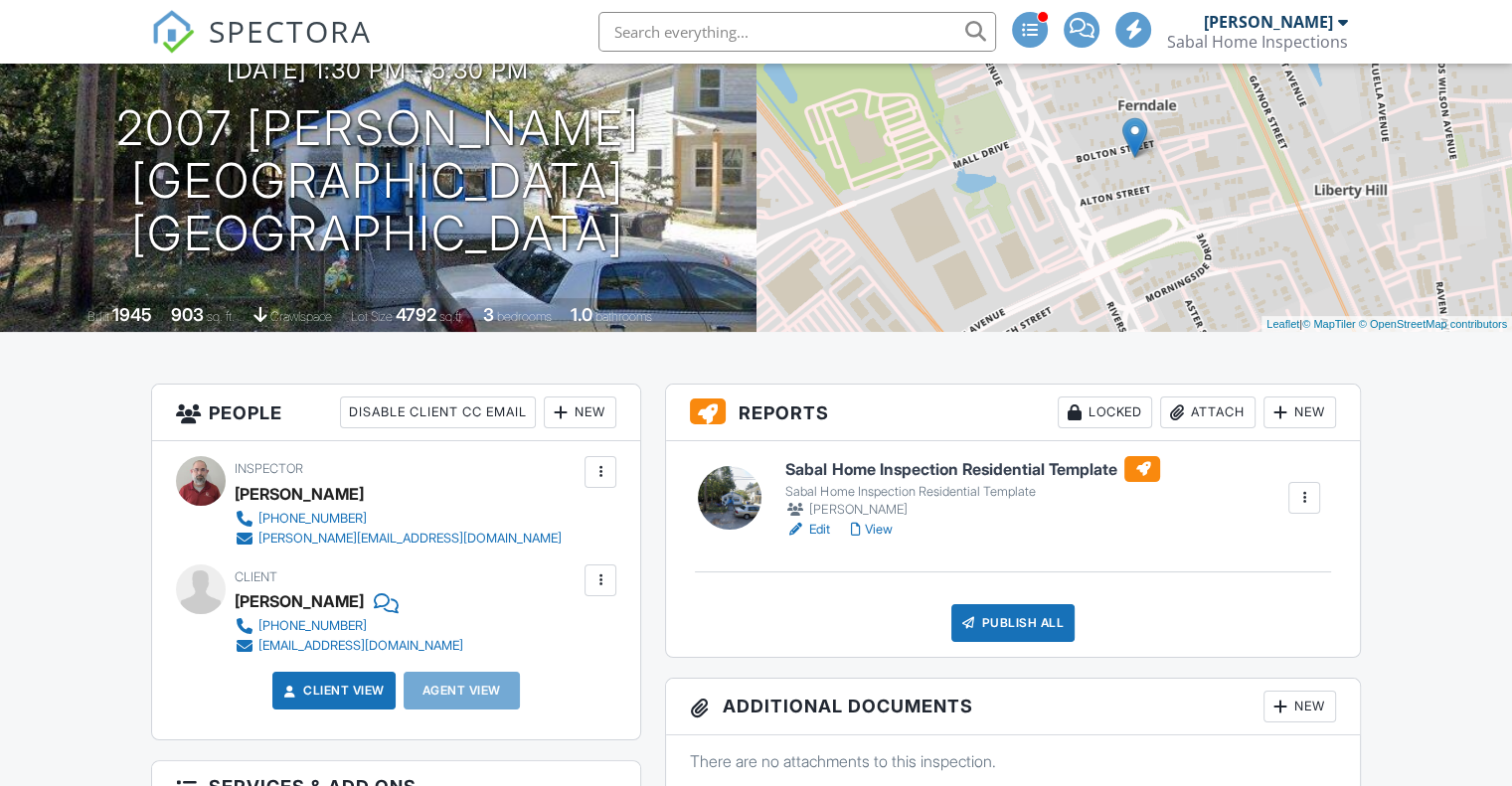 click at bounding box center [1304, 498] 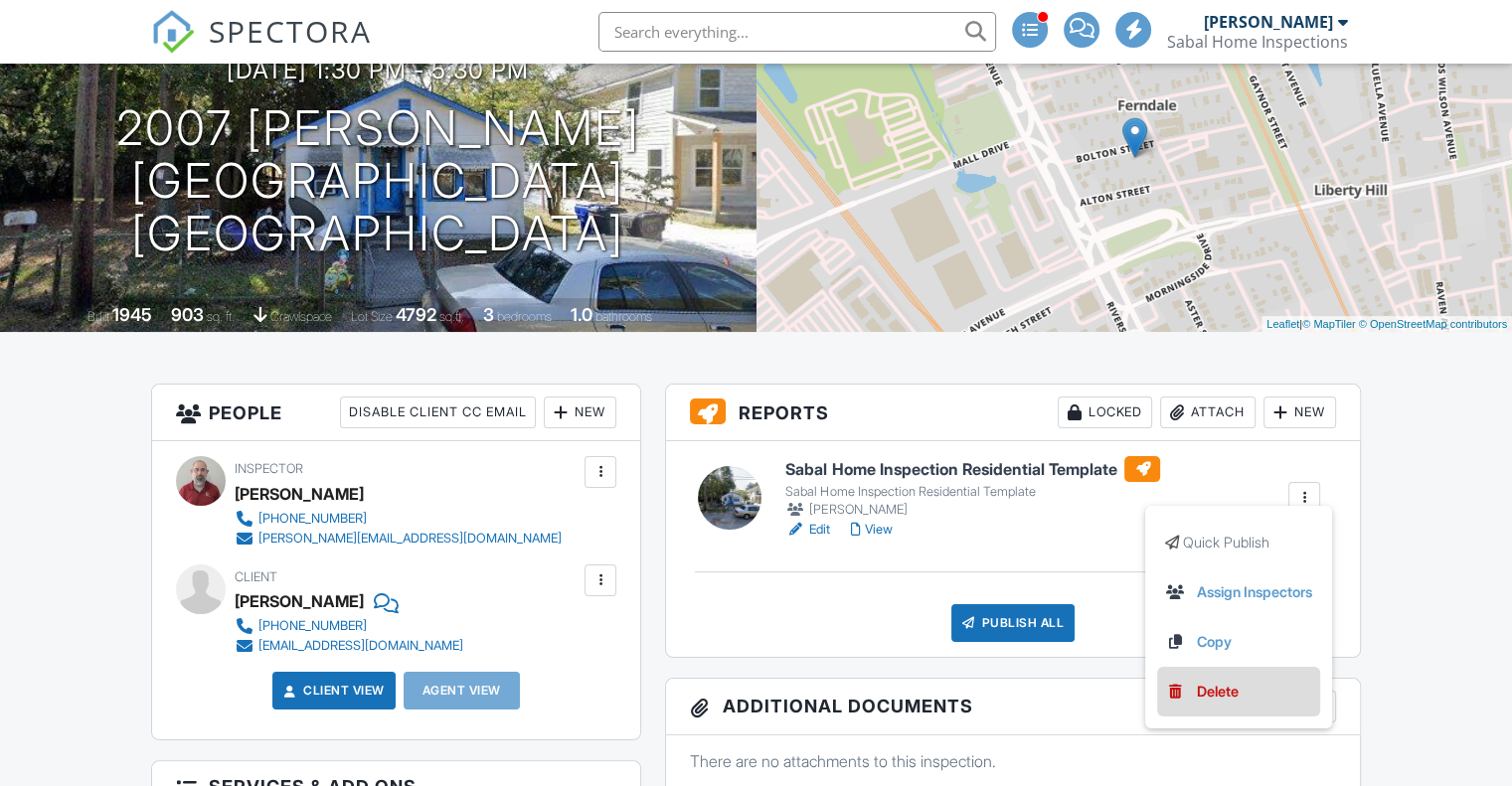click on "Delete" at bounding box center [1218, 692] 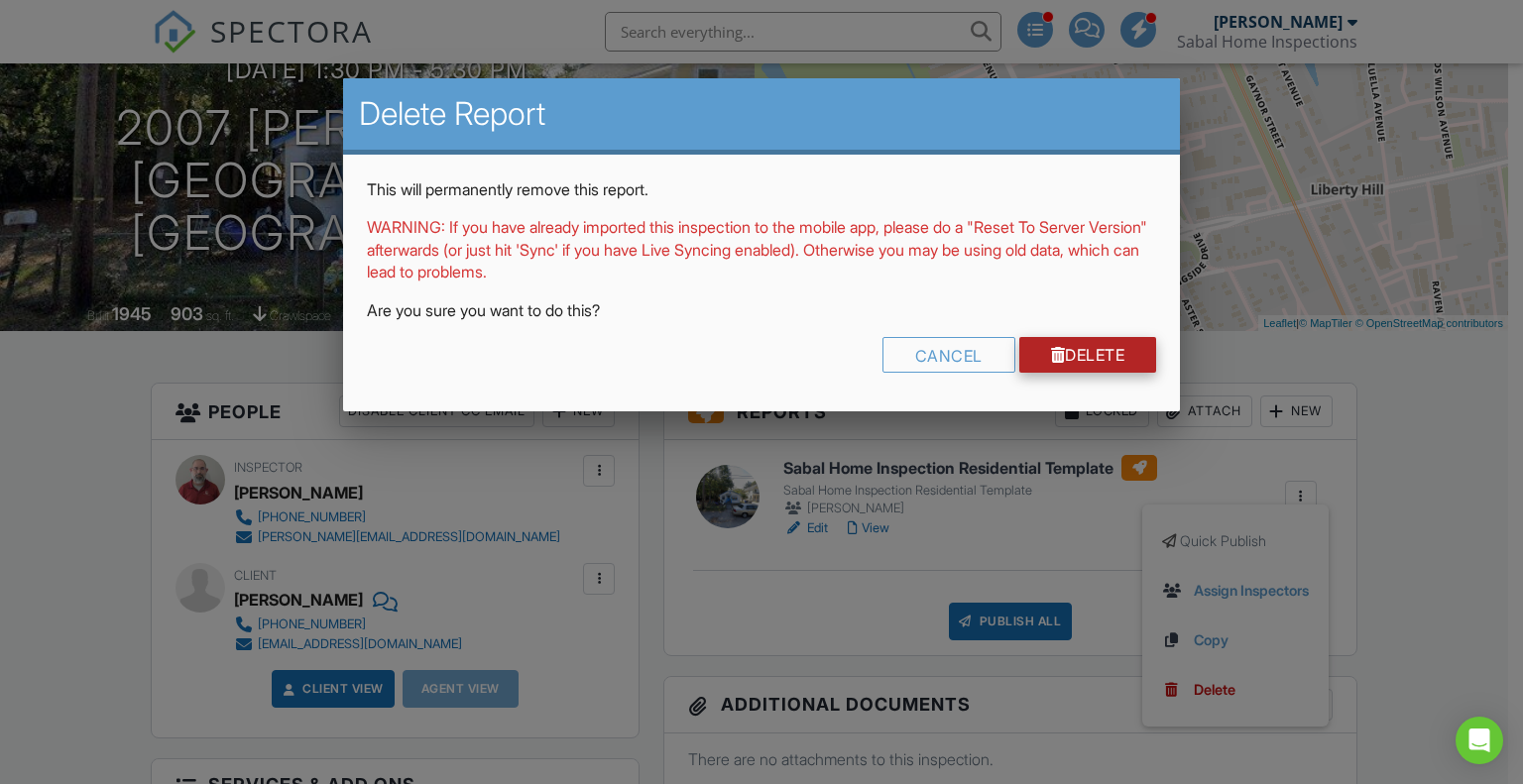 click at bounding box center (1058, 355) 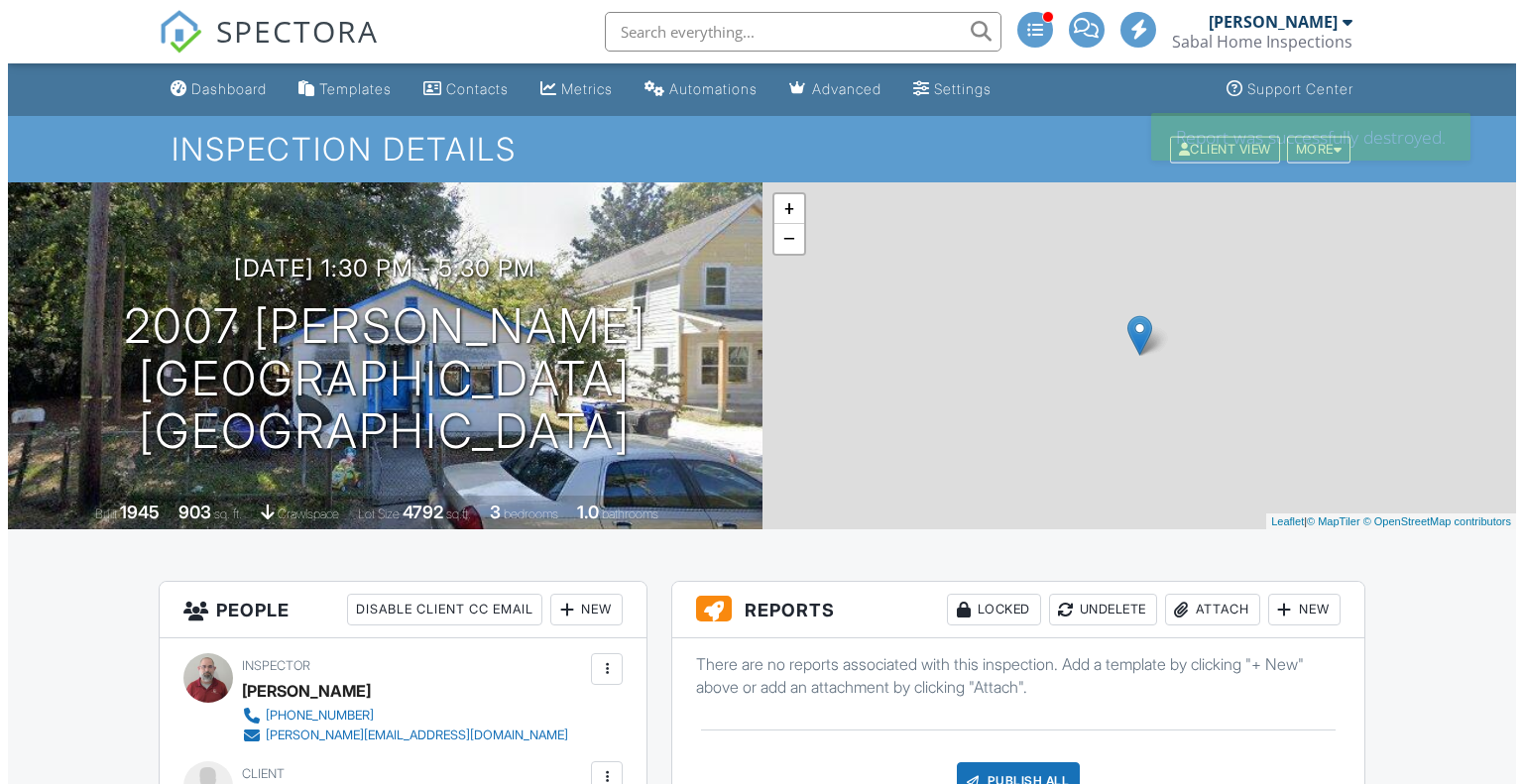 scroll, scrollTop: 0, scrollLeft: 0, axis: both 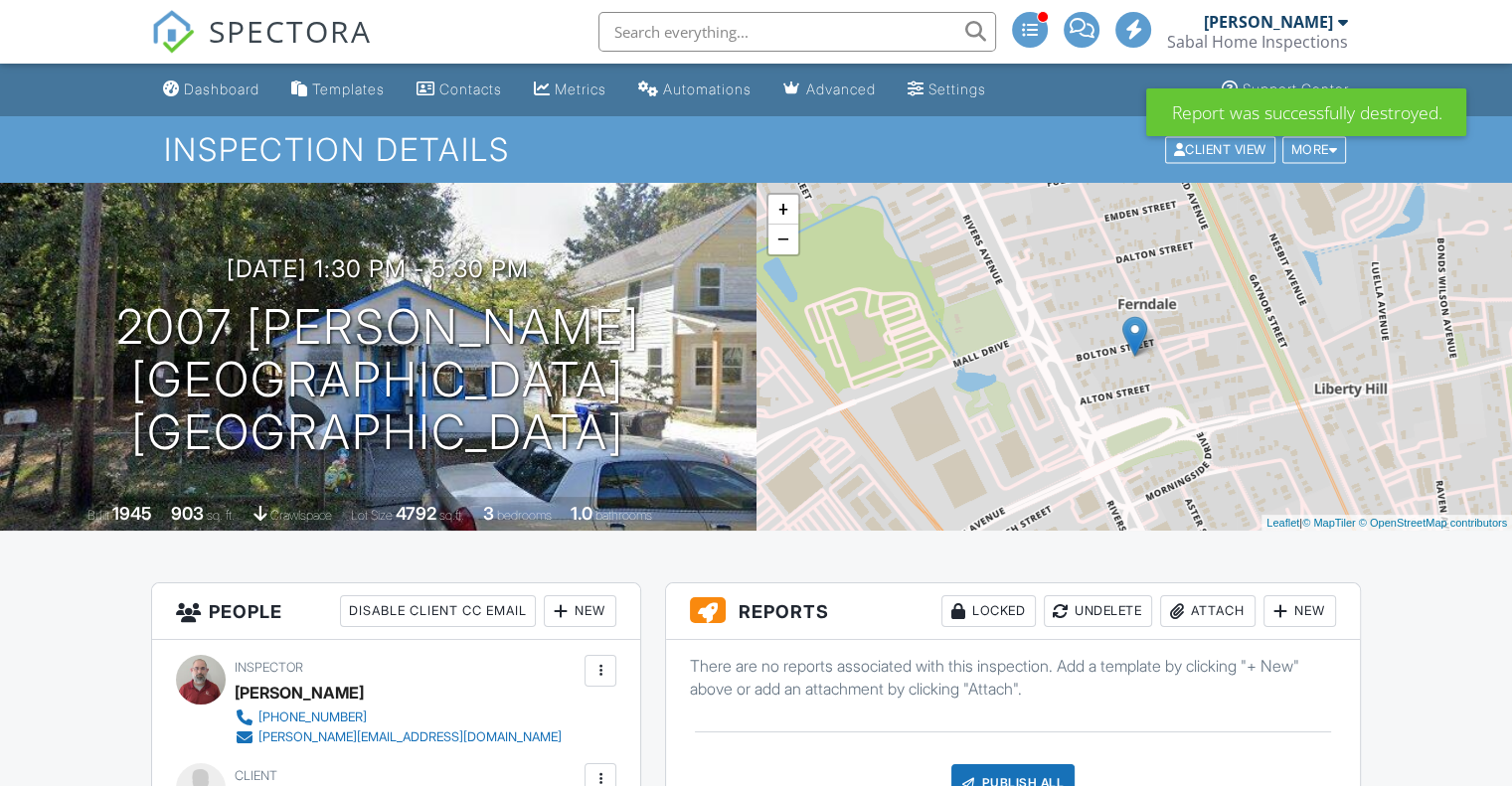 click on "New" at bounding box center [1299, 611] 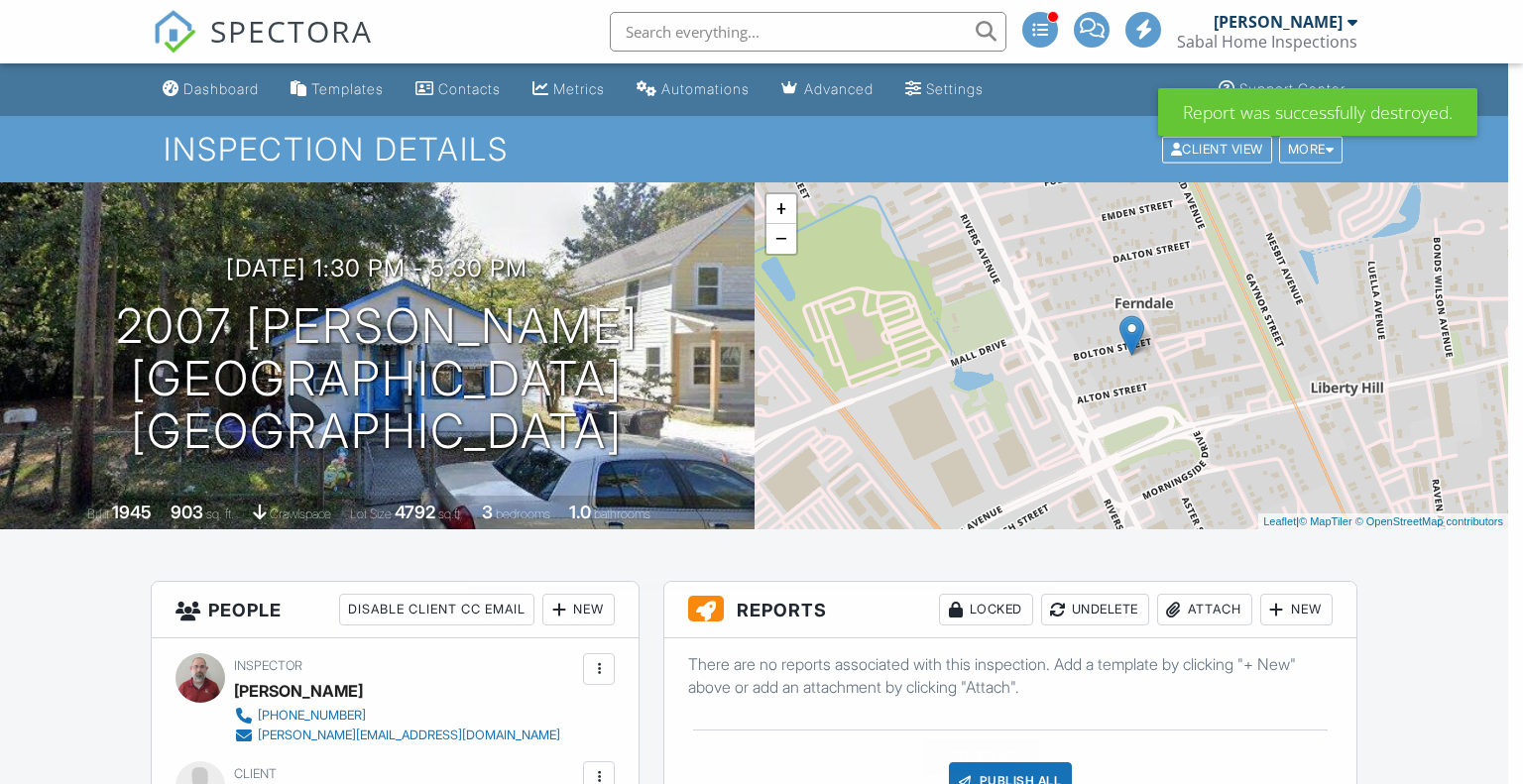 scroll, scrollTop: 0, scrollLeft: 0, axis: both 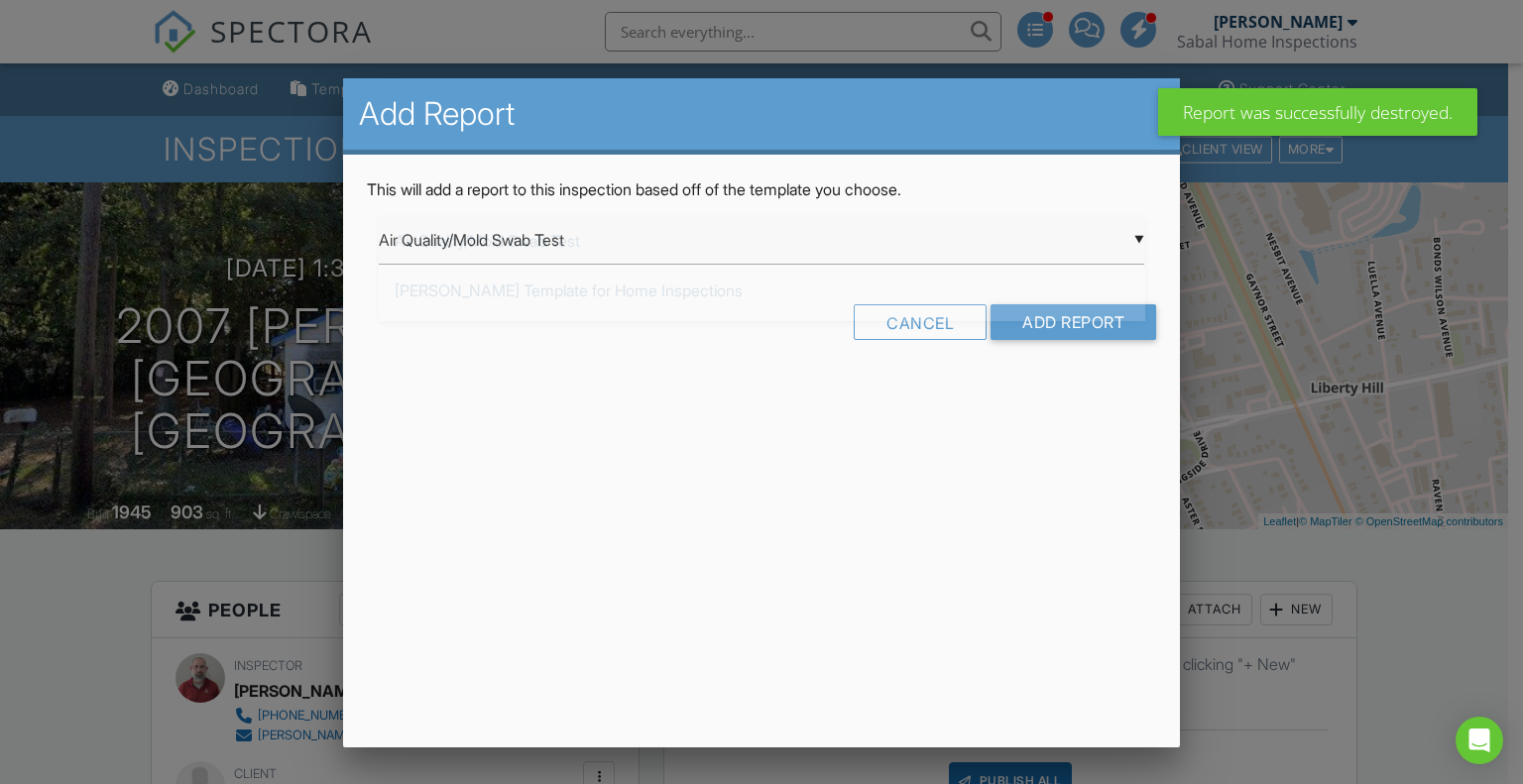 click on "▼ Air Quality/Mold Swab Test Air Quality/Mold Swab Test  Ben Gromicko's Template for Home Inspections InterNACHI Commercial Template Room-by-Room Residential Template Sabal Home Inspection Residential Template Pre-Drywall Template  Sewer Lateral Inspection from Anarumo Inspections Water Sample Summary Air Quality/Mold Swab Test
Ben Gromicko's Template for Home Inspections
InterNACHI Commercial Template
Room-by-Room Residential Template
Sabal Home Inspection Residential Template
Pre-Drywall Template
Sewer Lateral Inspection from Anarumo Inspections
Water Sample Summary" at bounding box center (762, 240) 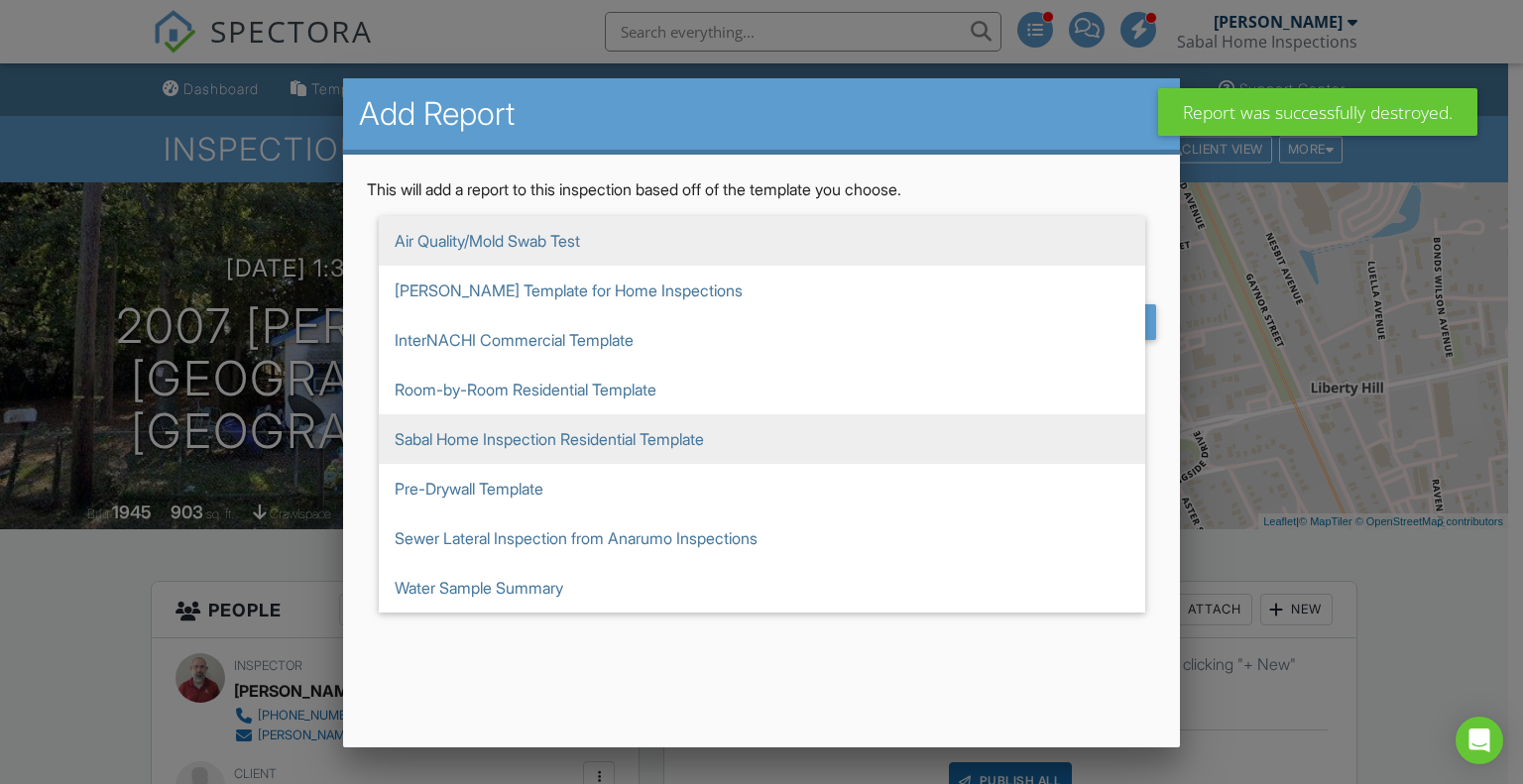 click on "Sabal Home Inspection Residential Template" at bounding box center (762, 439) 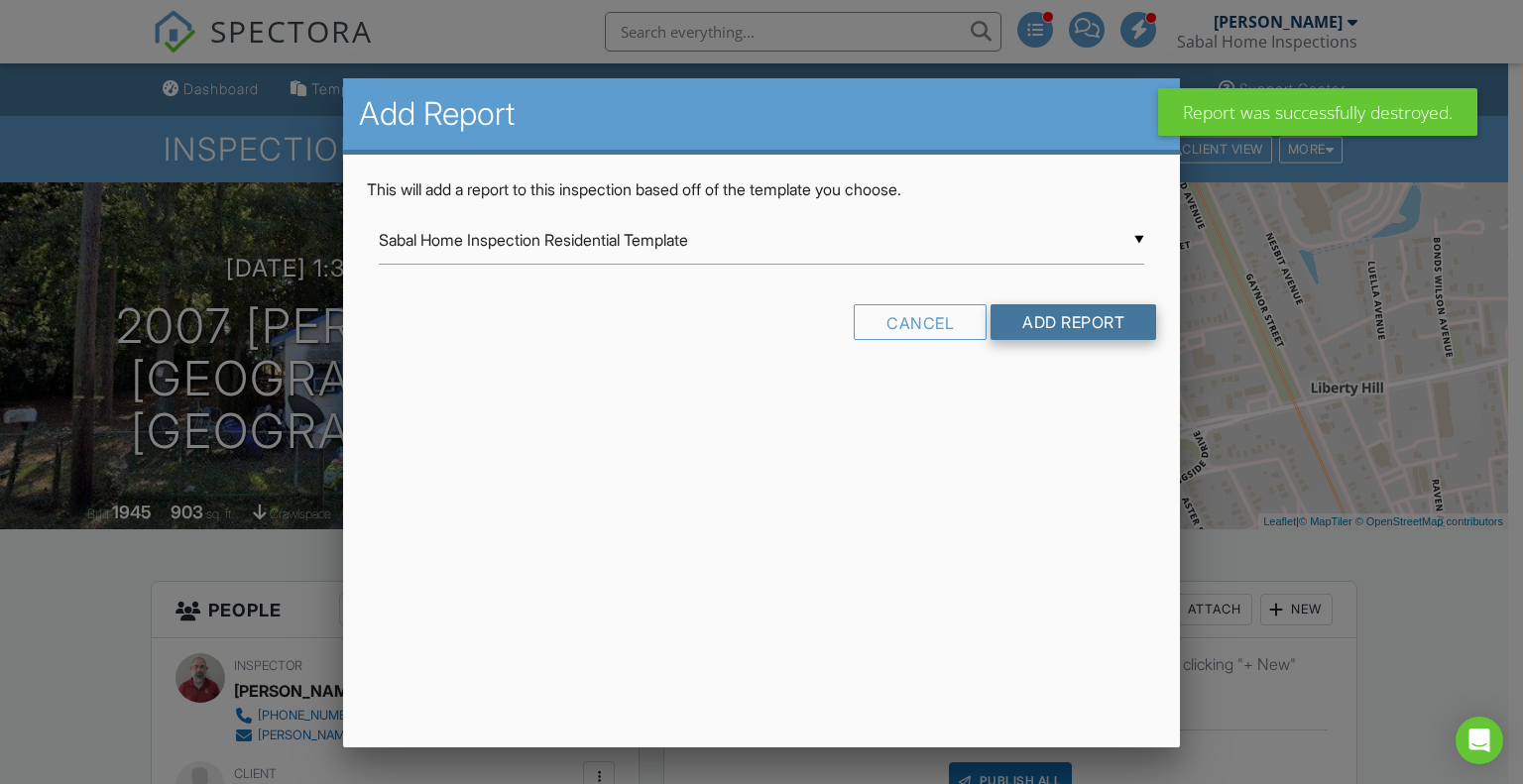 click on "Add Report" at bounding box center (1073, 322) 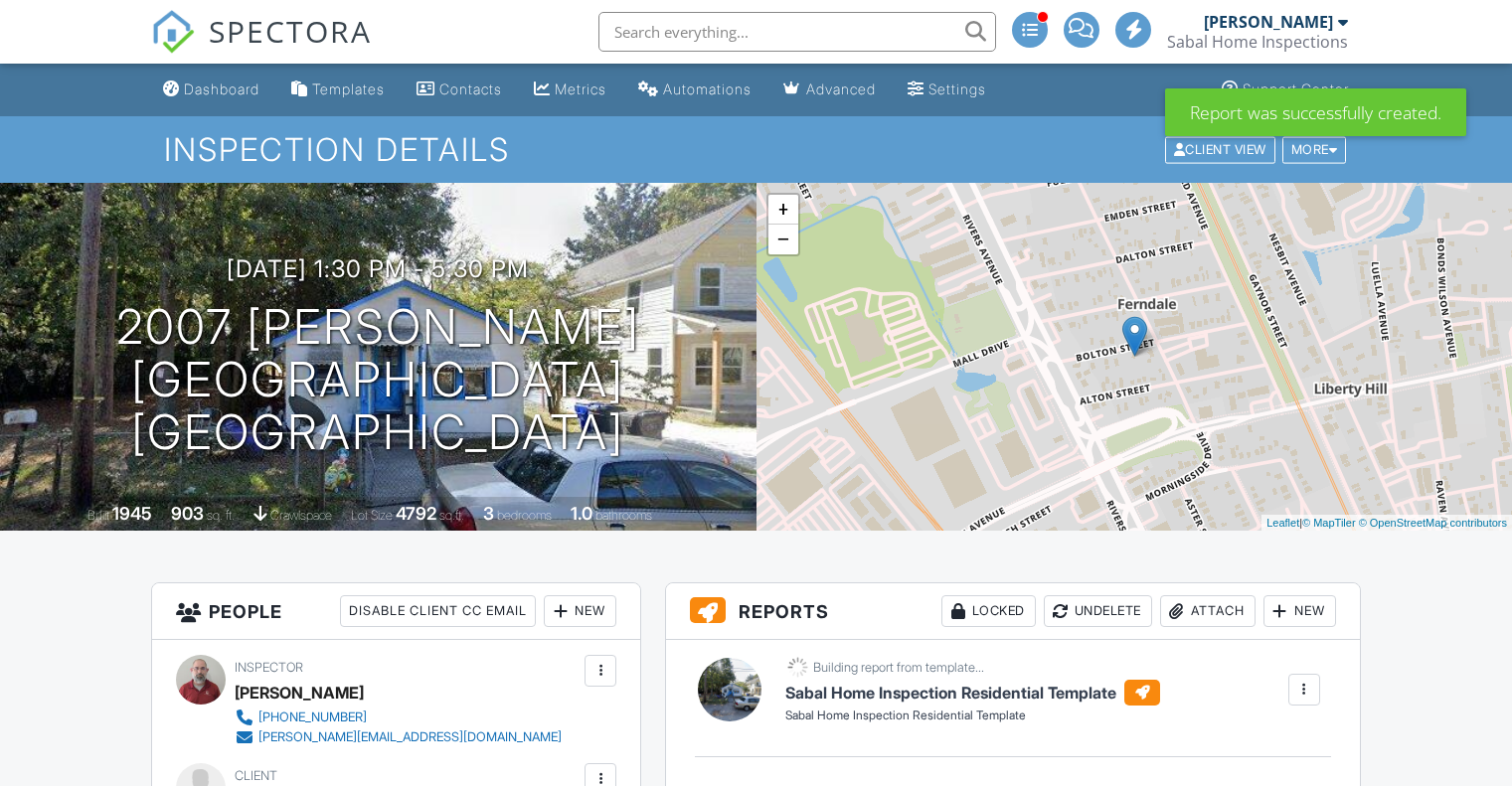 scroll, scrollTop: 0, scrollLeft: 0, axis: both 